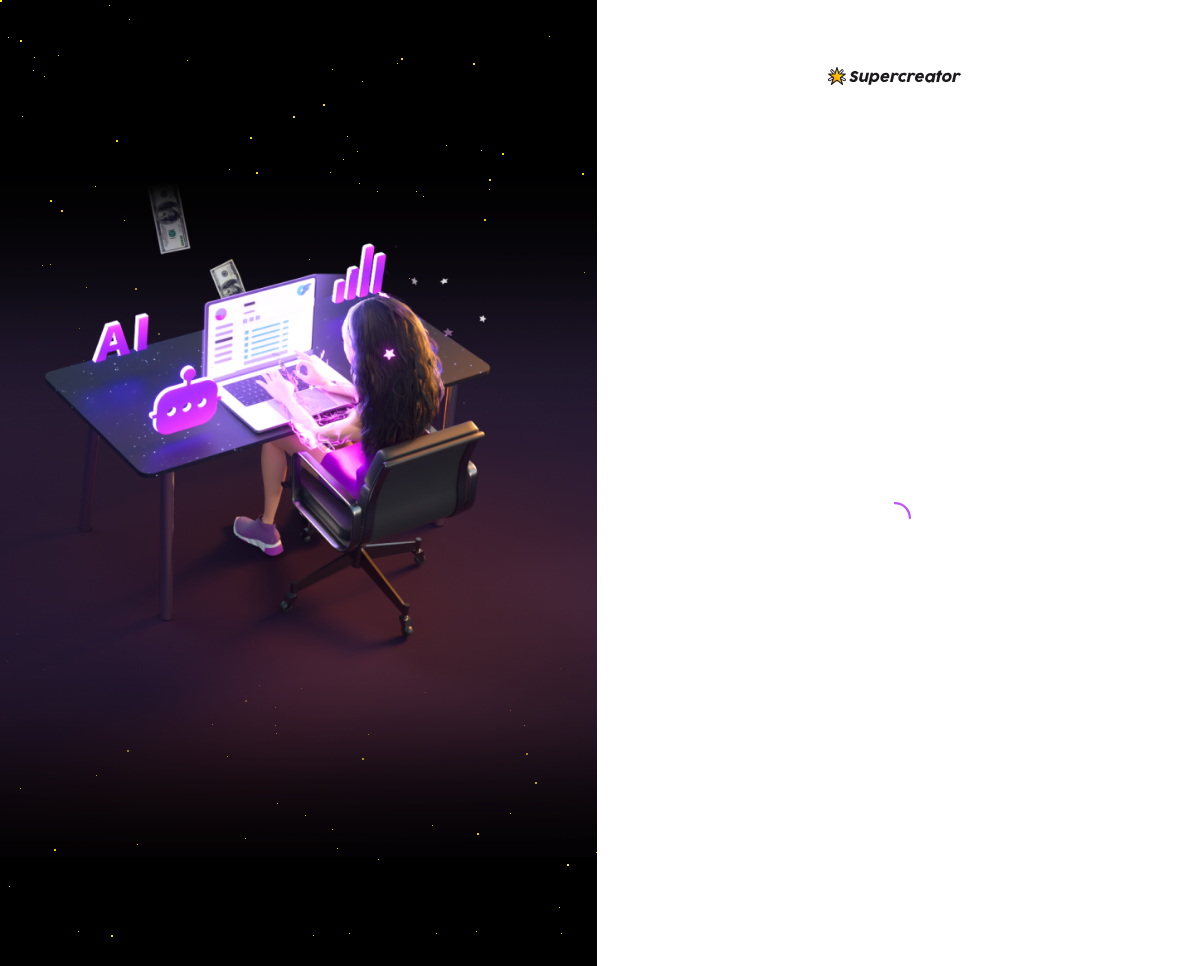 scroll, scrollTop: 0, scrollLeft: 0, axis: both 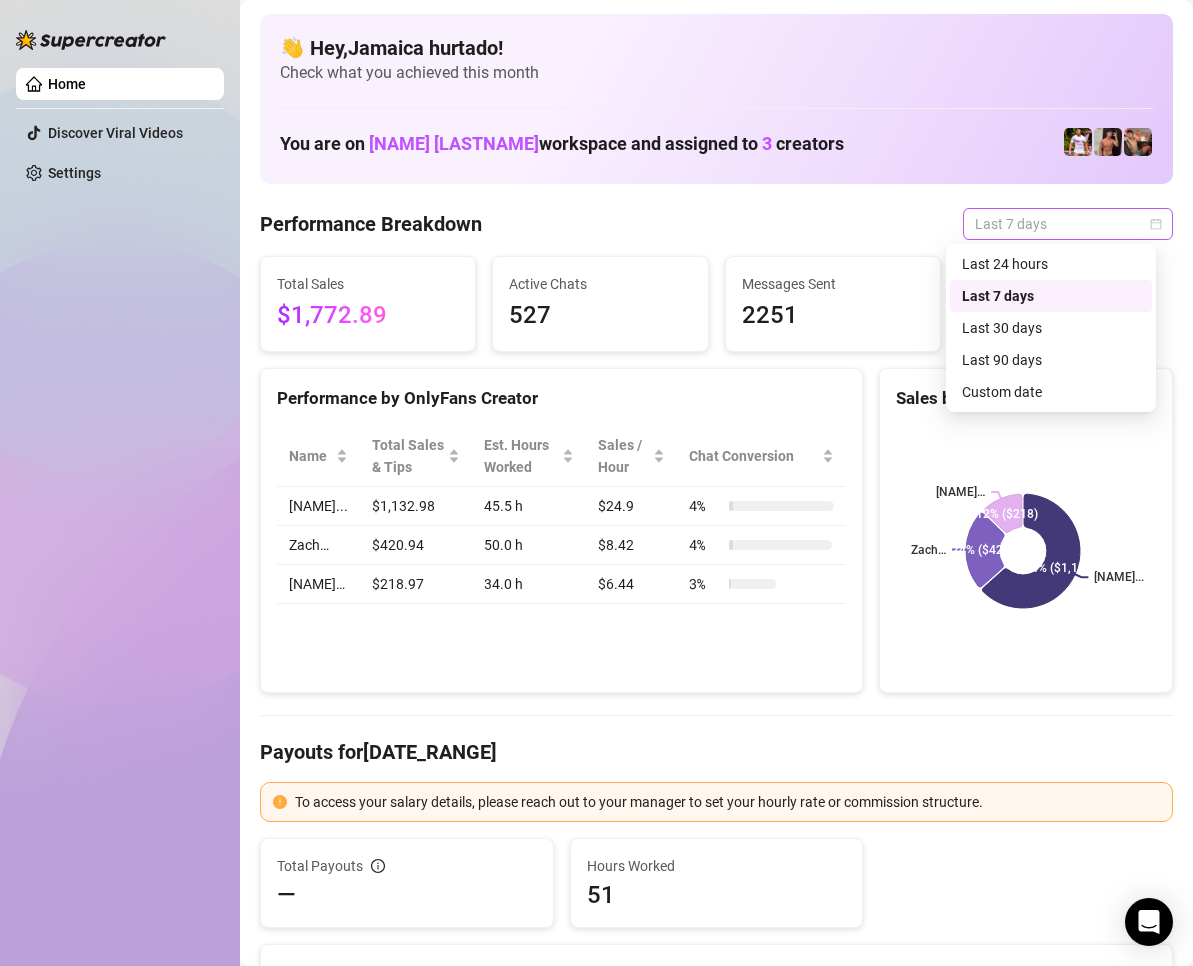 click on "Last 7 days" at bounding box center [1068, 224] 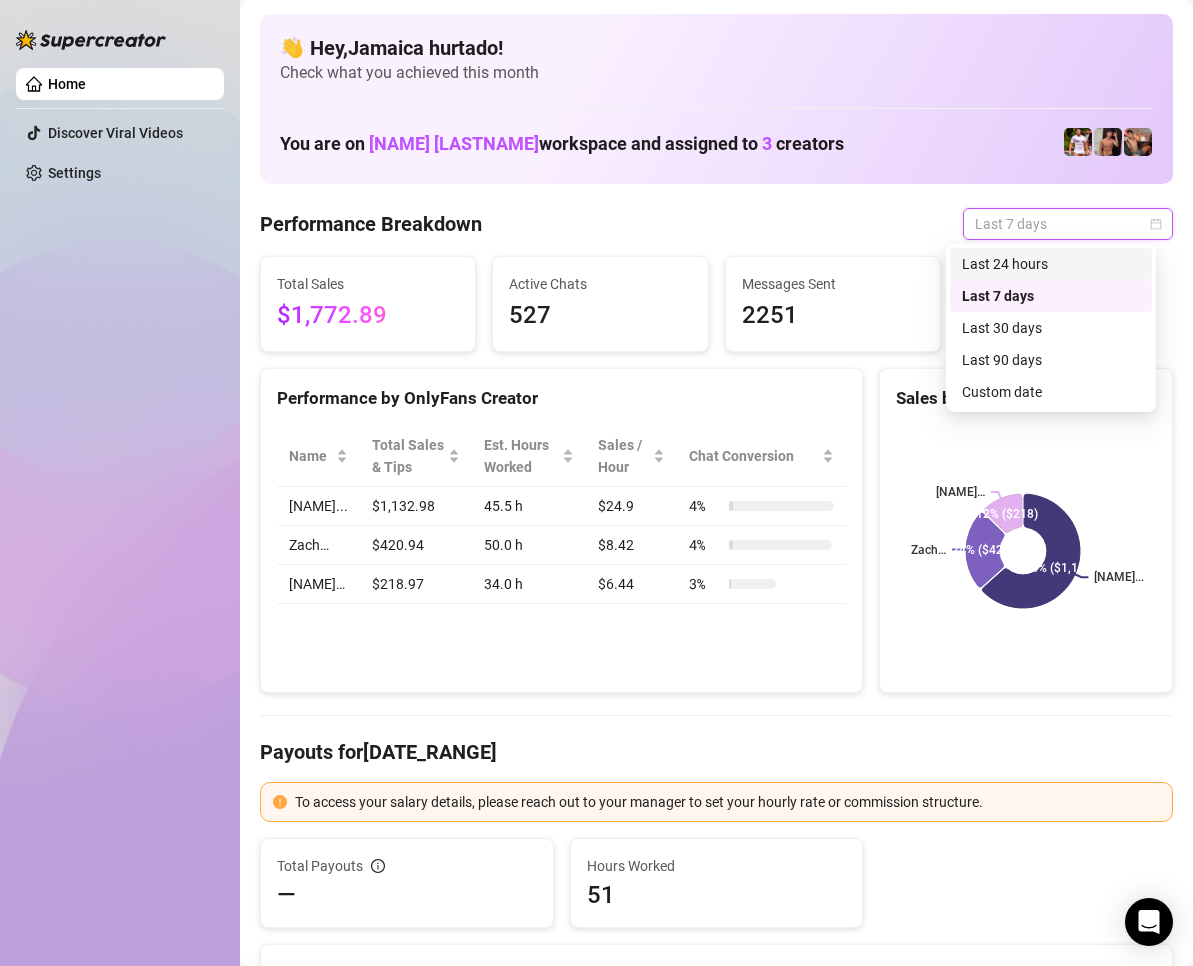 click on "Last 24 hours" at bounding box center [1051, 264] 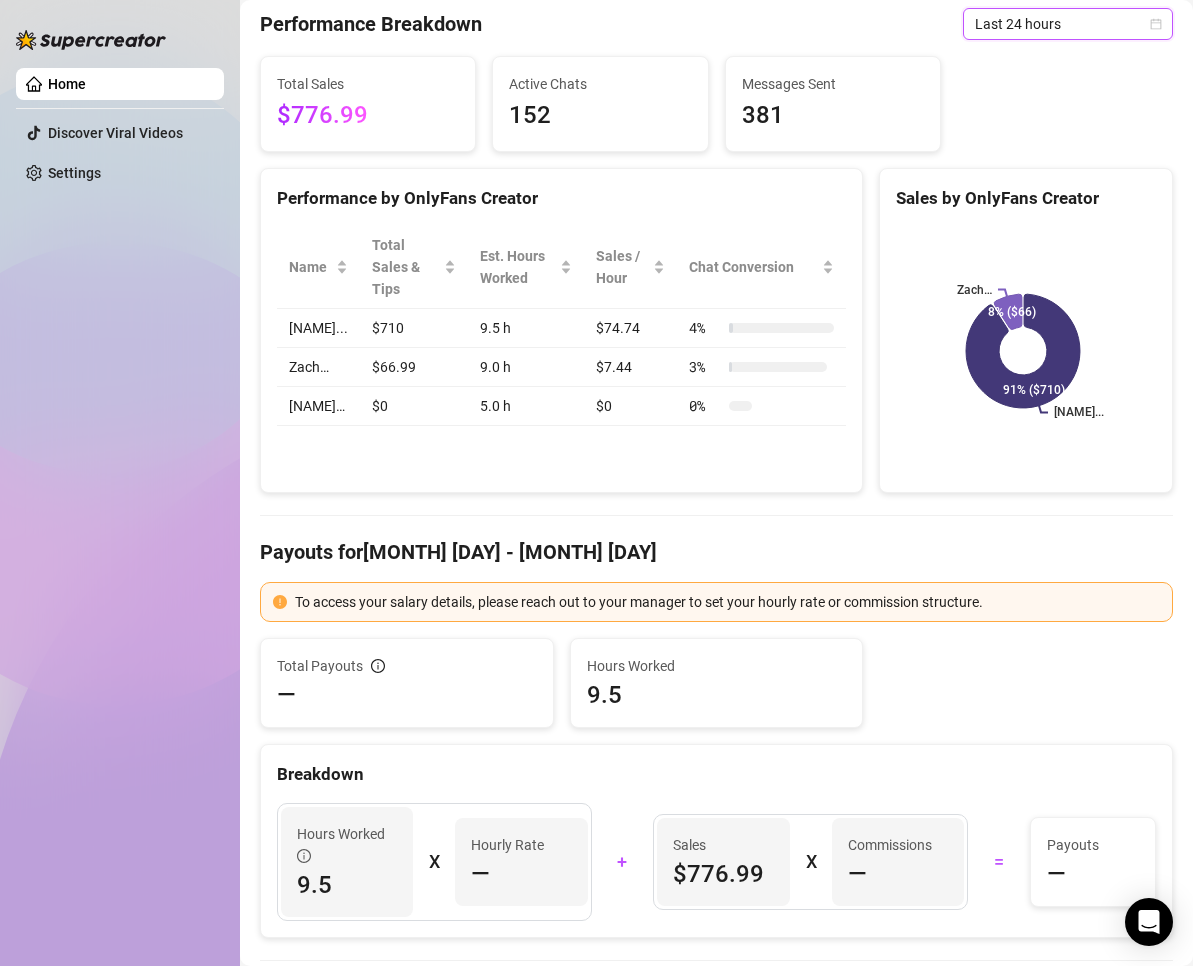 scroll, scrollTop: 0, scrollLeft: 0, axis: both 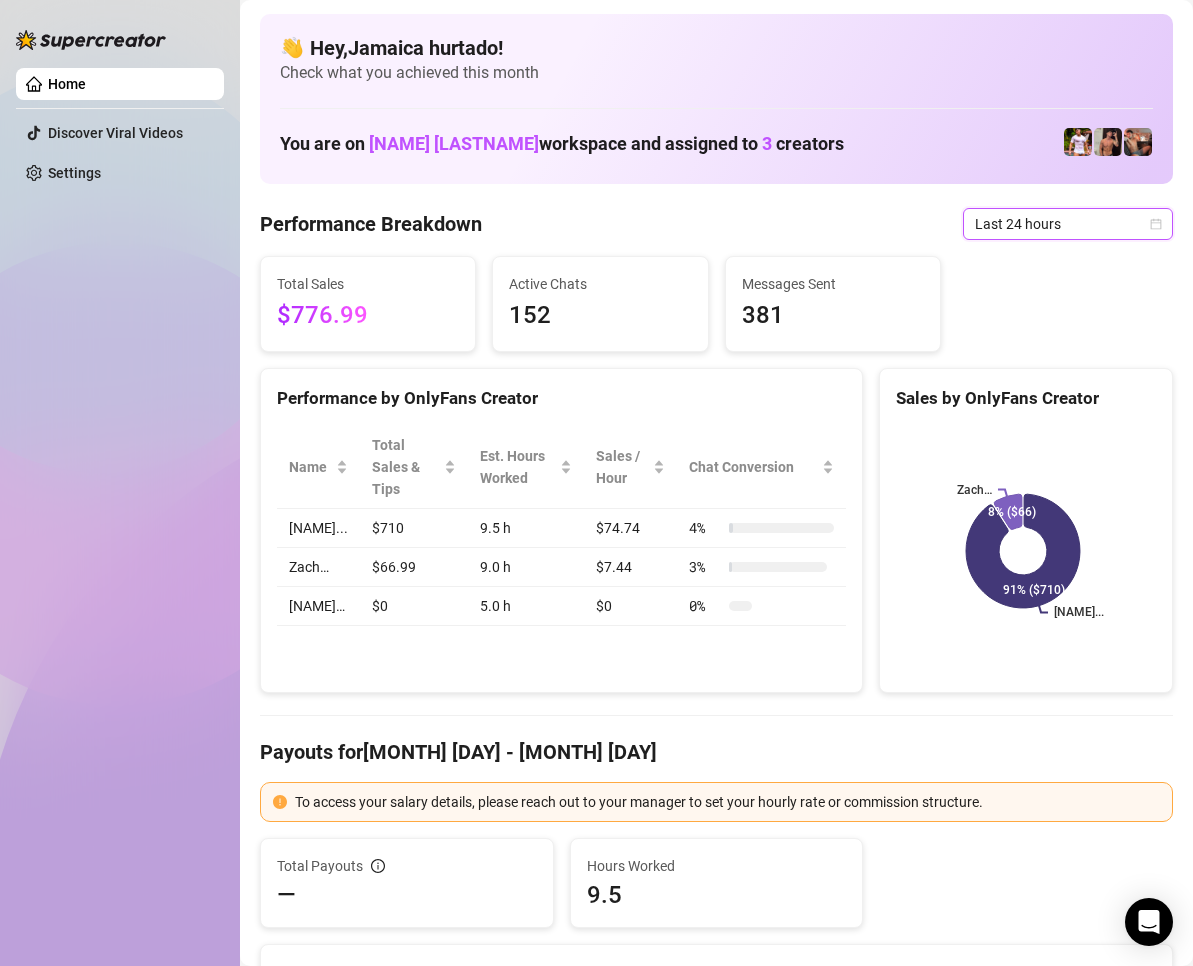 click on "Last 24 hours" at bounding box center [1068, 224] 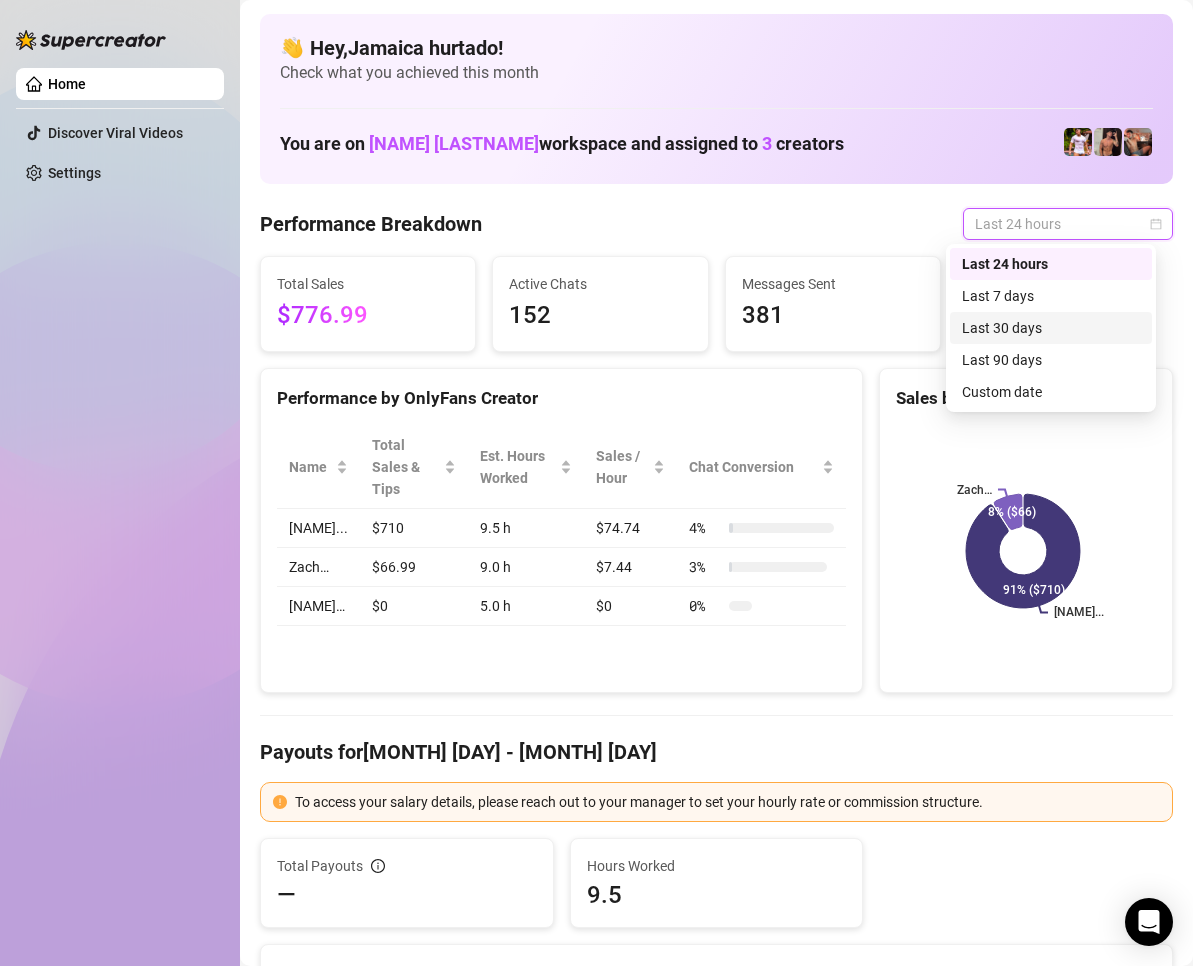 click on "Last 30 days" at bounding box center (1051, 328) 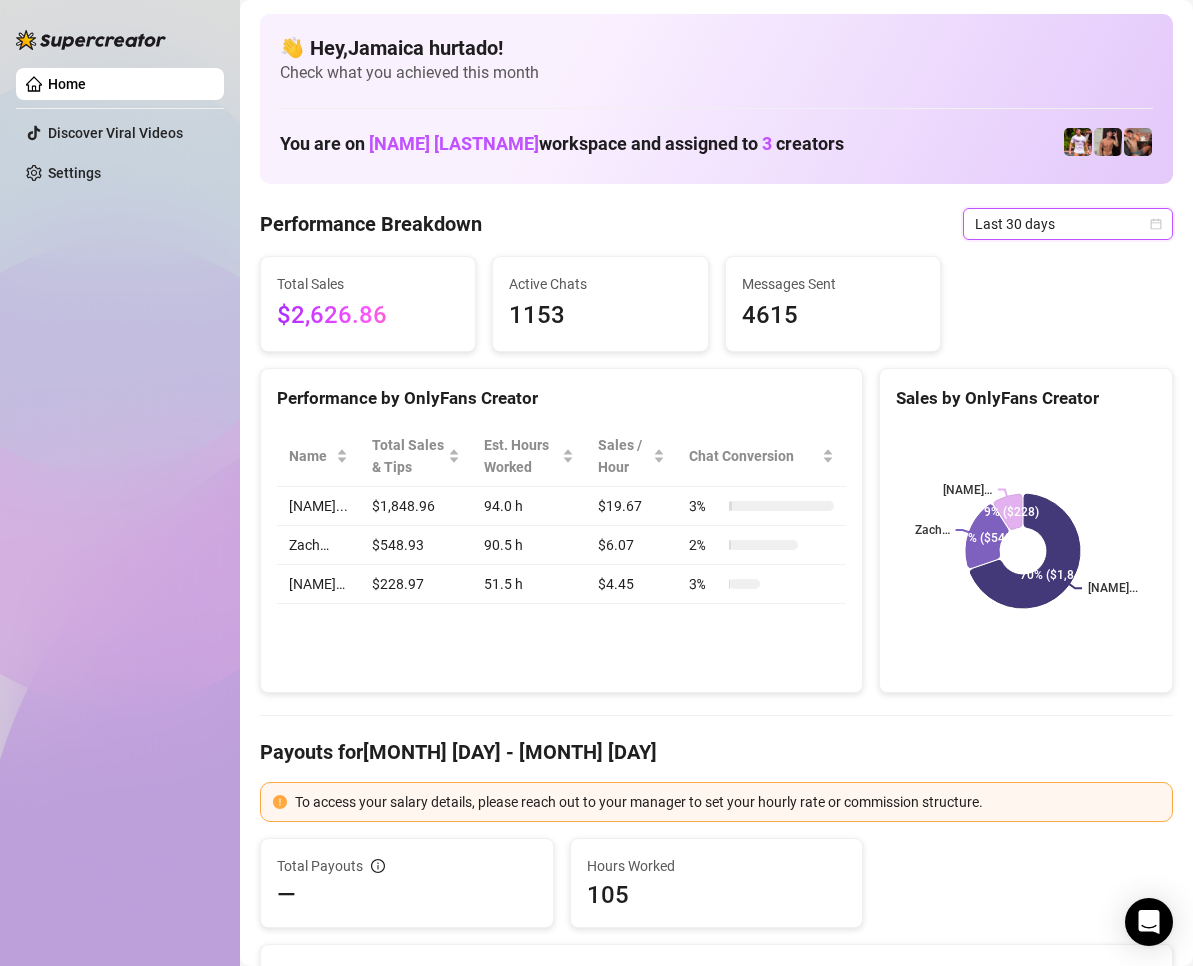 click on "Last 30 days" at bounding box center [1068, 224] 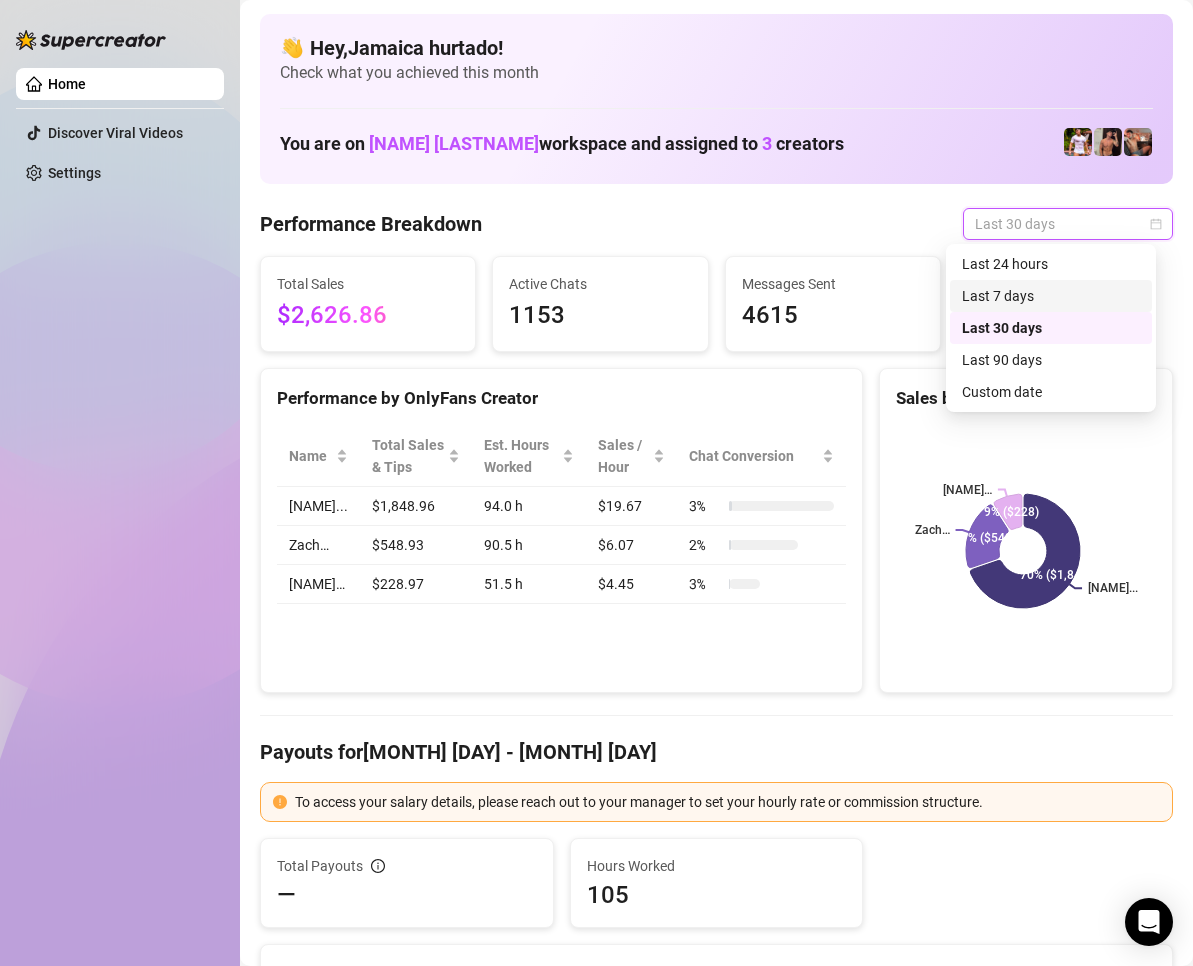 click on "Last 7 days" at bounding box center [1051, 296] 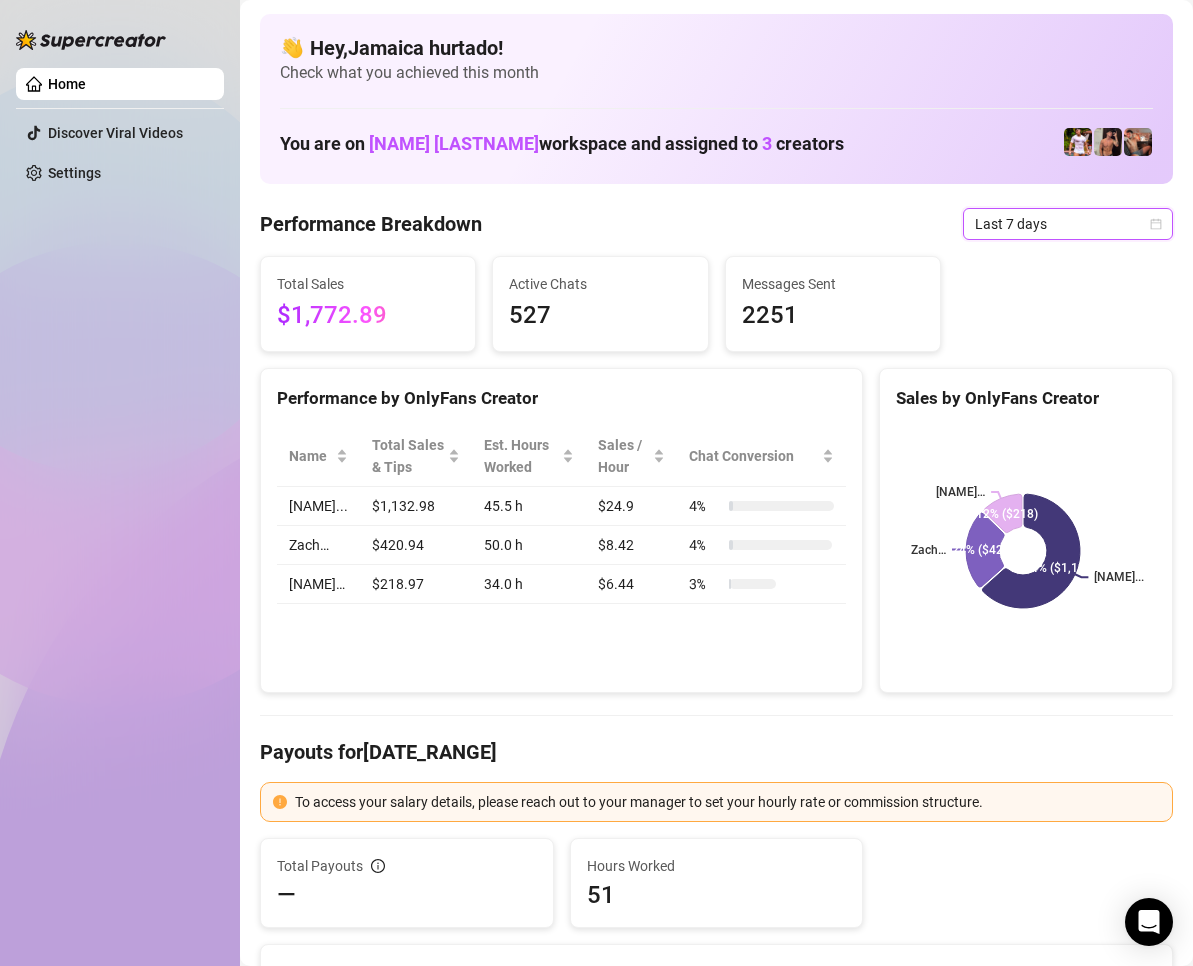 click on "Last 7 days" at bounding box center [1068, 224] 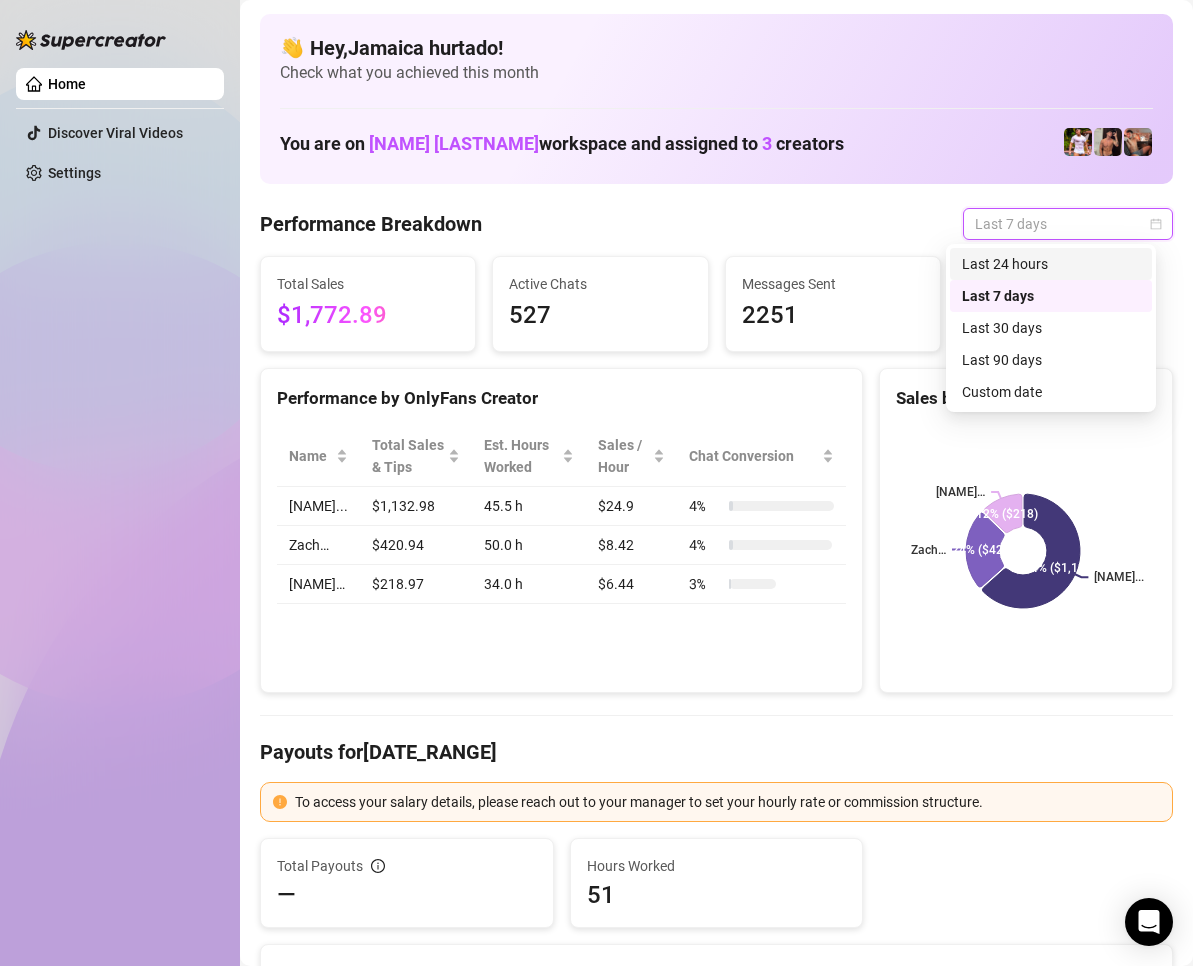 click on "Last 24 hours" at bounding box center [1051, 264] 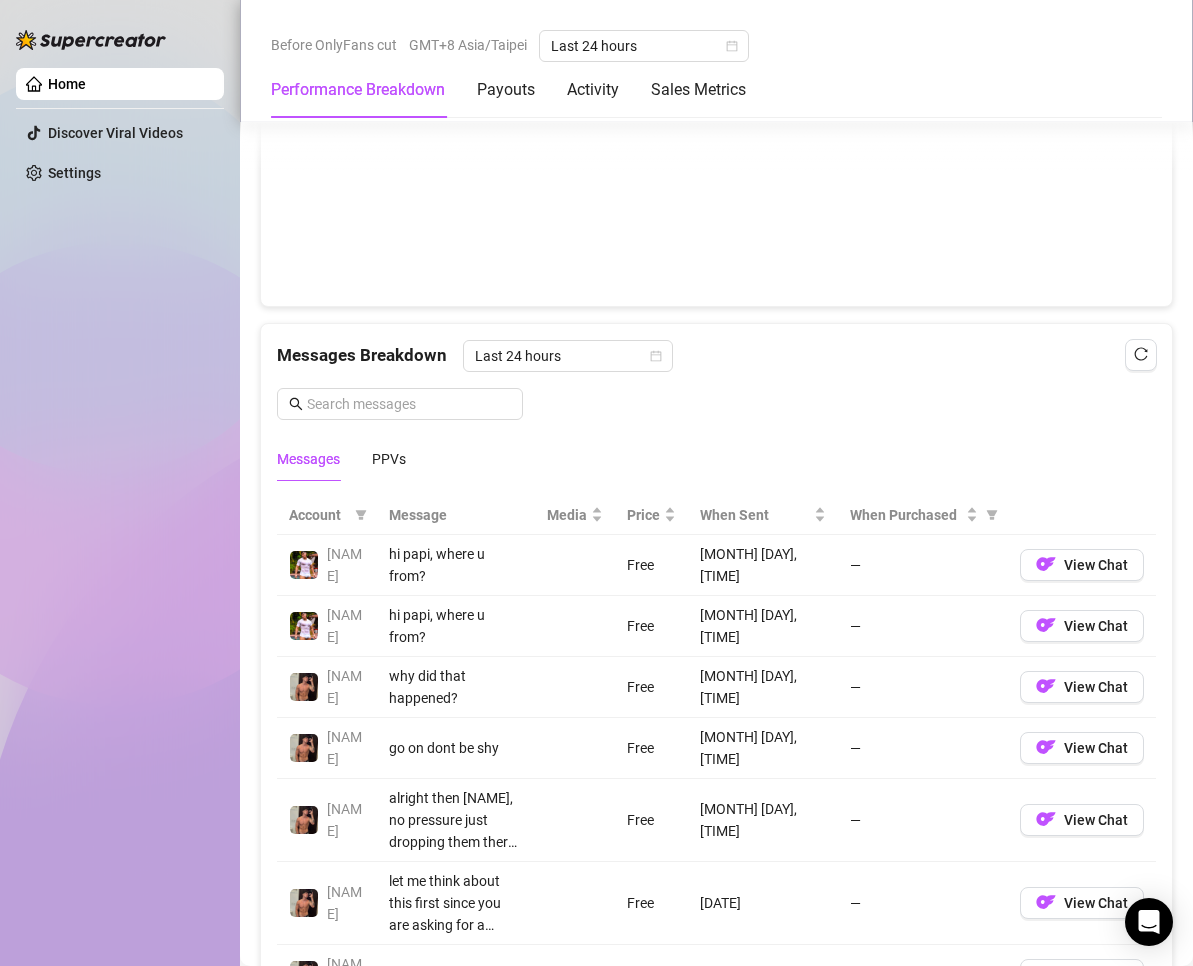 scroll, scrollTop: 1900, scrollLeft: 0, axis: vertical 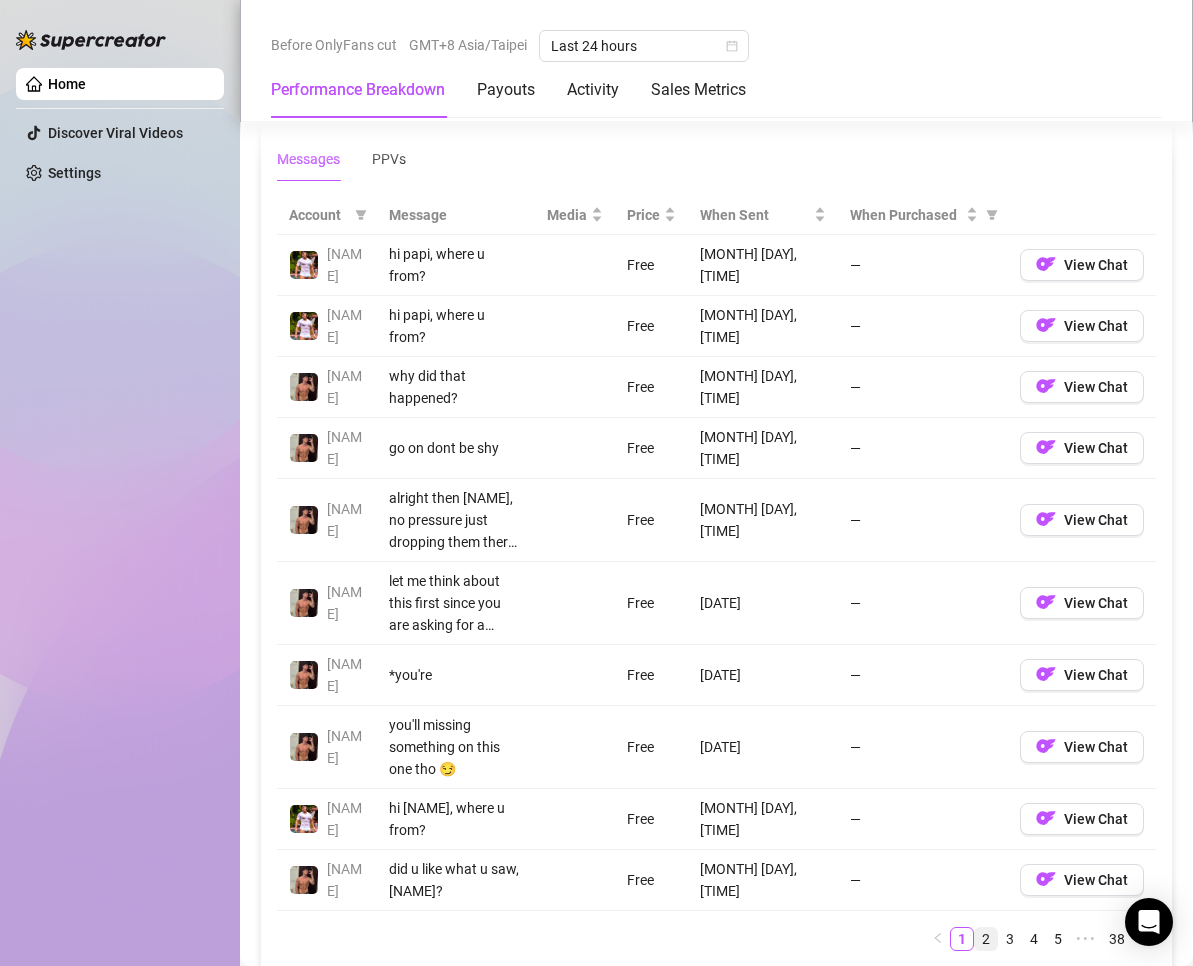 click on "2" at bounding box center [986, 939] 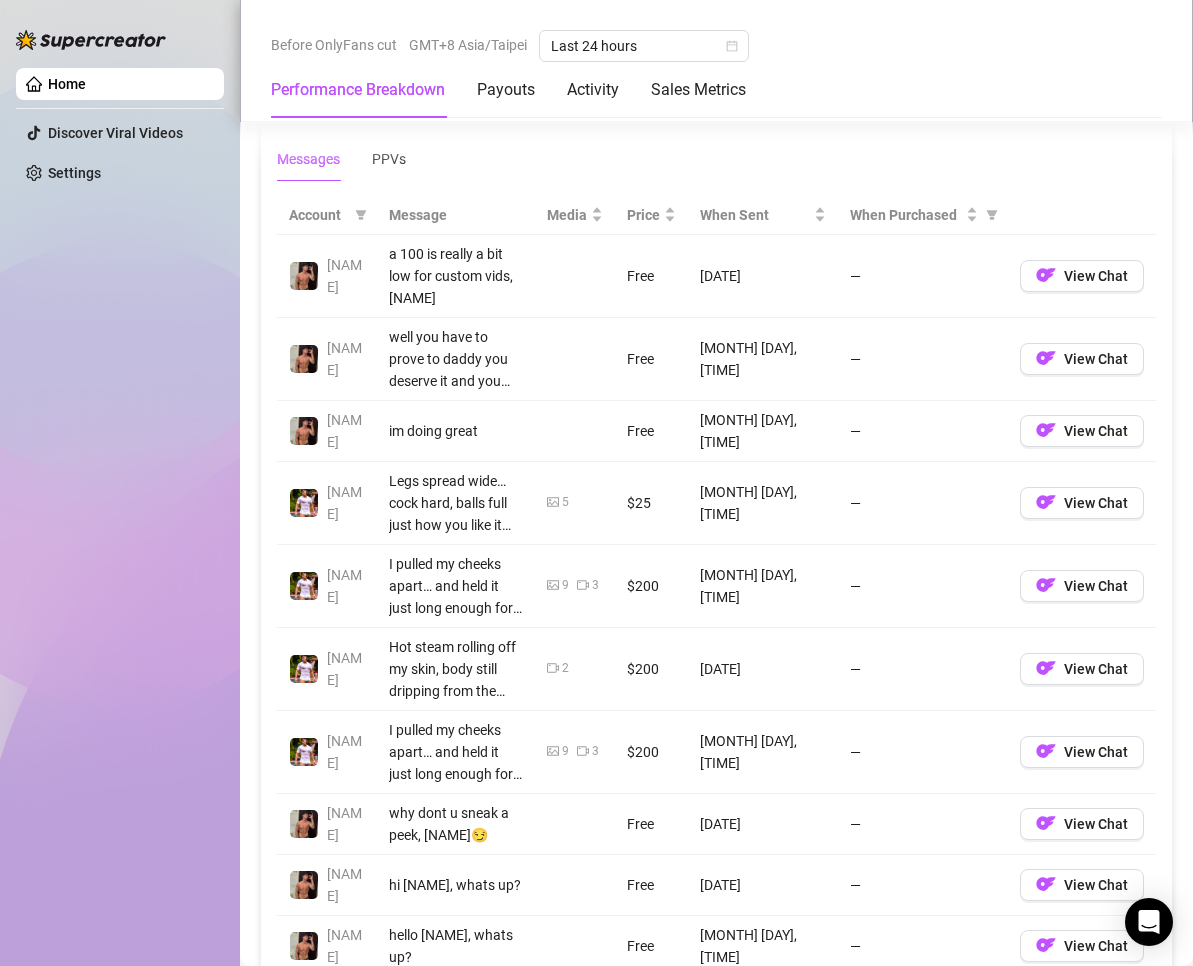 scroll, scrollTop: 2000, scrollLeft: 0, axis: vertical 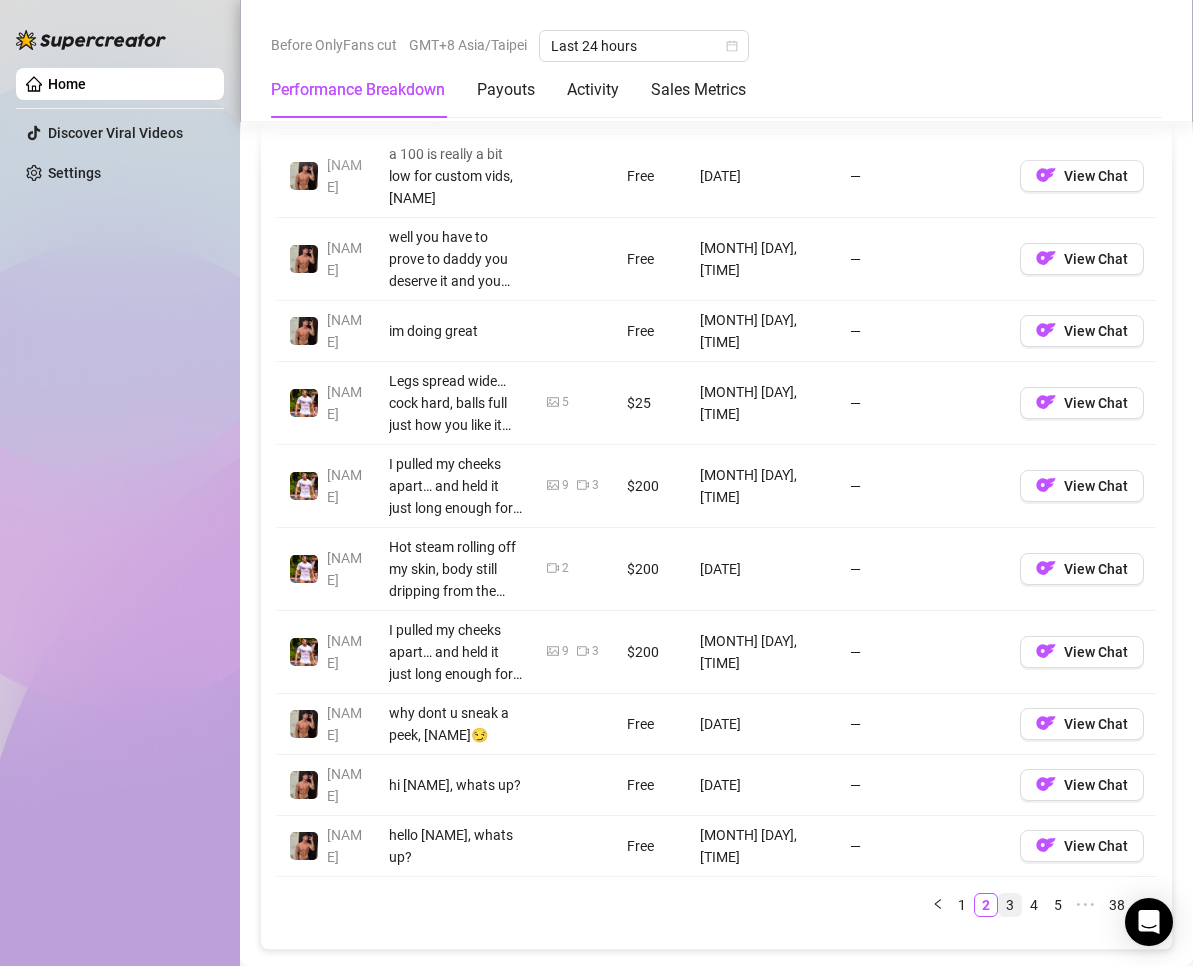 click on "3" at bounding box center [1010, 905] 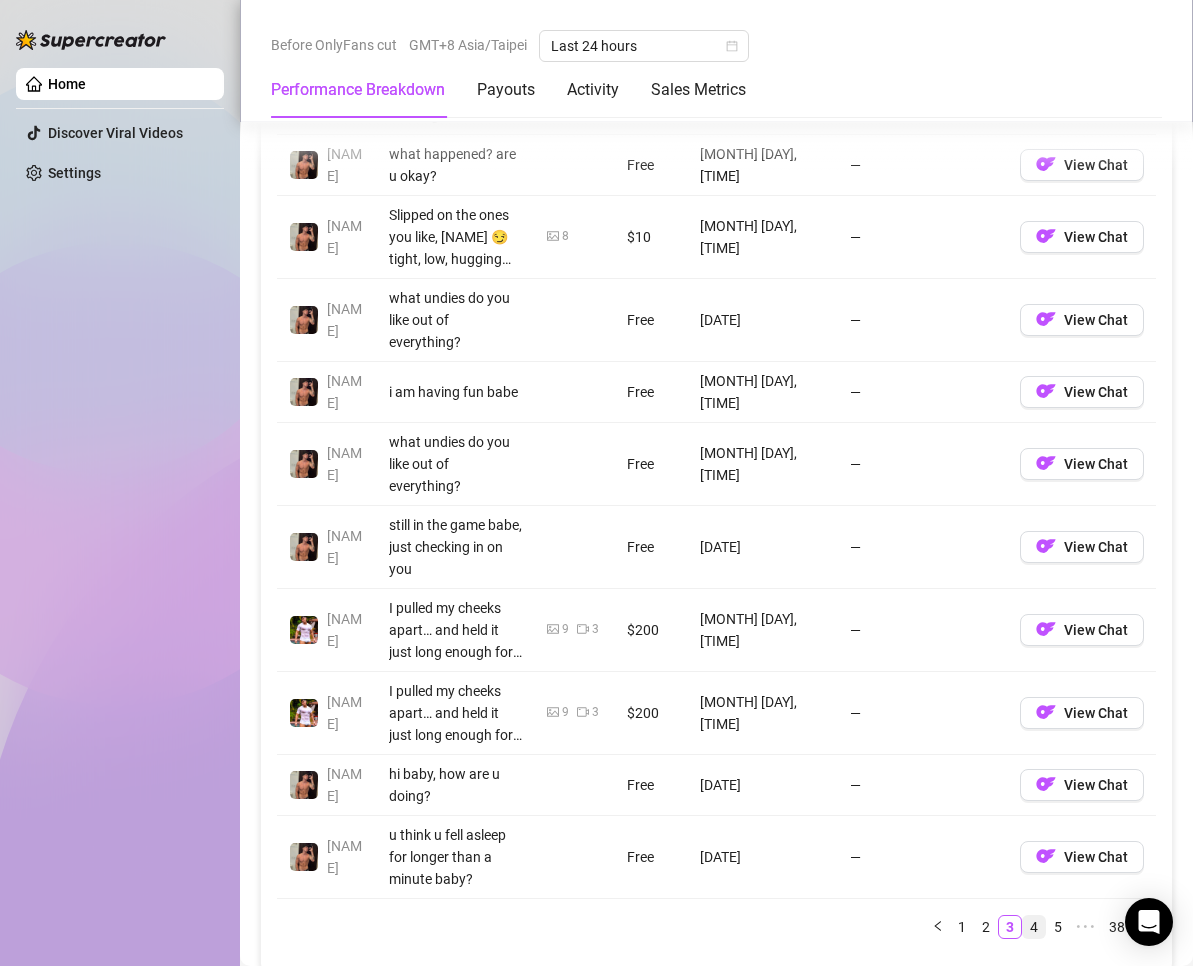 click on "4" at bounding box center (1034, 927) 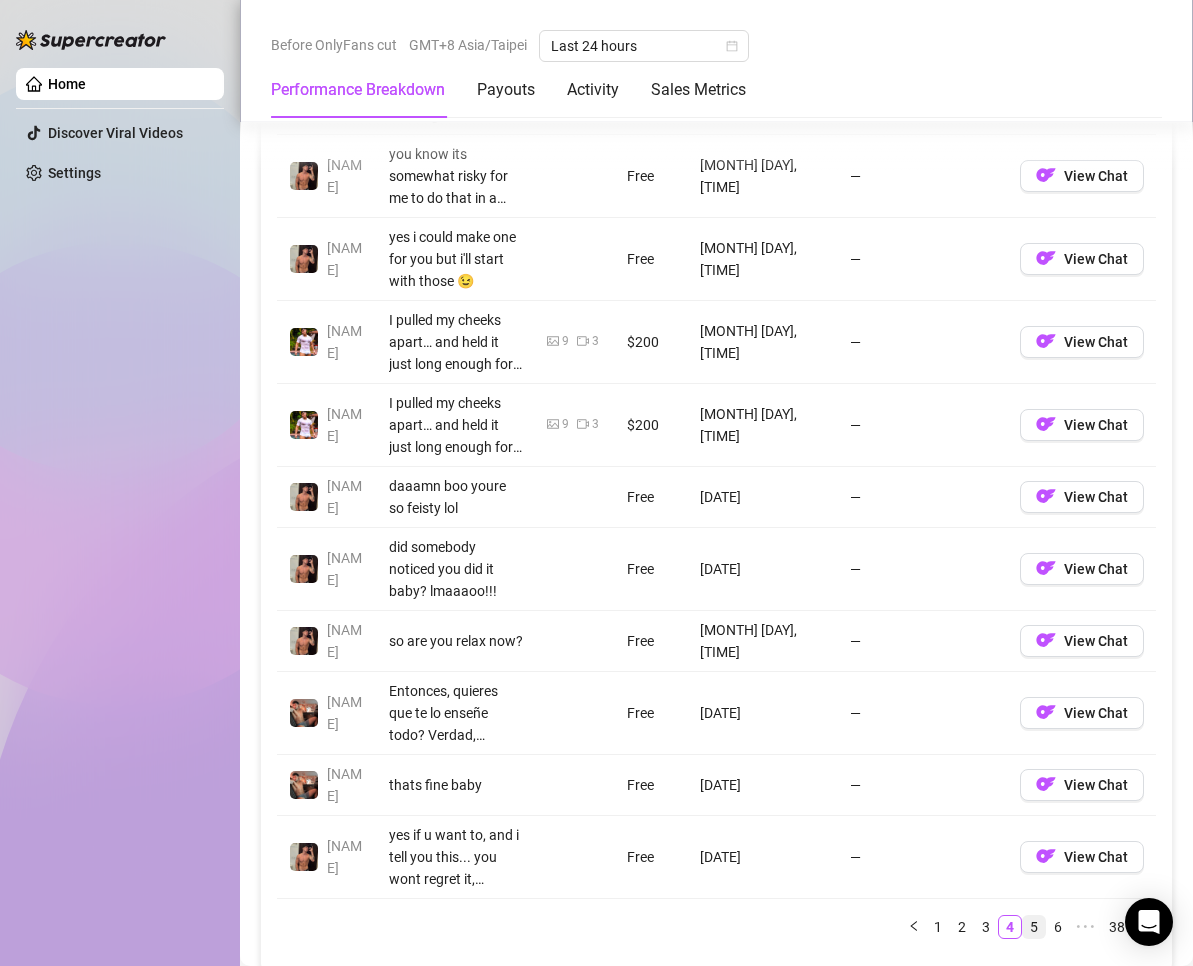 click on "5" at bounding box center (1034, 927) 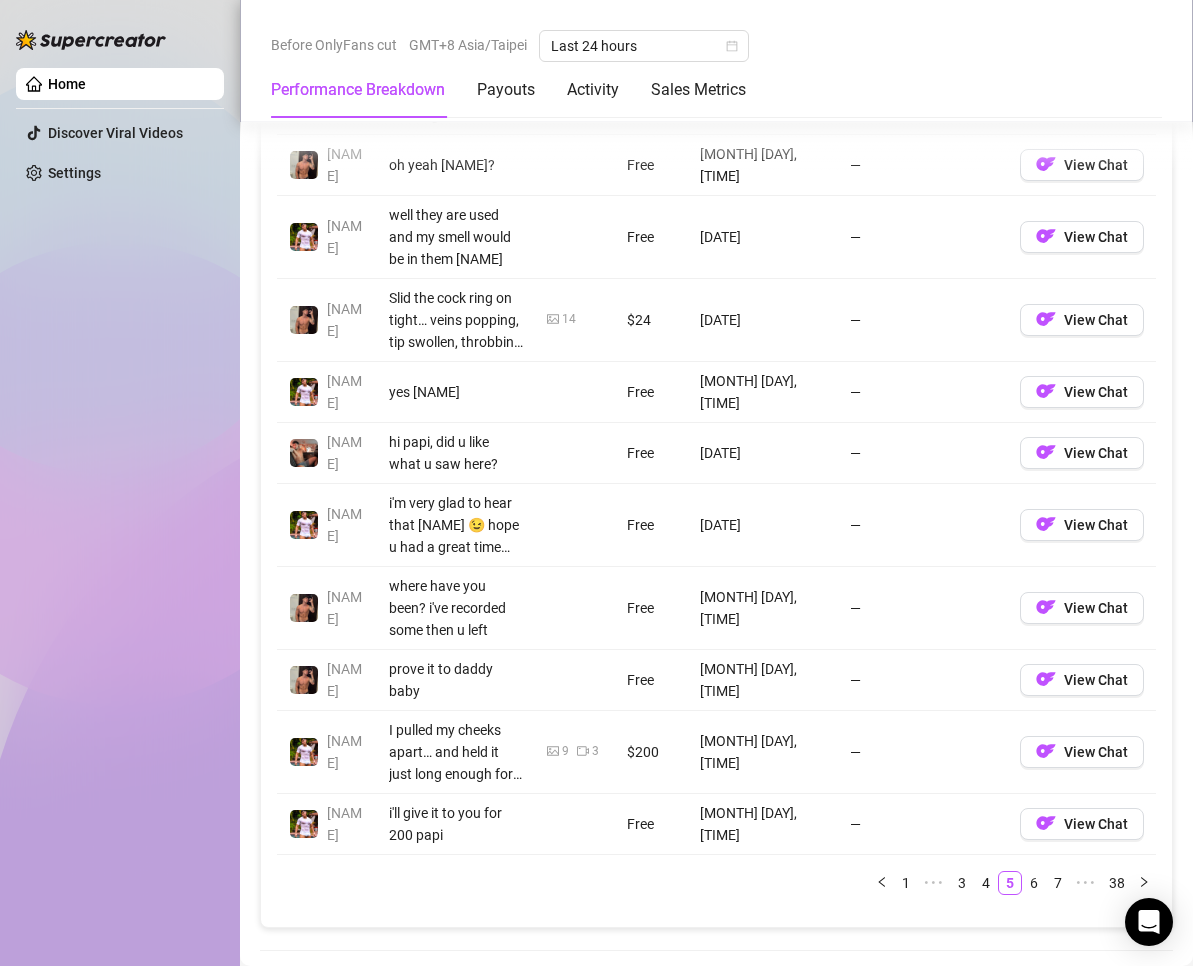 scroll, scrollTop: 1600, scrollLeft: 0, axis: vertical 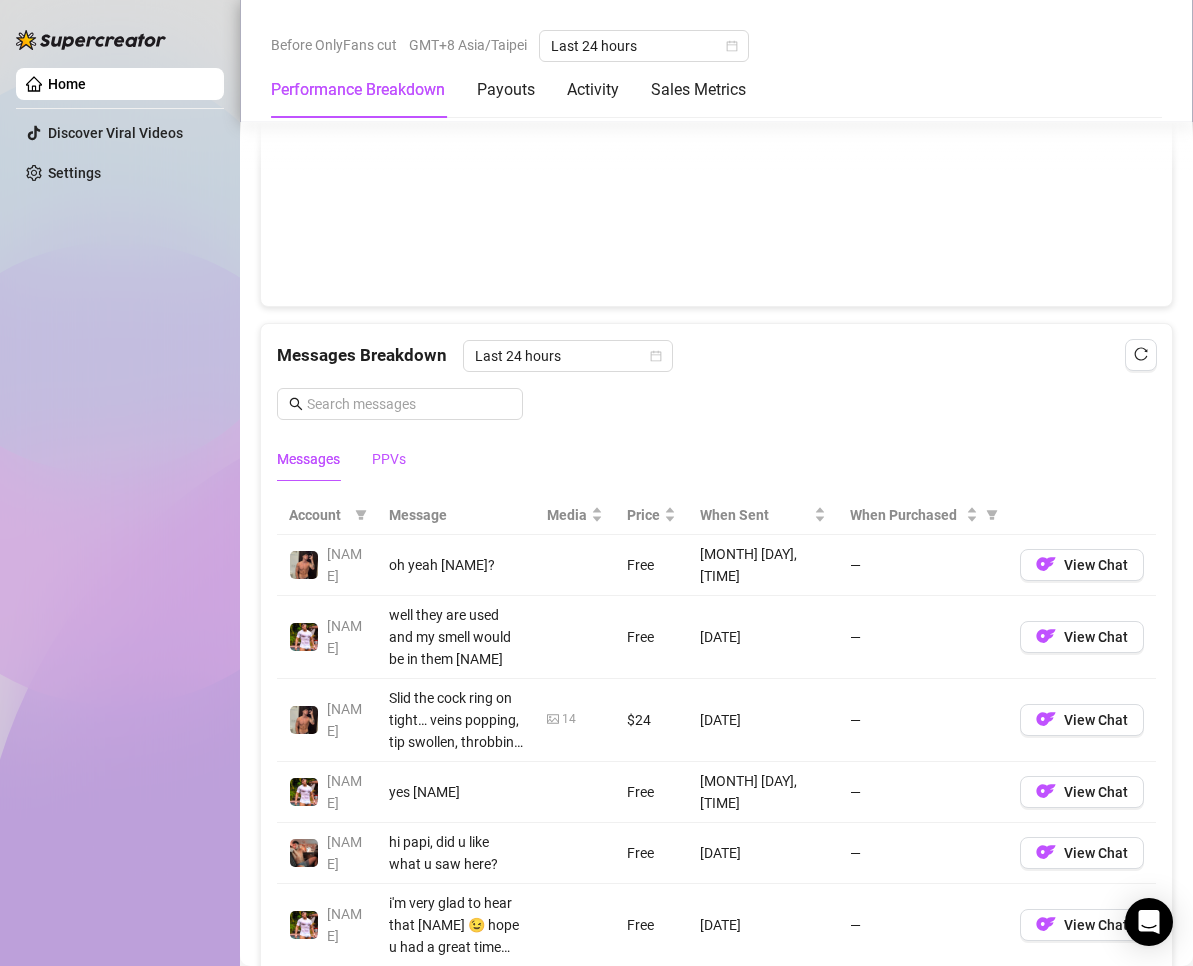 click on "PPVs" at bounding box center [389, 459] 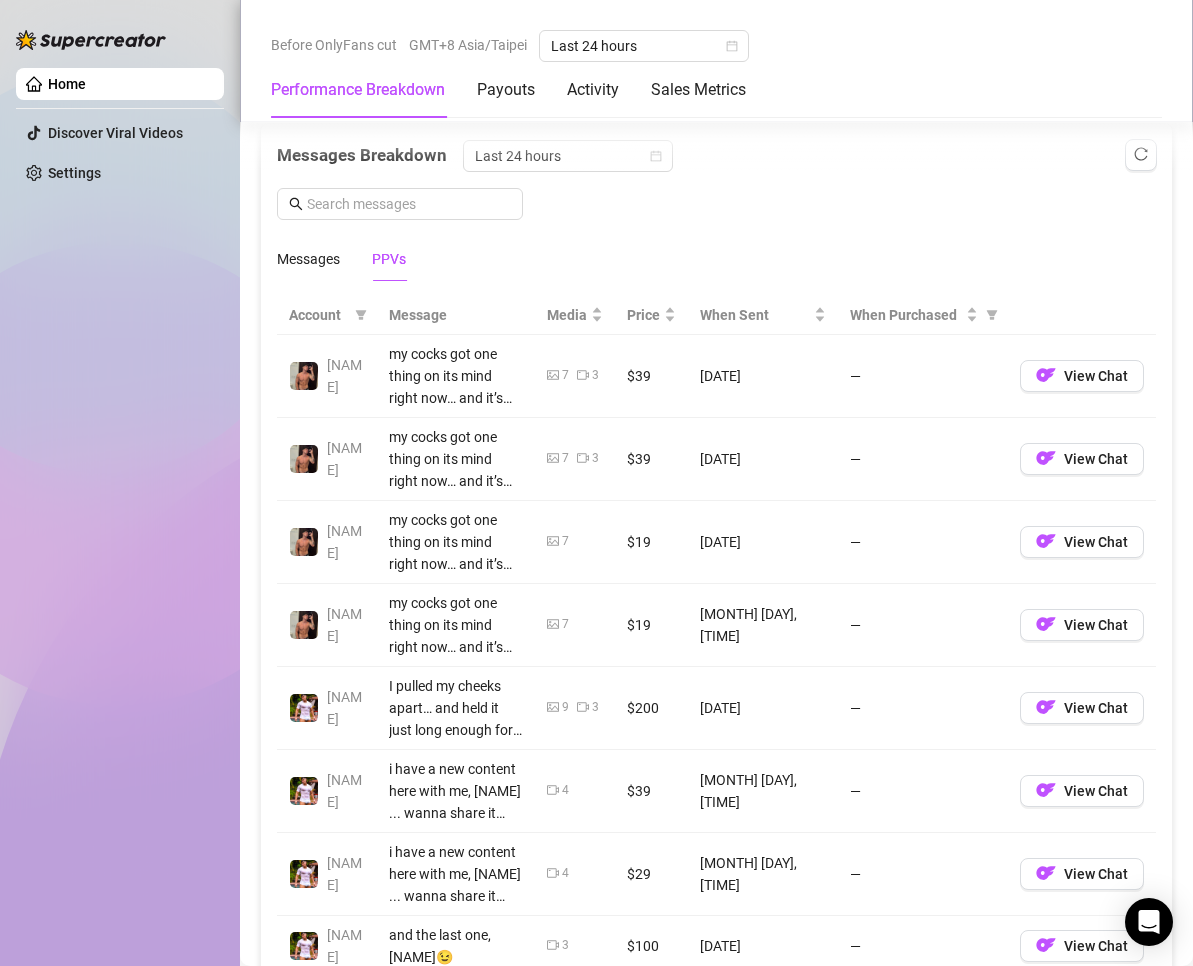 scroll, scrollTop: 2100, scrollLeft: 0, axis: vertical 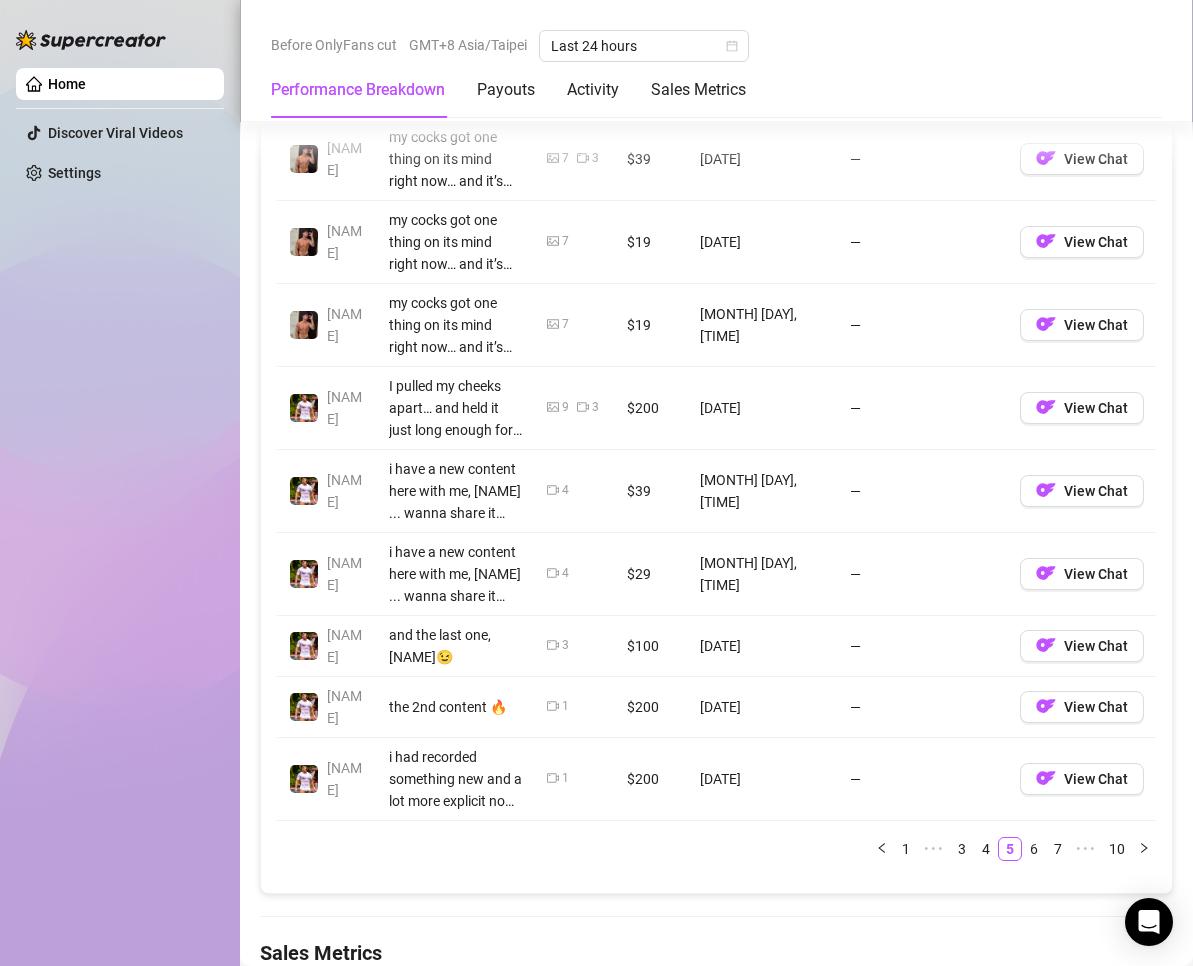 click on "1" at bounding box center (906, 849) 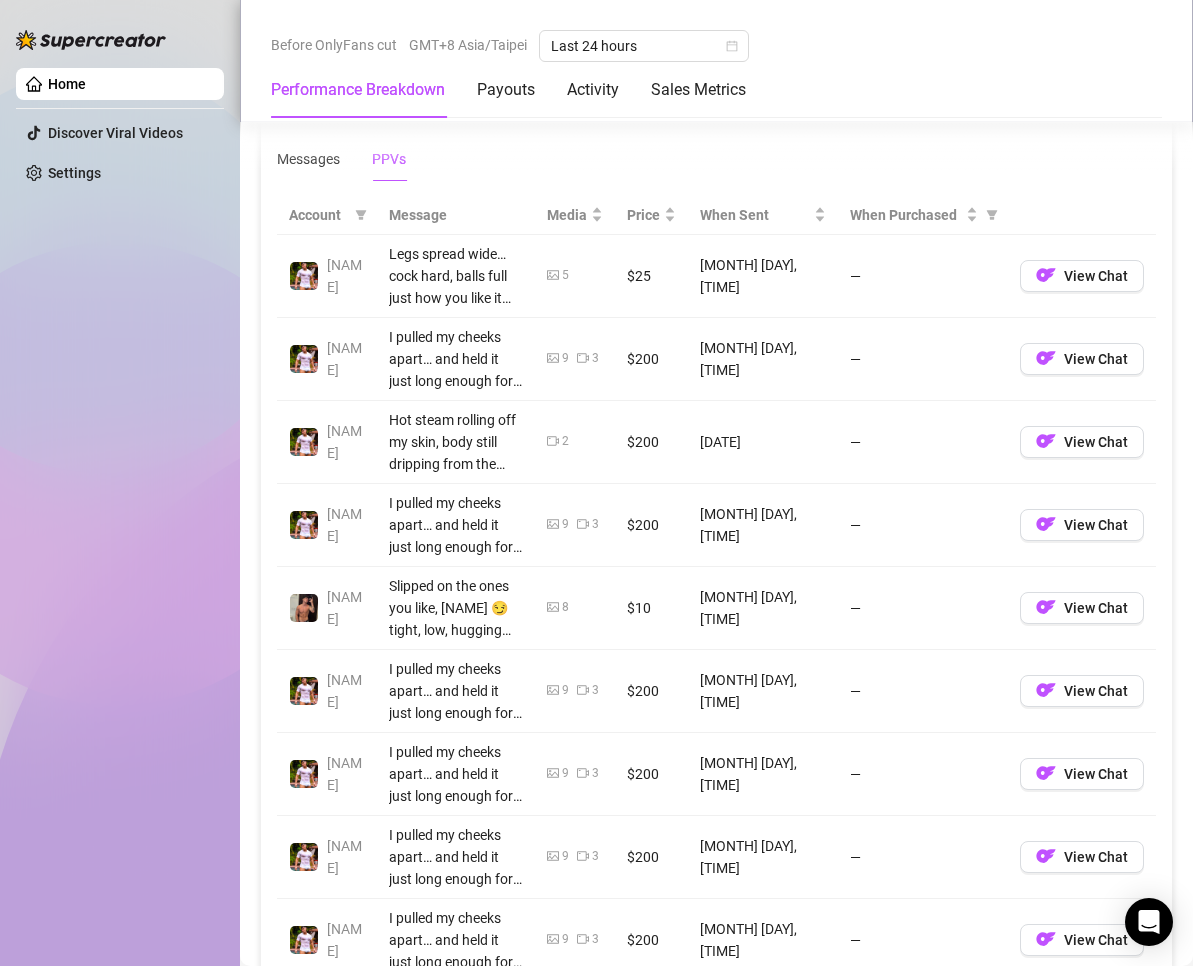scroll, scrollTop: 2100, scrollLeft: 0, axis: vertical 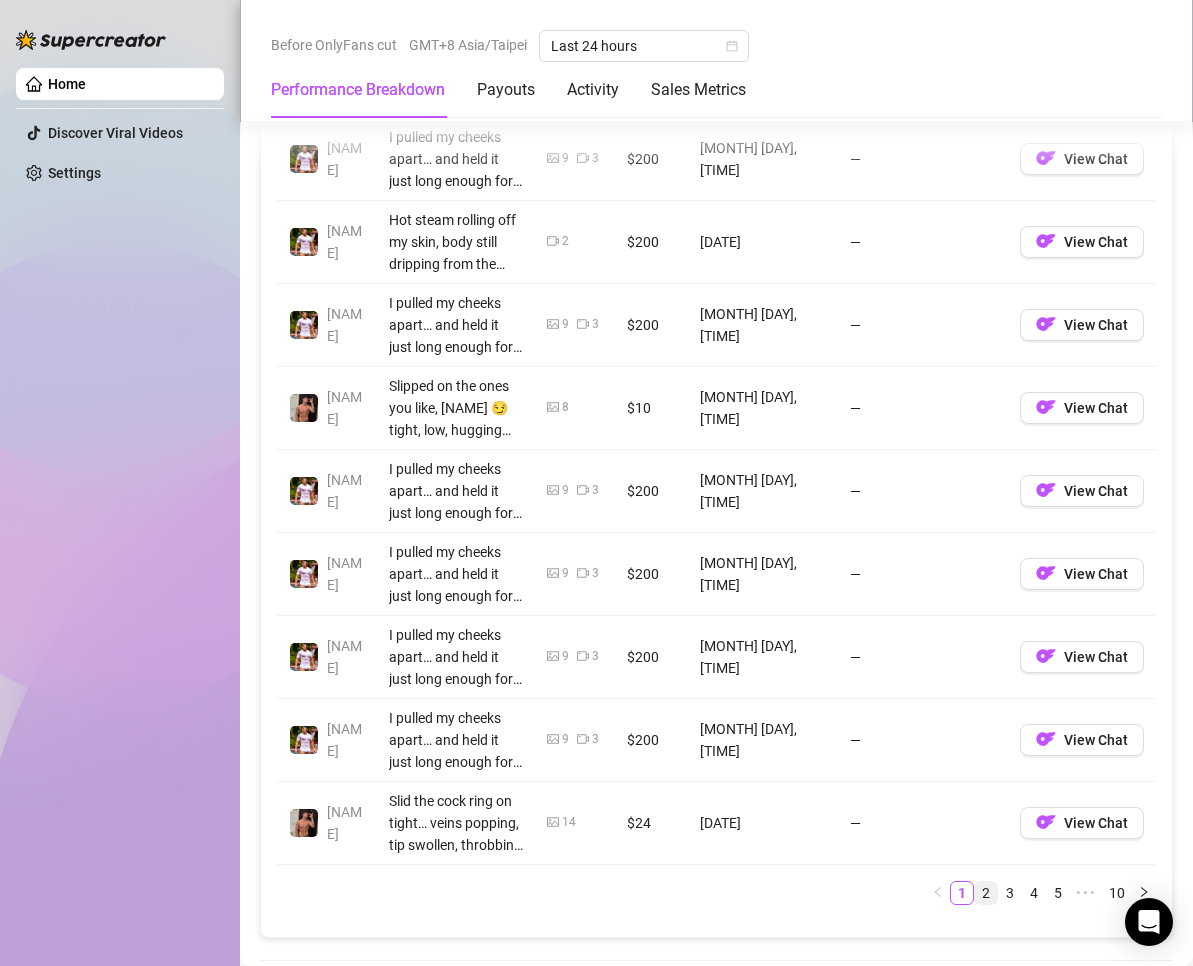 click on "2" at bounding box center [986, 893] 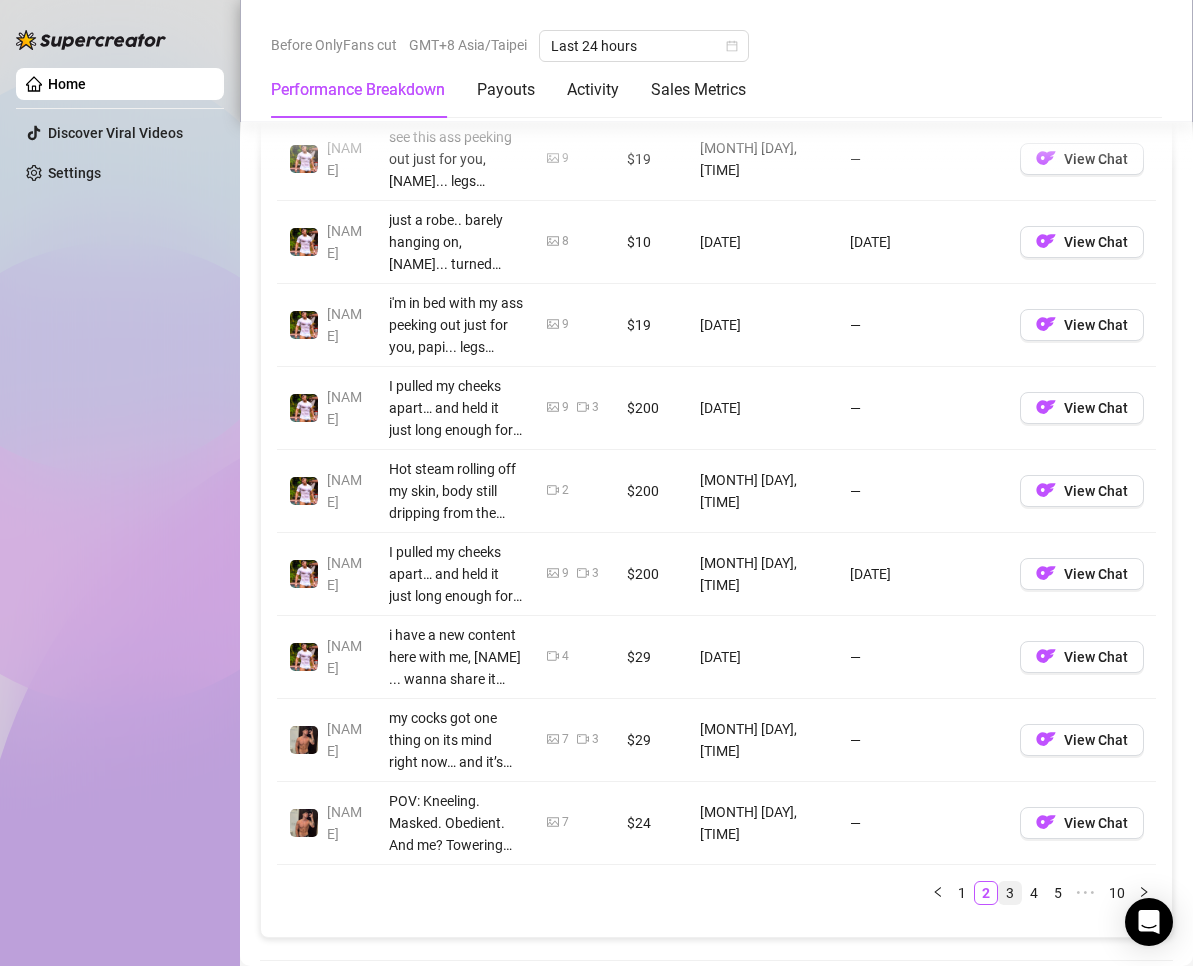 click on "3" at bounding box center [1010, 893] 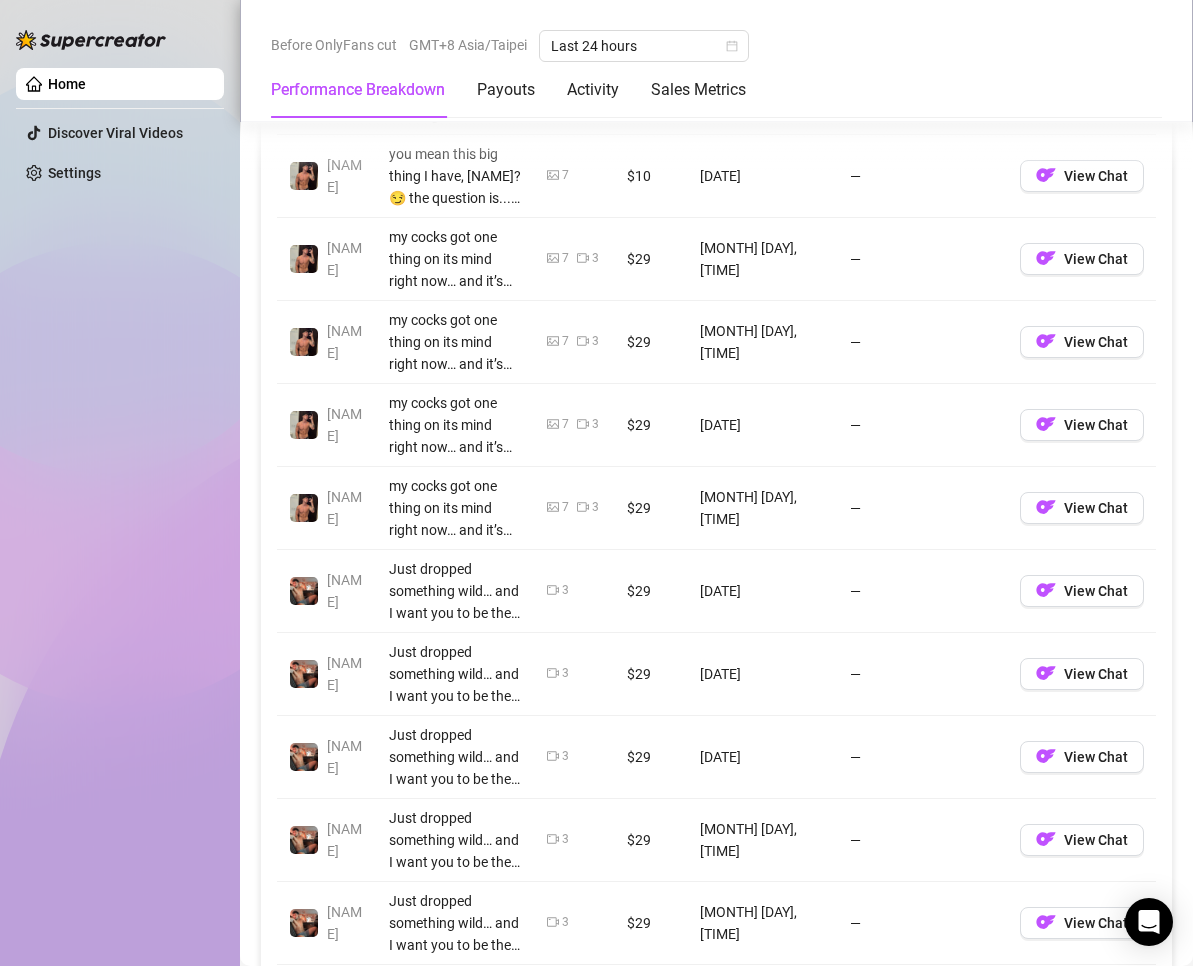scroll, scrollTop: 2100, scrollLeft: 0, axis: vertical 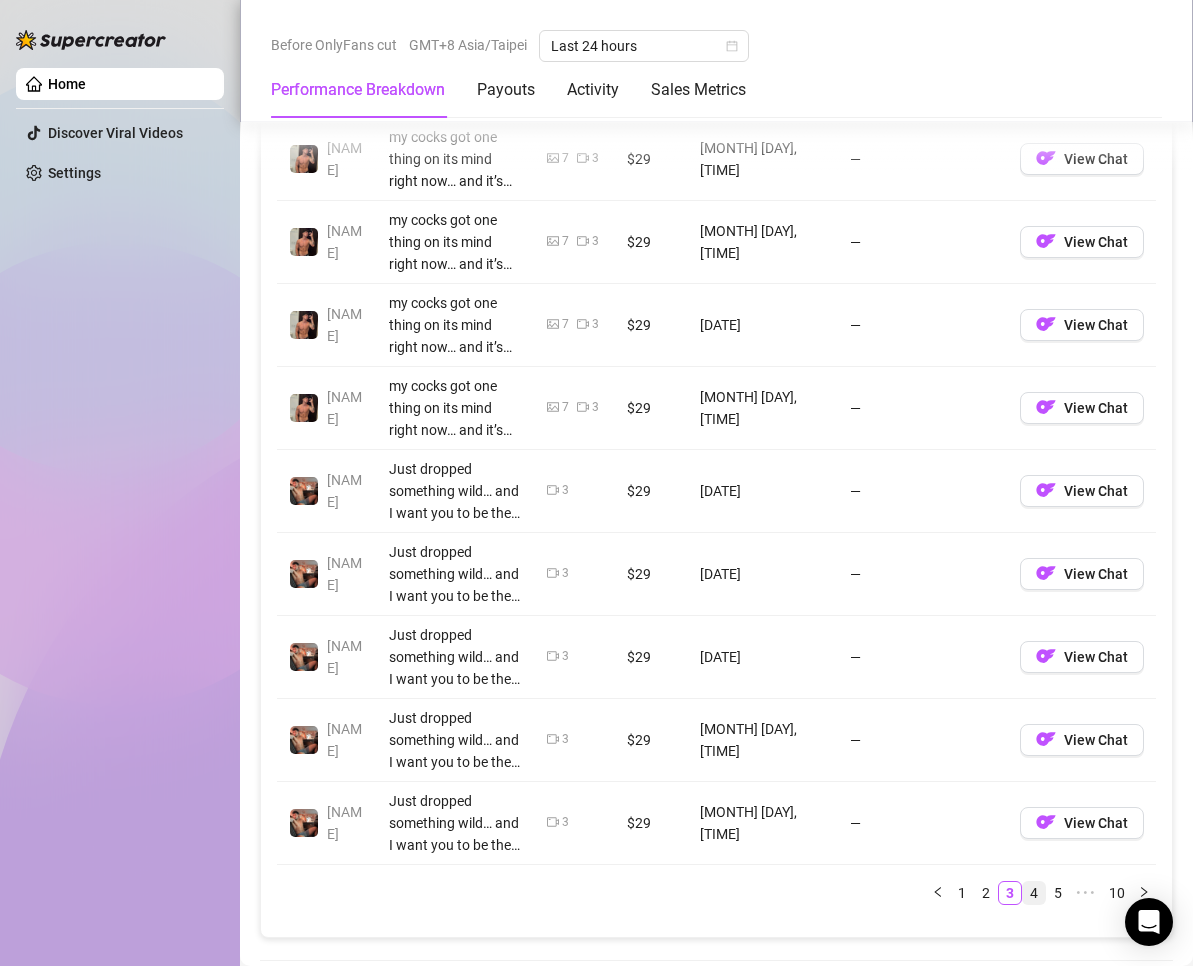 click on "4" at bounding box center (1034, 893) 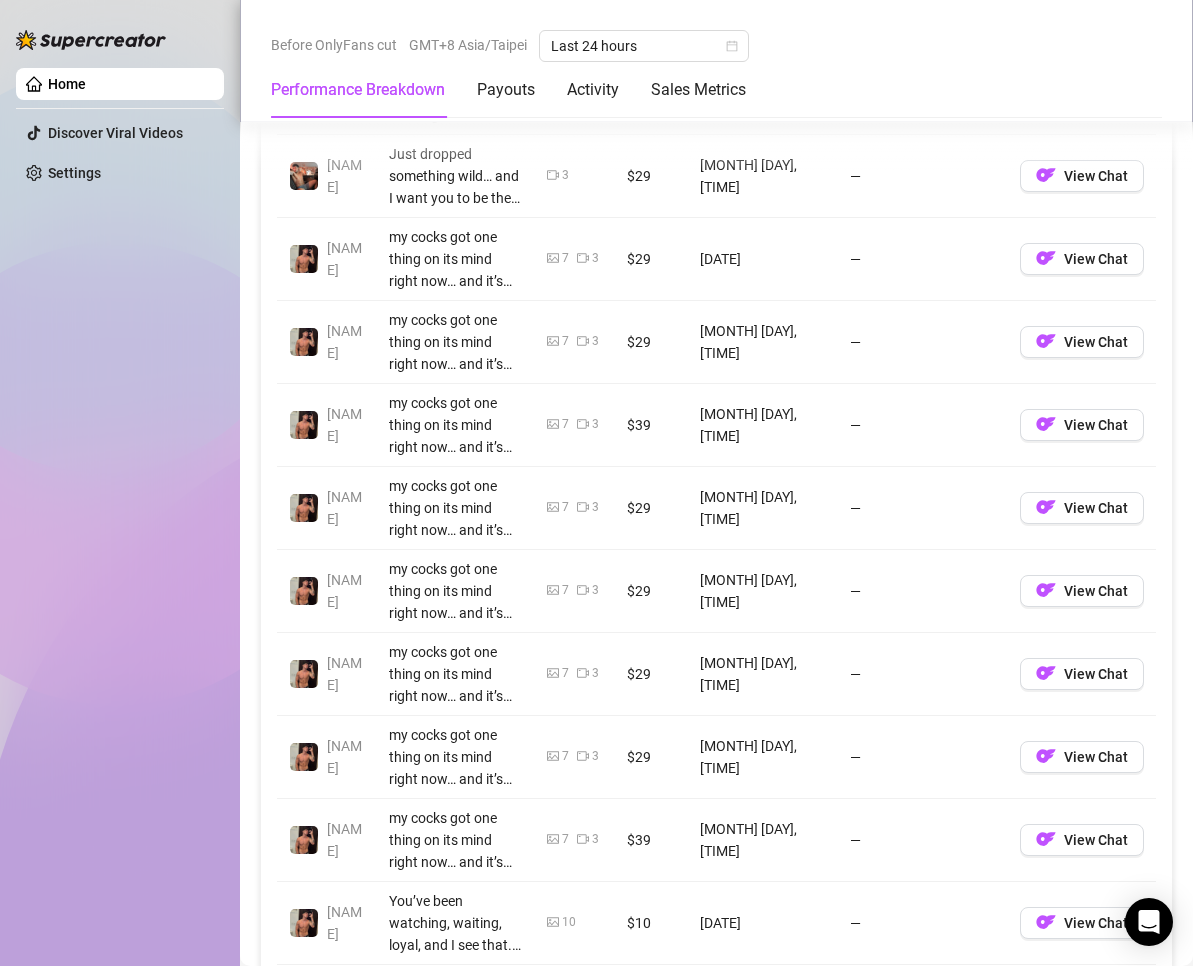 scroll, scrollTop: 2100, scrollLeft: 0, axis: vertical 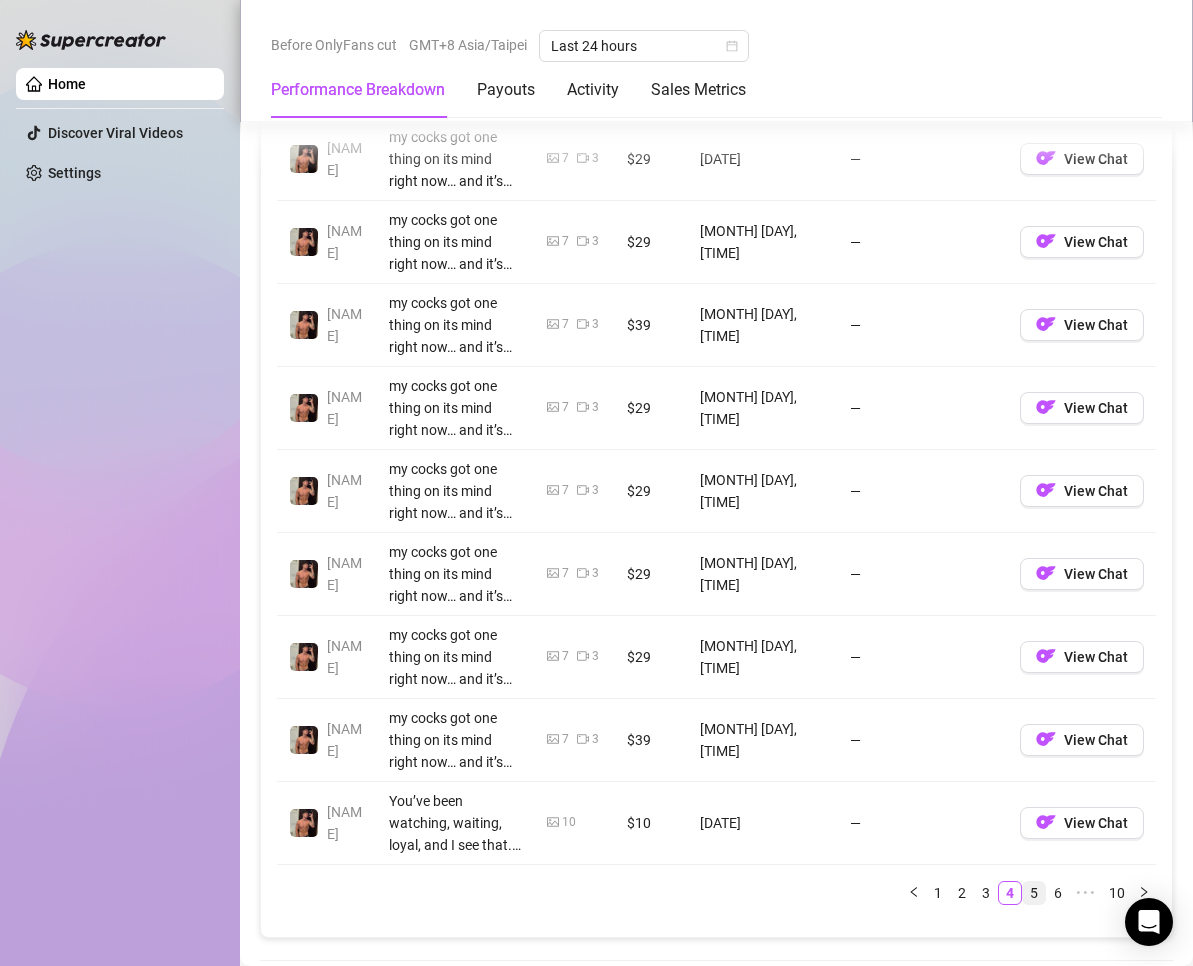 click on "5" at bounding box center (1034, 893) 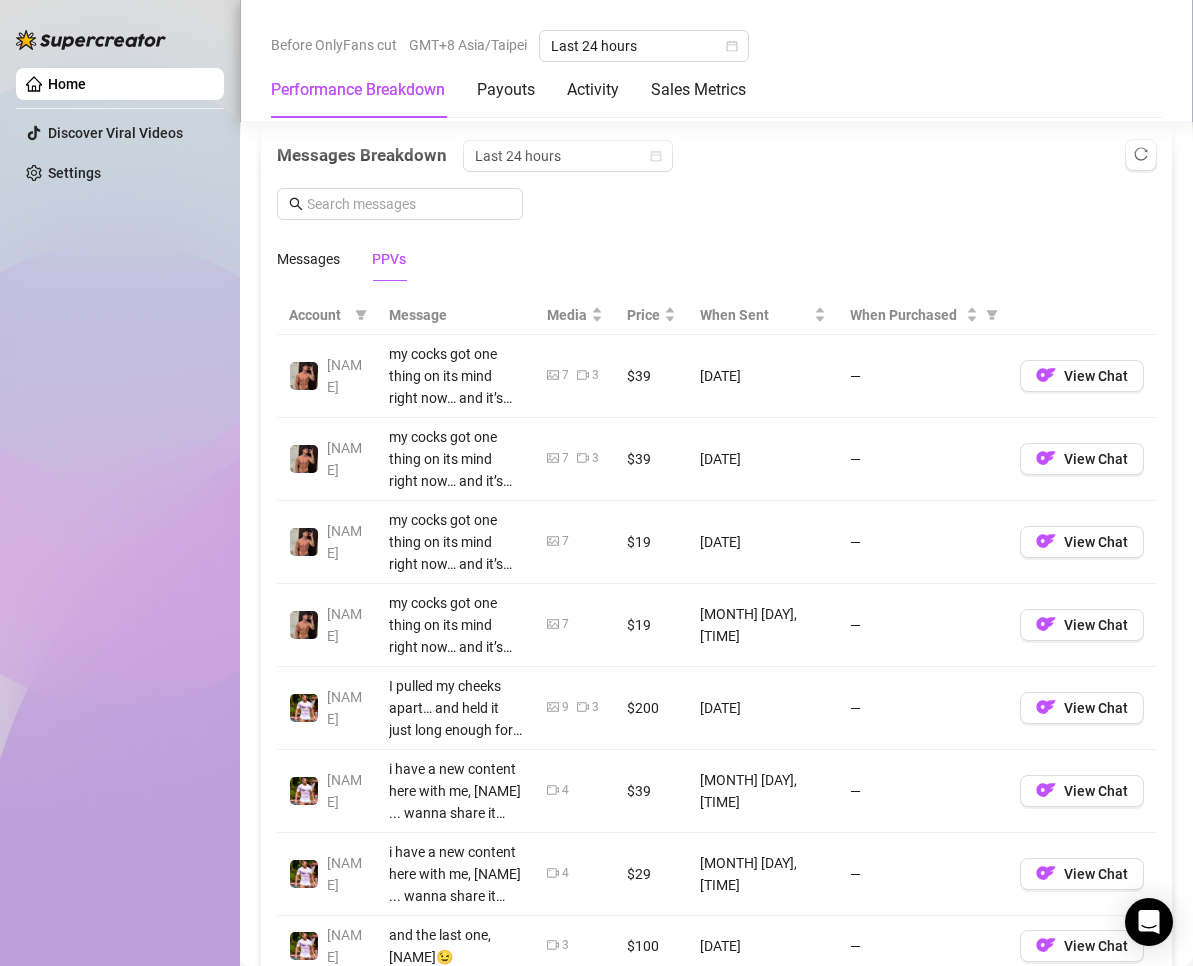 scroll, scrollTop: 2200, scrollLeft: 0, axis: vertical 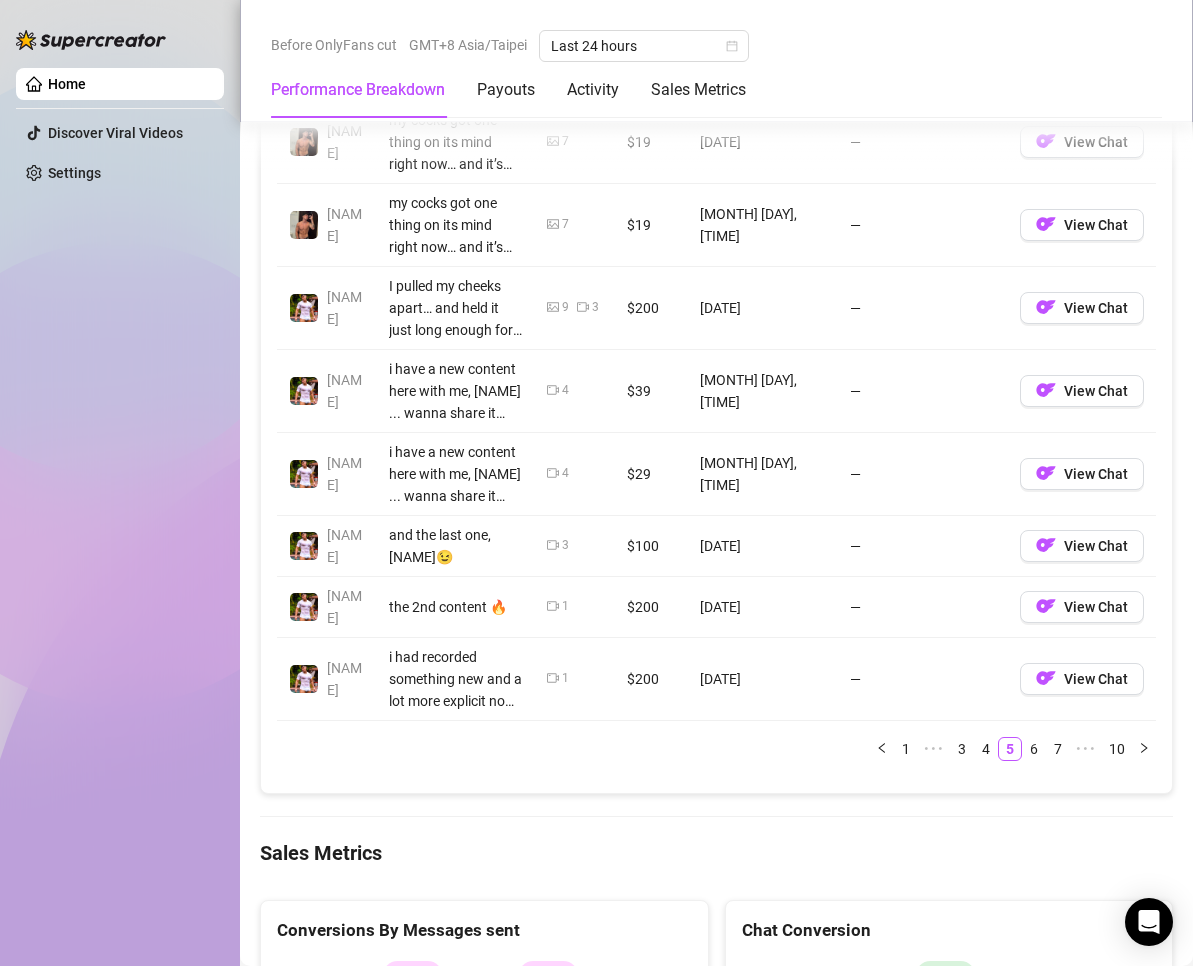 click on "6" at bounding box center (1034, 749) 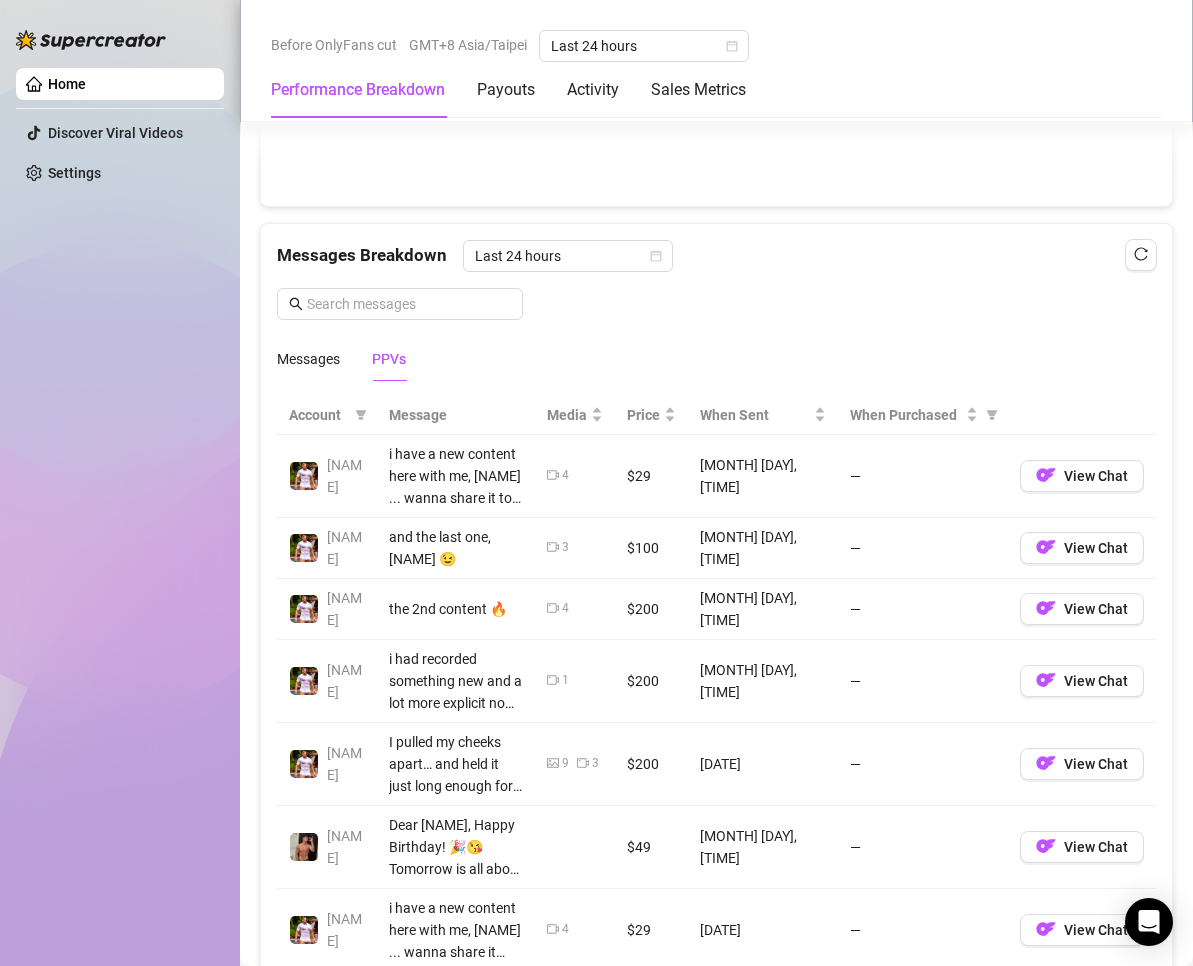 scroll, scrollTop: 2300, scrollLeft: 0, axis: vertical 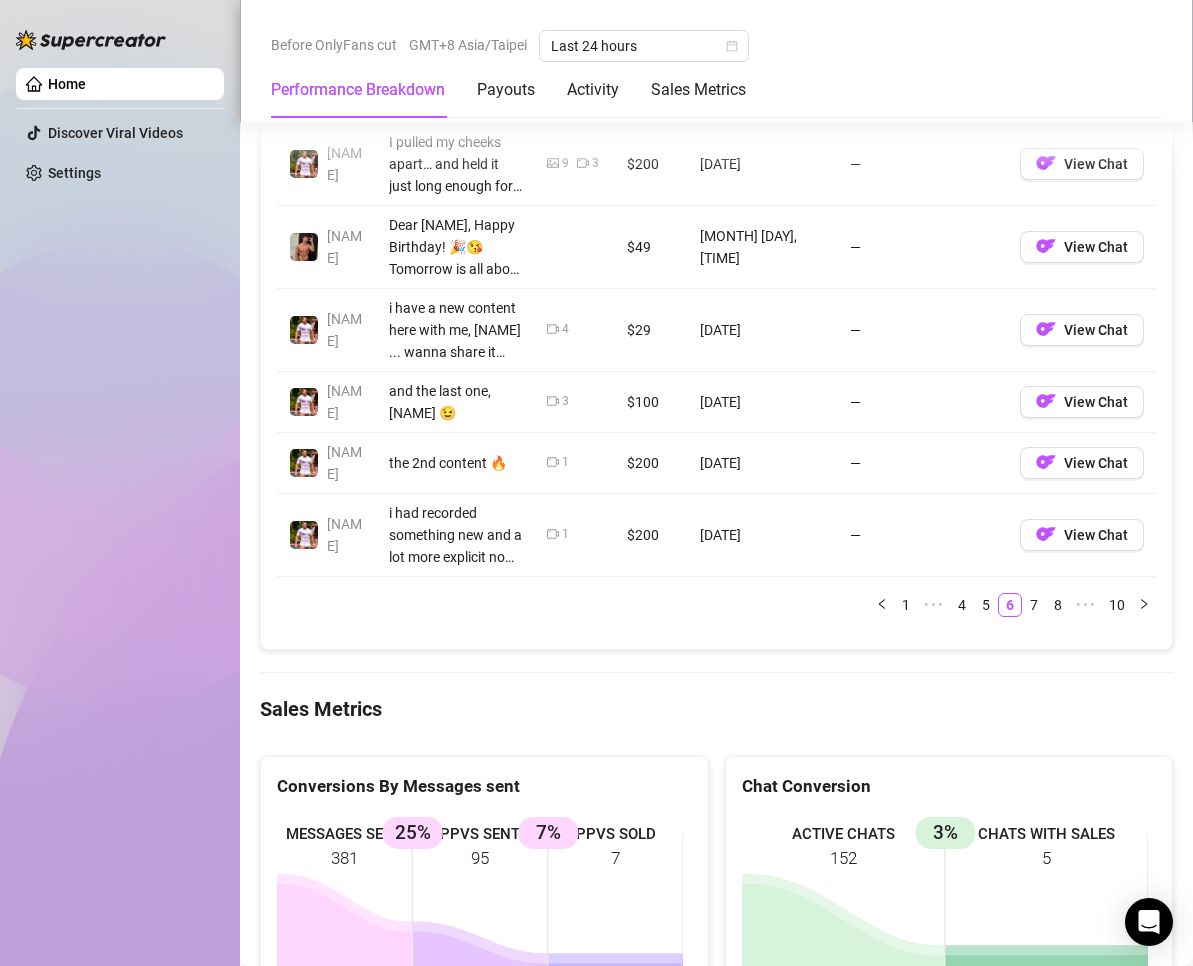 click on "7" at bounding box center (1034, 605) 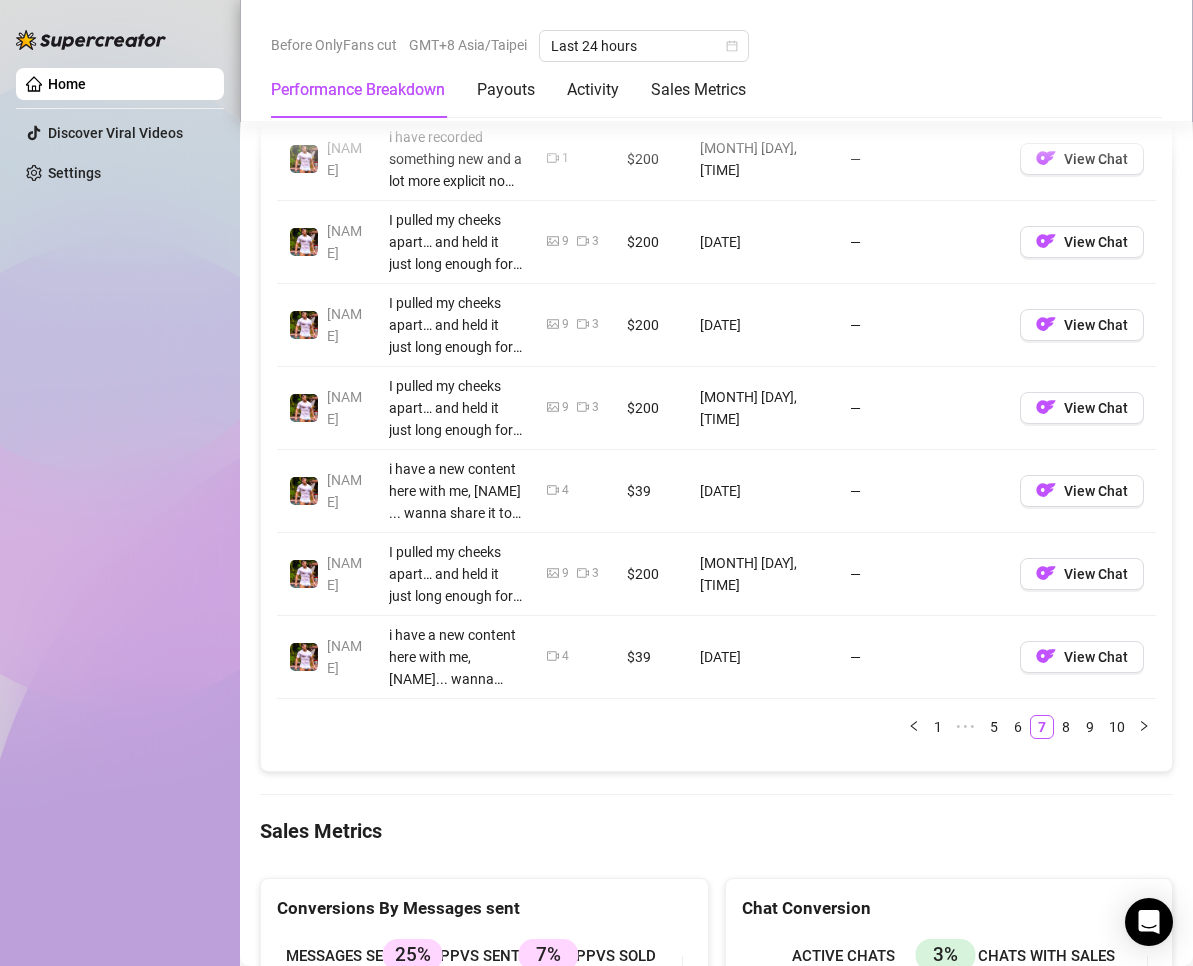 scroll, scrollTop: 2300, scrollLeft: 0, axis: vertical 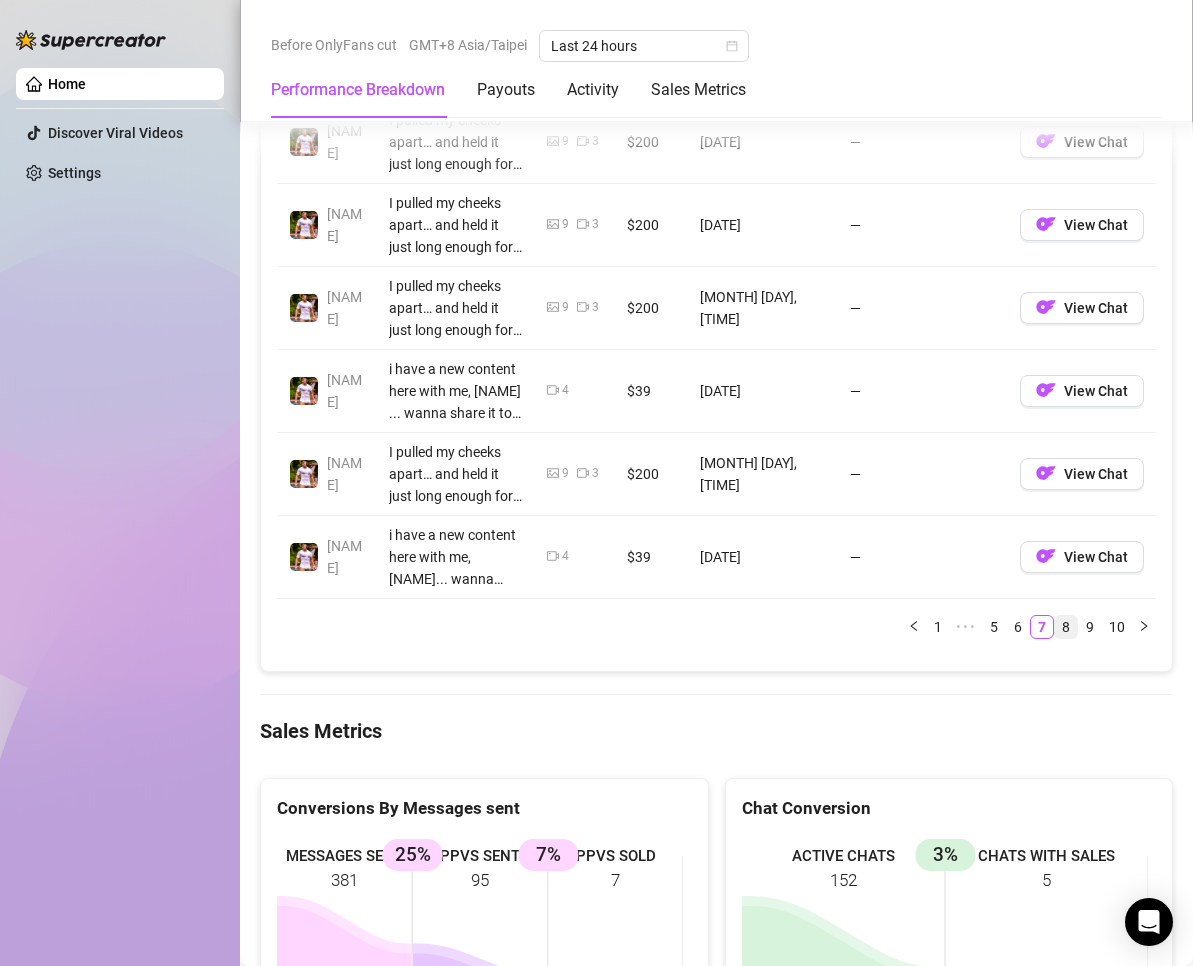 click on "8" at bounding box center [1066, 627] 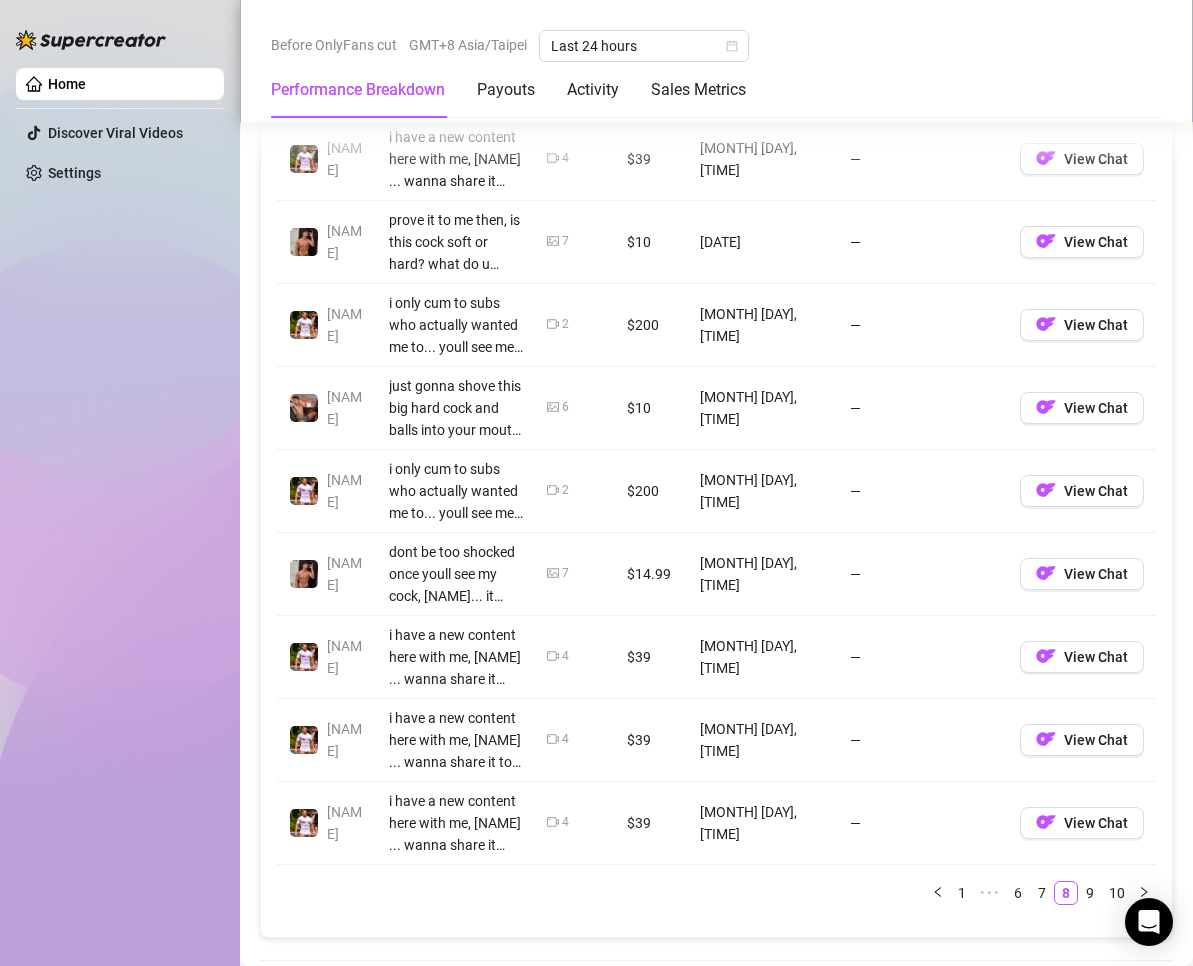 scroll, scrollTop: 2400, scrollLeft: 0, axis: vertical 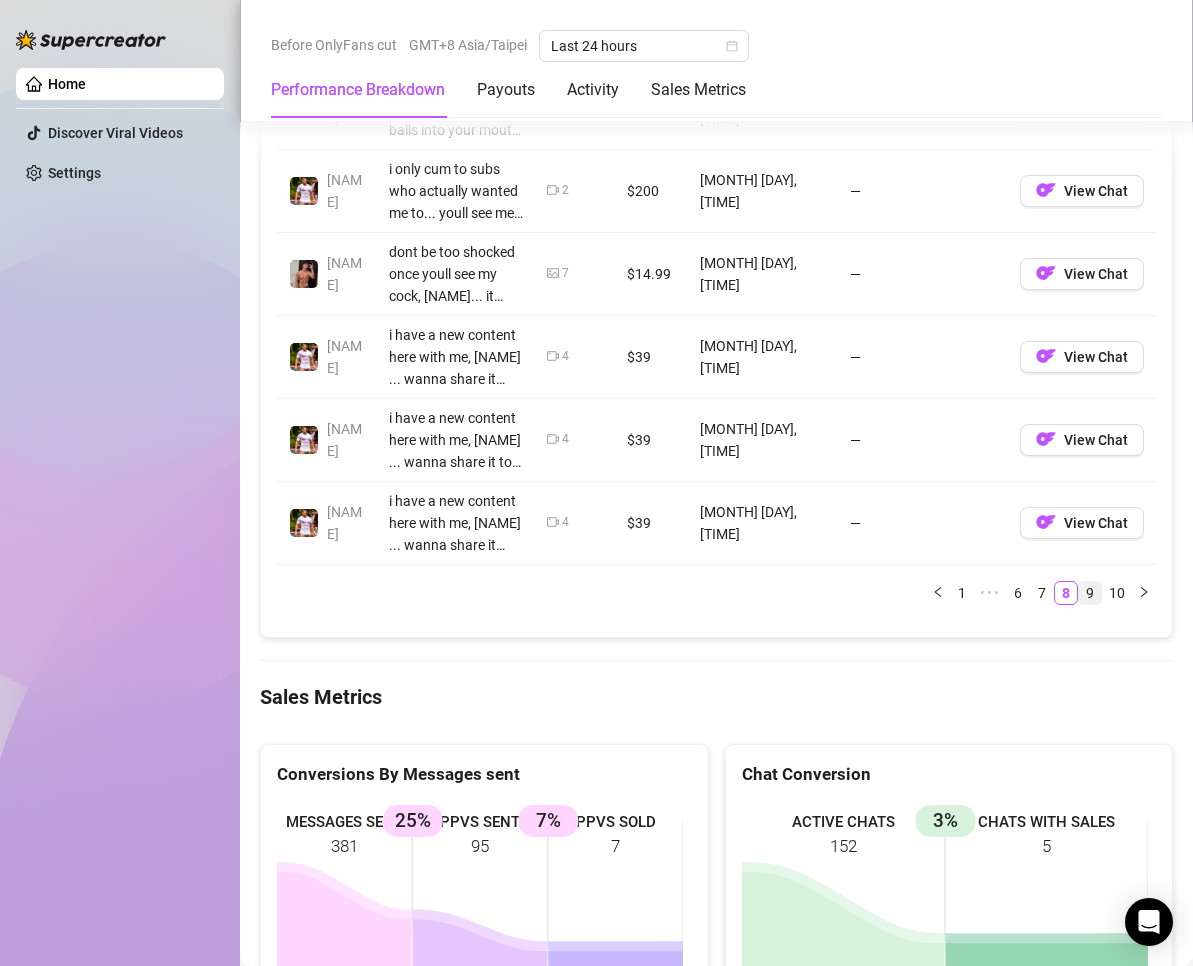 click on "9" at bounding box center (1090, 593) 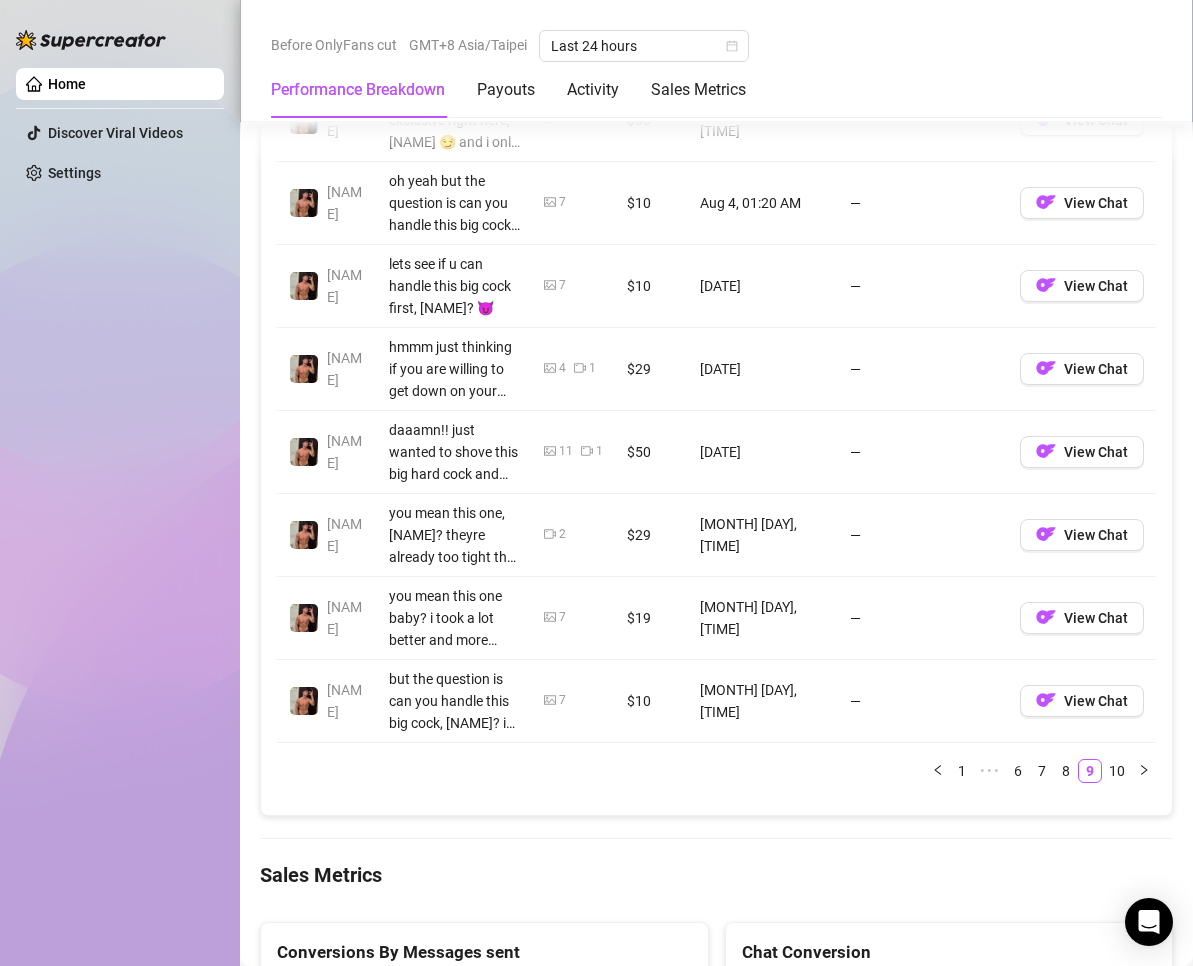 scroll, scrollTop: 2500, scrollLeft: 0, axis: vertical 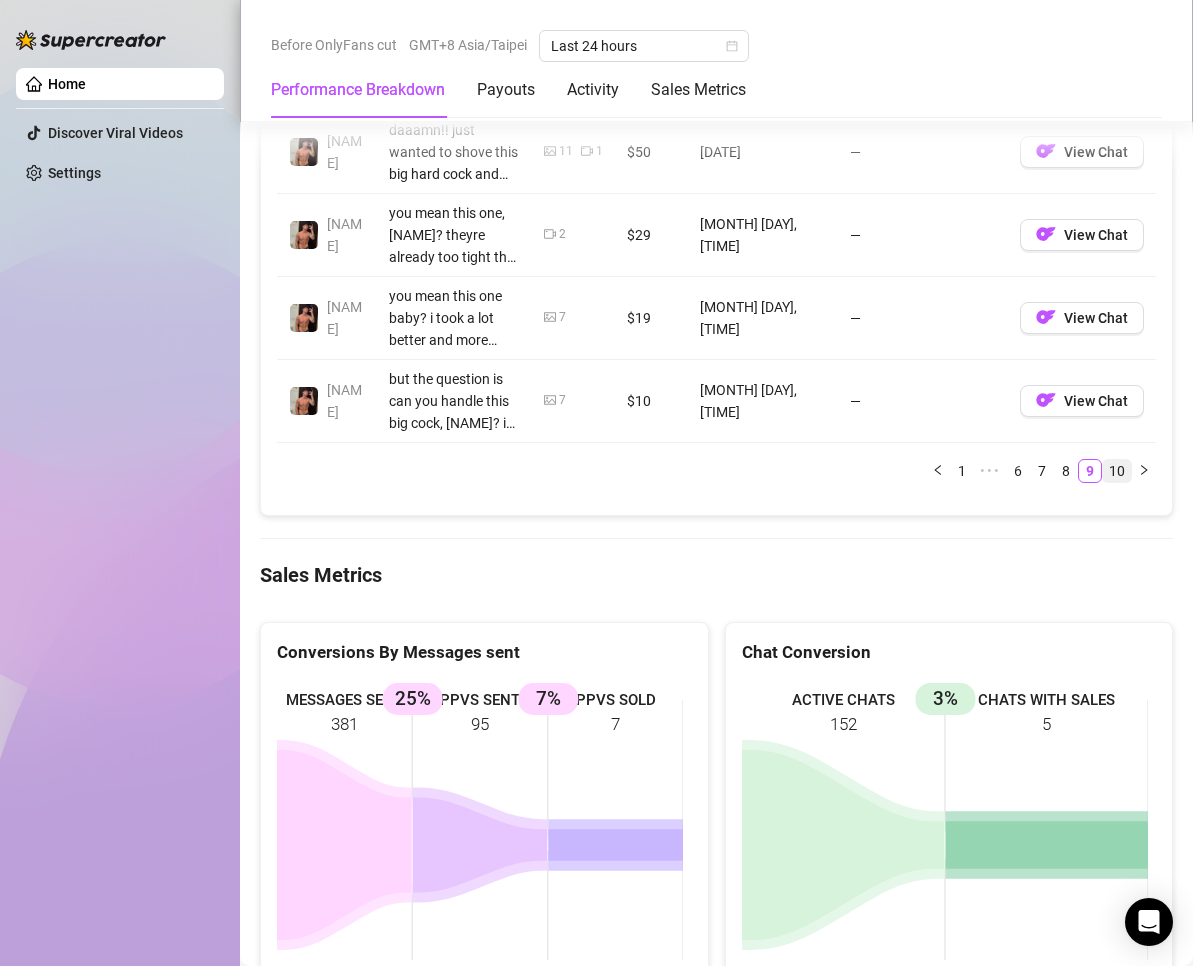 click on "10" at bounding box center (1117, 471) 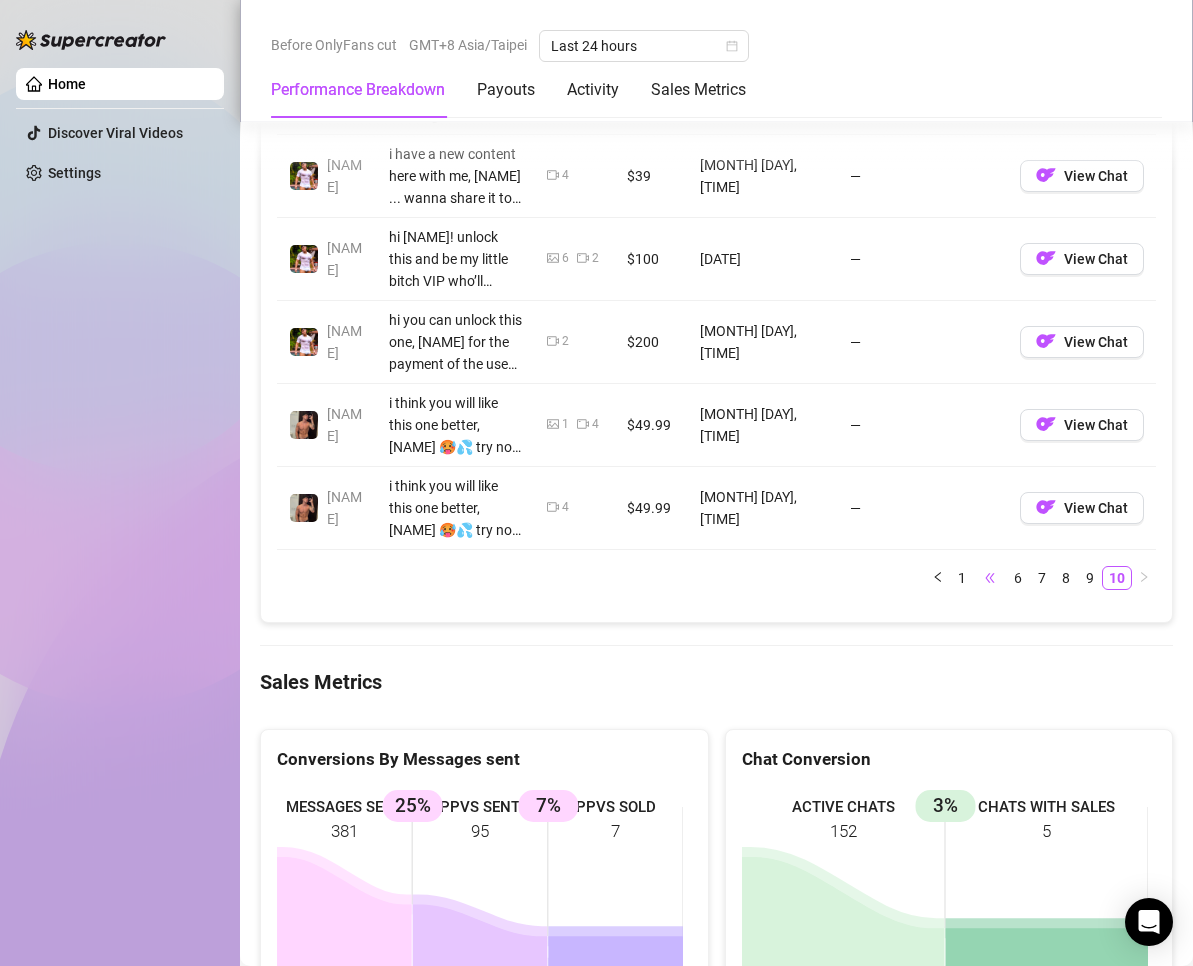 scroll, scrollTop: 1700, scrollLeft: 0, axis: vertical 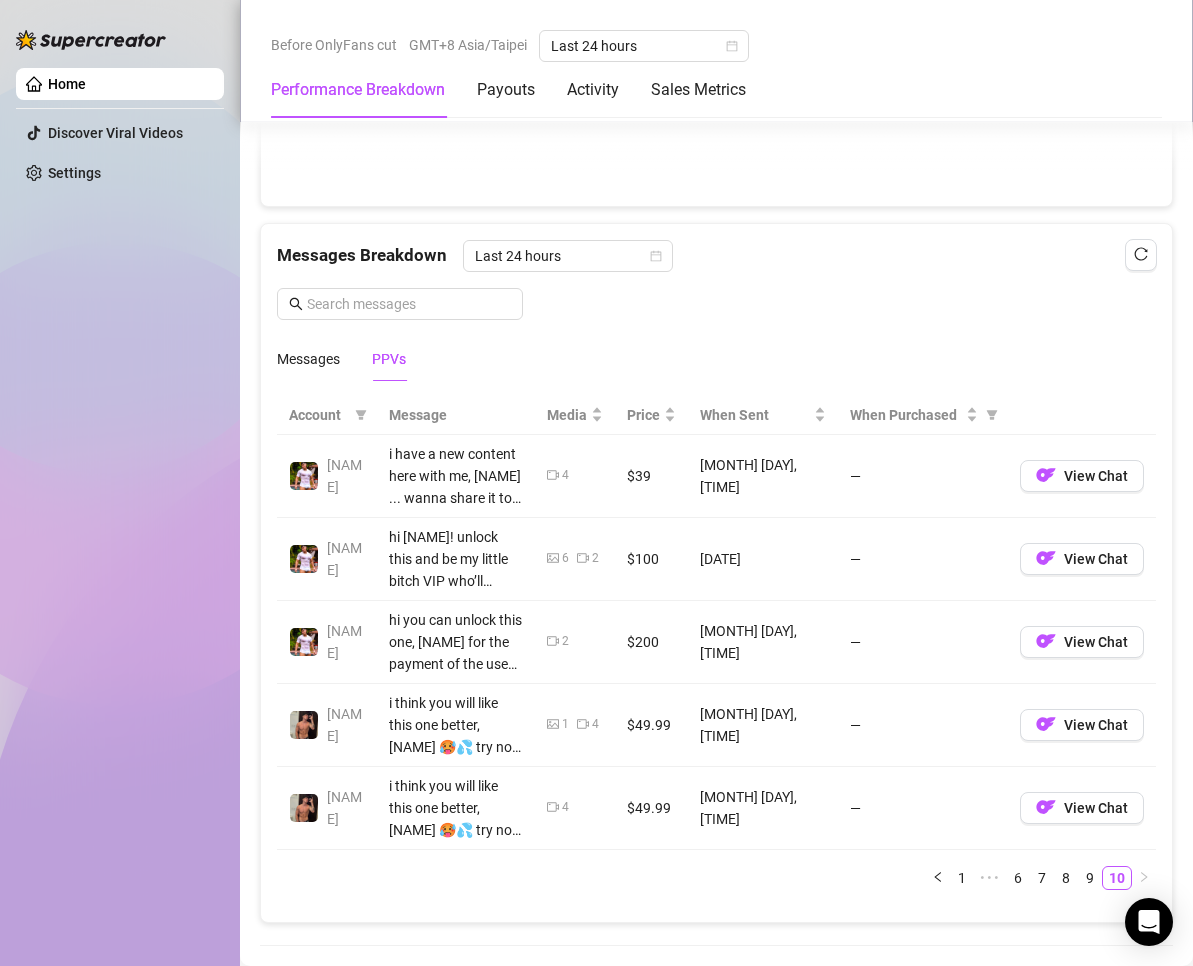 click on "PPVs" at bounding box center [389, 359] 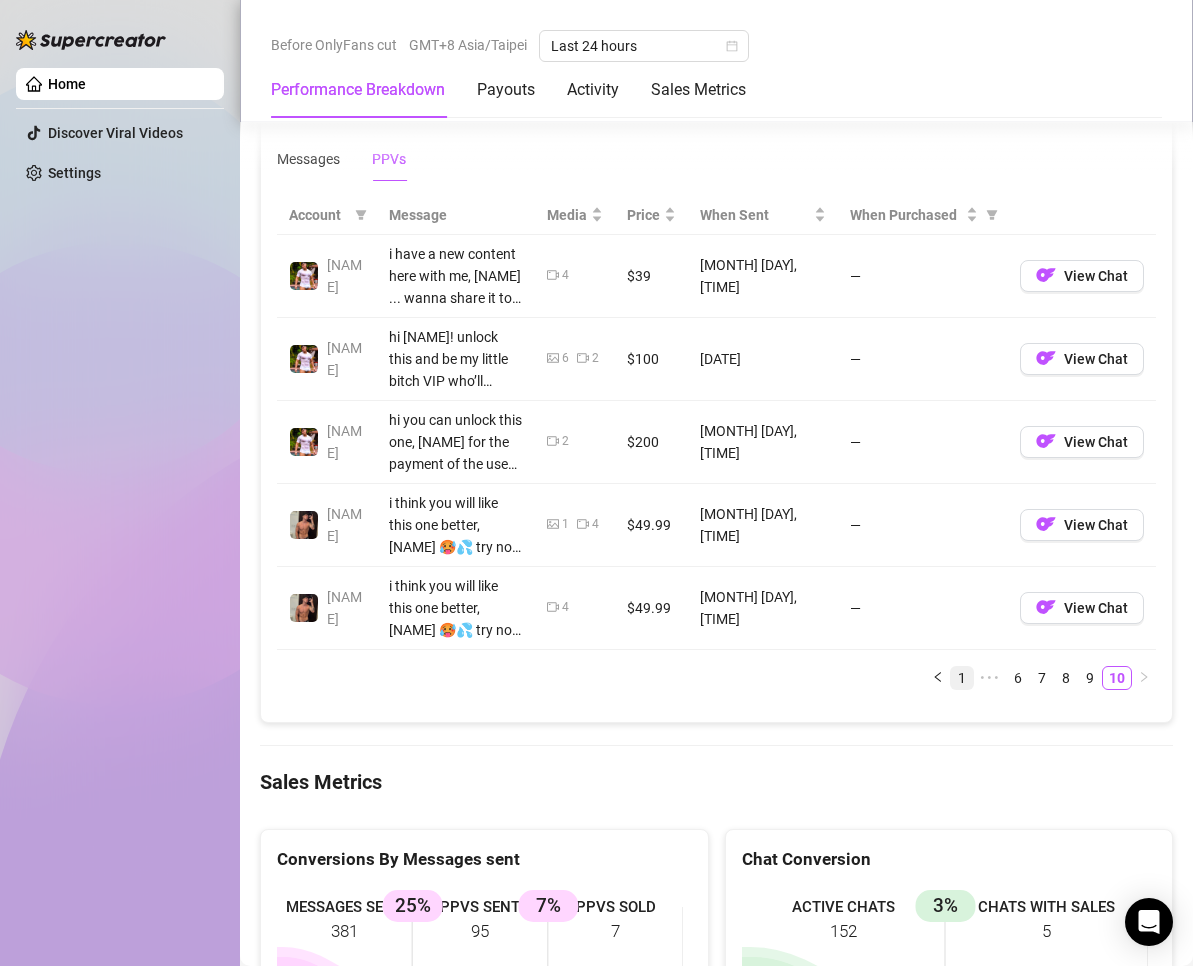 click on "1" at bounding box center [962, 678] 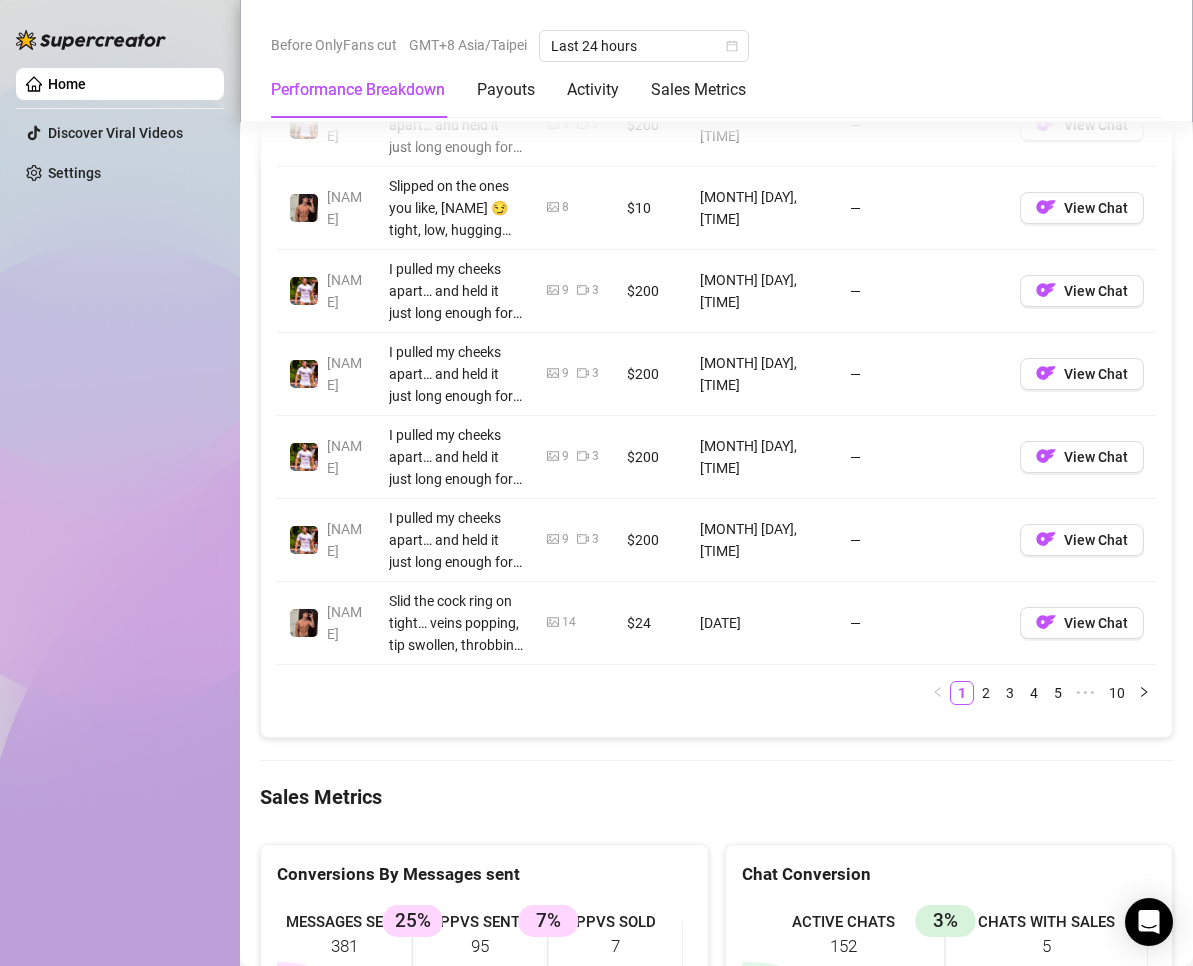 scroll, scrollTop: 2400, scrollLeft: 0, axis: vertical 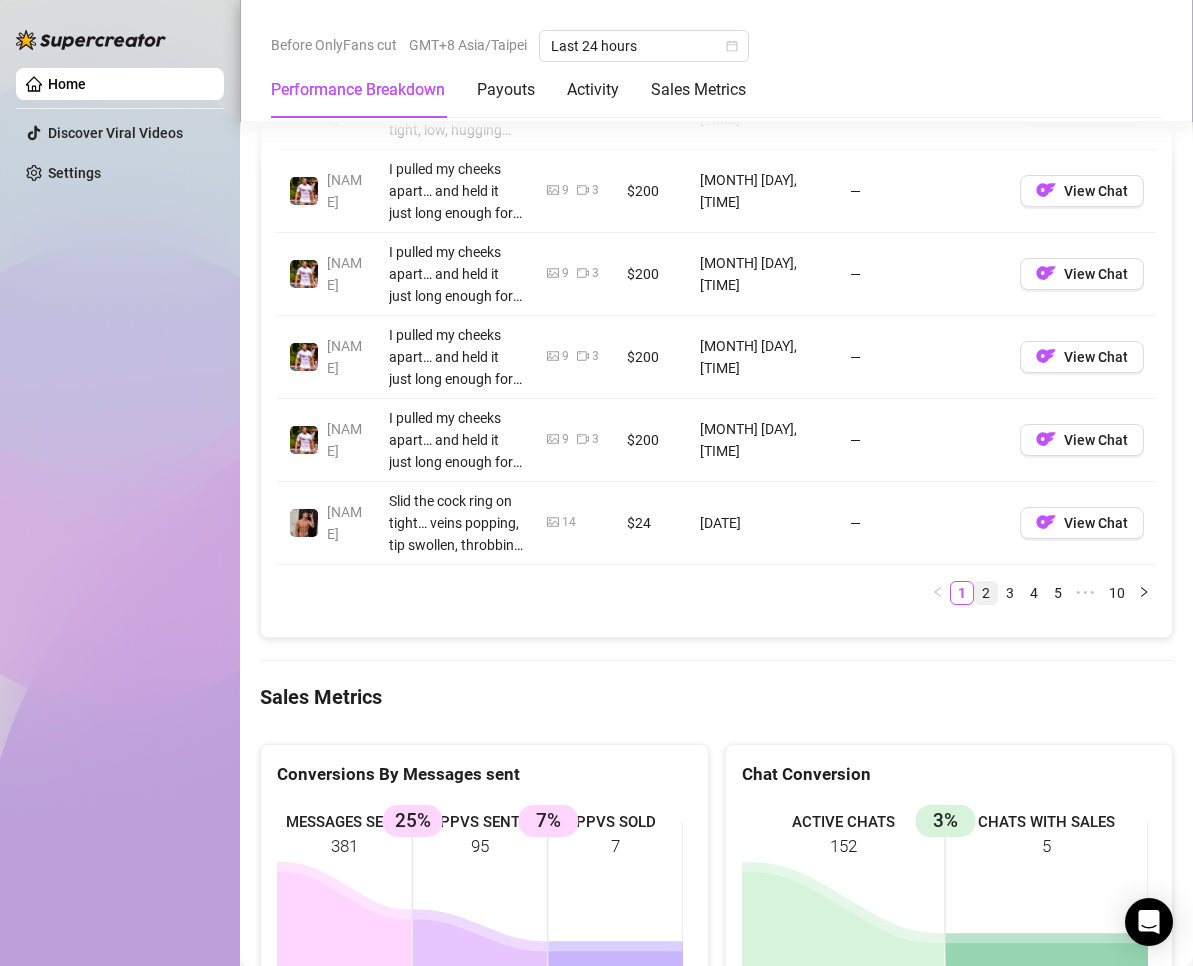 click on "2" at bounding box center (986, 593) 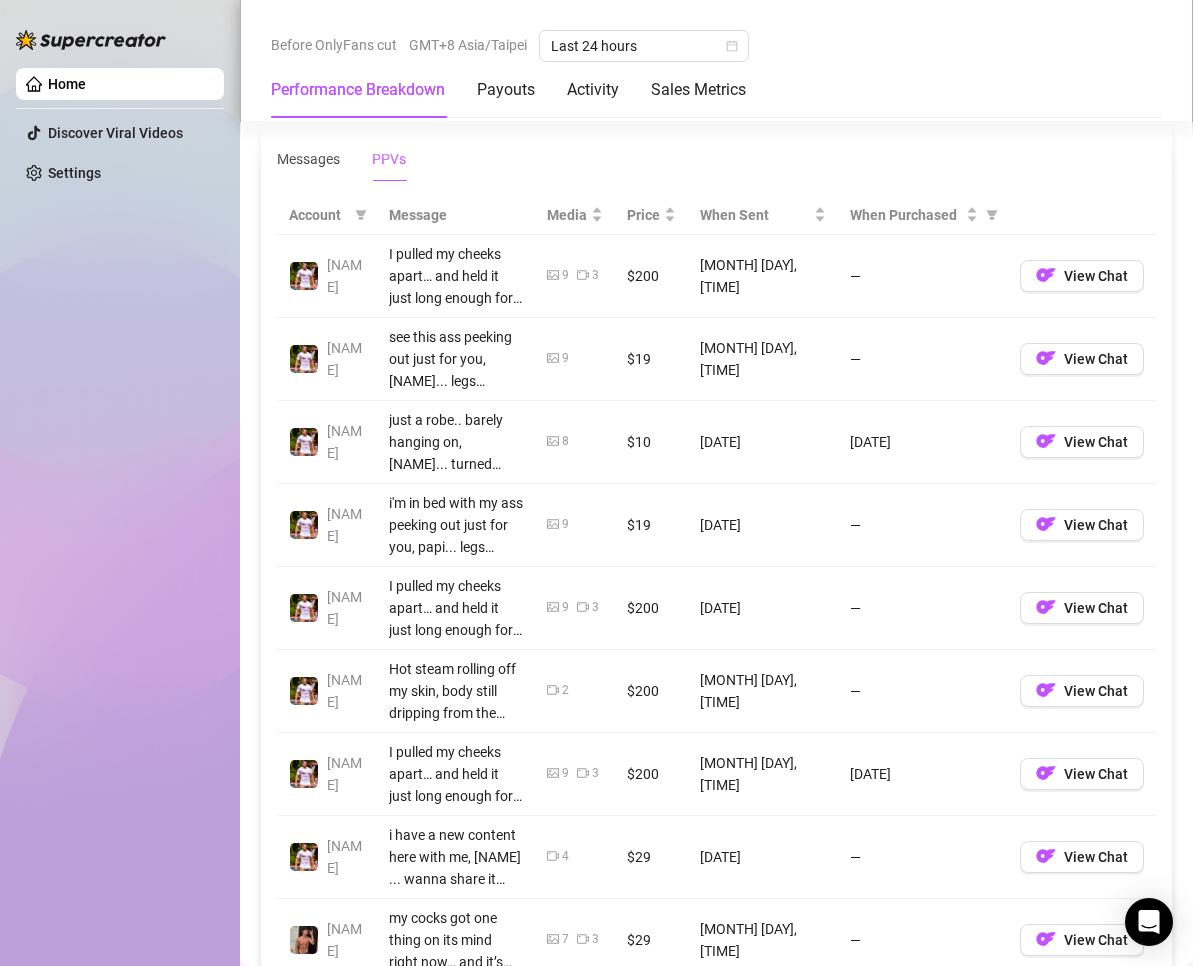 scroll, scrollTop: 2100, scrollLeft: 0, axis: vertical 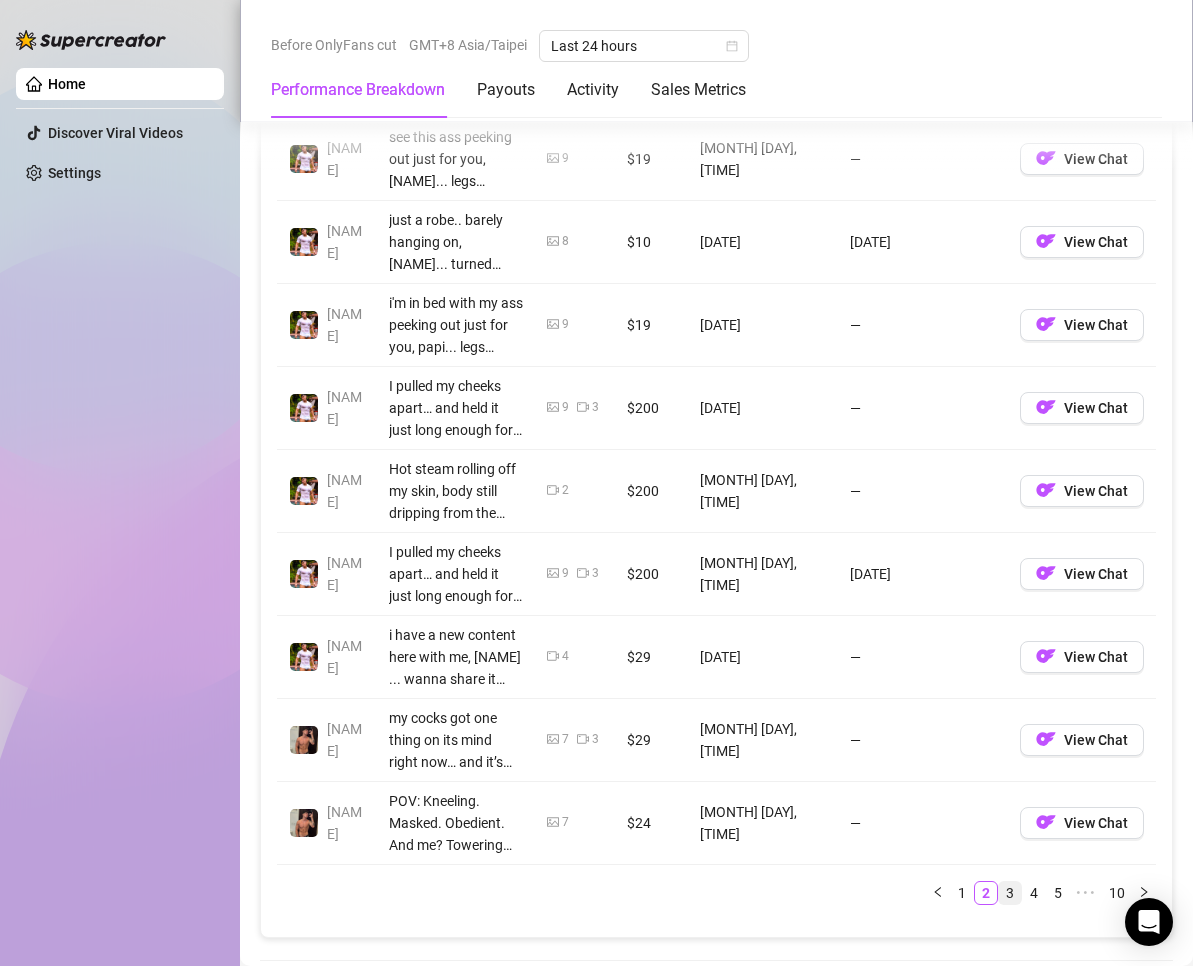 click on "3" at bounding box center (1010, 893) 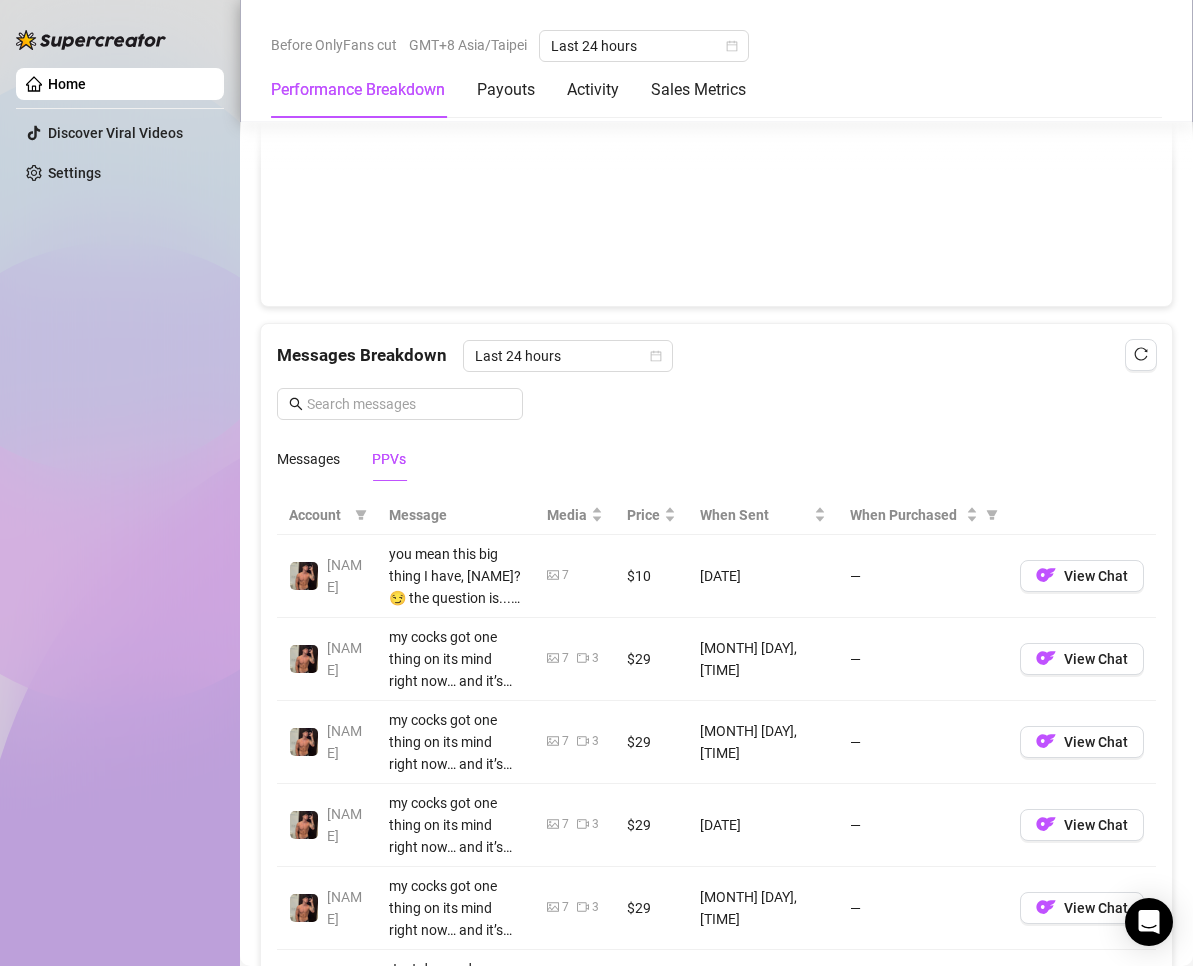 scroll, scrollTop: 2200, scrollLeft: 0, axis: vertical 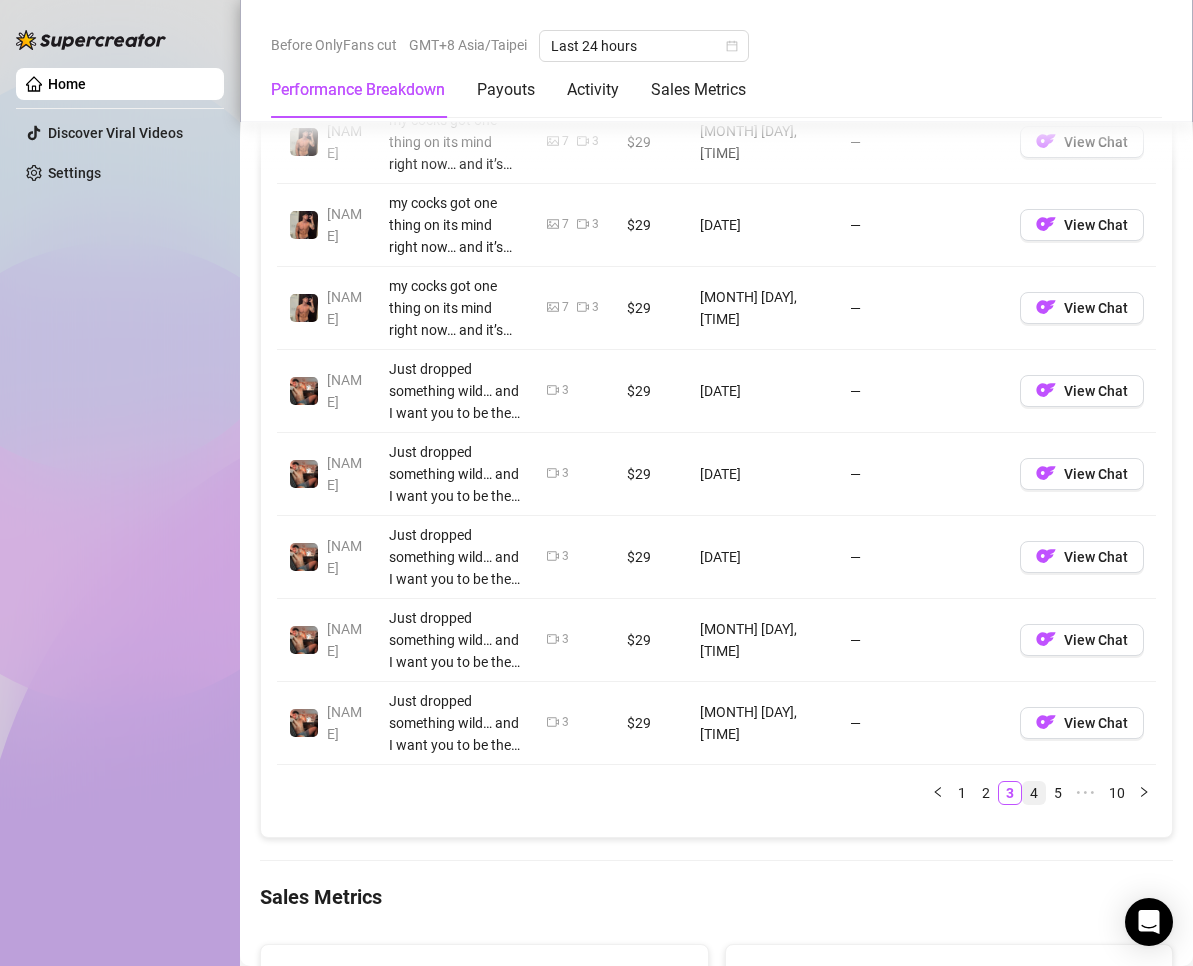drag, startPoint x: 1018, startPoint y: 789, endPoint x: 1000, endPoint y: 787, distance: 18.110771 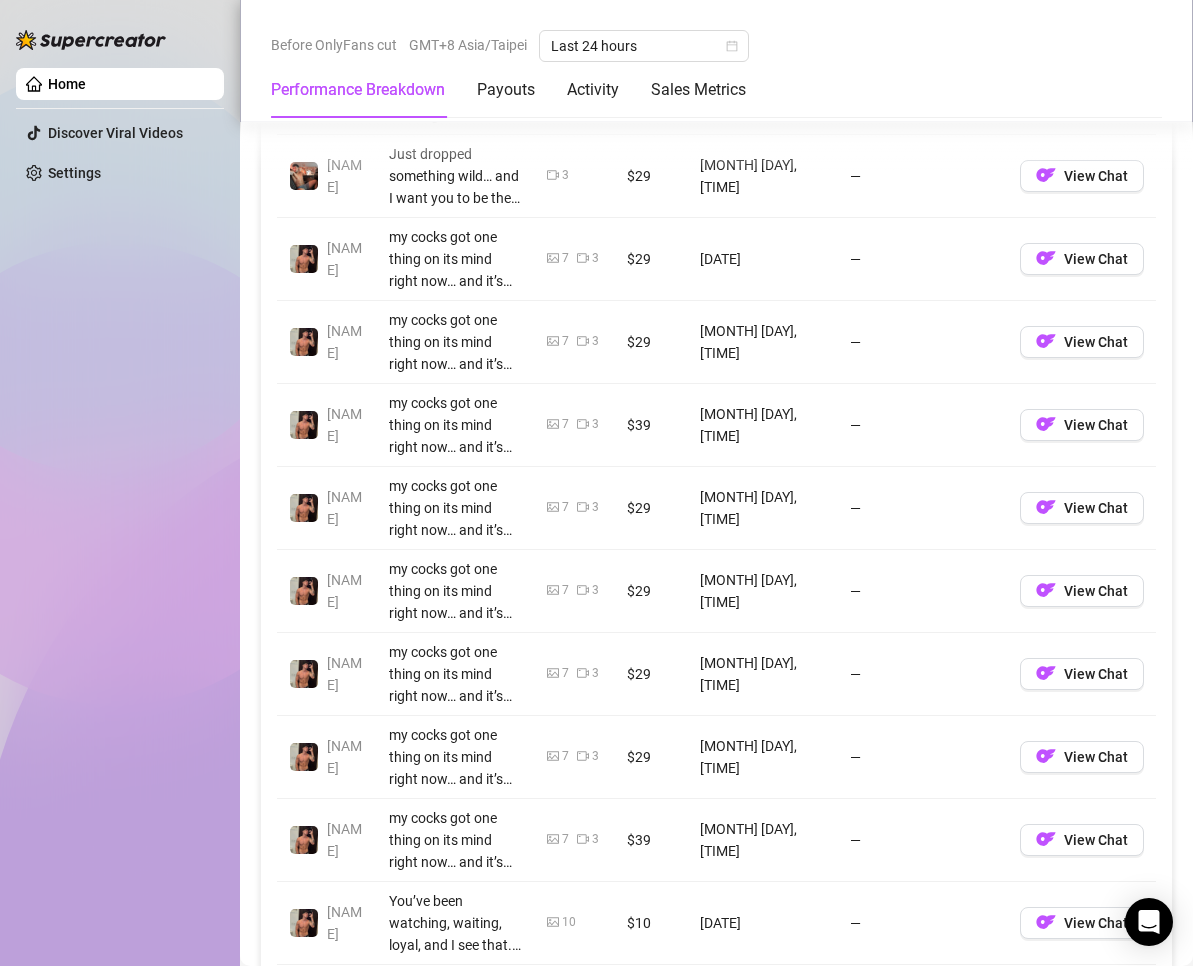 scroll, scrollTop: 2200, scrollLeft: 0, axis: vertical 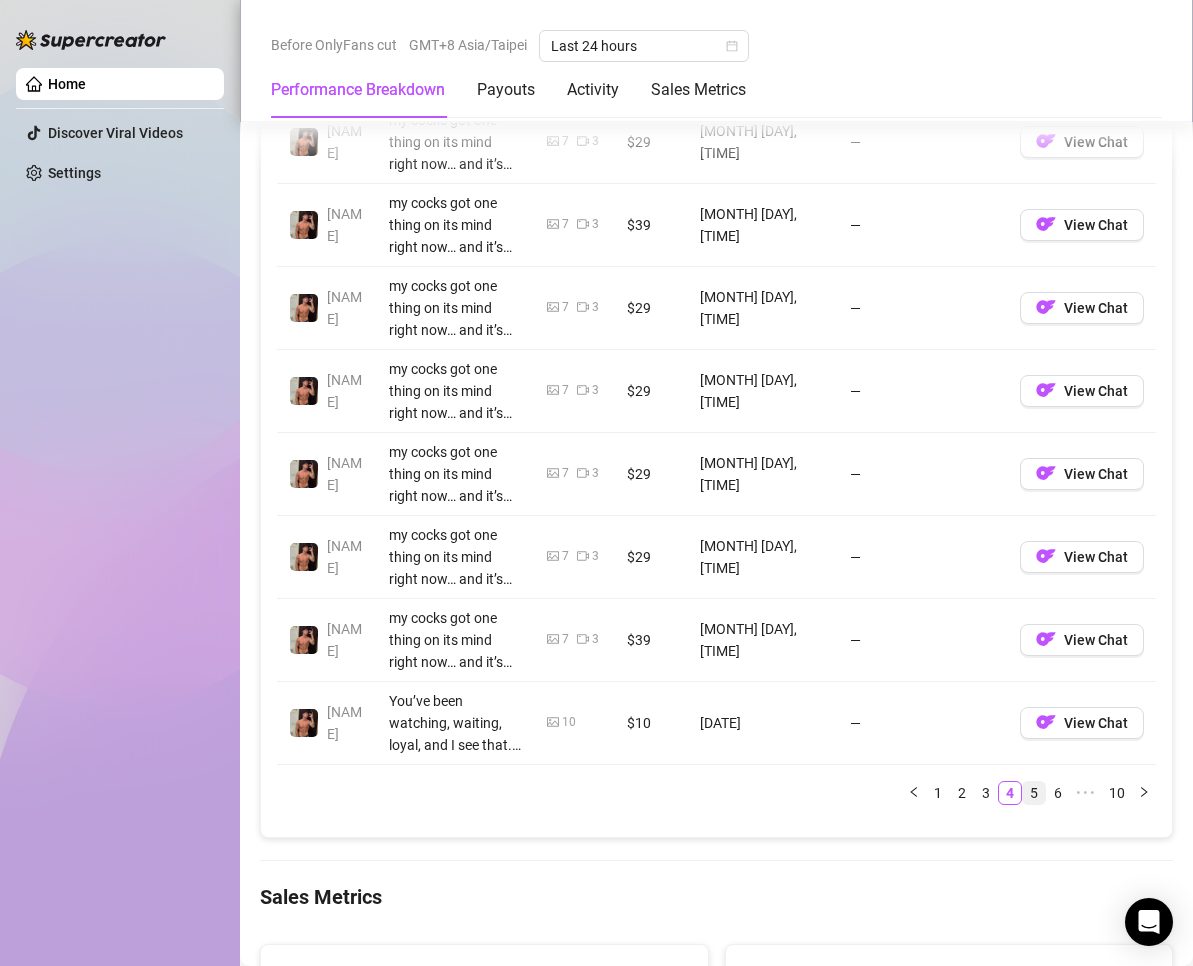 click on "5" at bounding box center (1034, 793) 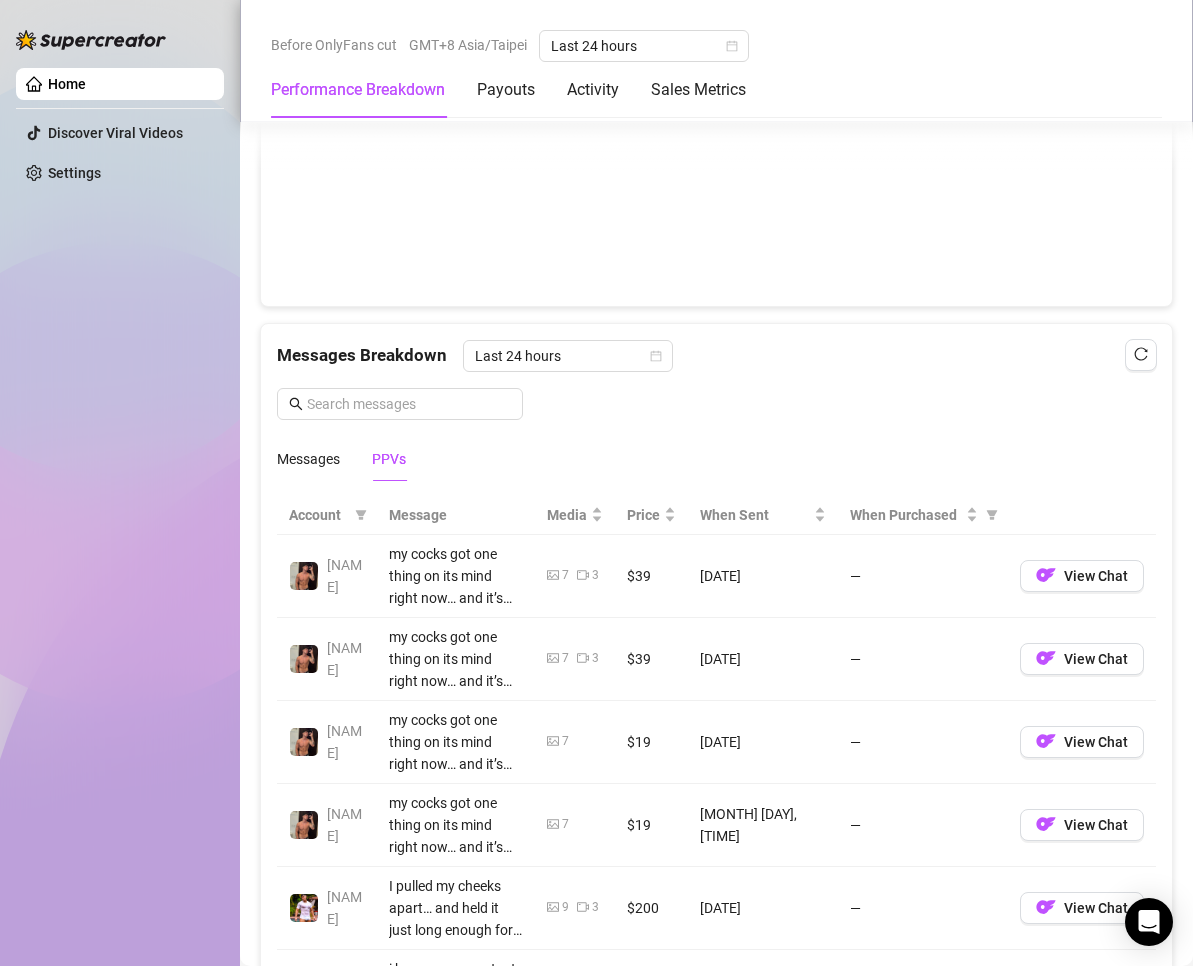 scroll, scrollTop: 2200, scrollLeft: 0, axis: vertical 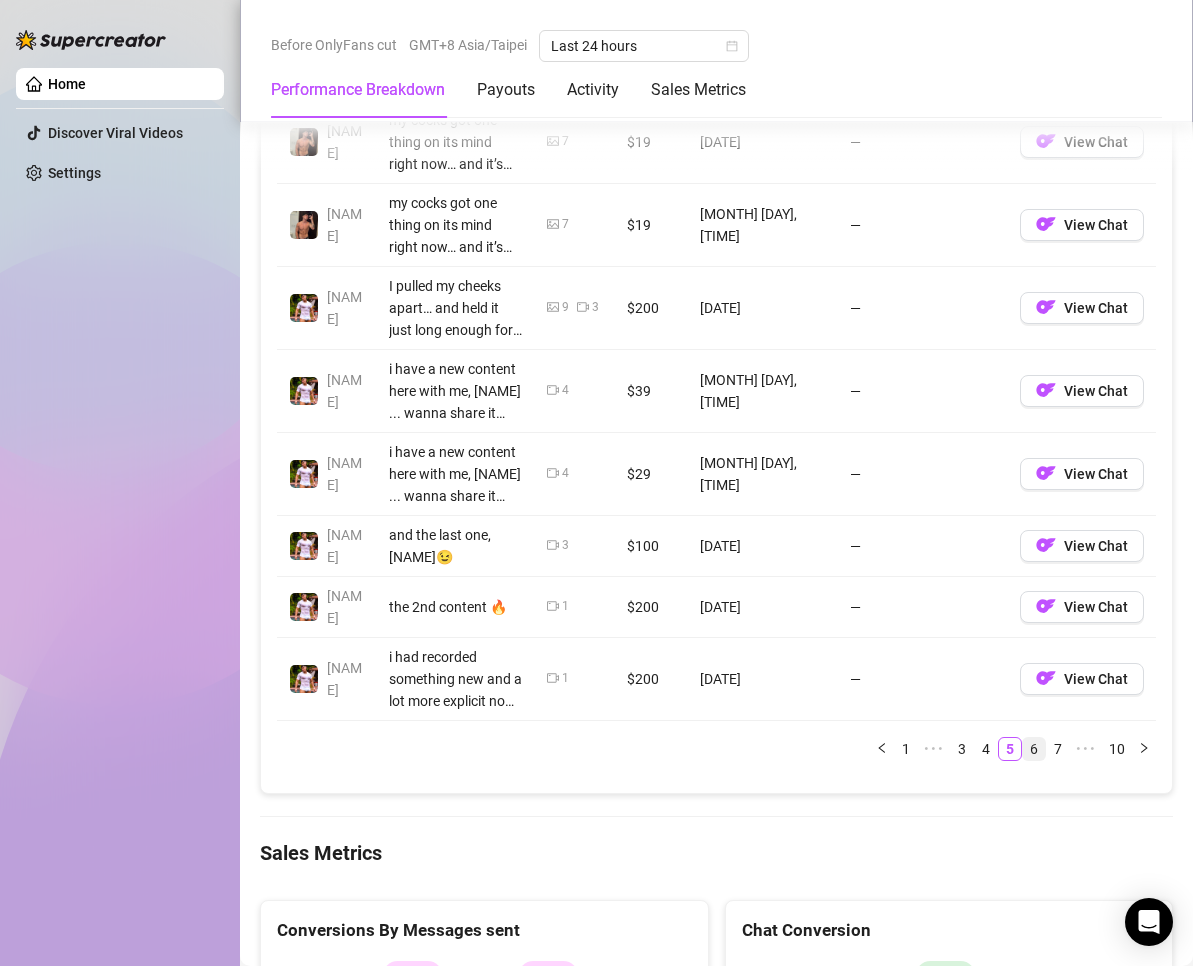 click on "6" at bounding box center (1034, 749) 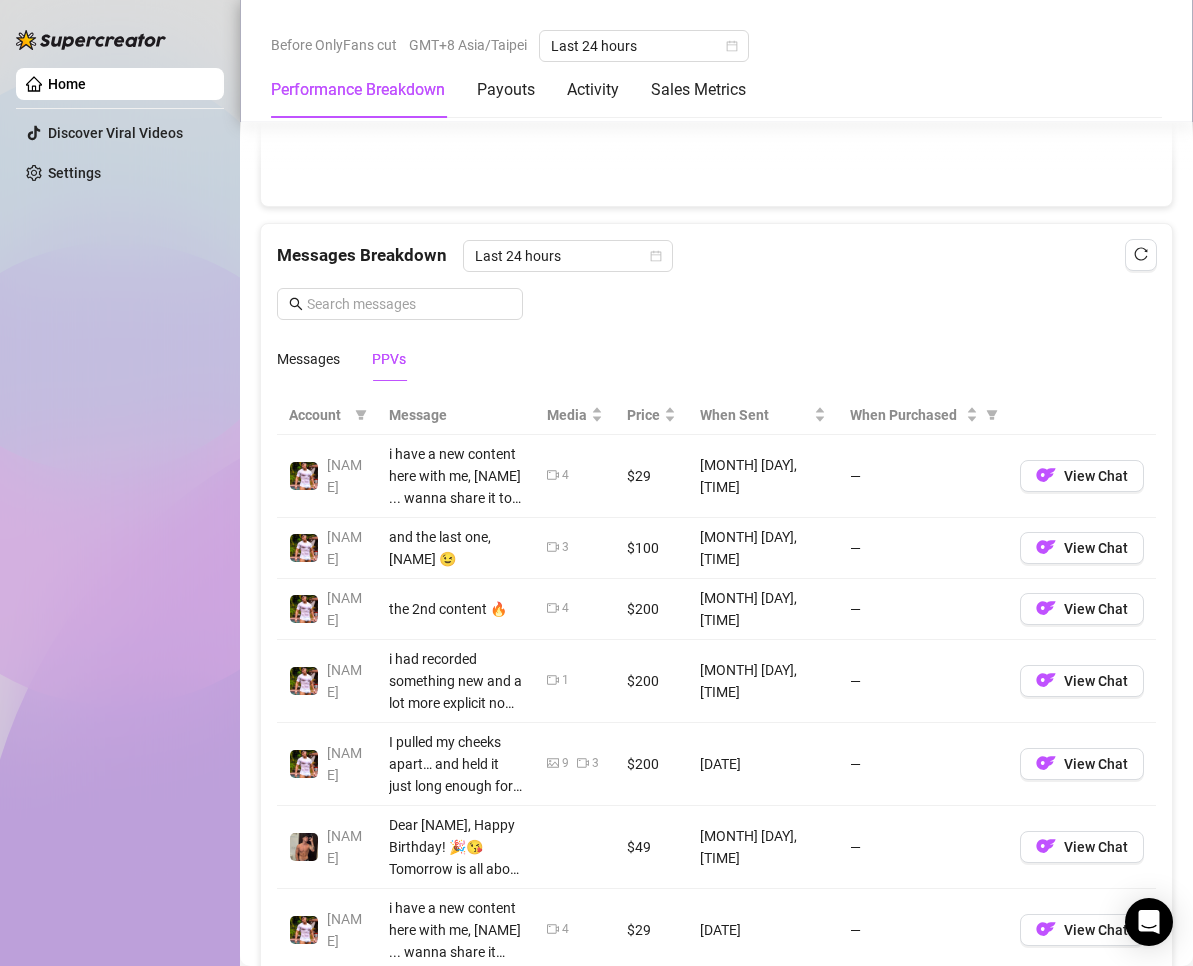 scroll, scrollTop: 2200, scrollLeft: 0, axis: vertical 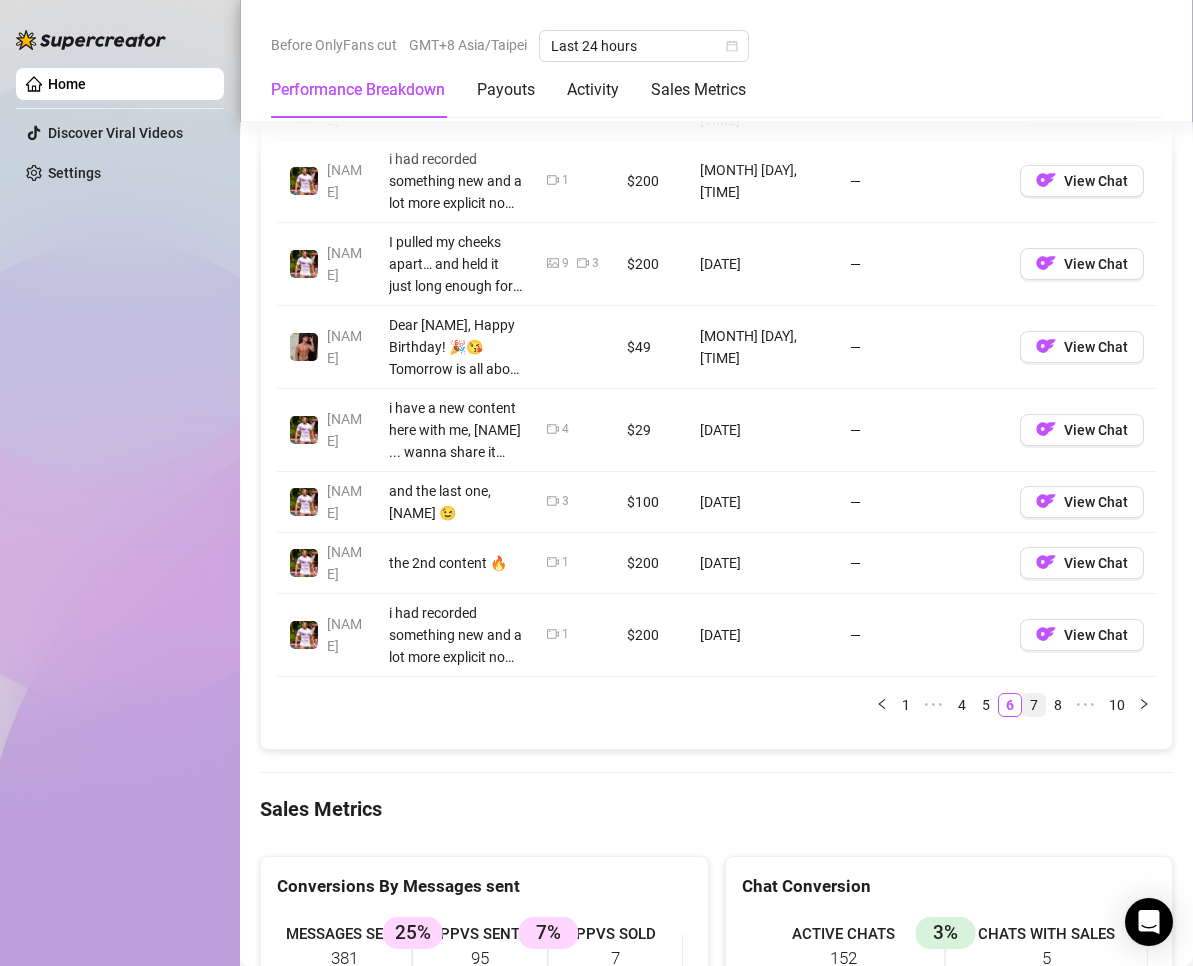 click on "7" at bounding box center (1034, 705) 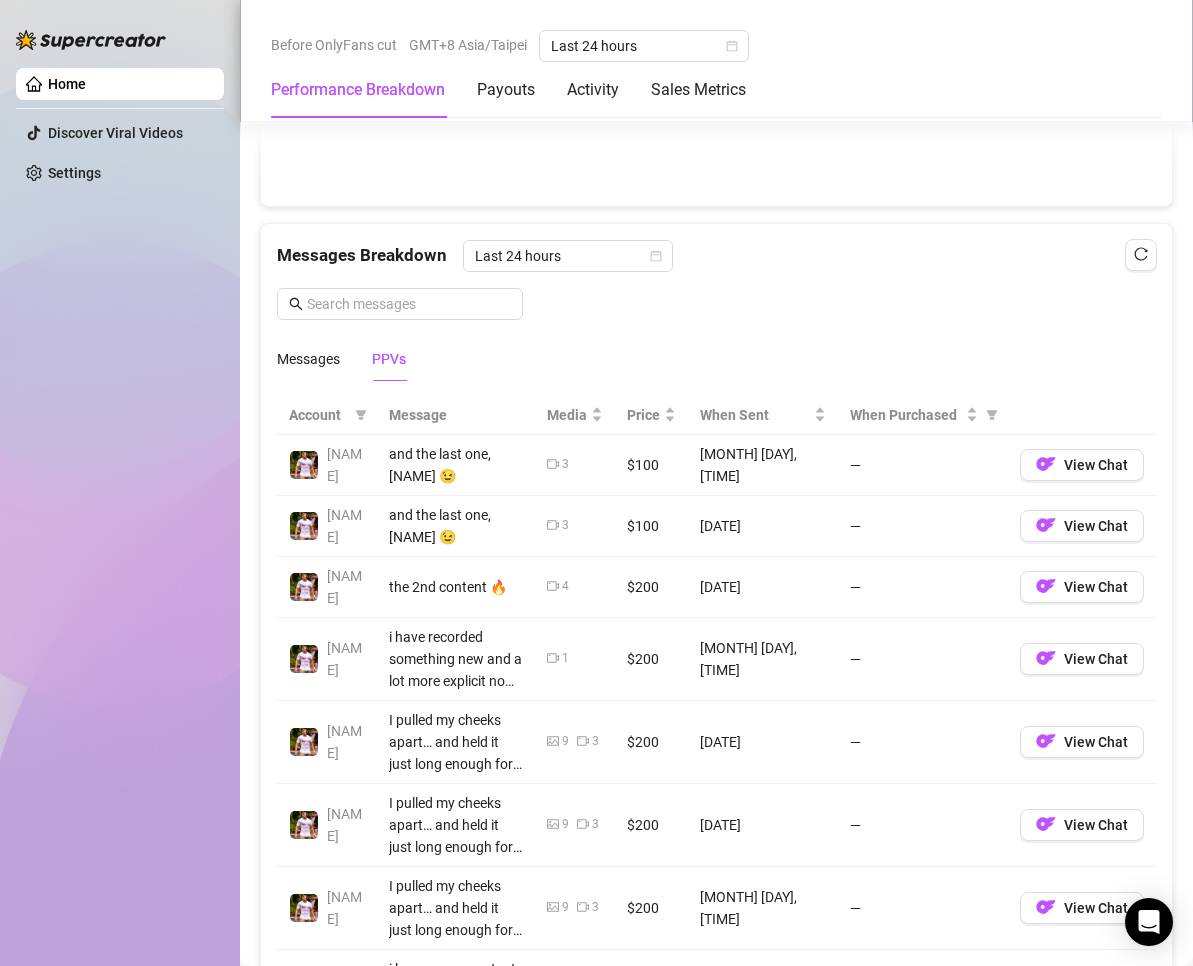 scroll, scrollTop: 2200, scrollLeft: 0, axis: vertical 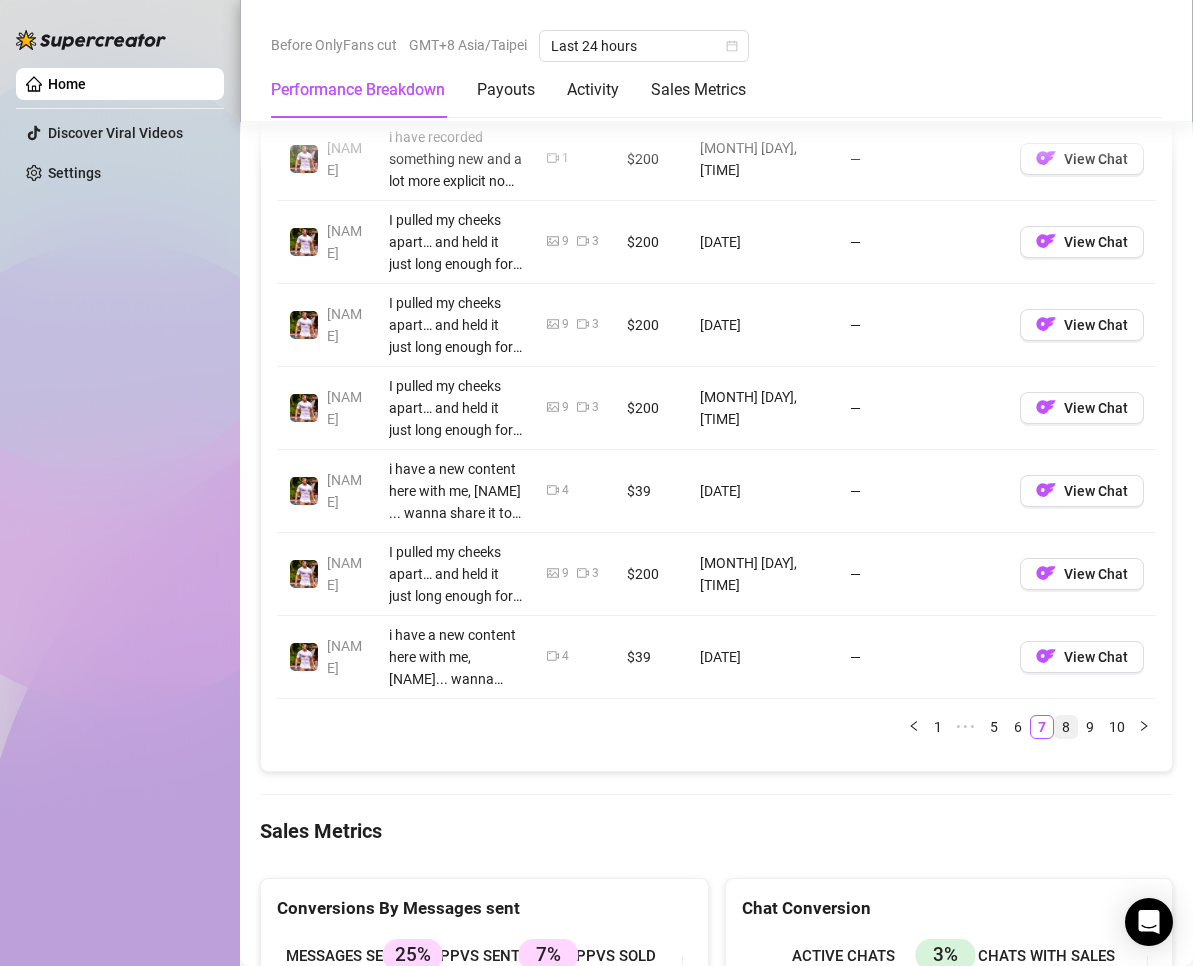 click on "8" at bounding box center [1066, 727] 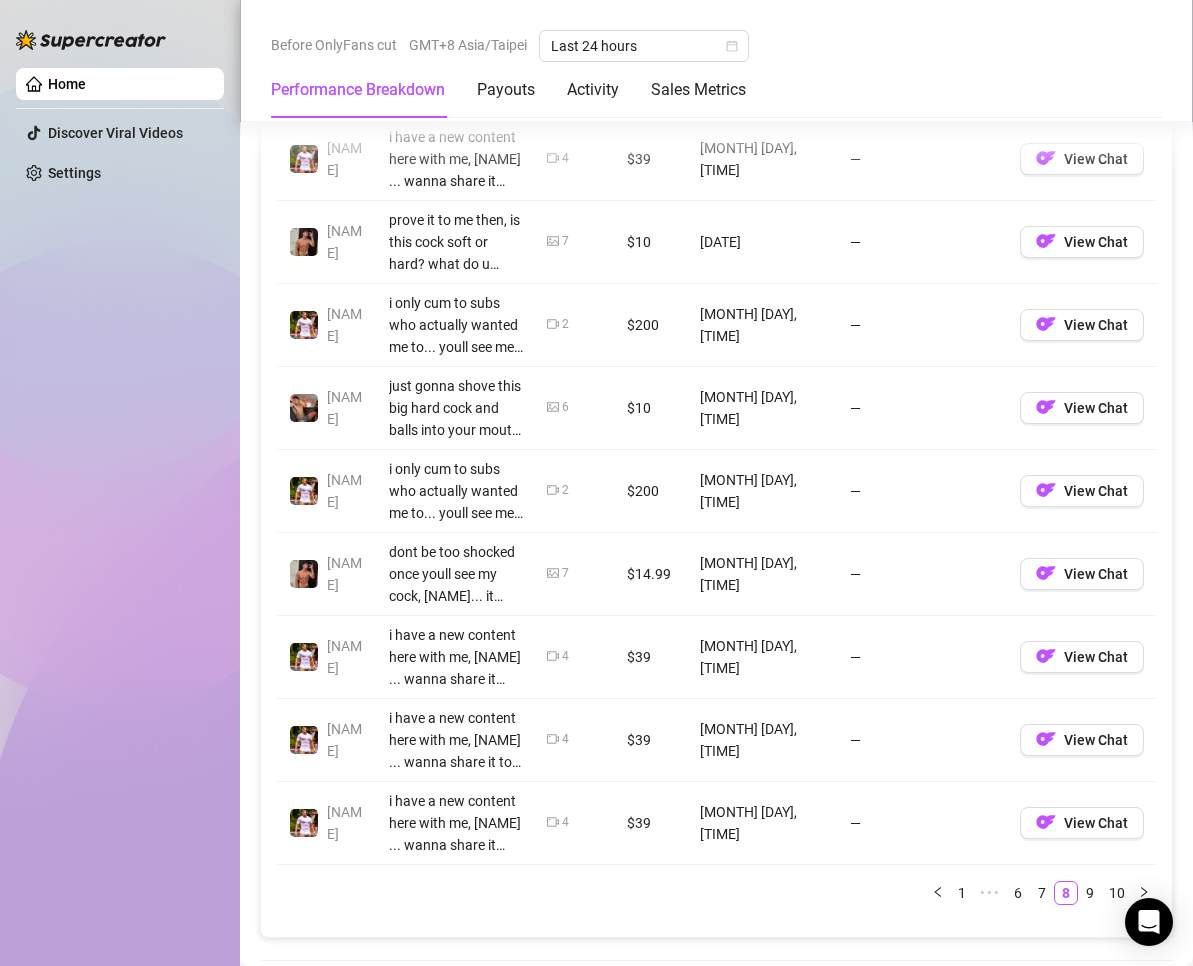 scroll, scrollTop: 2200, scrollLeft: 0, axis: vertical 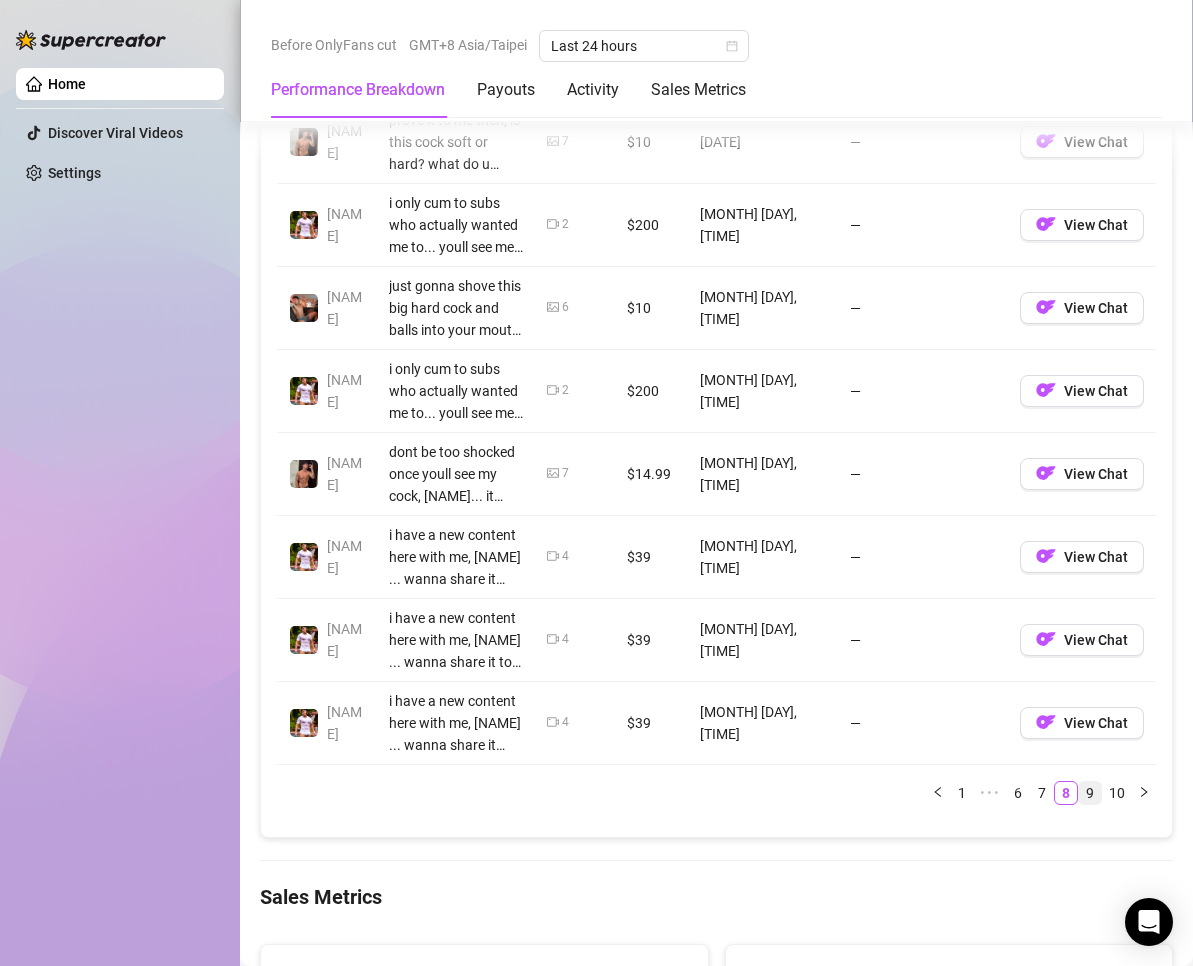 click on "9" at bounding box center [1090, 793] 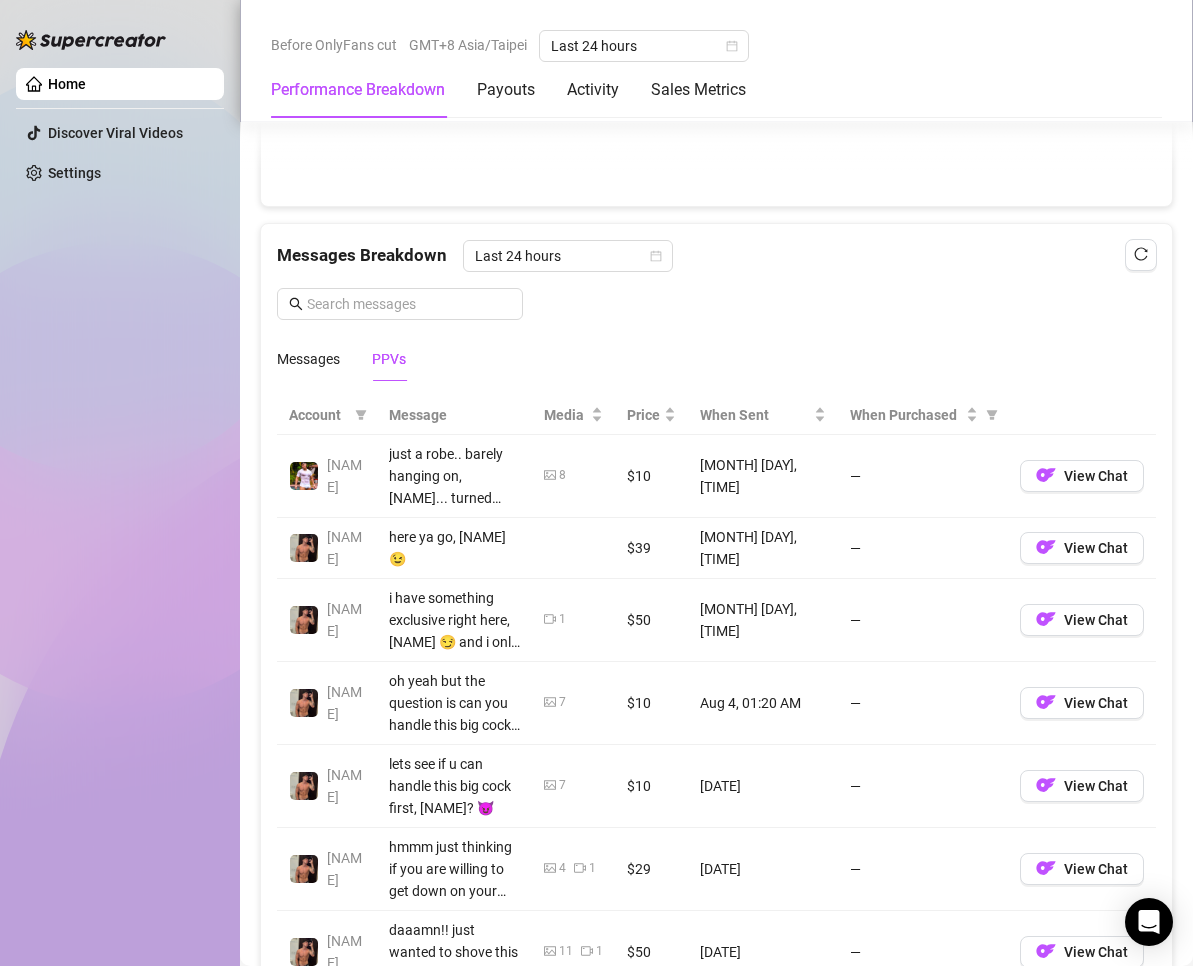 scroll, scrollTop: 2200, scrollLeft: 0, axis: vertical 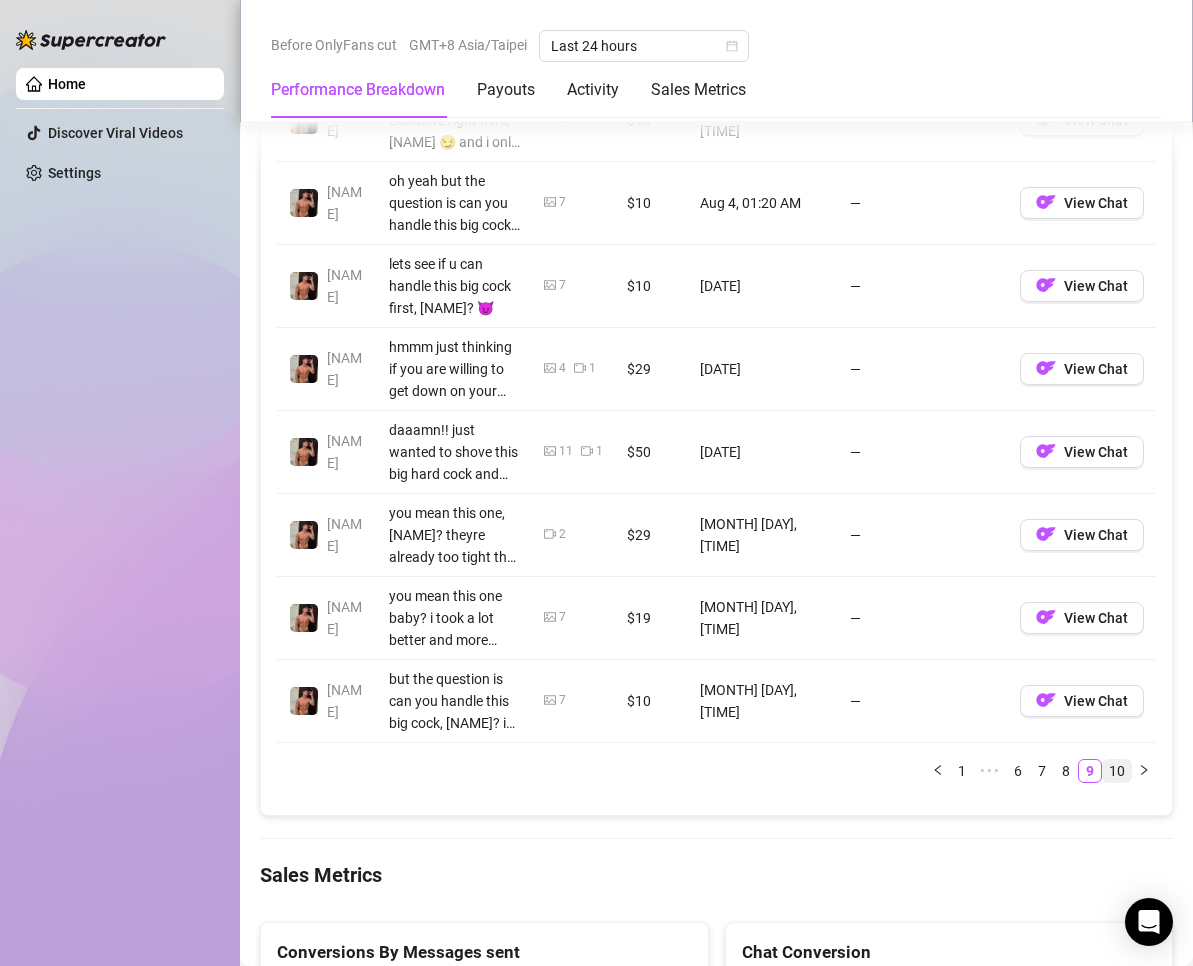 click on "10" at bounding box center (1117, 771) 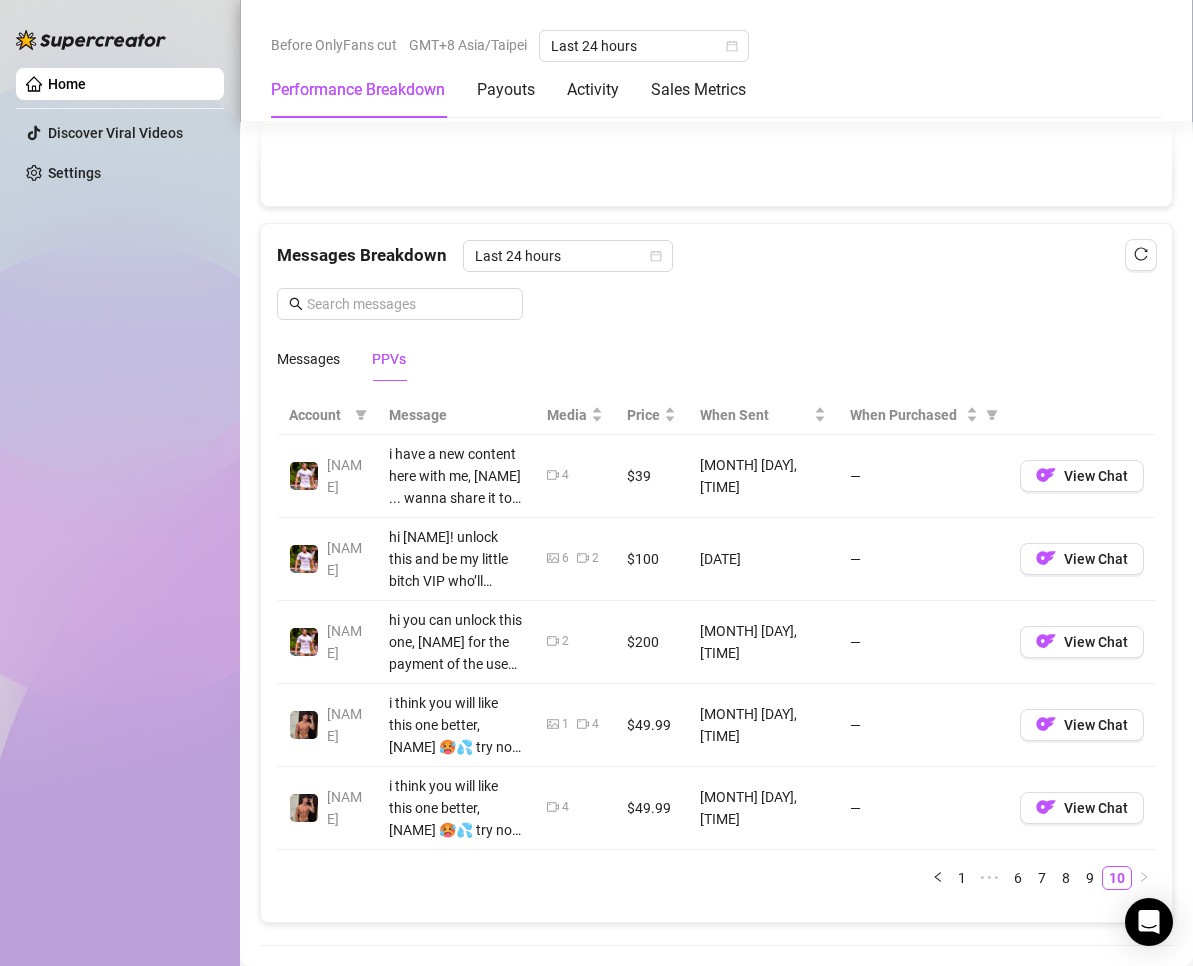 scroll, scrollTop: 1500, scrollLeft: 0, axis: vertical 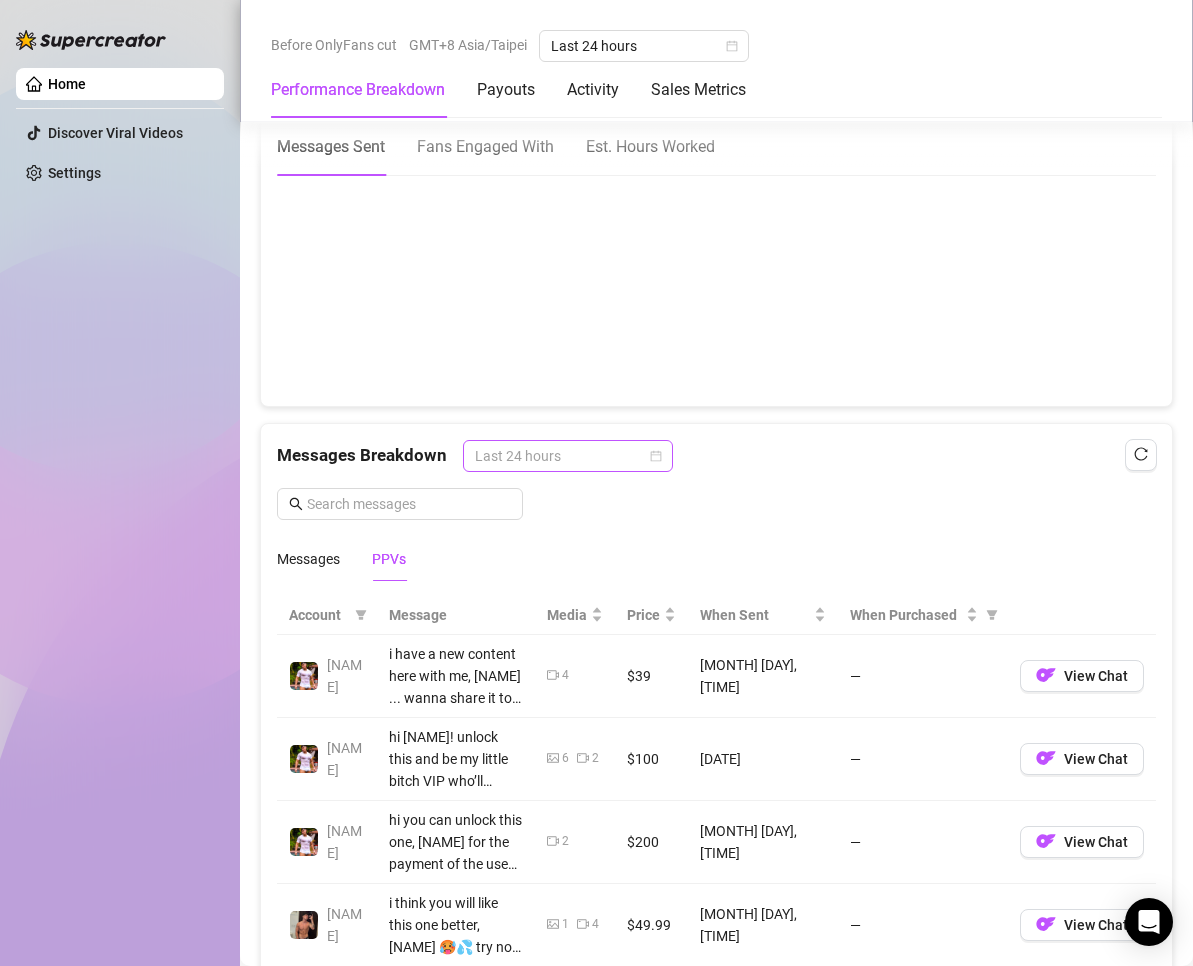 click on "Last 24 hours" at bounding box center [568, 456] 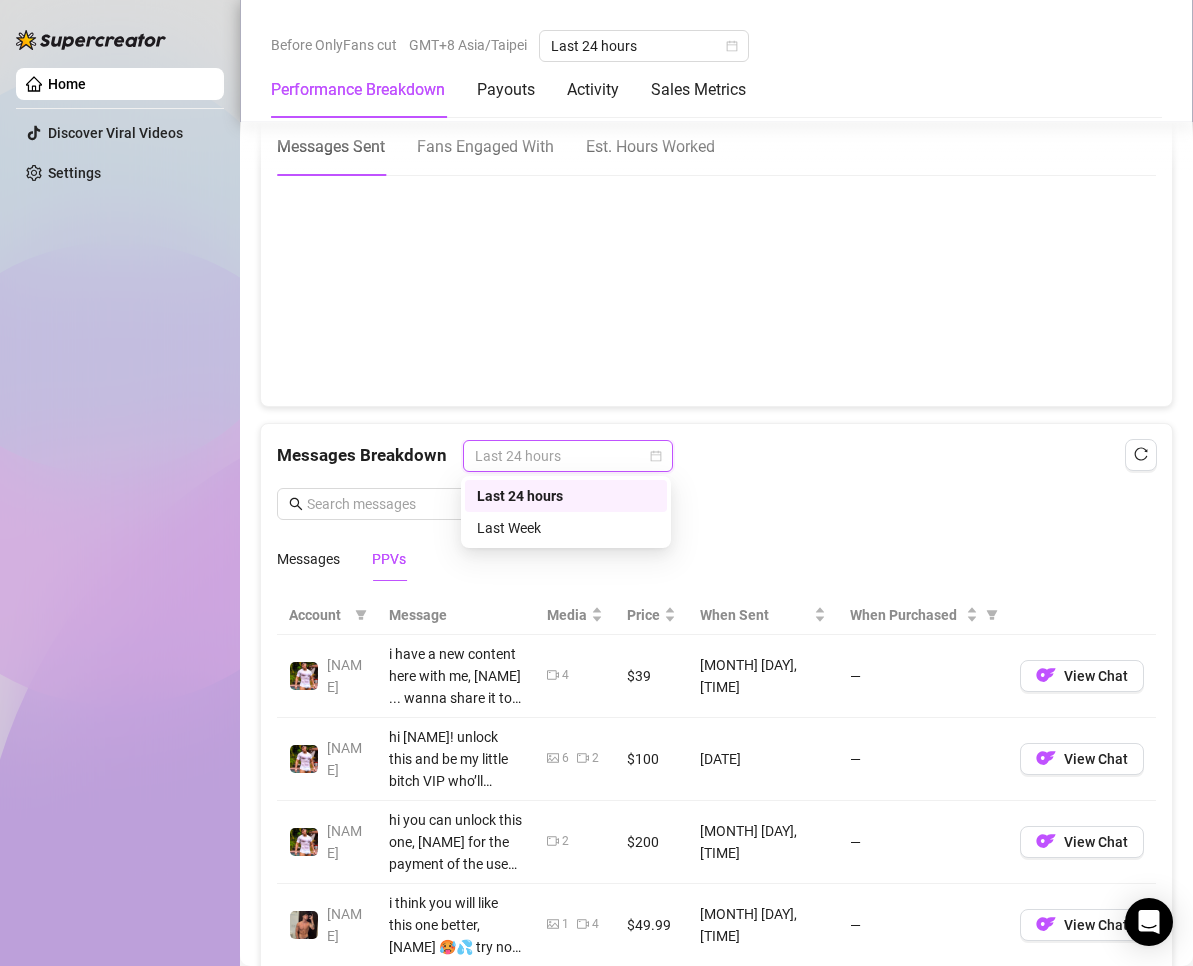 click on "Last 24 hours" at bounding box center [566, 496] 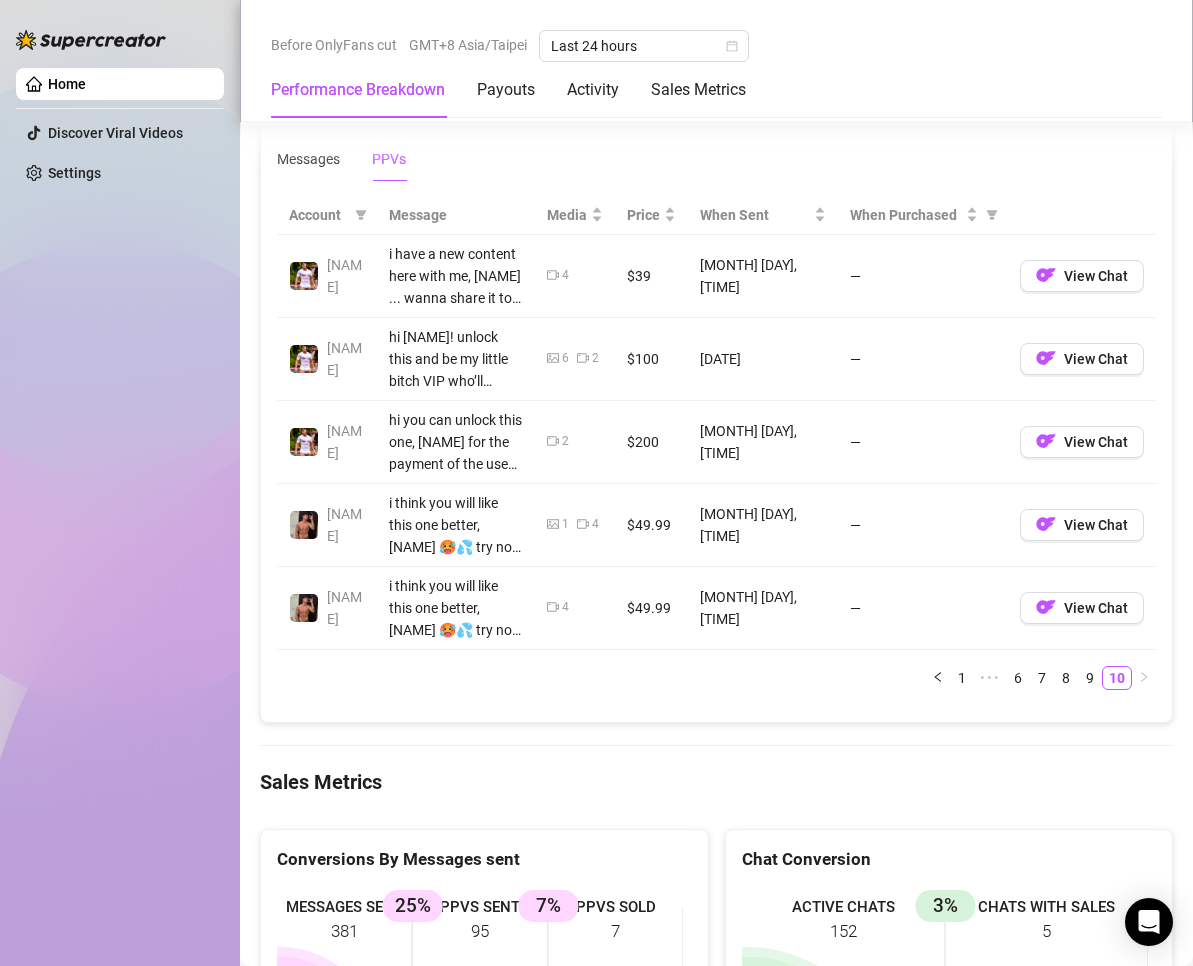 scroll, scrollTop: 2000, scrollLeft: 0, axis: vertical 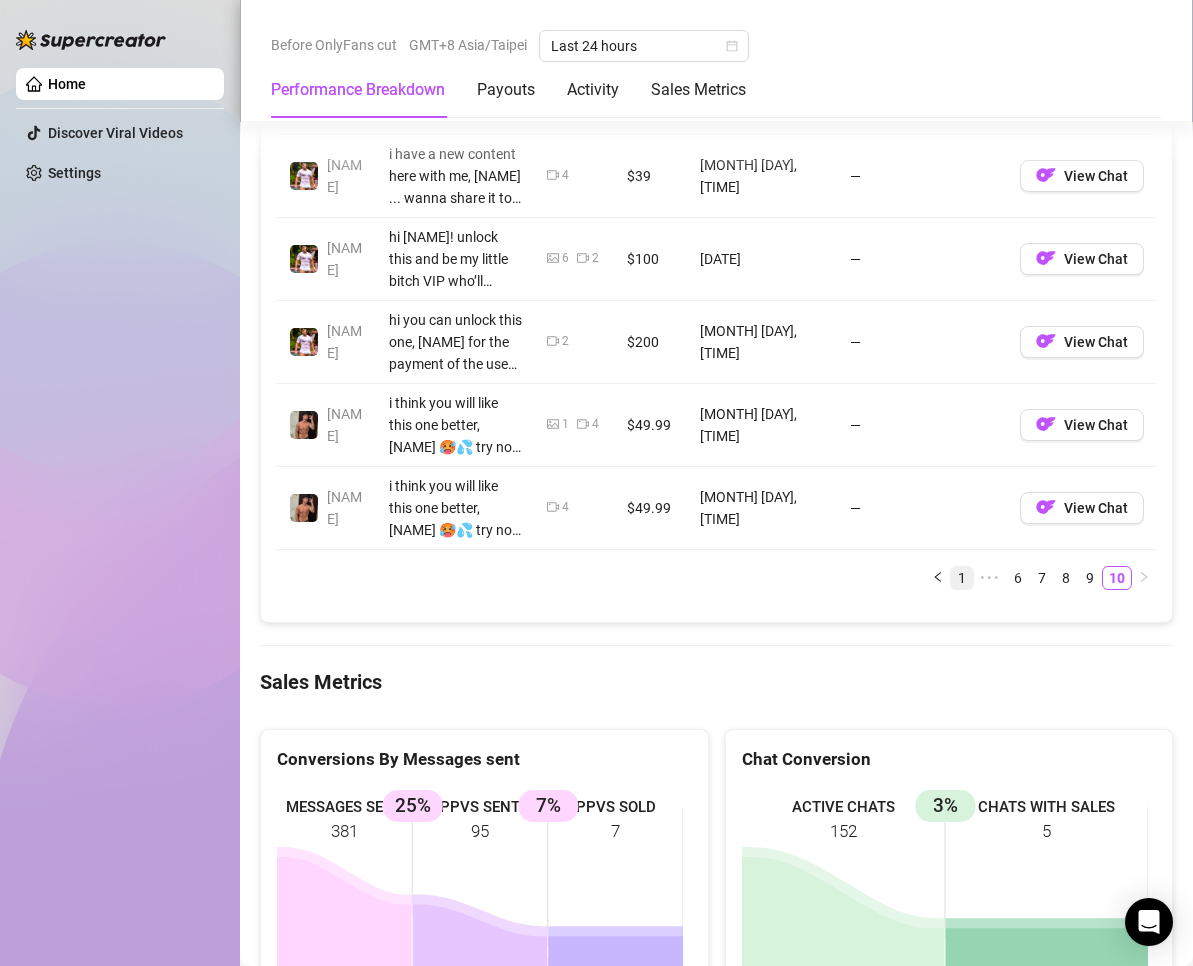 click on "1" at bounding box center (962, 578) 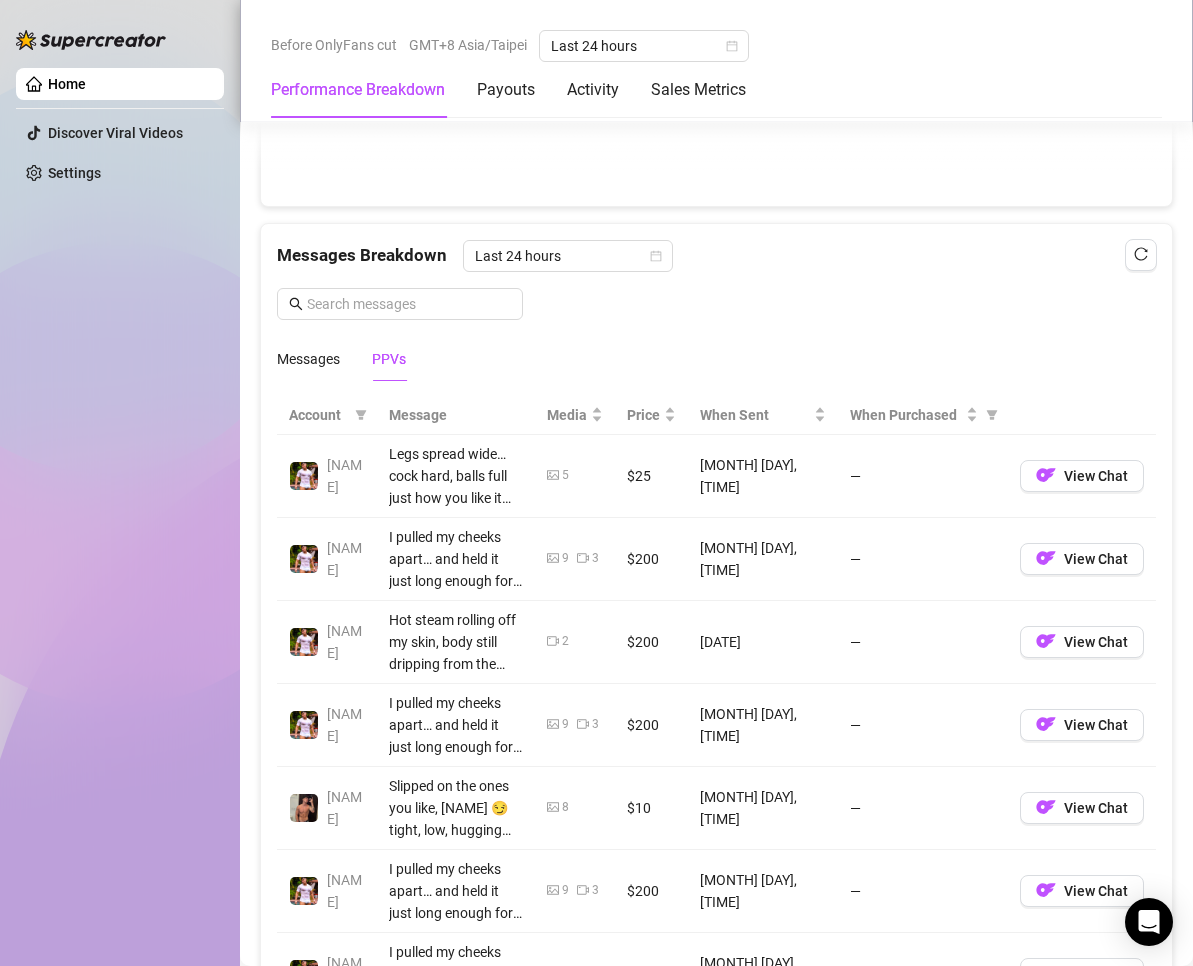 scroll, scrollTop: 2200, scrollLeft: 0, axis: vertical 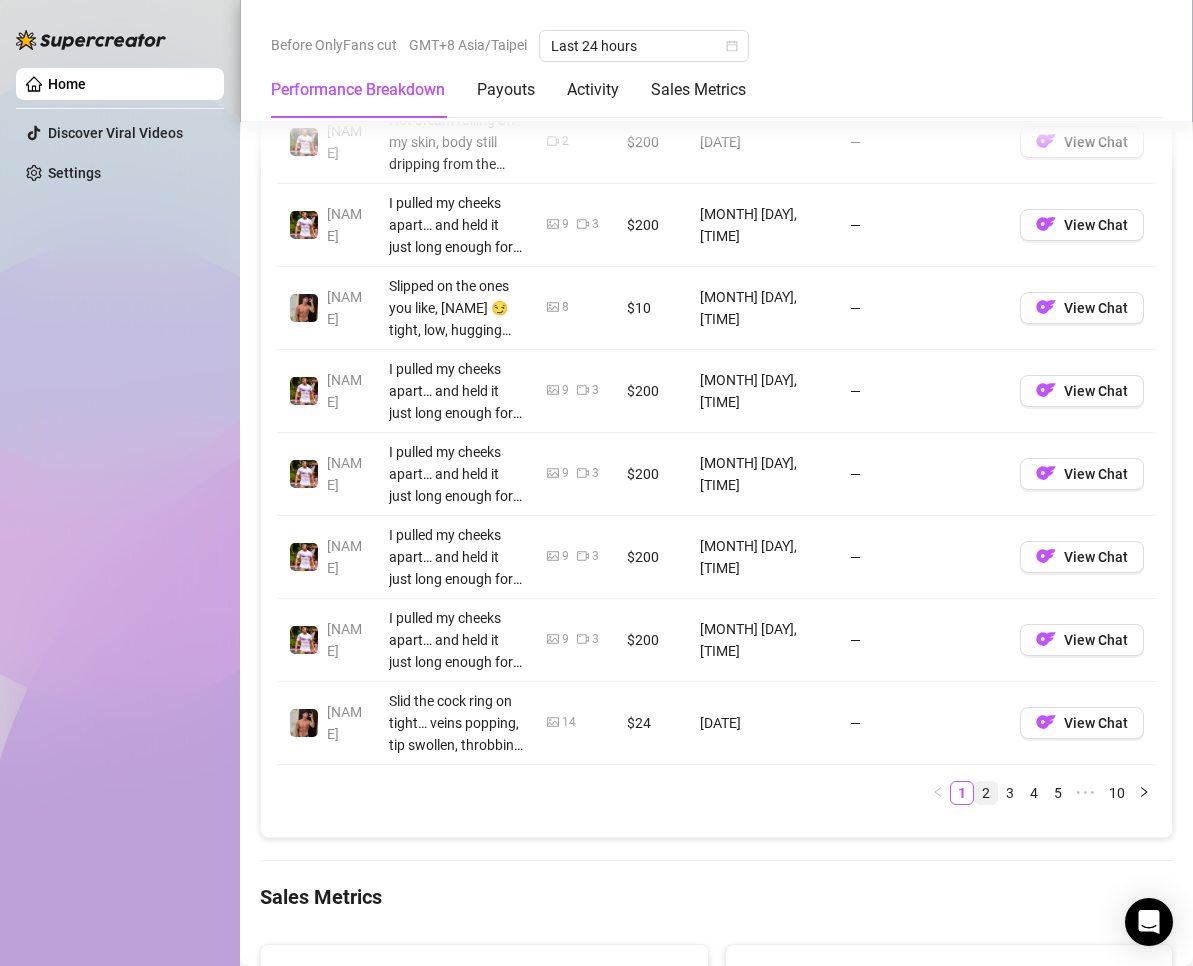 click on "2" at bounding box center (986, 793) 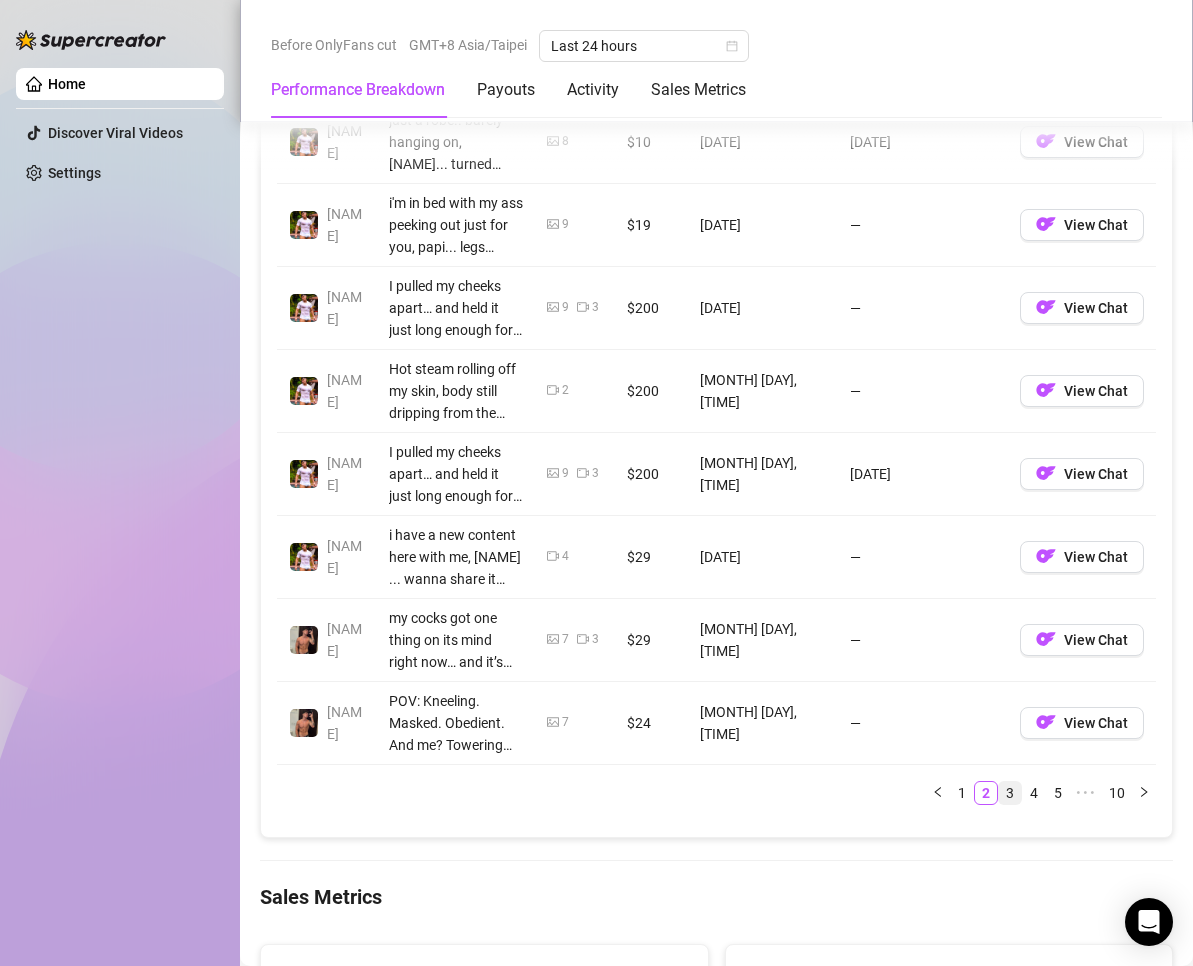 click on "3" at bounding box center [1010, 793] 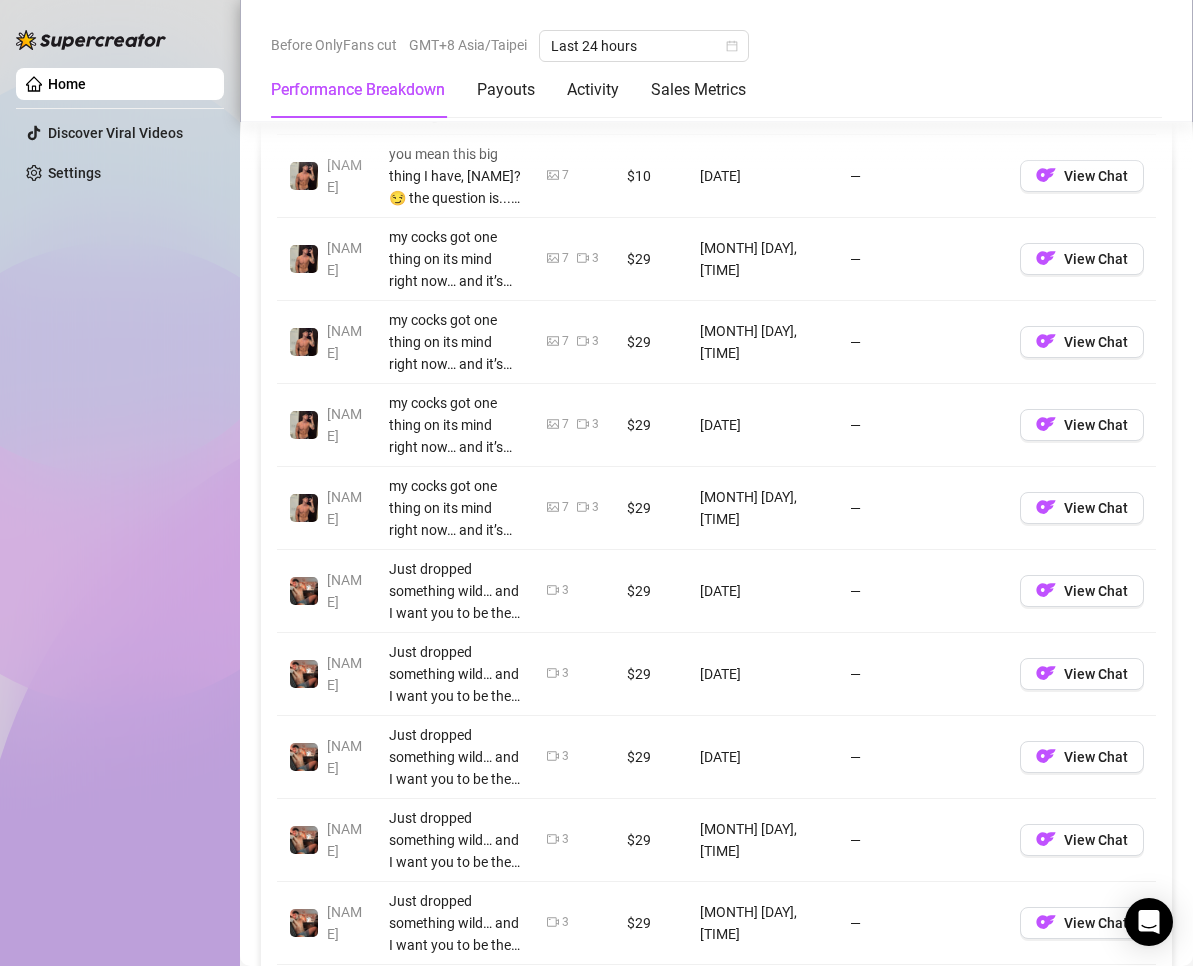 scroll, scrollTop: 2200, scrollLeft: 0, axis: vertical 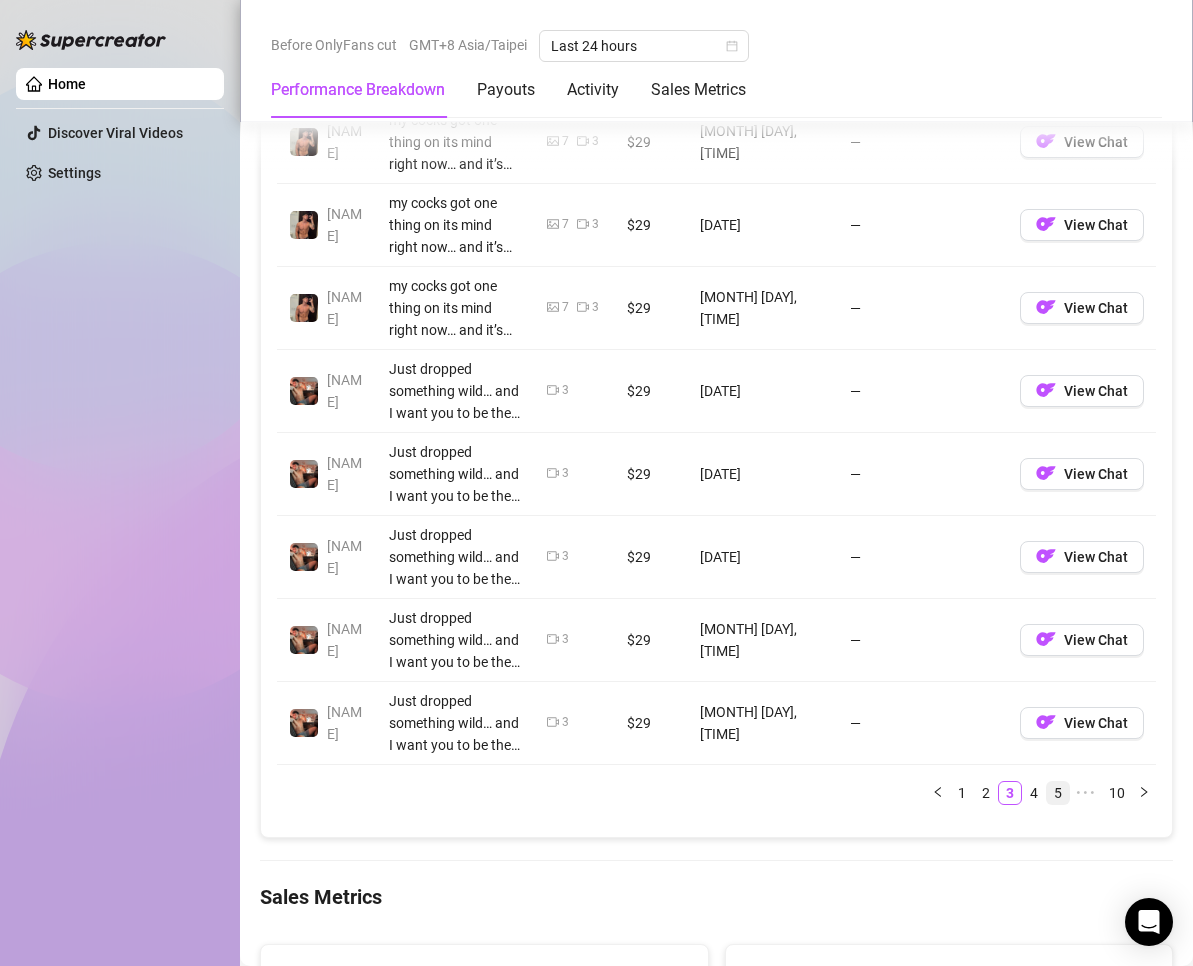 click on "4" at bounding box center [1034, 793] 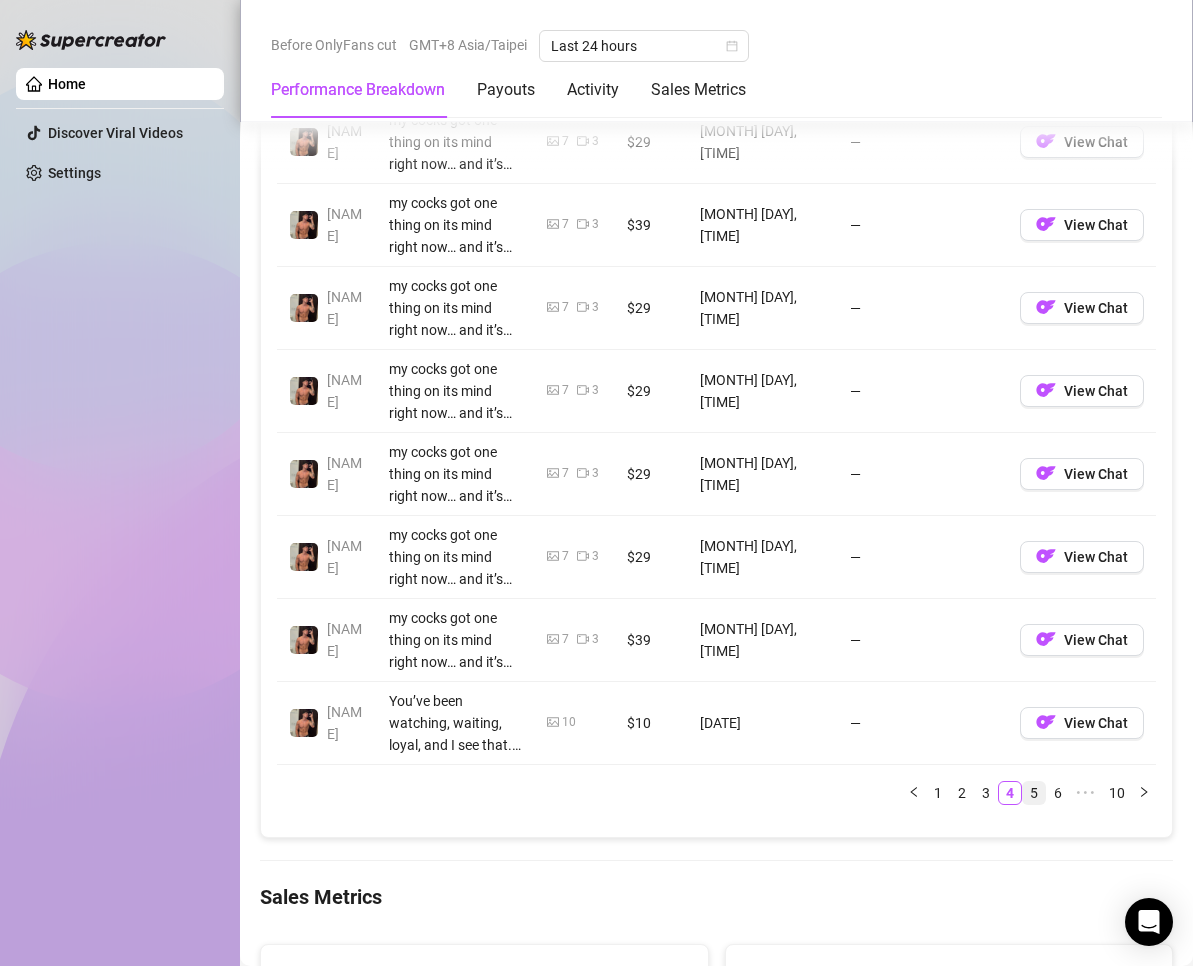 click on "5" at bounding box center (1034, 793) 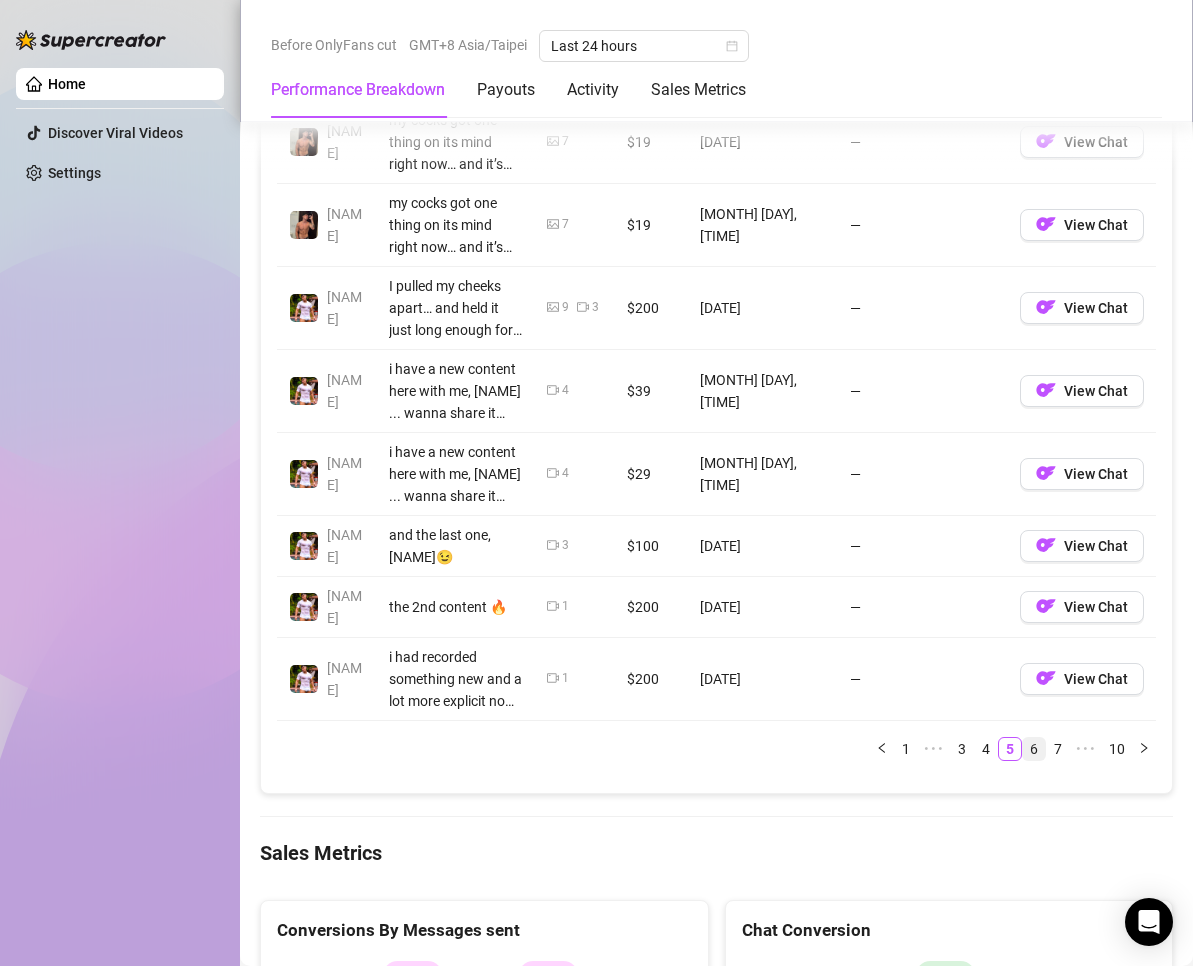 click on "6" at bounding box center [1034, 749] 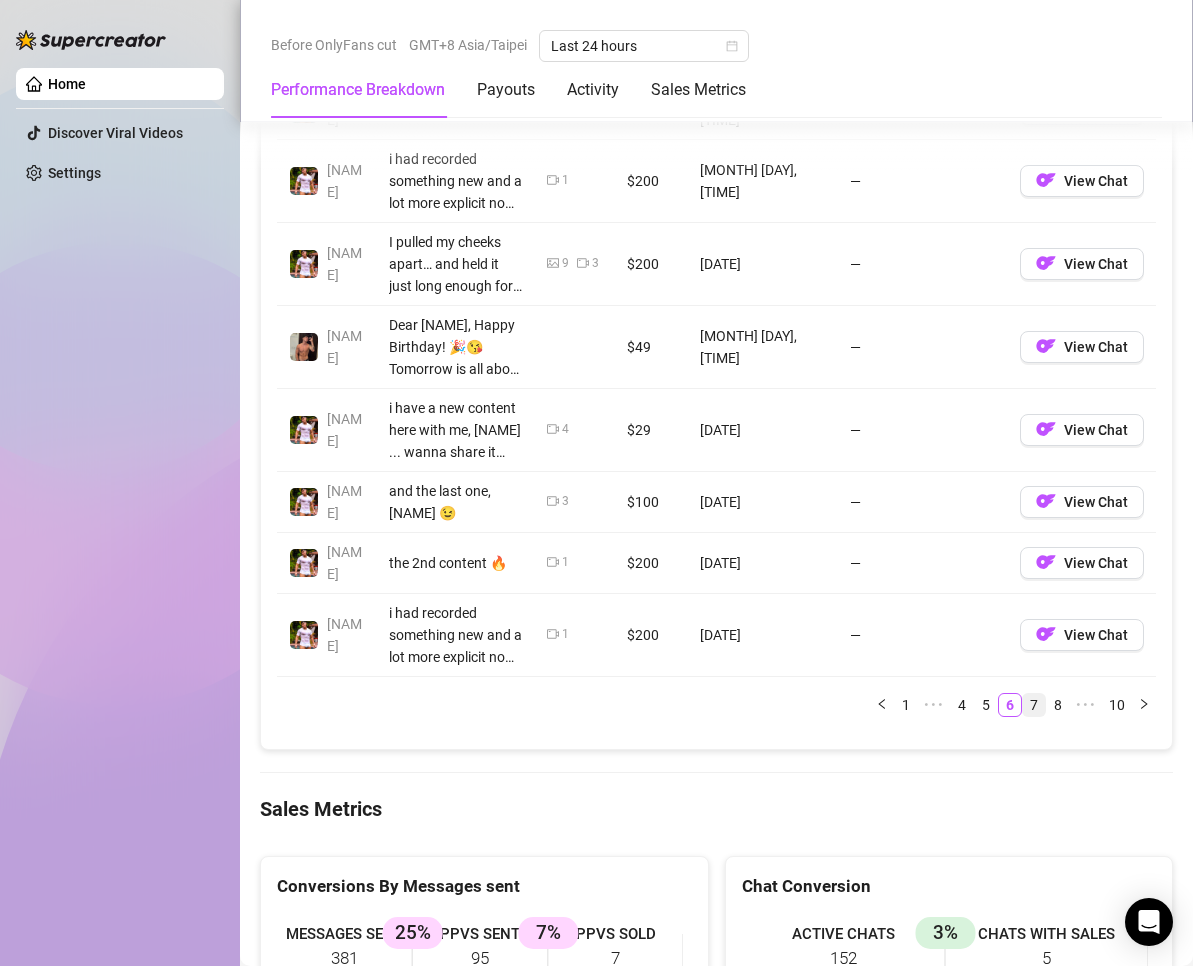 click on "7" at bounding box center (1034, 705) 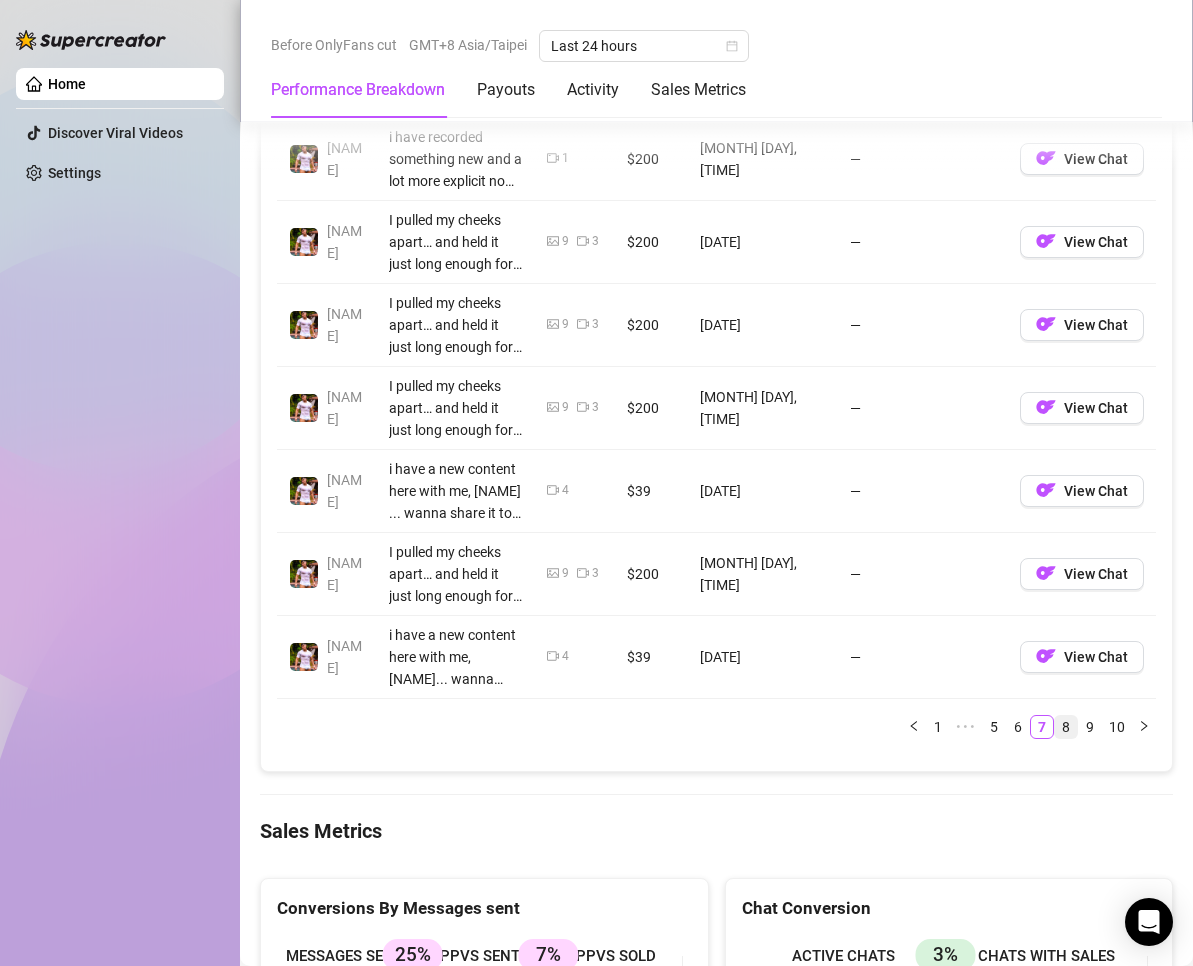 click on "8" at bounding box center (1066, 727) 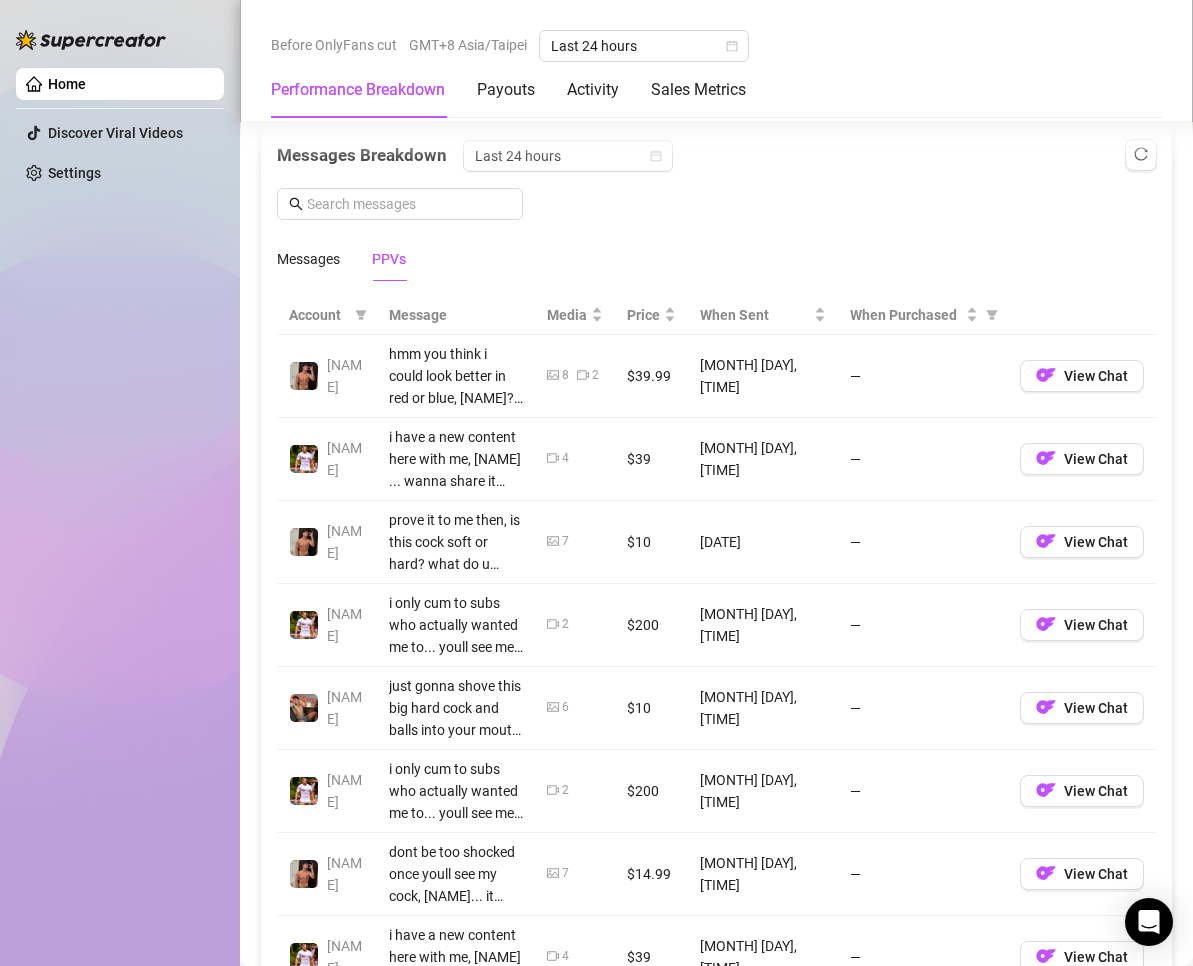 scroll, scrollTop: 2200, scrollLeft: 0, axis: vertical 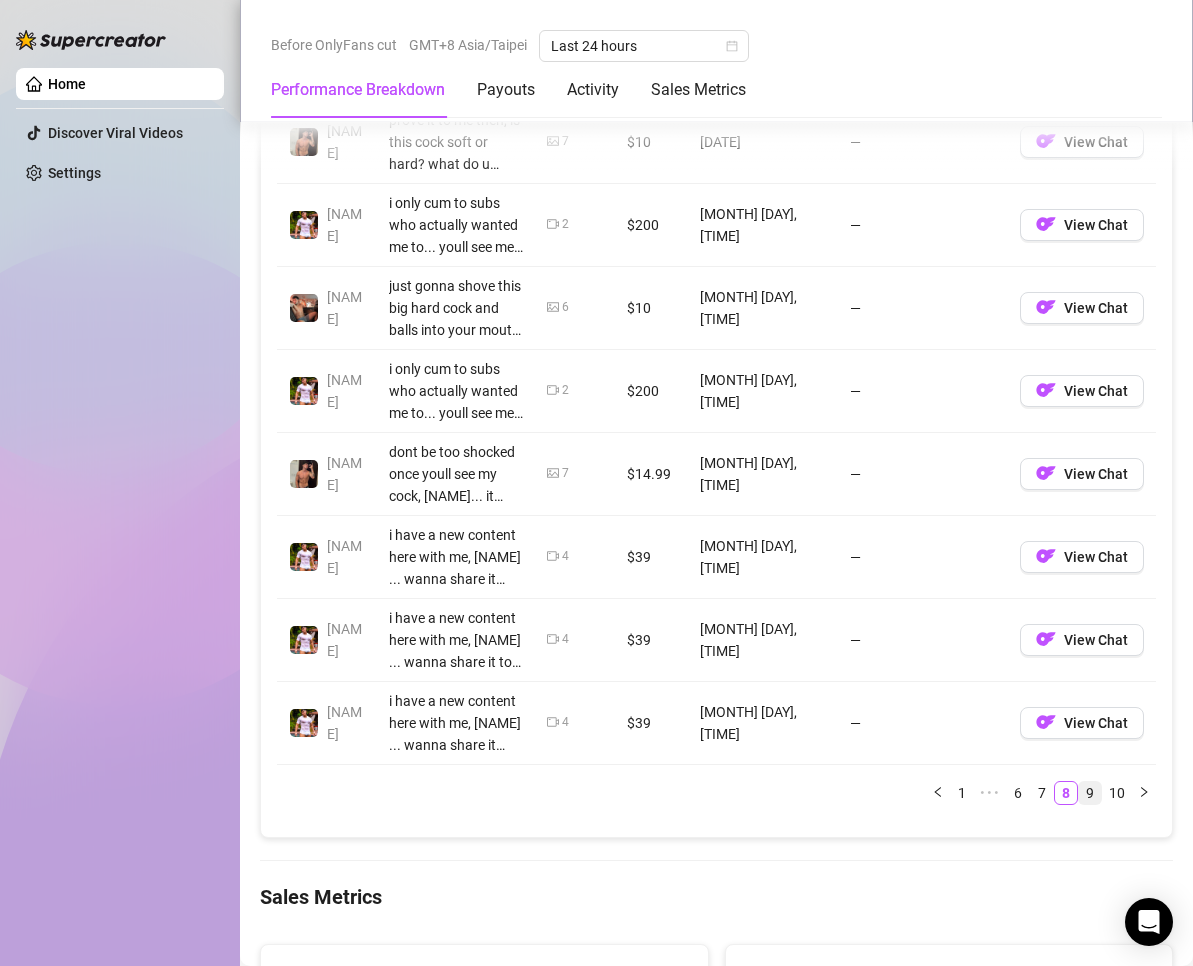click on "9" at bounding box center (1090, 793) 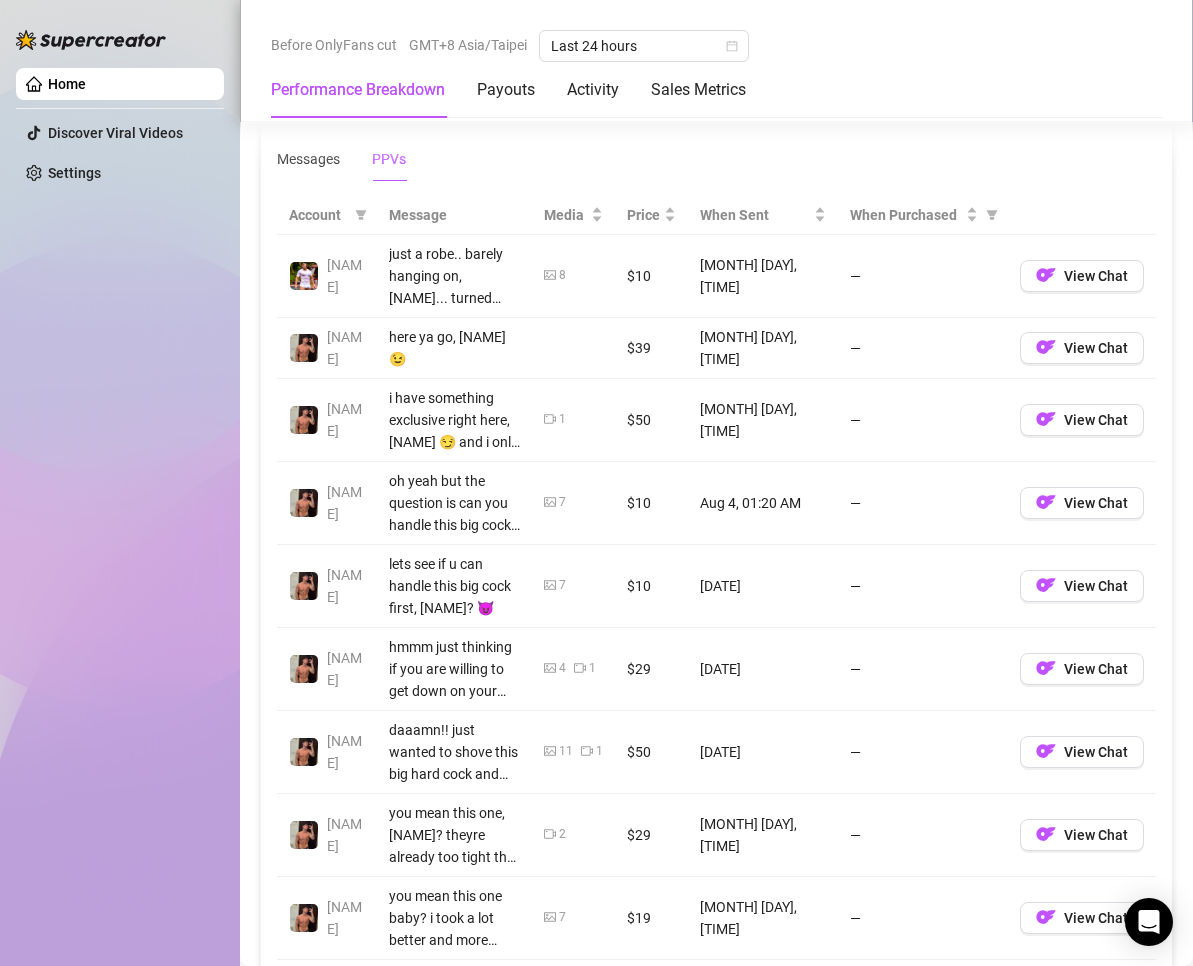 scroll, scrollTop: 2100, scrollLeft: 0, axis: vertical 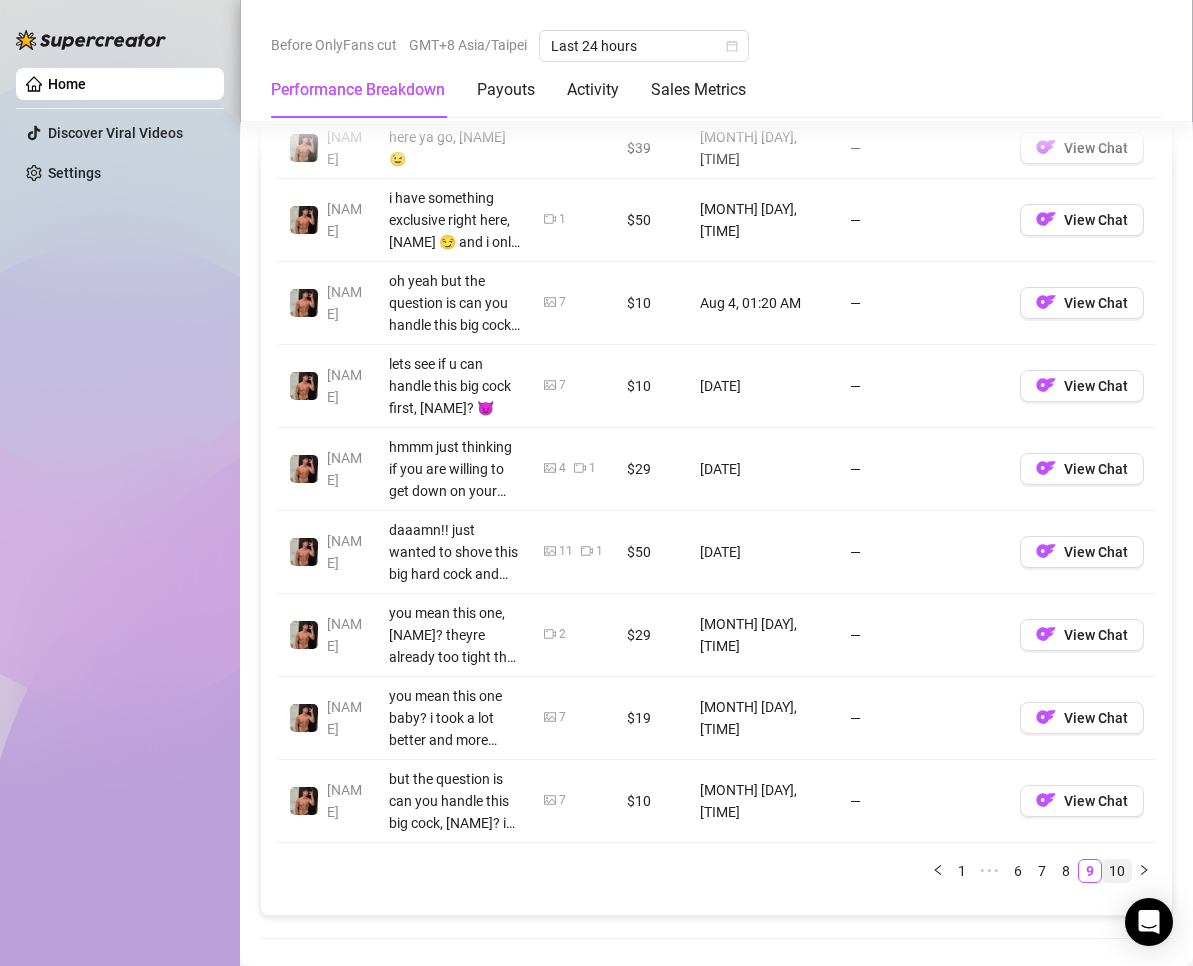 click on "10" at bounding box center (1117, 871) 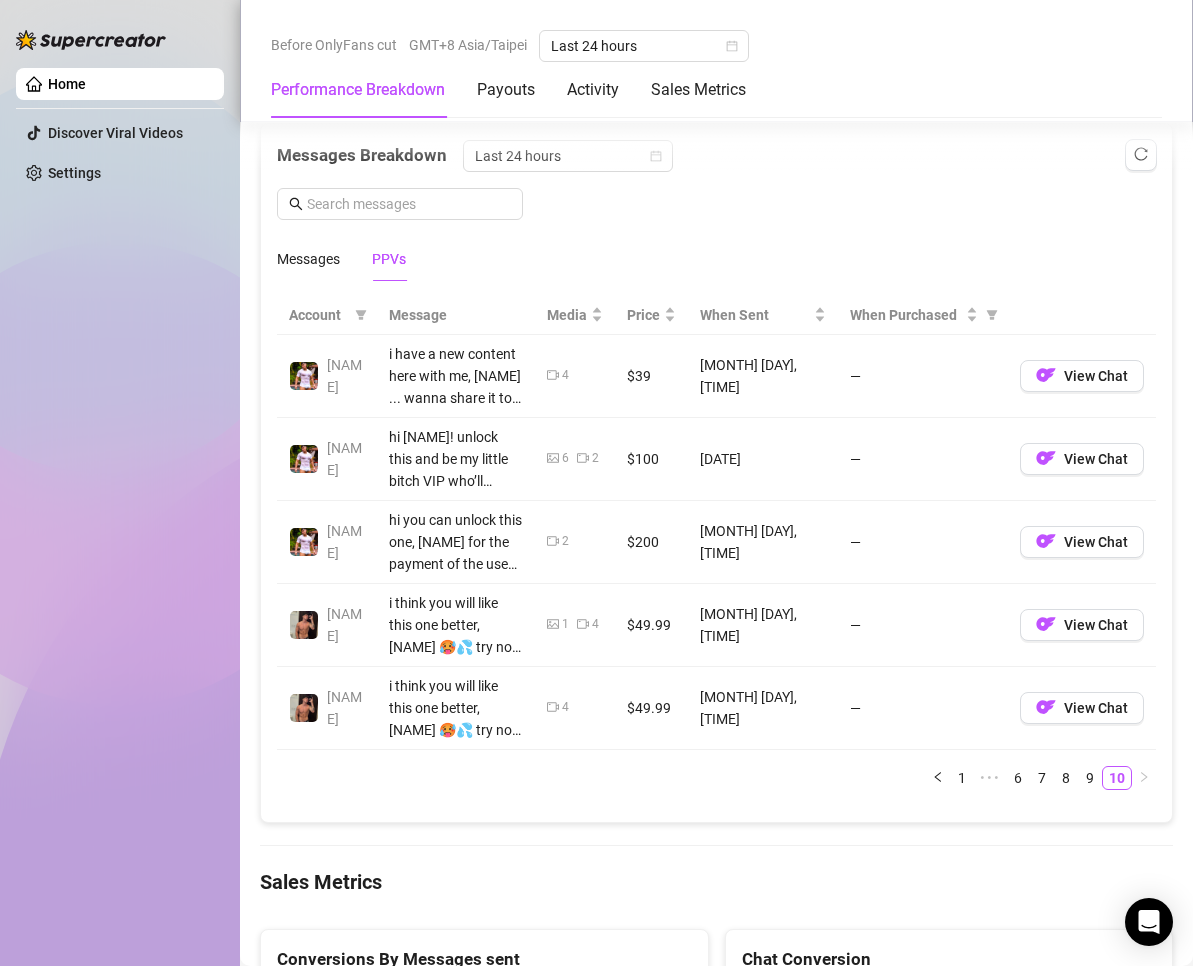 scroll, scrollTop: 1600, scrollLeft: 0, axis: vertical 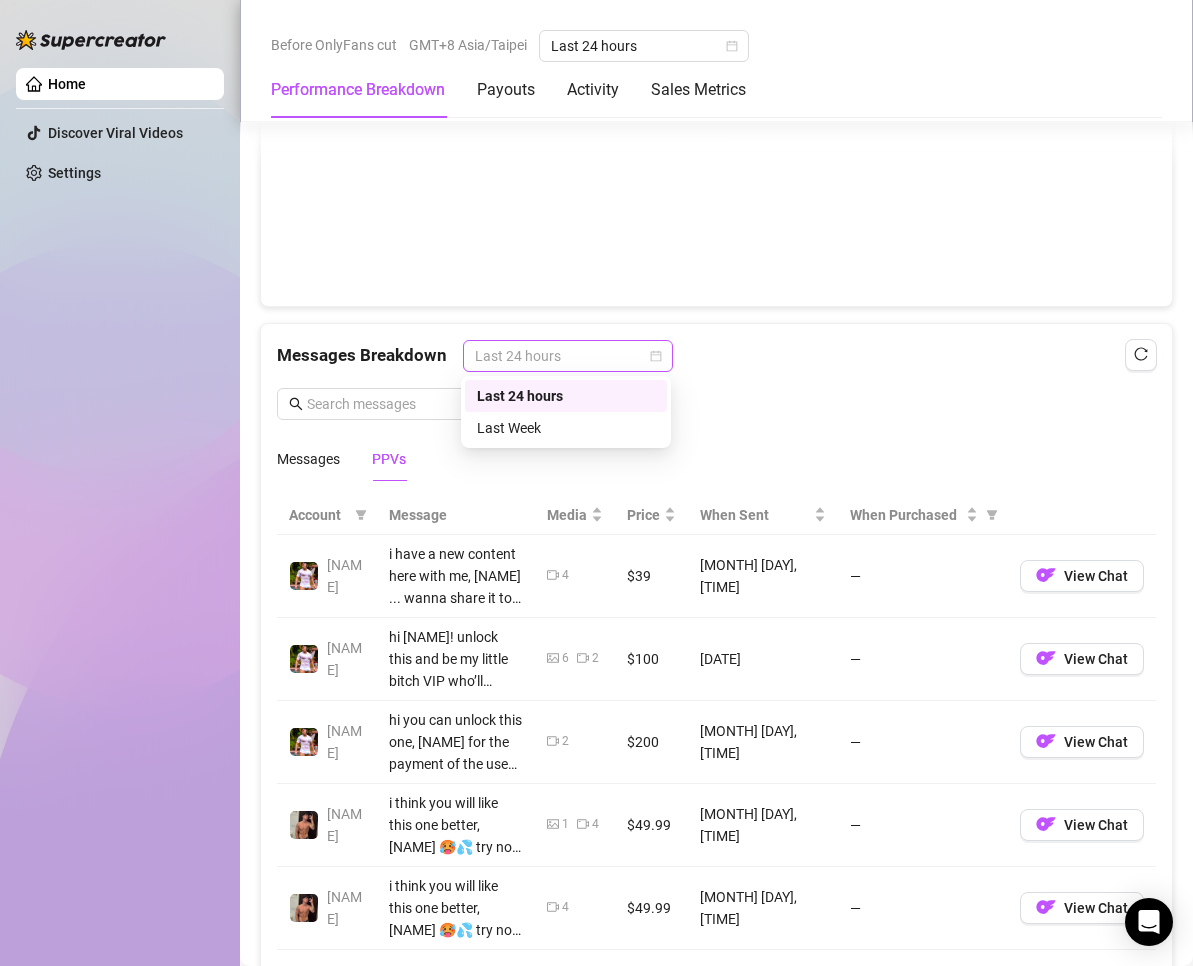 click on "Last 24 hours" at bounding box center (568, 356) 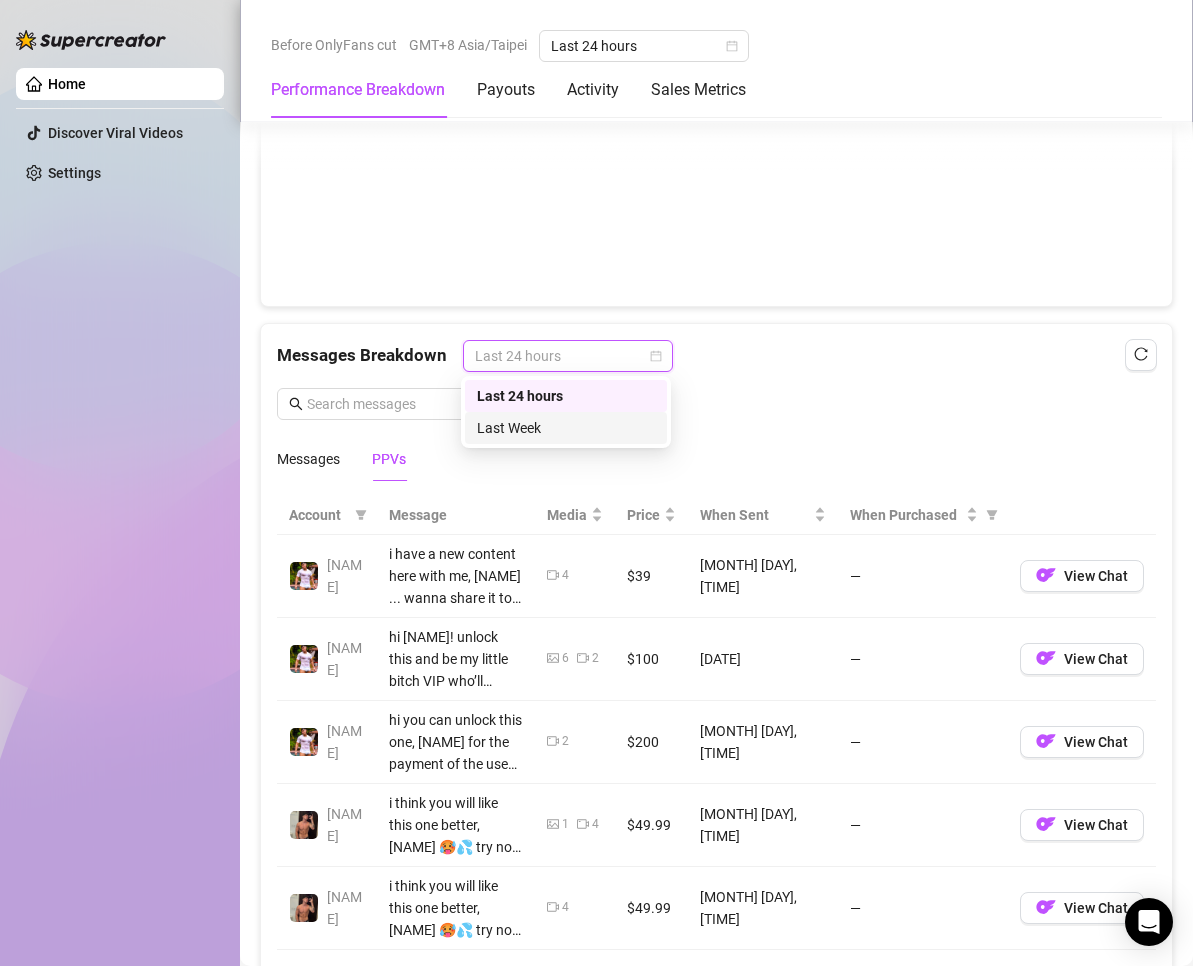 click on "Last Week" at bounding box center [566, 428] 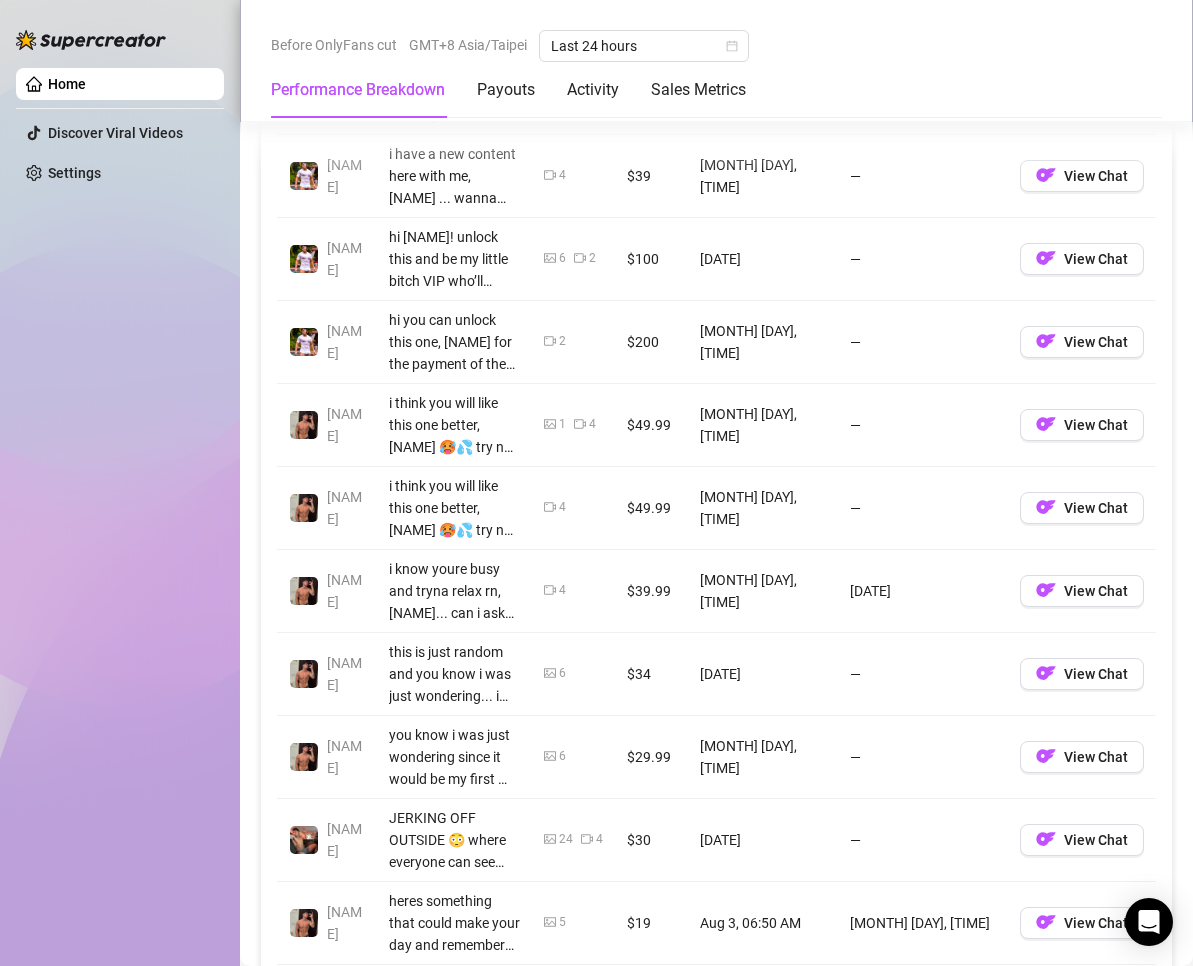 scroll, scrollTop: 2200, scrollLeft: 0, axis: vertical 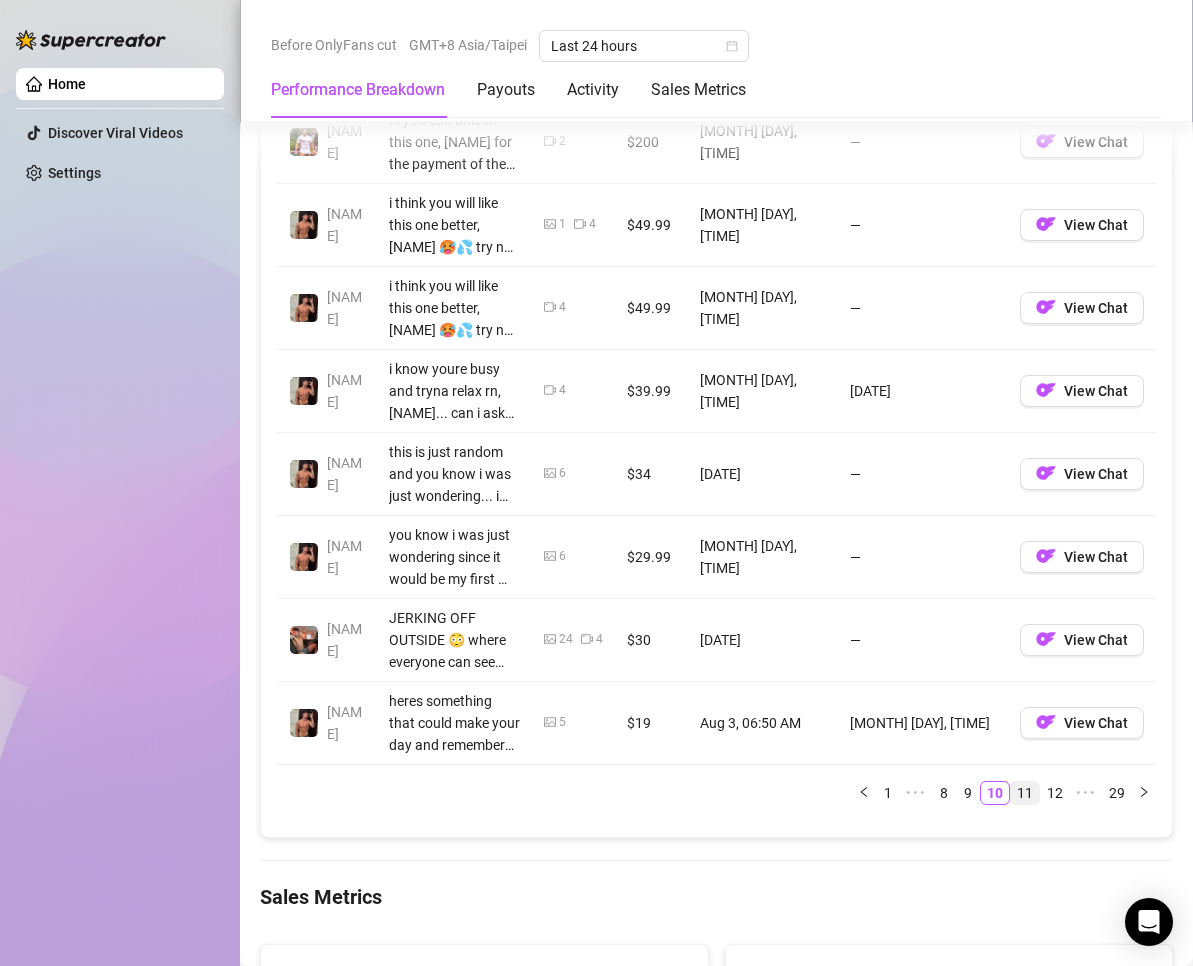 click on "11" at bounding box center [1025, 793] 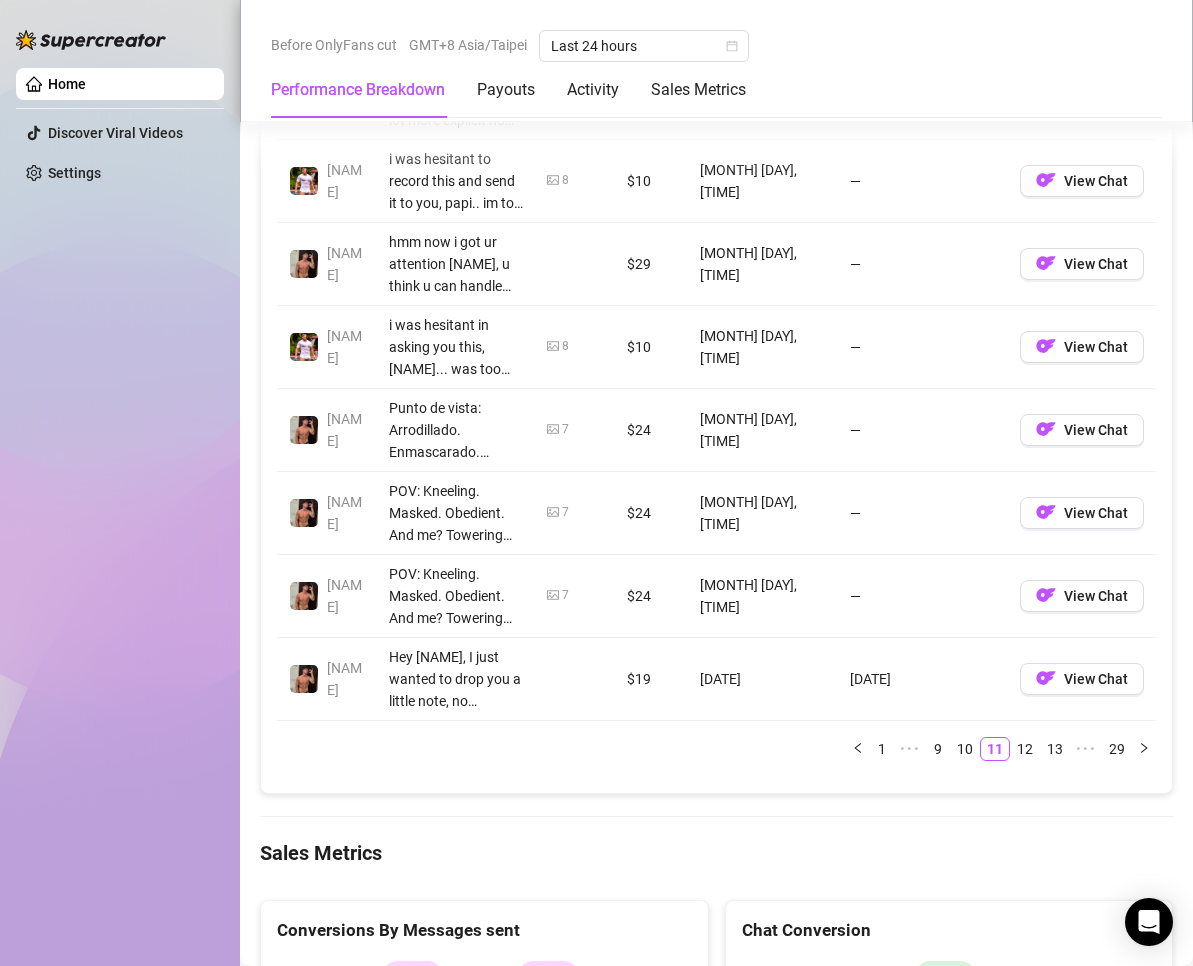 scroll, scrollTop: 2300, scrollLeft: 0, axis: vertical 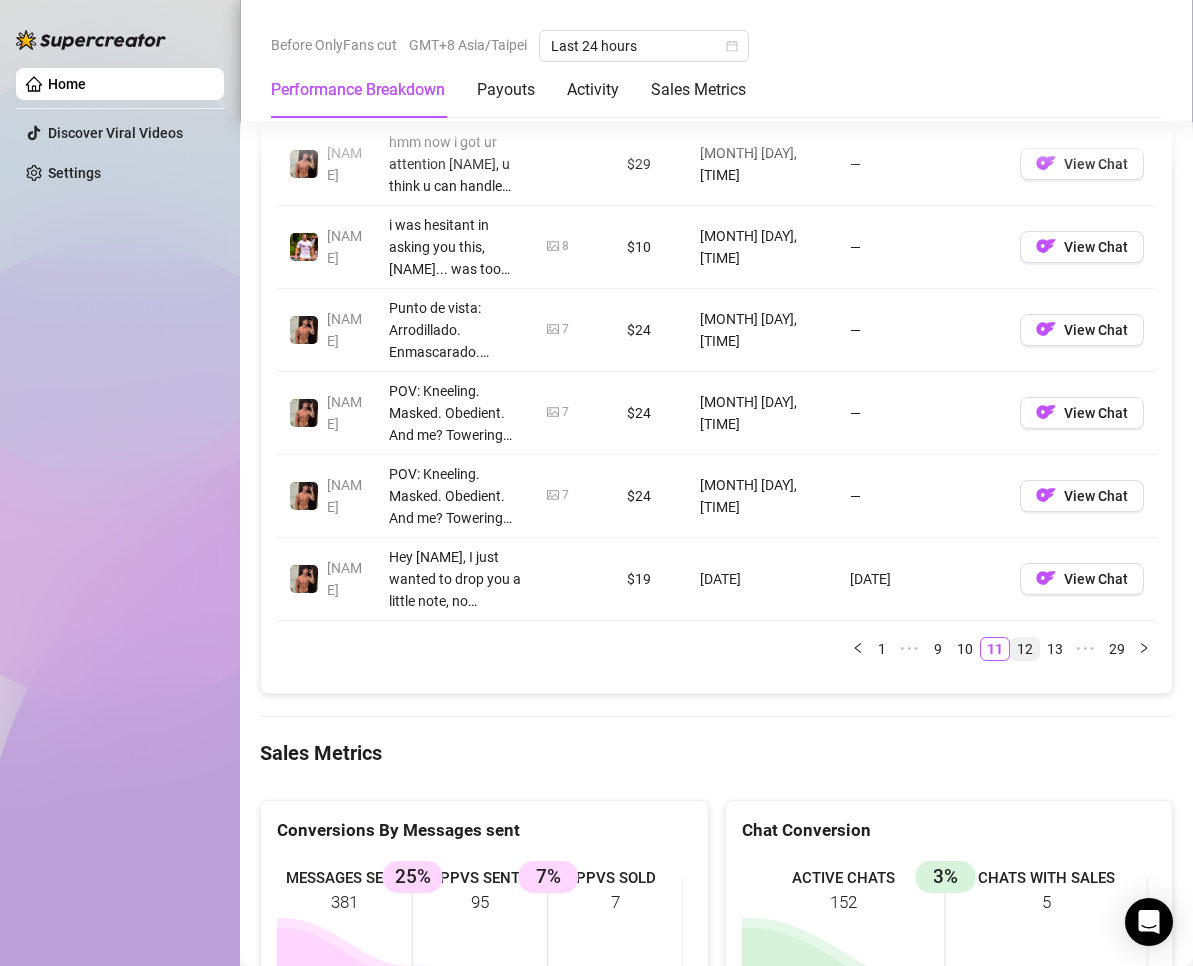 click on "12" at bounding box center (1025, 649) 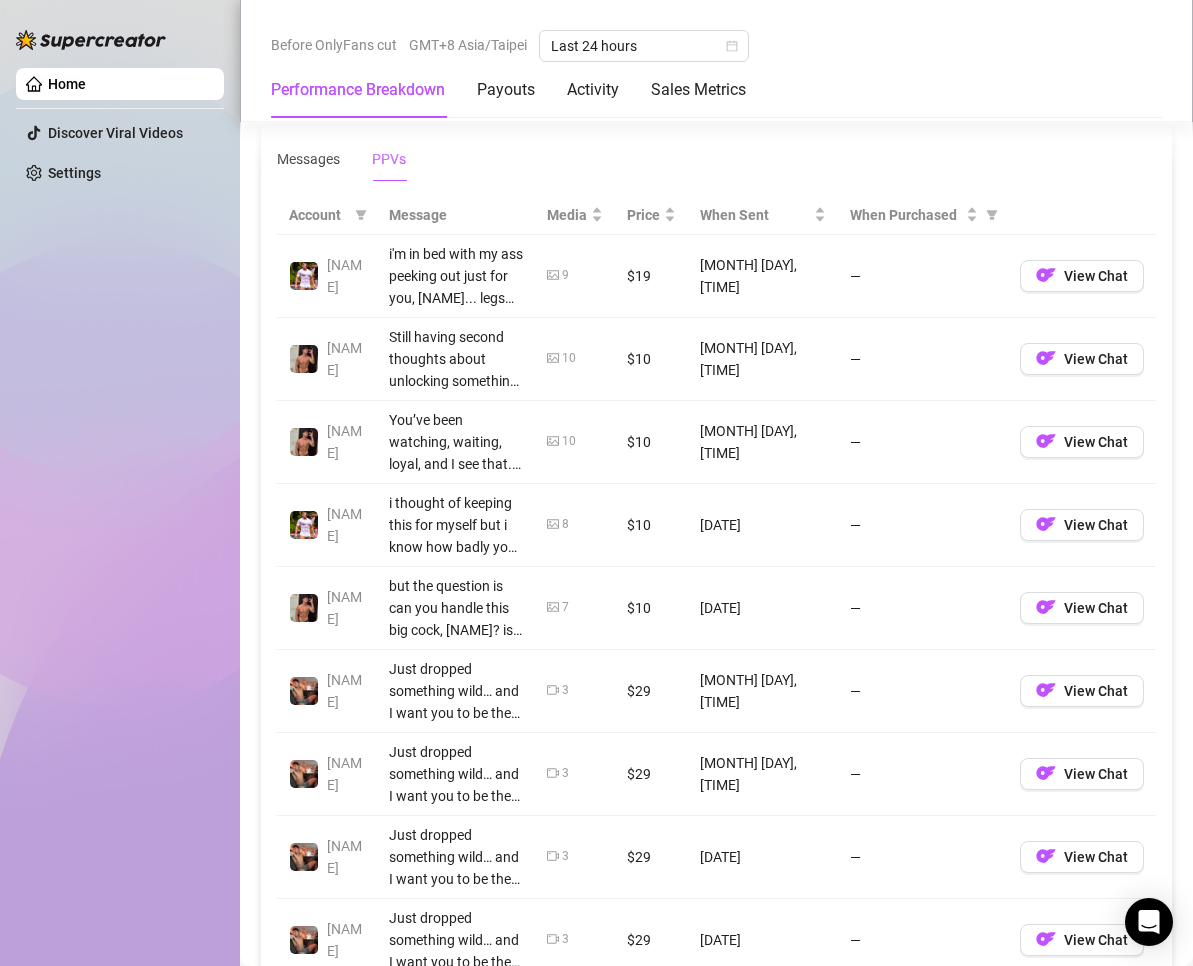 scroll, scrollTop: 2400, scrollLeft: 0, axis: vertical 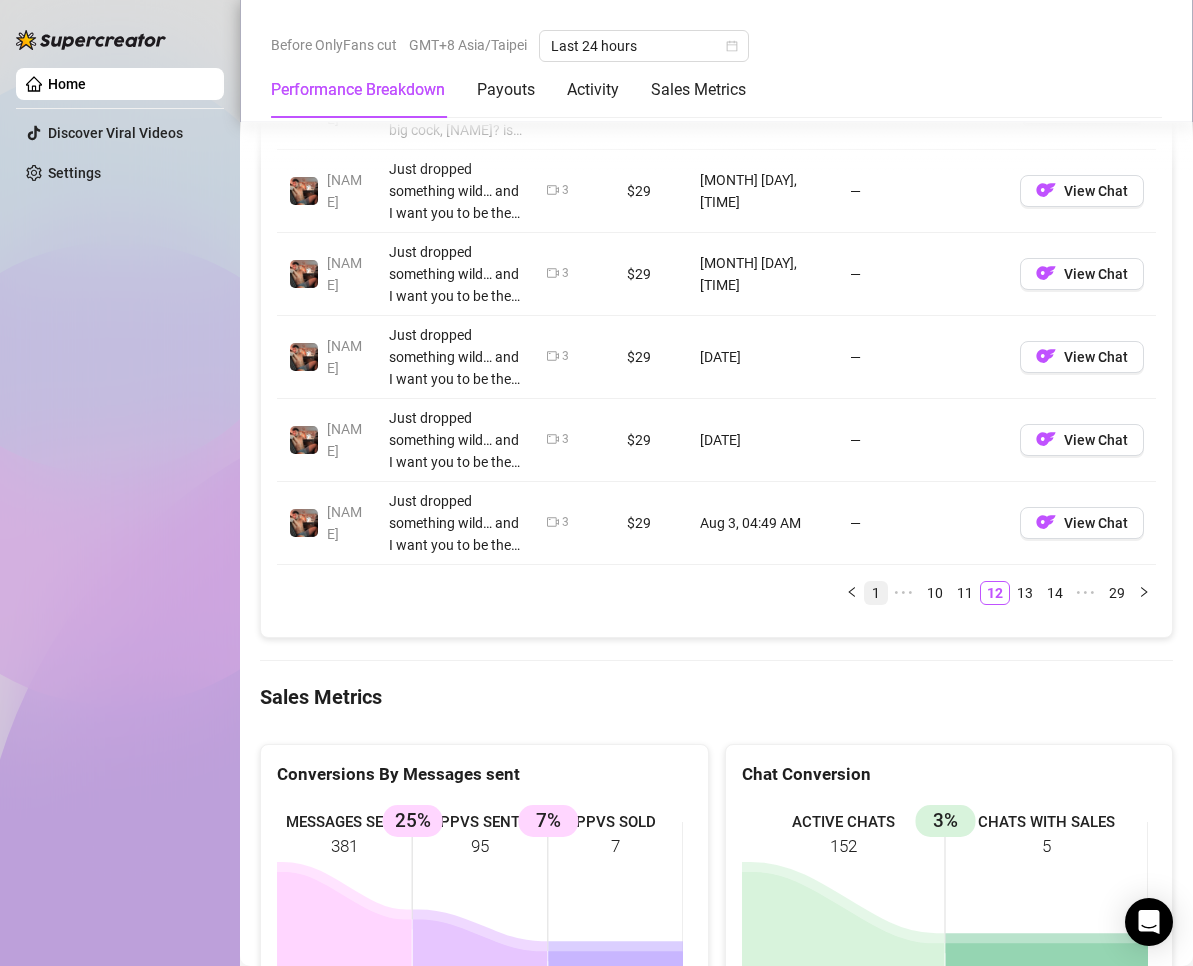 click on "1" at bounding box center (876, 593) 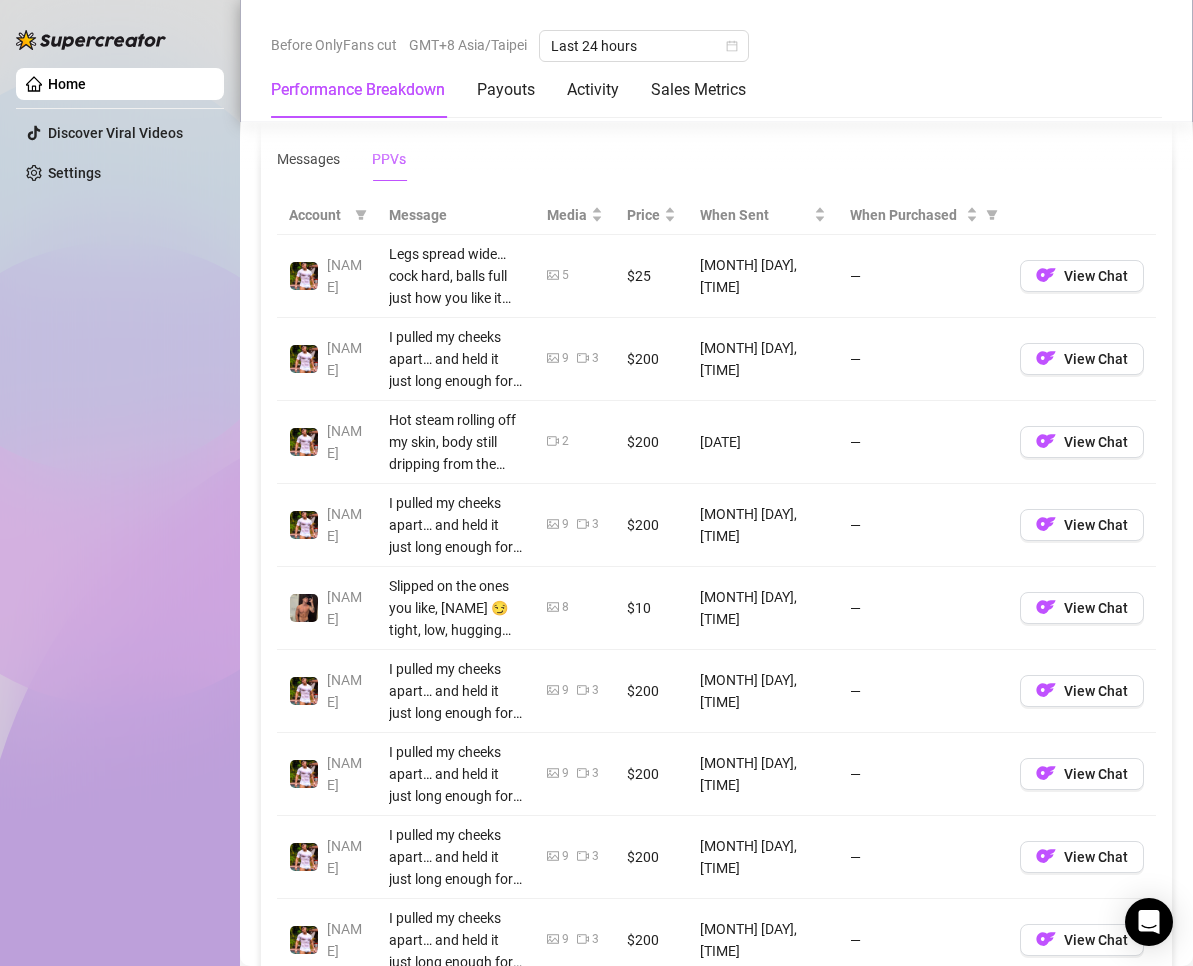 scroll, scrollTop: 1500, scrollLeft: 0, axis: vertical 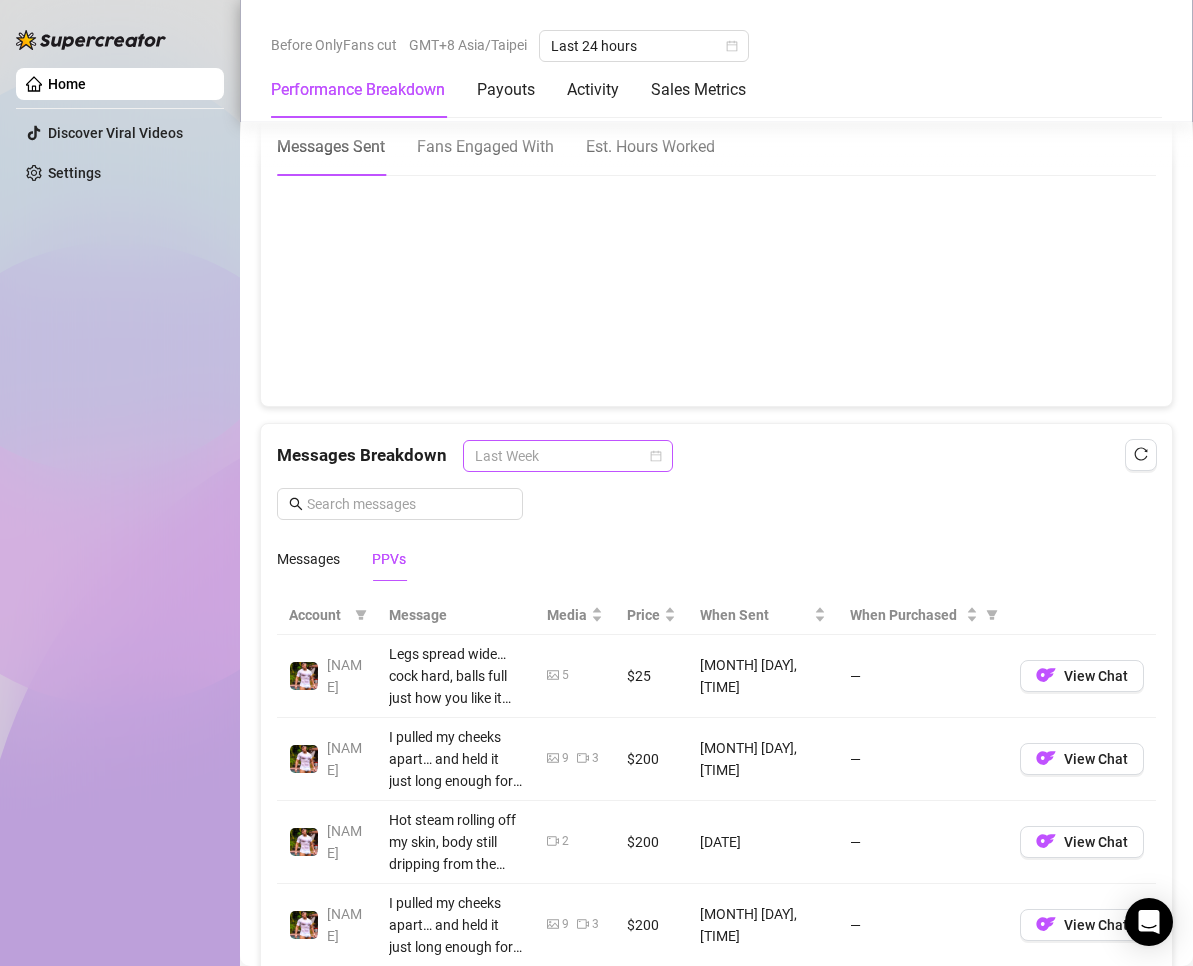 click on "Last Week" at bounding box center [568, 456] 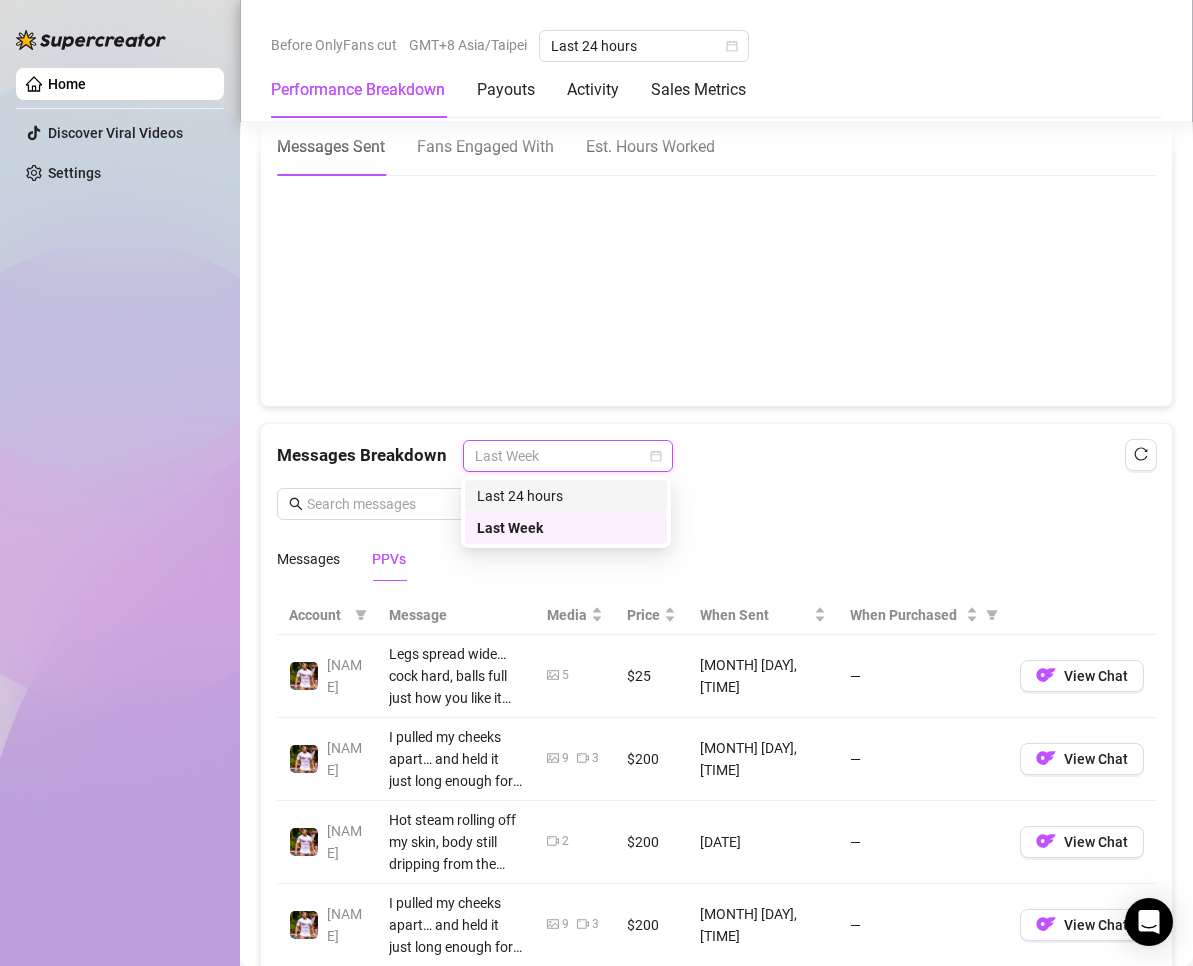 click on "Last 24 hours" at bounding box center (566, 496) 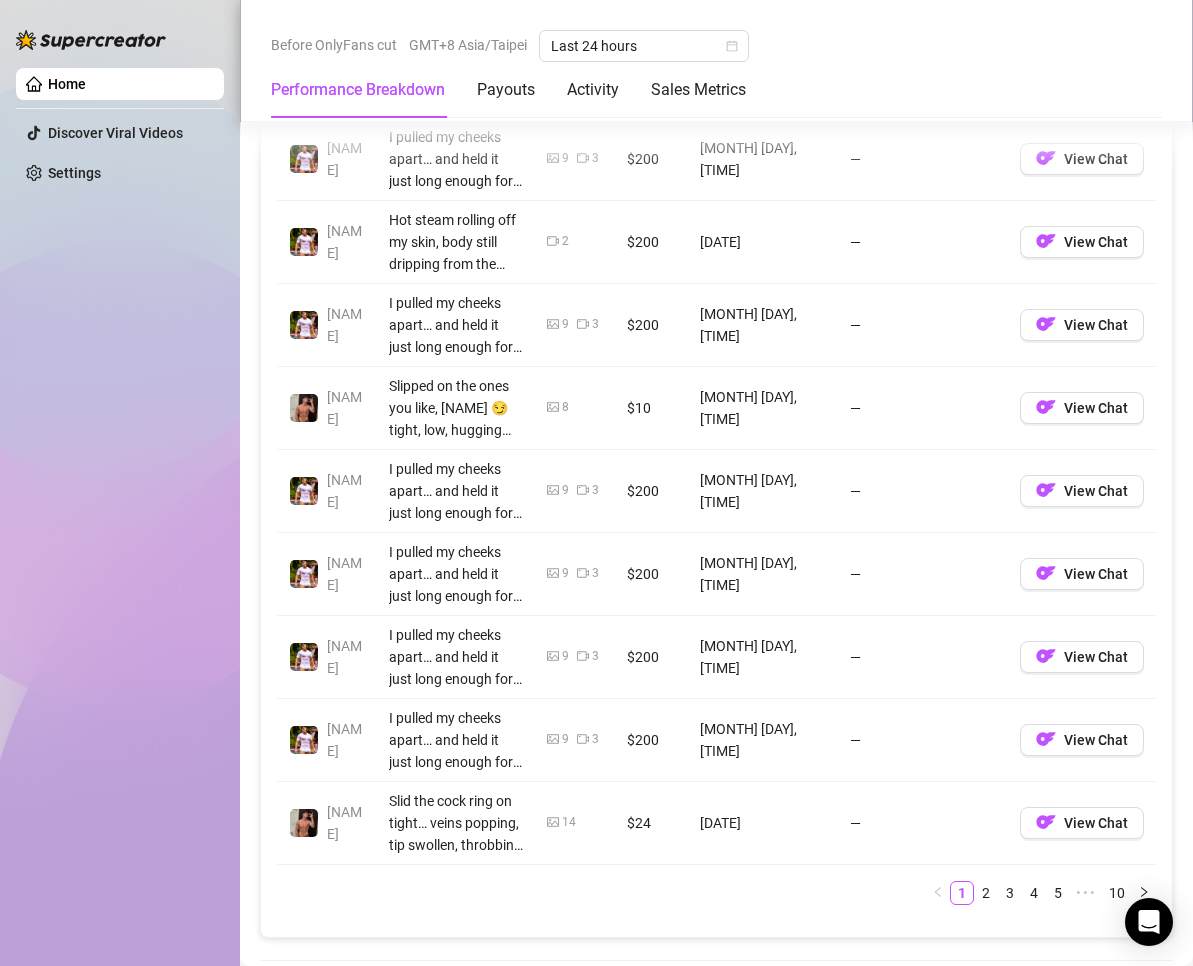 scroll, scrollTop: 2200, scrollLeft: 0, axis: vertical 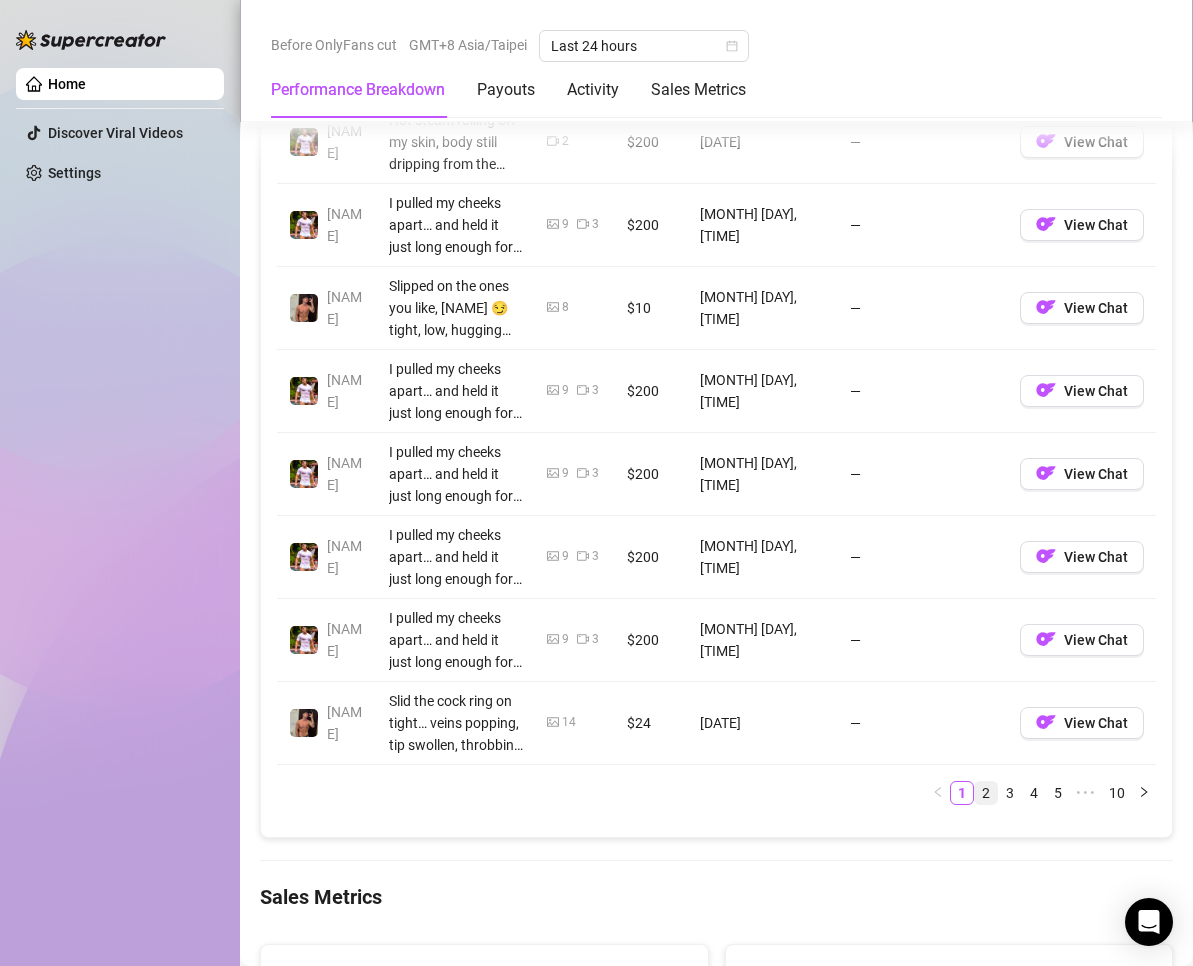 click on "2" at bounding box center [986, 793] 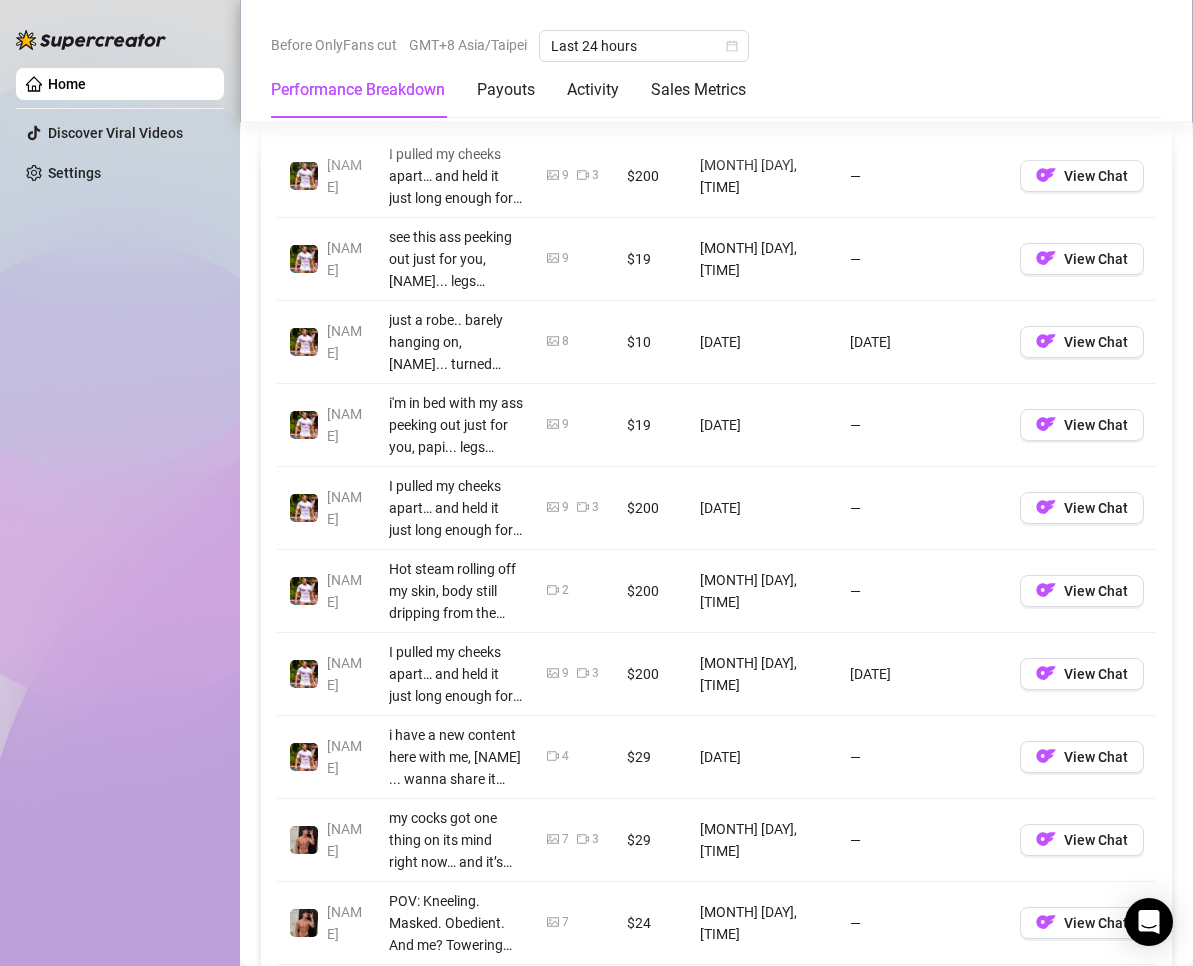 scroll, scrollTop: 2200, scrollLeft: 0, axis: vertical 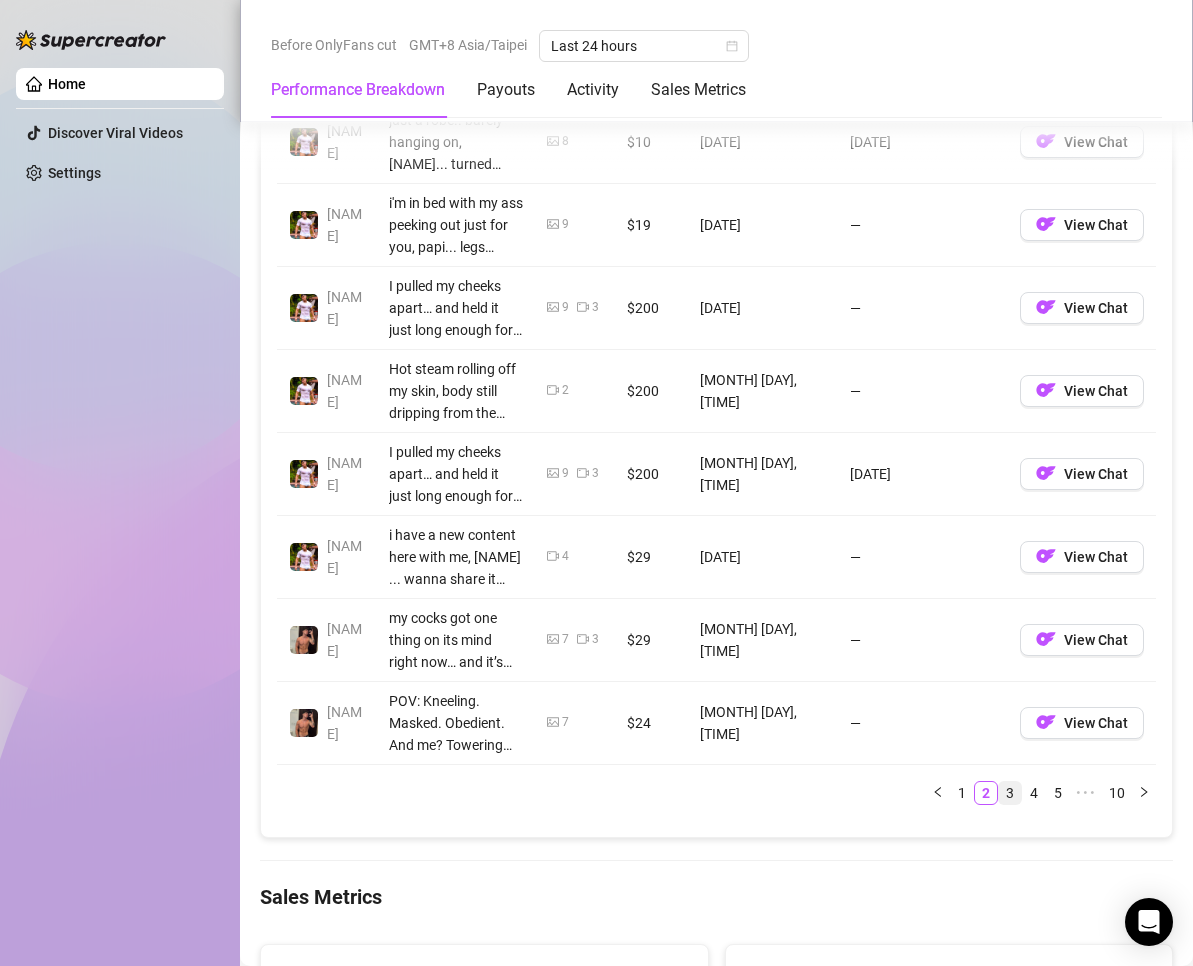 click on "3" at bounding box center [1010, 793] 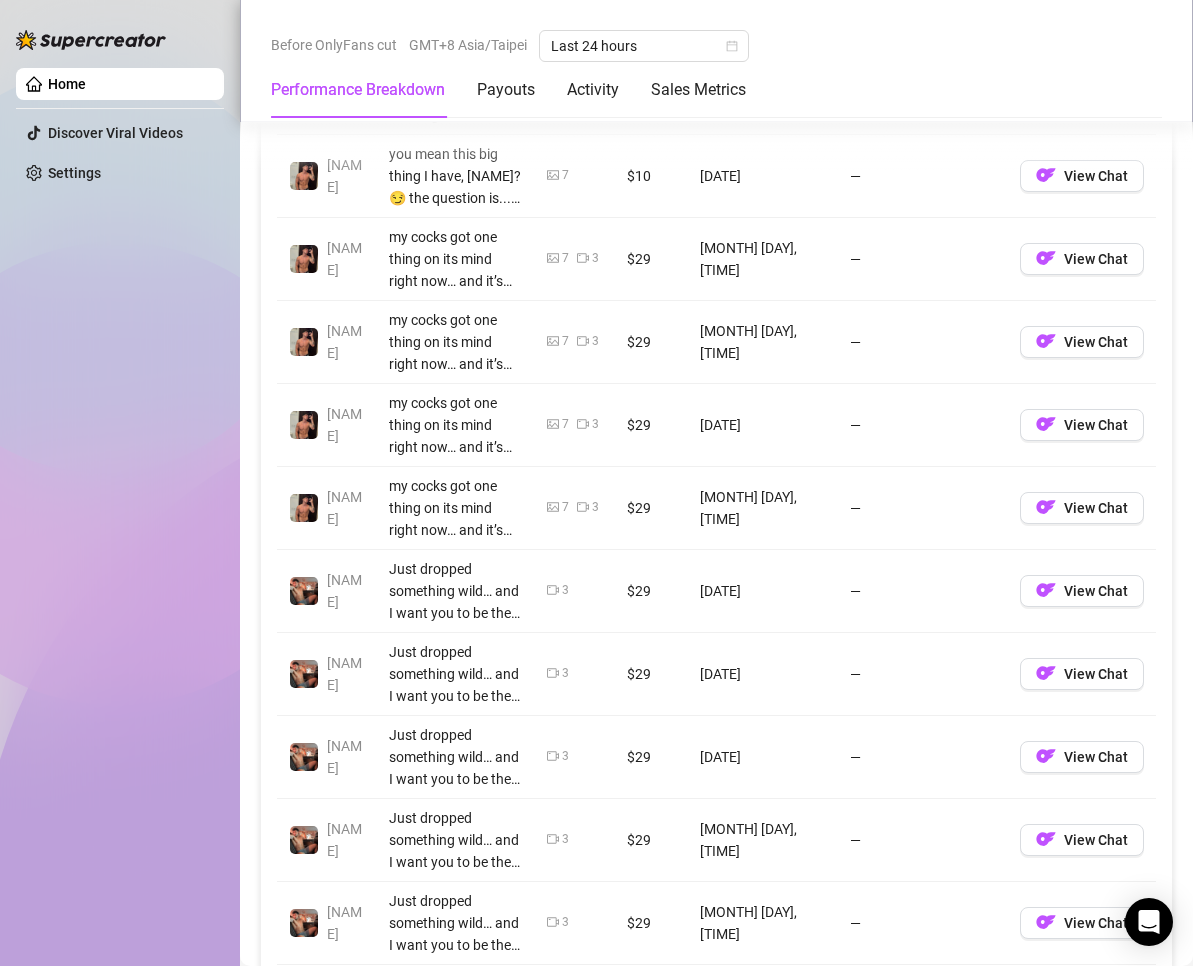 scroll, scrollTop: 2200, scrollLeft: 0, axis: vertical 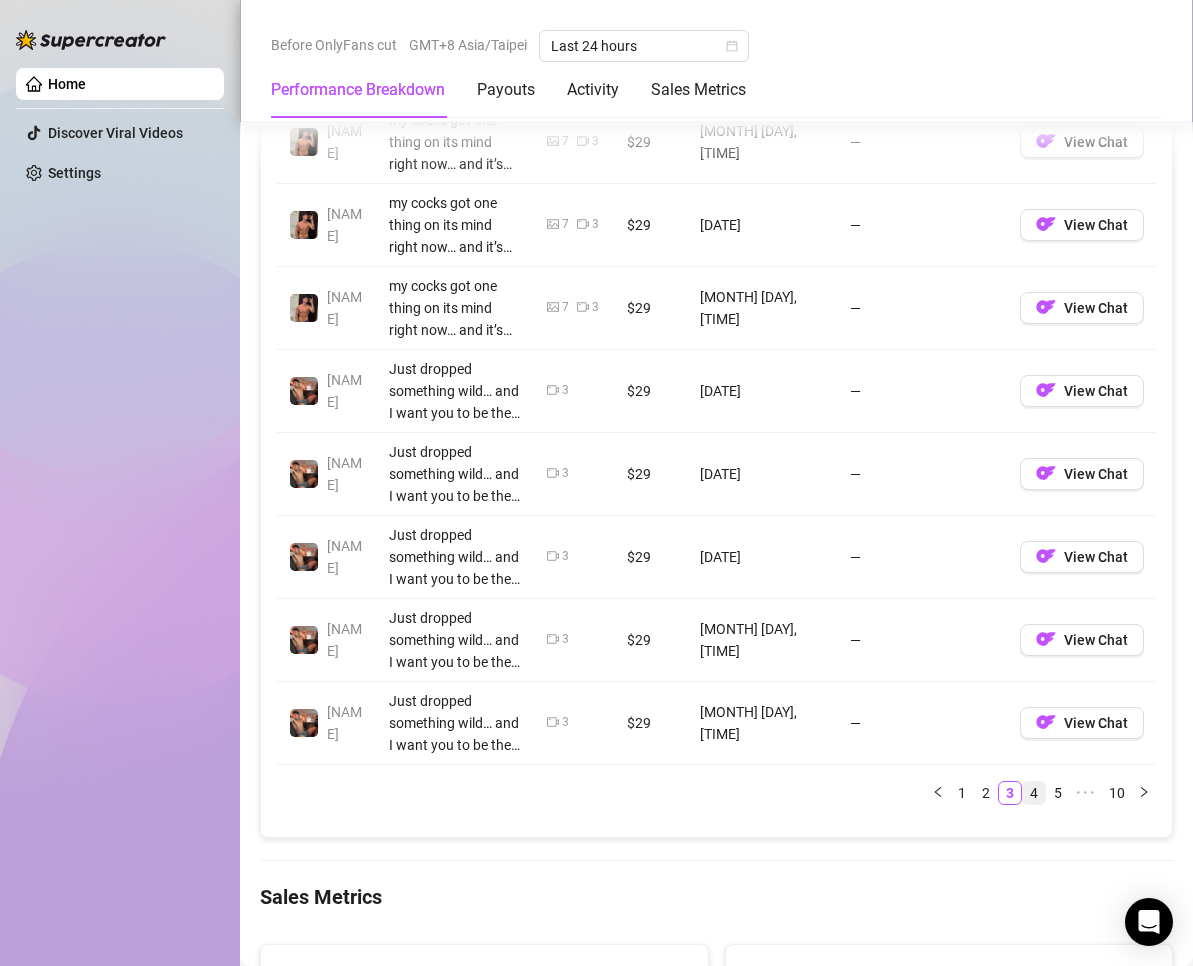 click on "4" at bounding box center (1034, 793) 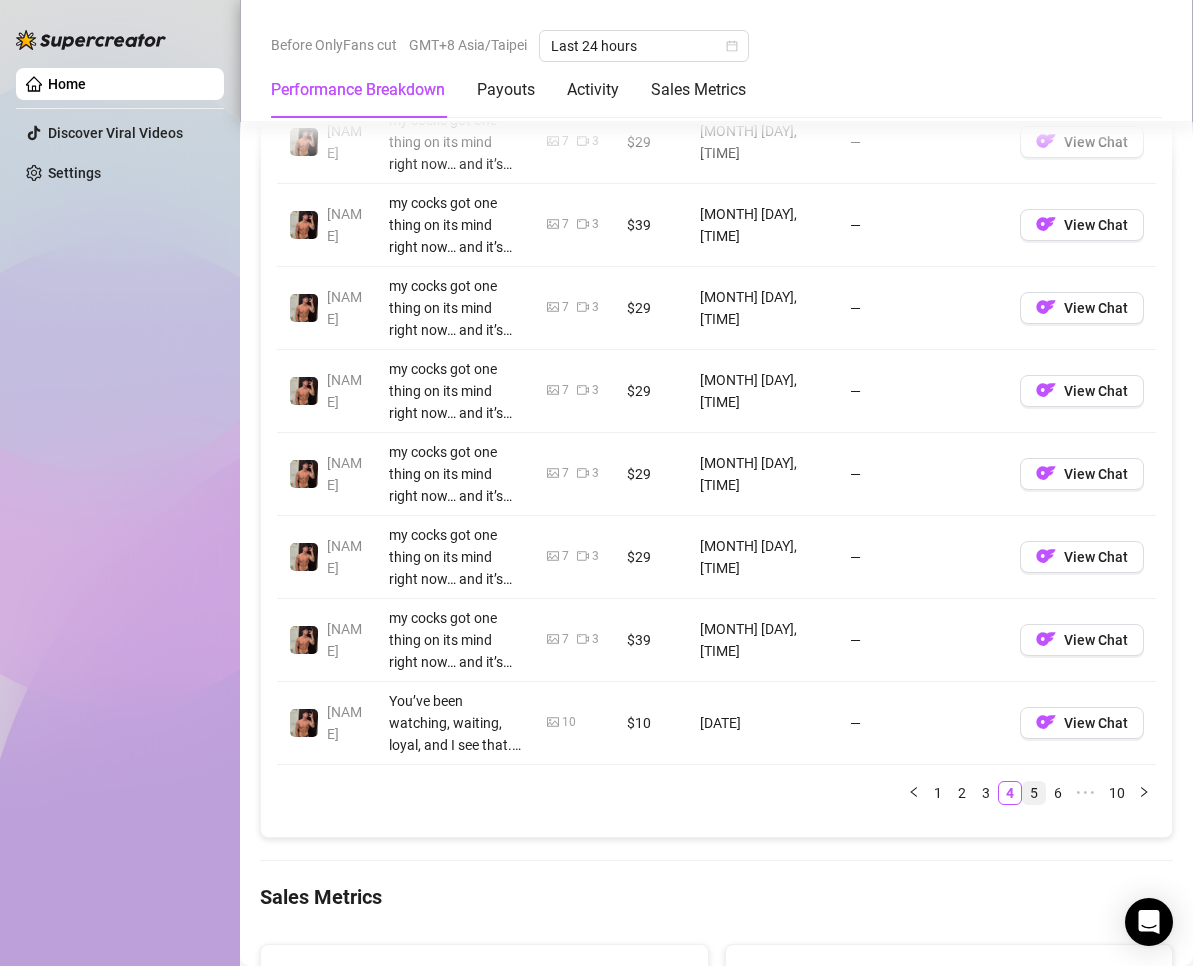 click on "5" at bounding box center (1034, 793) 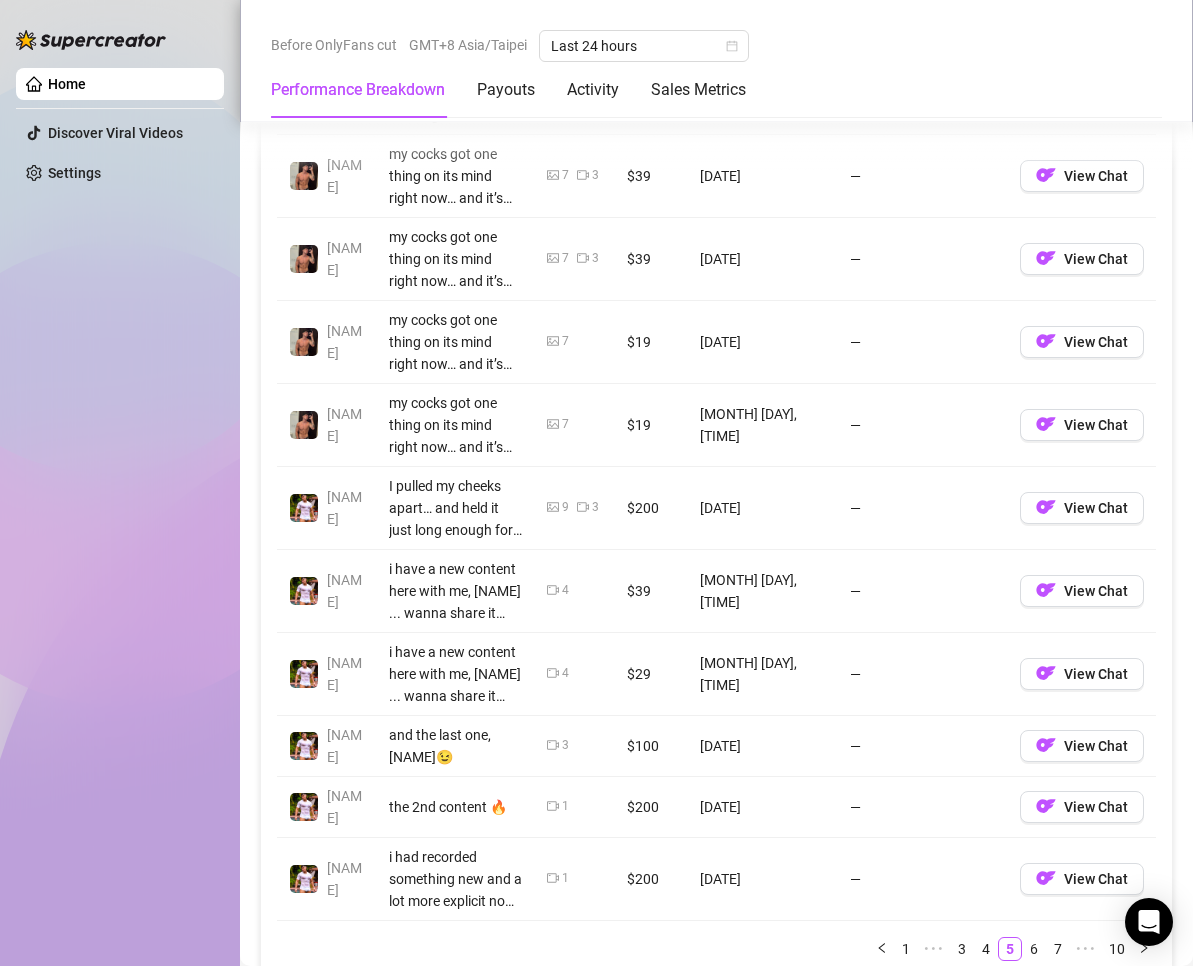 scroll, scrollTop: 2100, scrollLeft: 0, axis: vertical 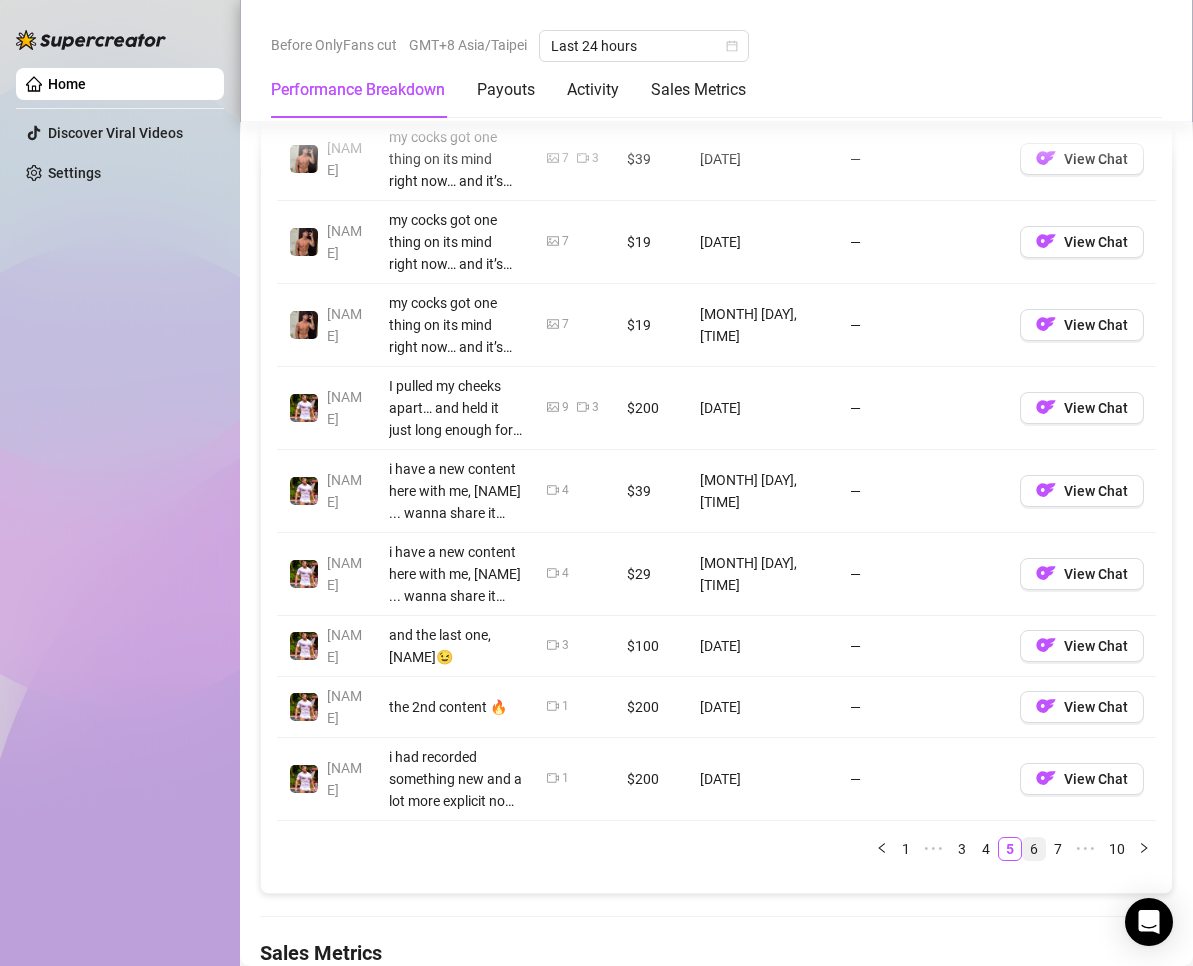 click on "6" at bounding box center (1034, 849) 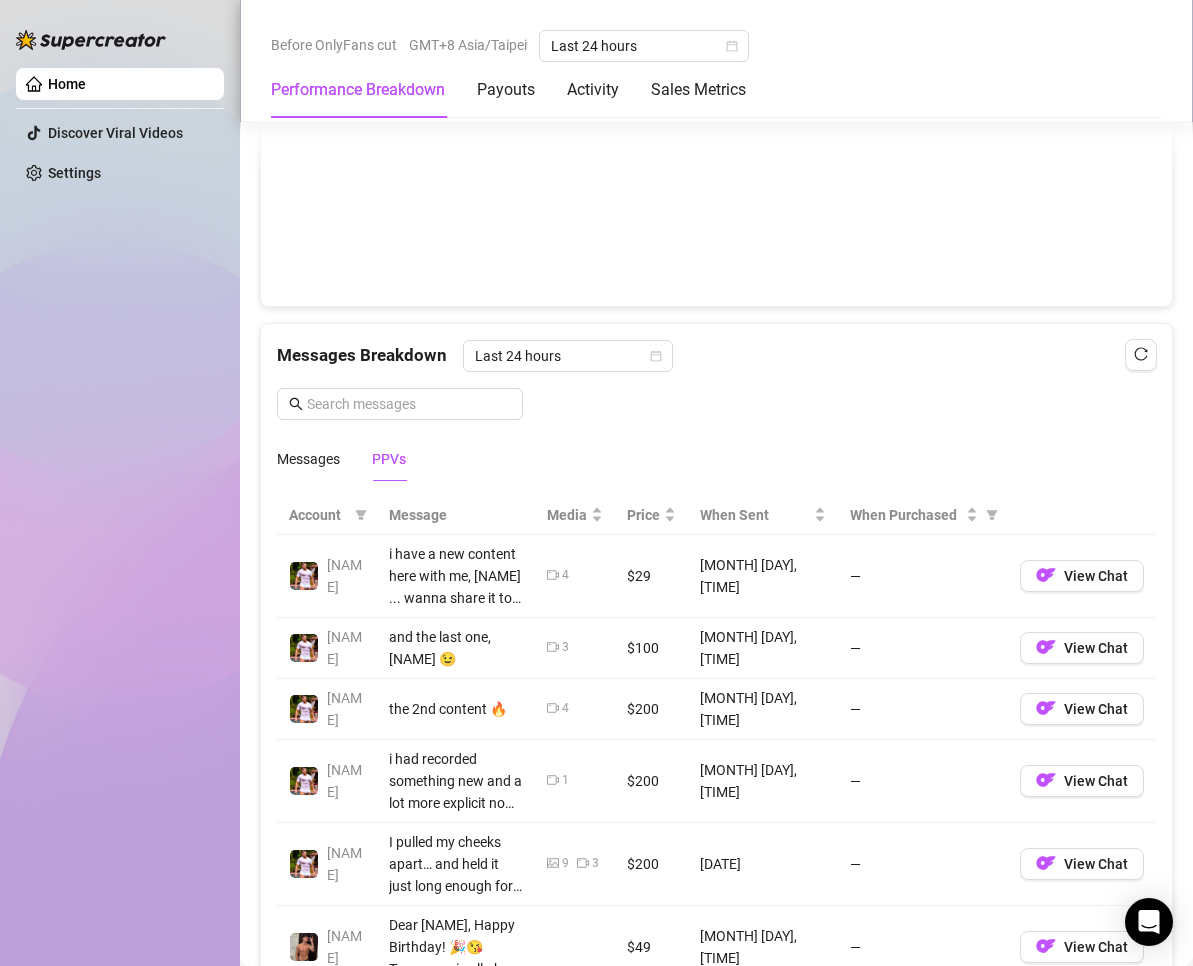 scroll, scrollTop: 2100, scrollLeft: 0, axis: vertical 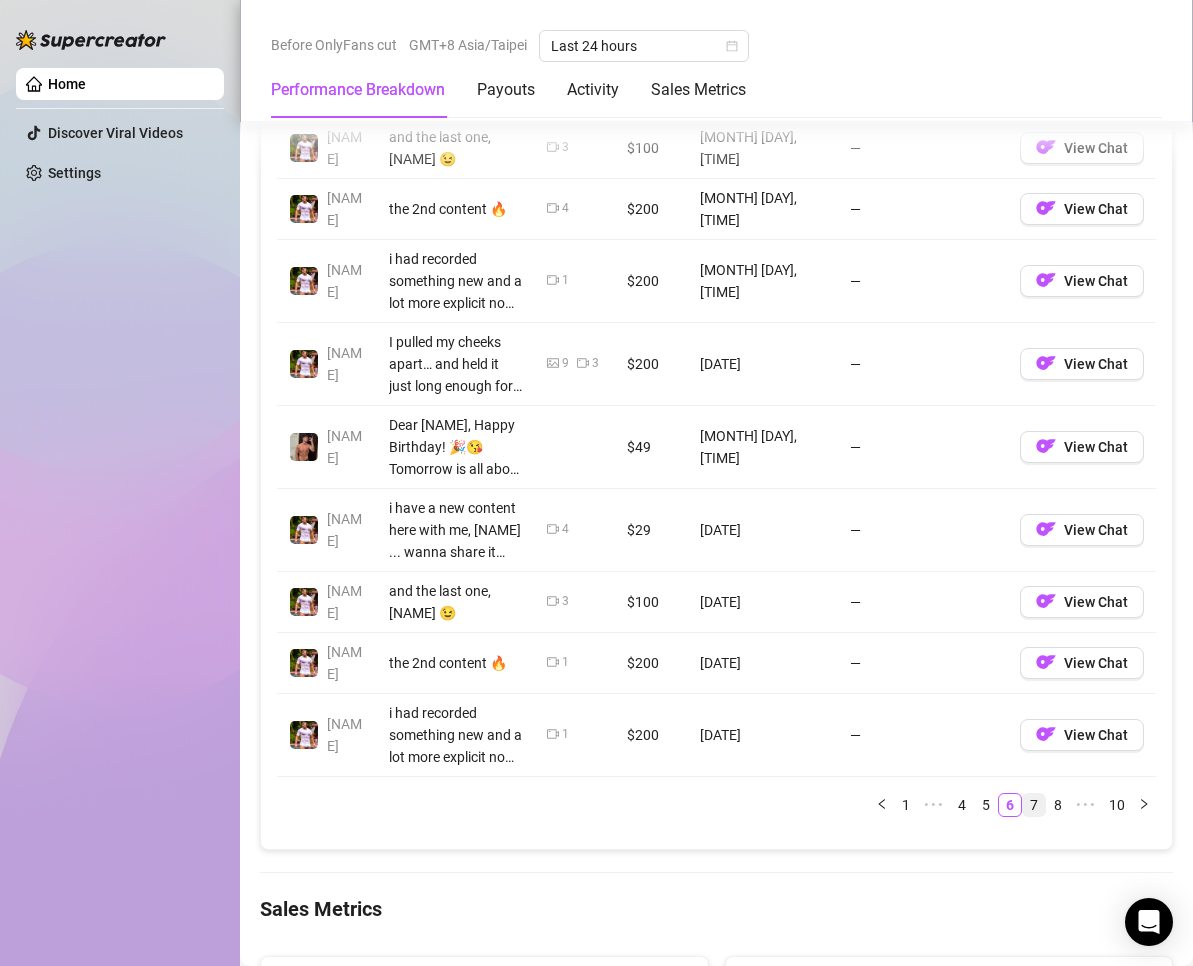 click on "7" at bounding box center (1034, 805) 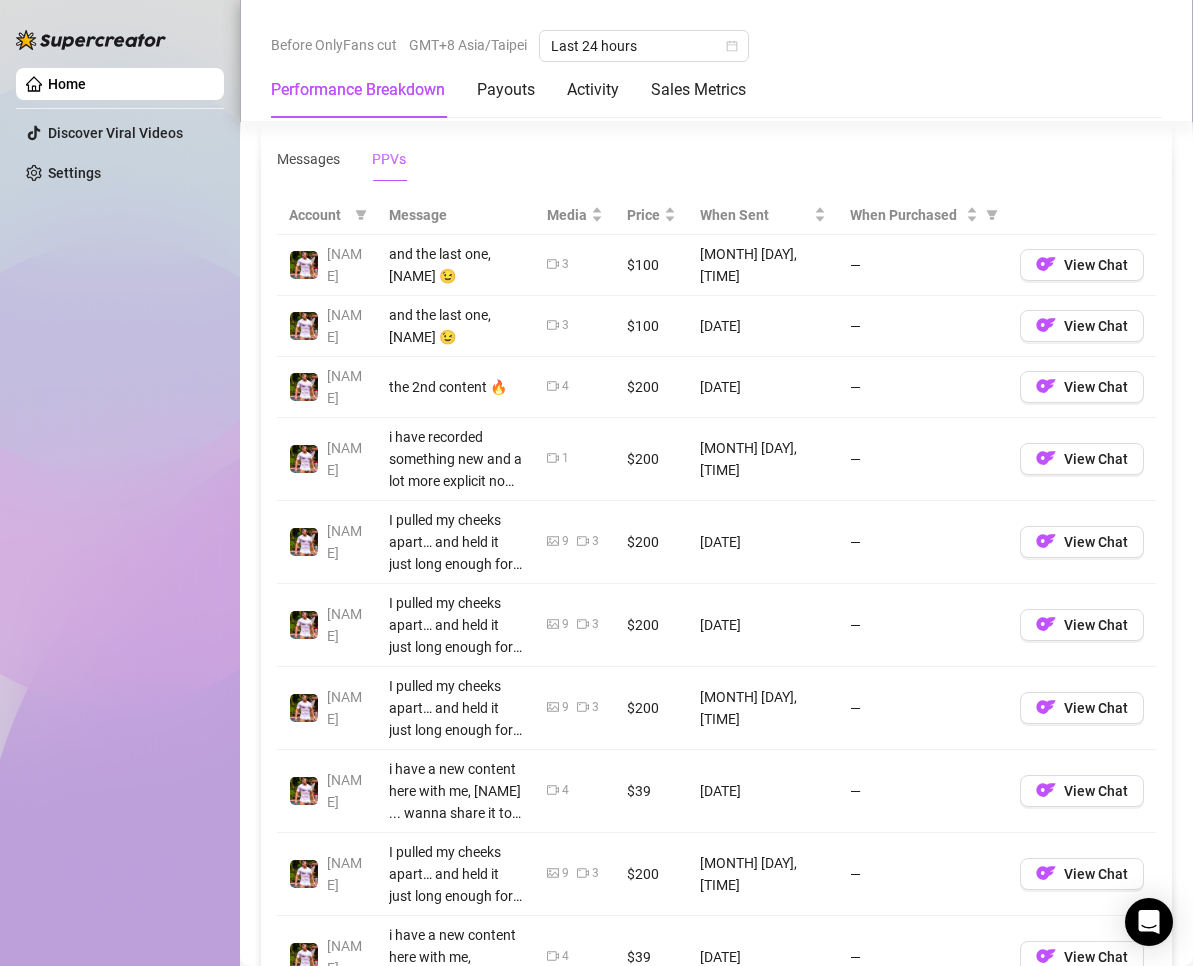 scroll, scrollTop: 2000, scrollLeft: 0, axis: vertical 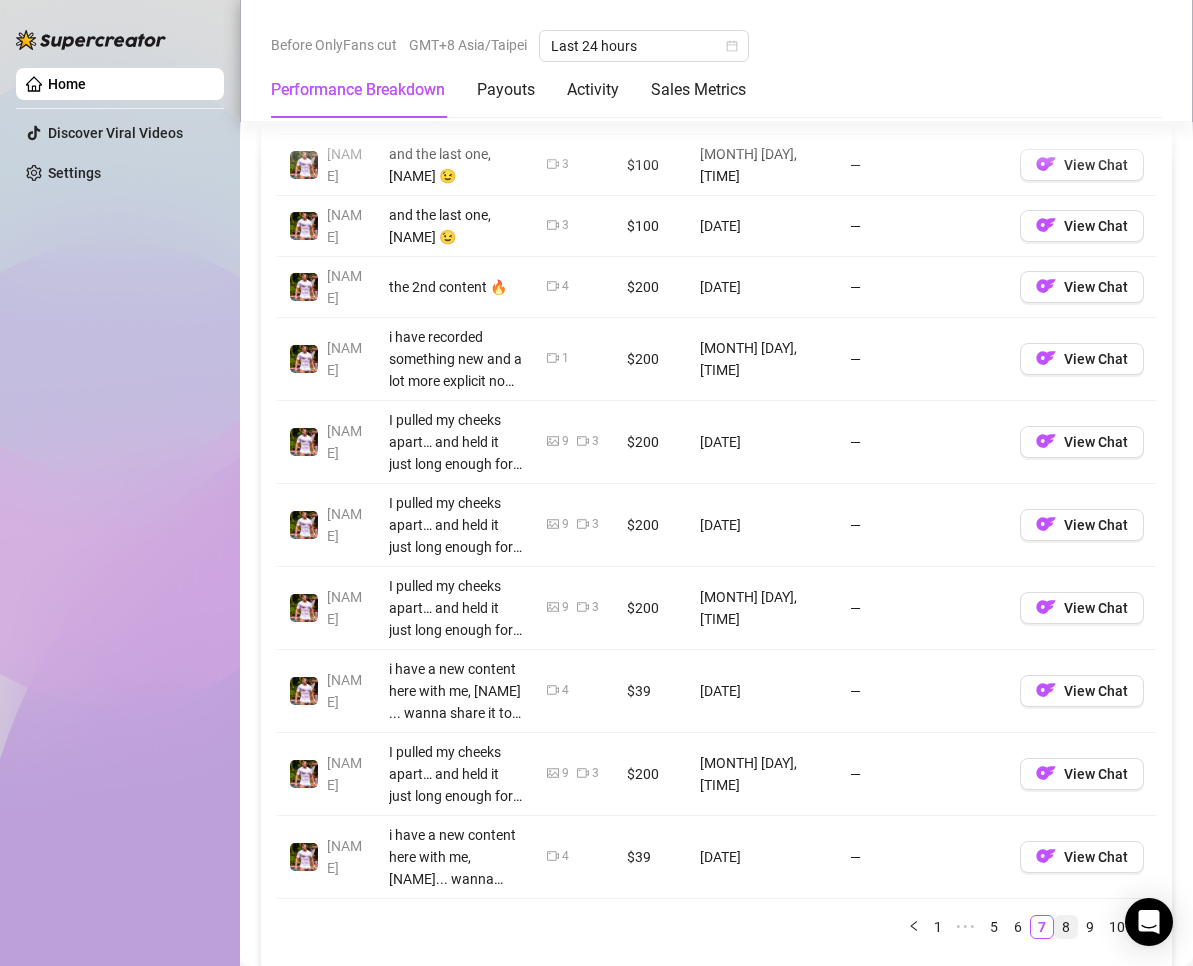 click on "8" at bounding box center [1066, 927] 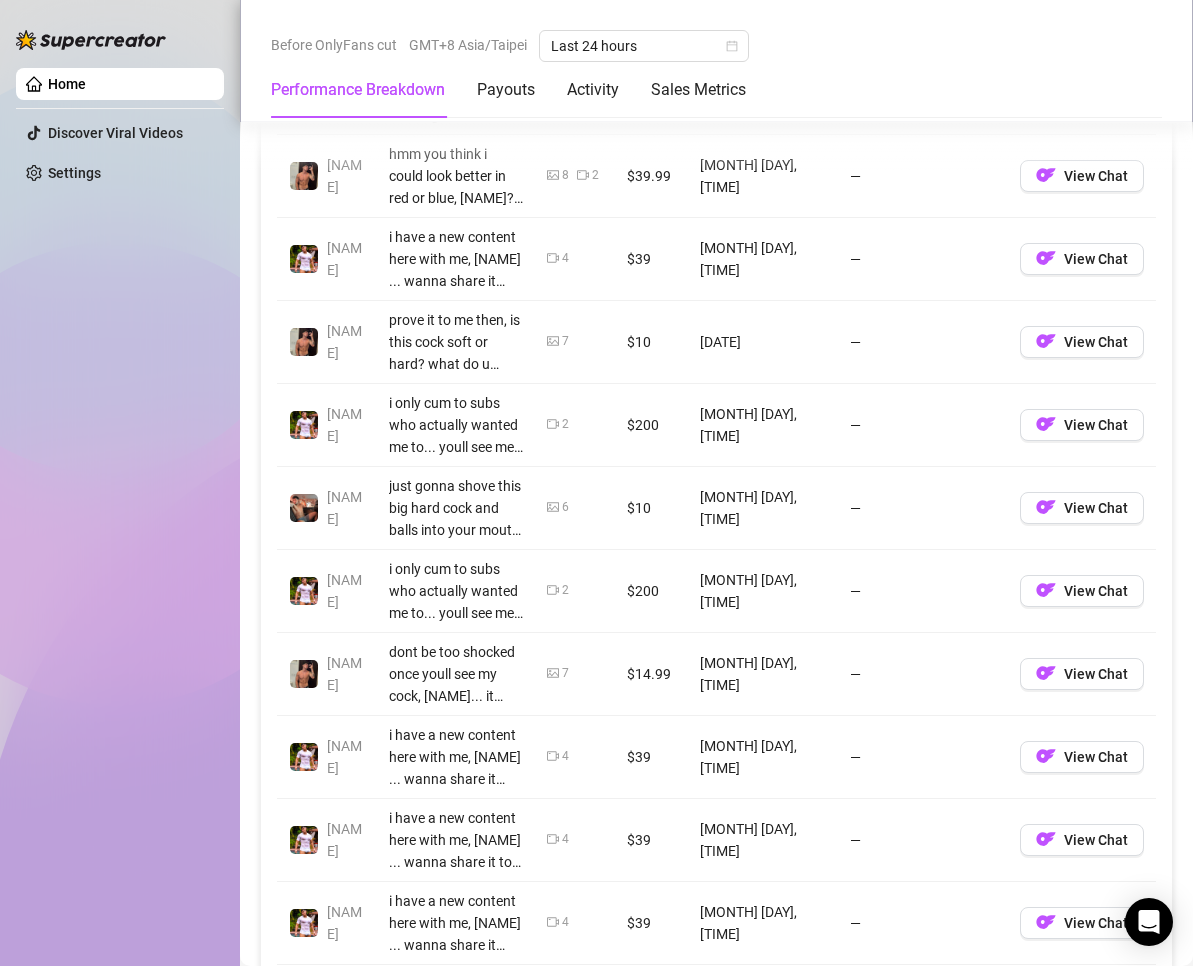 scroll, scrollTop: 2400, scrollLeft: 0, axis: vertical 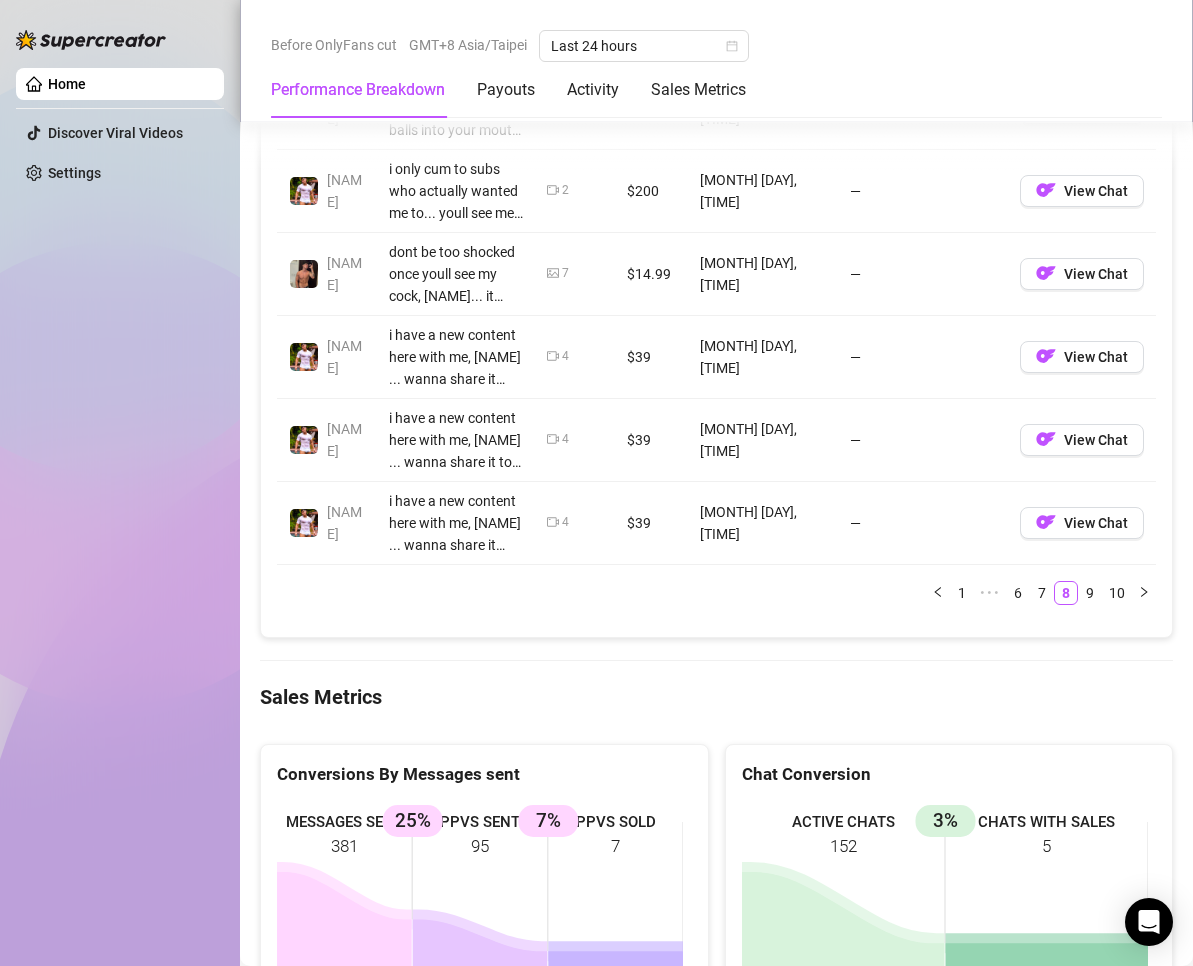 drag, startPoint x: 1073, startPoint y: 593, endPoint x: 1056, endPoint y: 606, distance: 21.400934 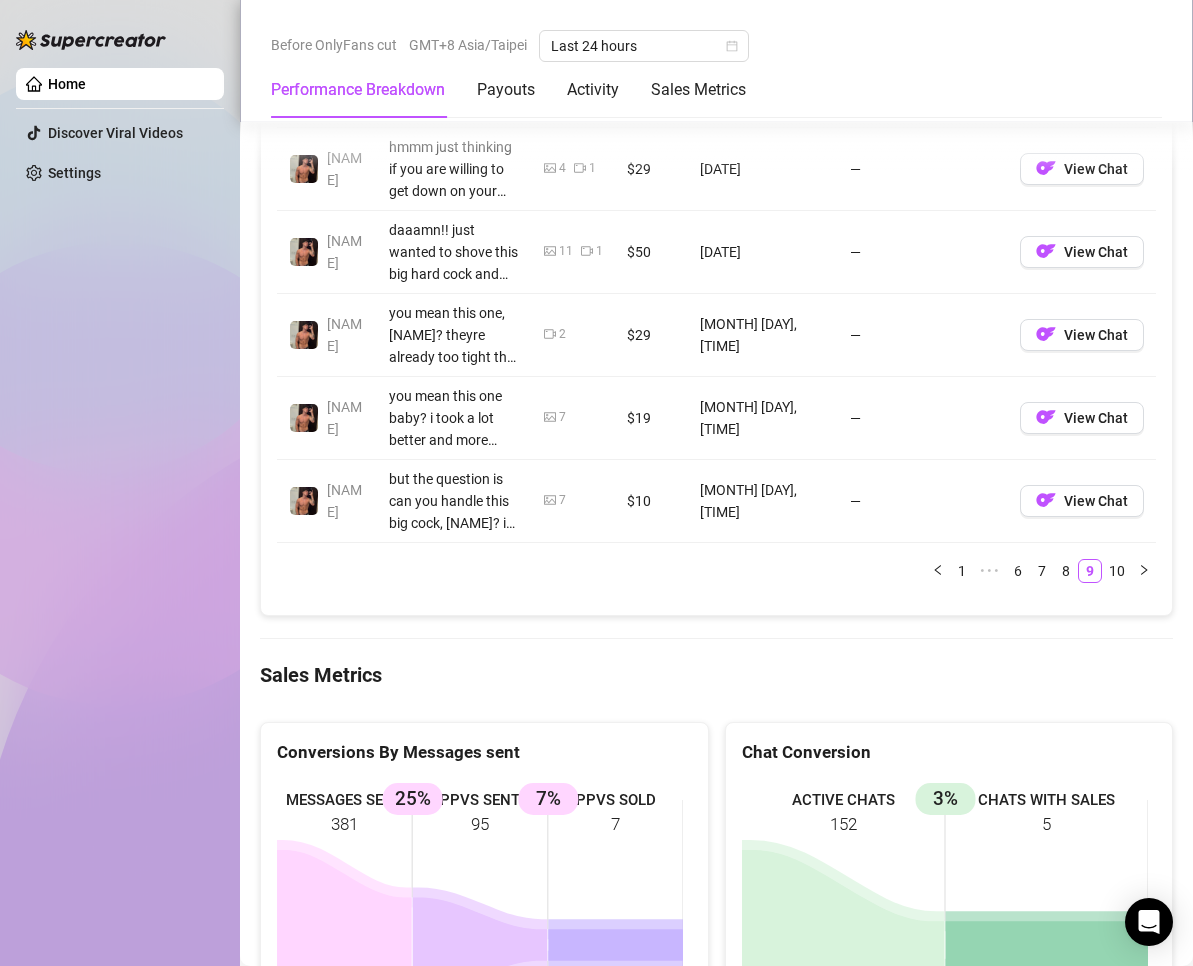 scroll, scrollTop: 2500, scrollLeft: 0, axis: vertical 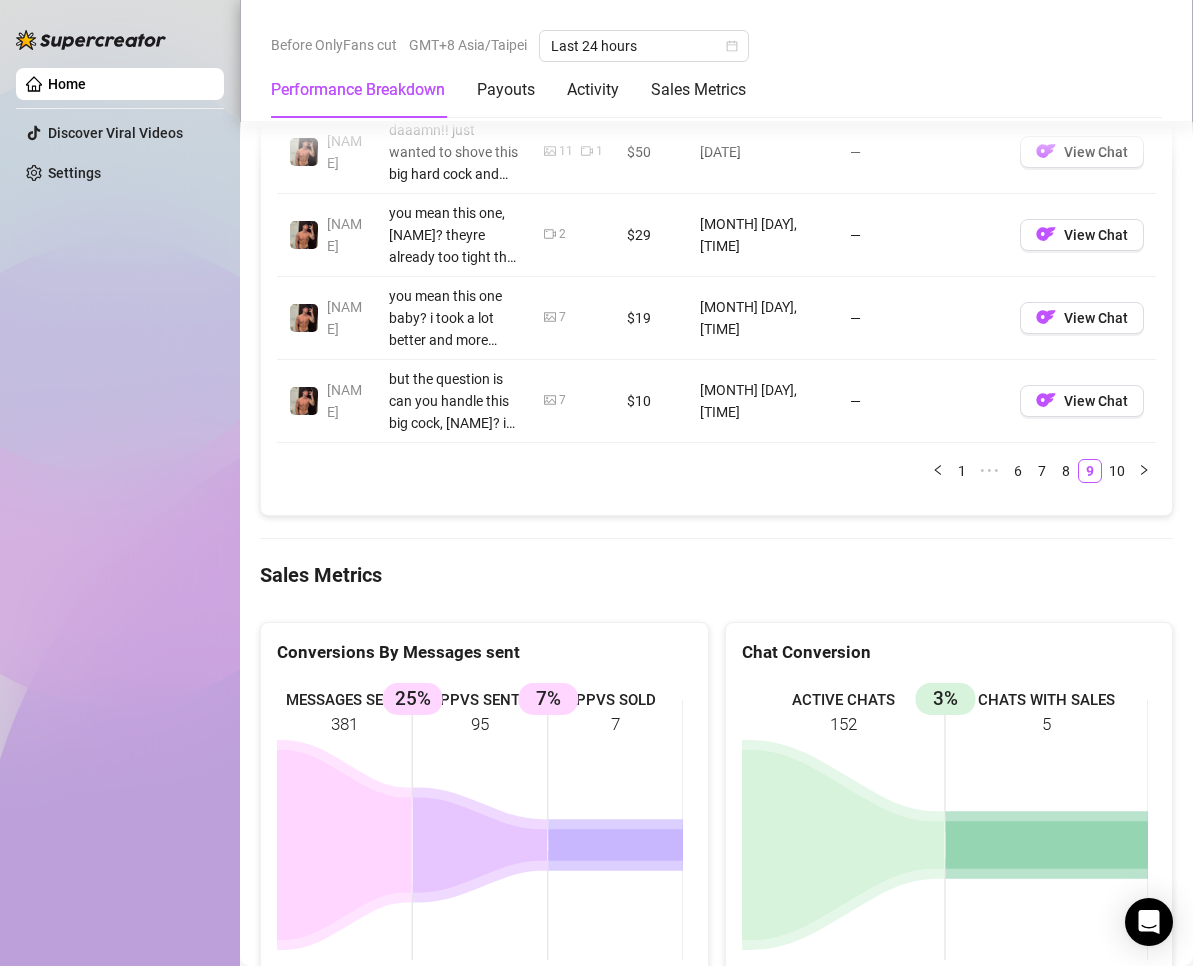 click on "Account Message Media Price When Sent When Purchased [NAME] just a robe.. barely hanging on, [NAME]... turned around too slow and guess what? you saw this perfect ass 🍑👀 should i tie it back up or let it fall open just for you, [NAME]? 😏 8 $10 [MONTH] [DAY], [TIME] — View Chat [NAME] here ya go, [NAME] 😉 $39 [MONTH] [DAY], [TIME] — View Chat [NAME] i have something exclusive right here, [NAME] 😏 and i only give this to my loyal subs 😉POV: you’re watching me lose control in my own bed… back arched, breath shaky, moaning as I finally let go. the sheets are a mess, my body’s still trembling, and you’re the reason I came this hard. think you can make me do it again, [NAME]???? 🥵💦 1 $50 [MONTH] [DAY], [TIME] — View Chat [NAME] oh yeah but the question is can you handle this big cock, [NAME]? 😈 7 $10 [MONTH] [DAY], [TIME] — View Chat [NAME] lets see if u can handle this big cock first, [NAME]? 😈 7 $10 [MONTH] [DAY], [TIME] — View Chat [NAME] 4 1 $29 [MONTH] [DAY], [TIME] — View Chat [NAME] 11 1 $50 [MONTH] [DAY], [TIME] — [NAME] 2" at bounding box center [716, 47] 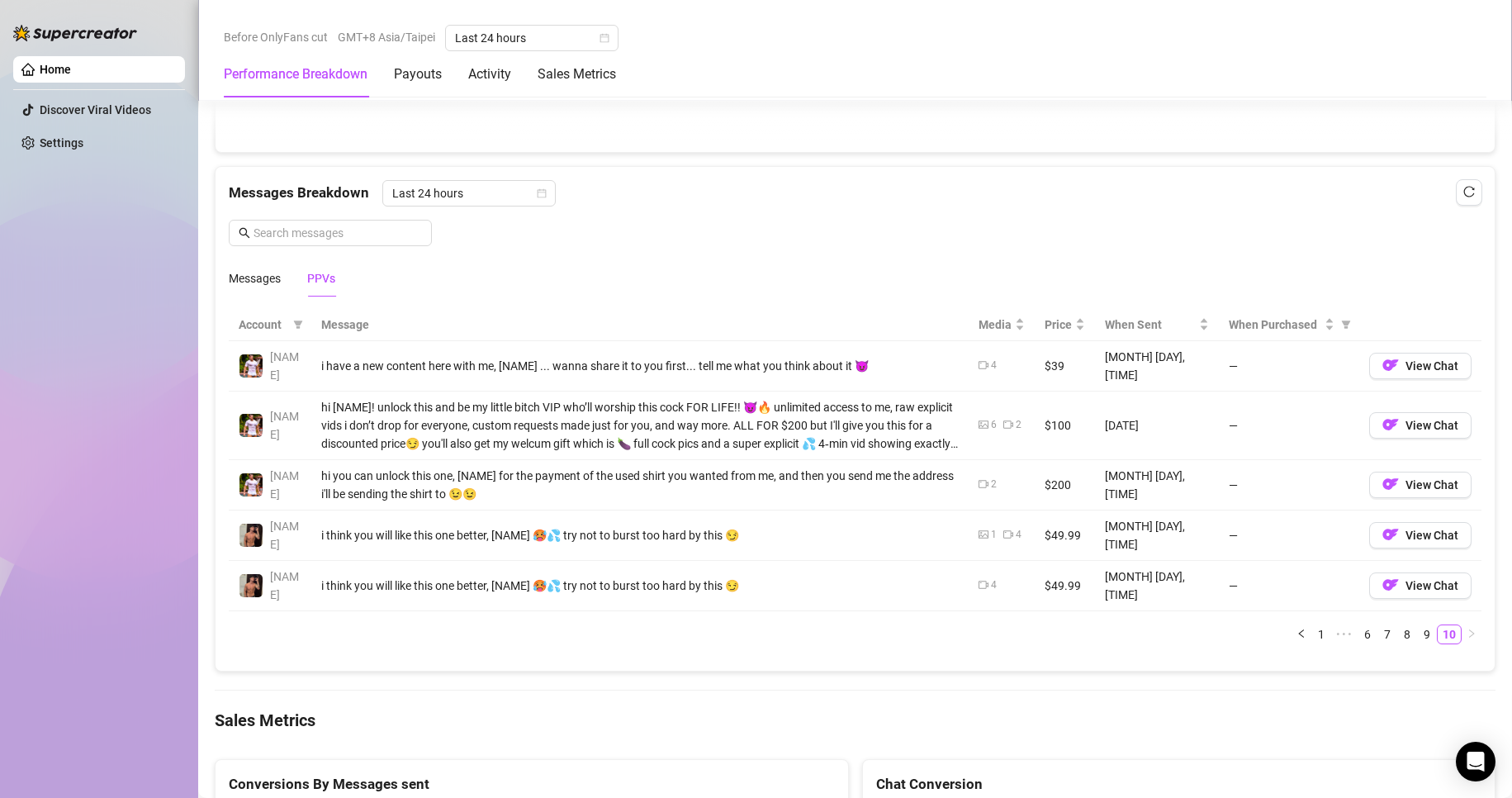 scroll, scrollTop: 1386, scrollLeft: 0, axis: vertical 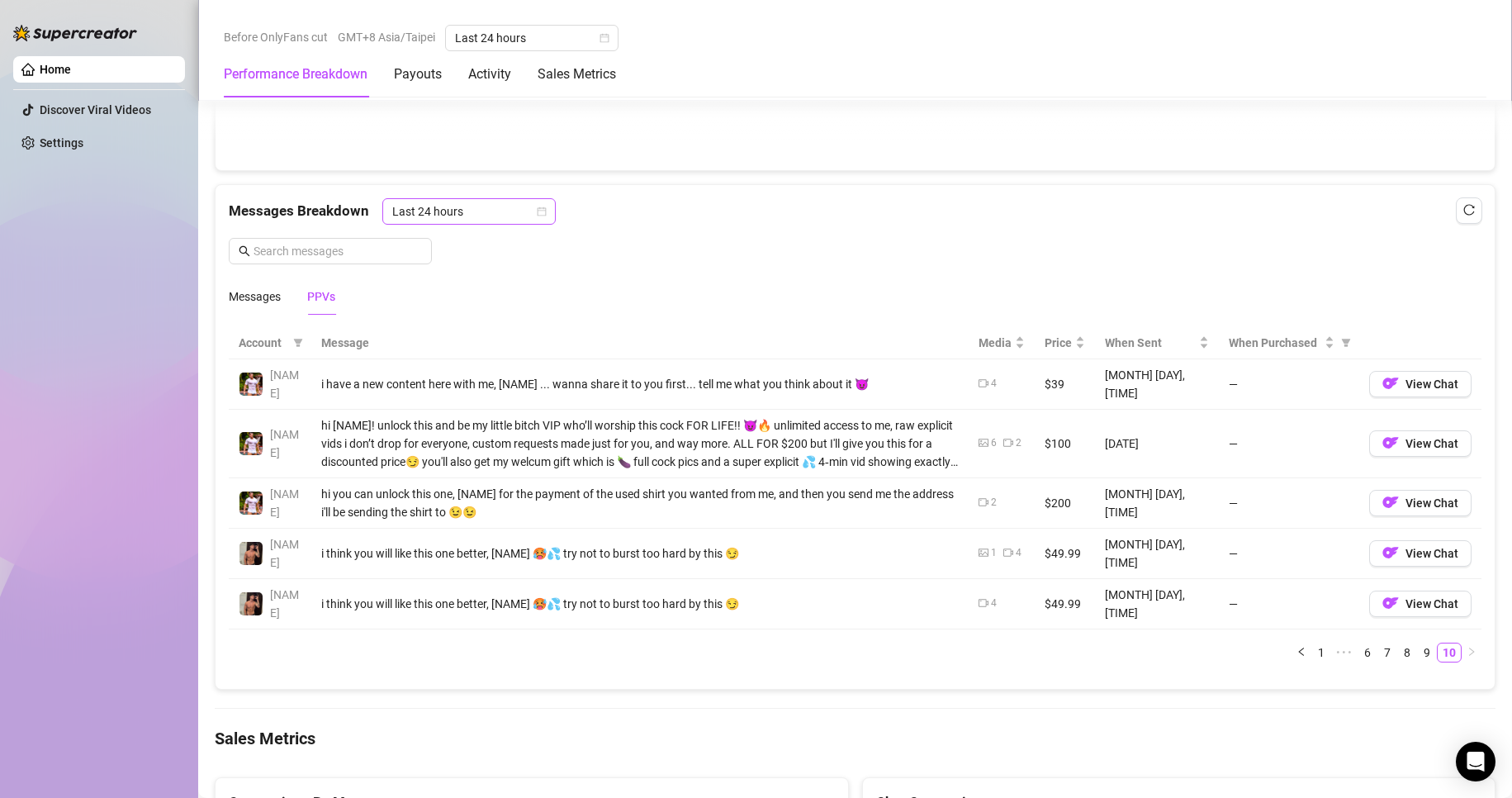 click on "Last 24 hours" at bounding box center (469, 211) 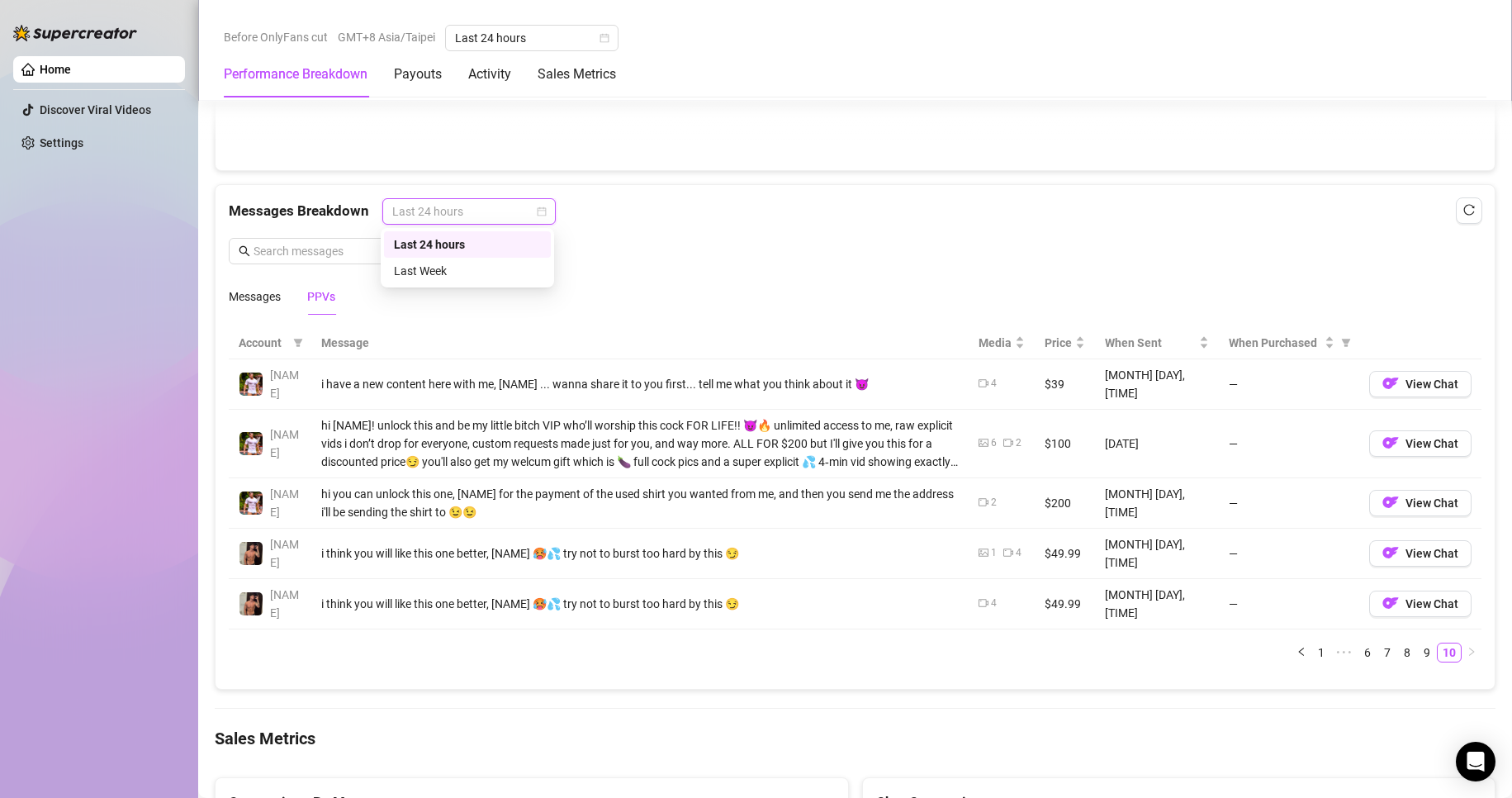 click on "Last 24 hours" at bounding box center [467, 245] 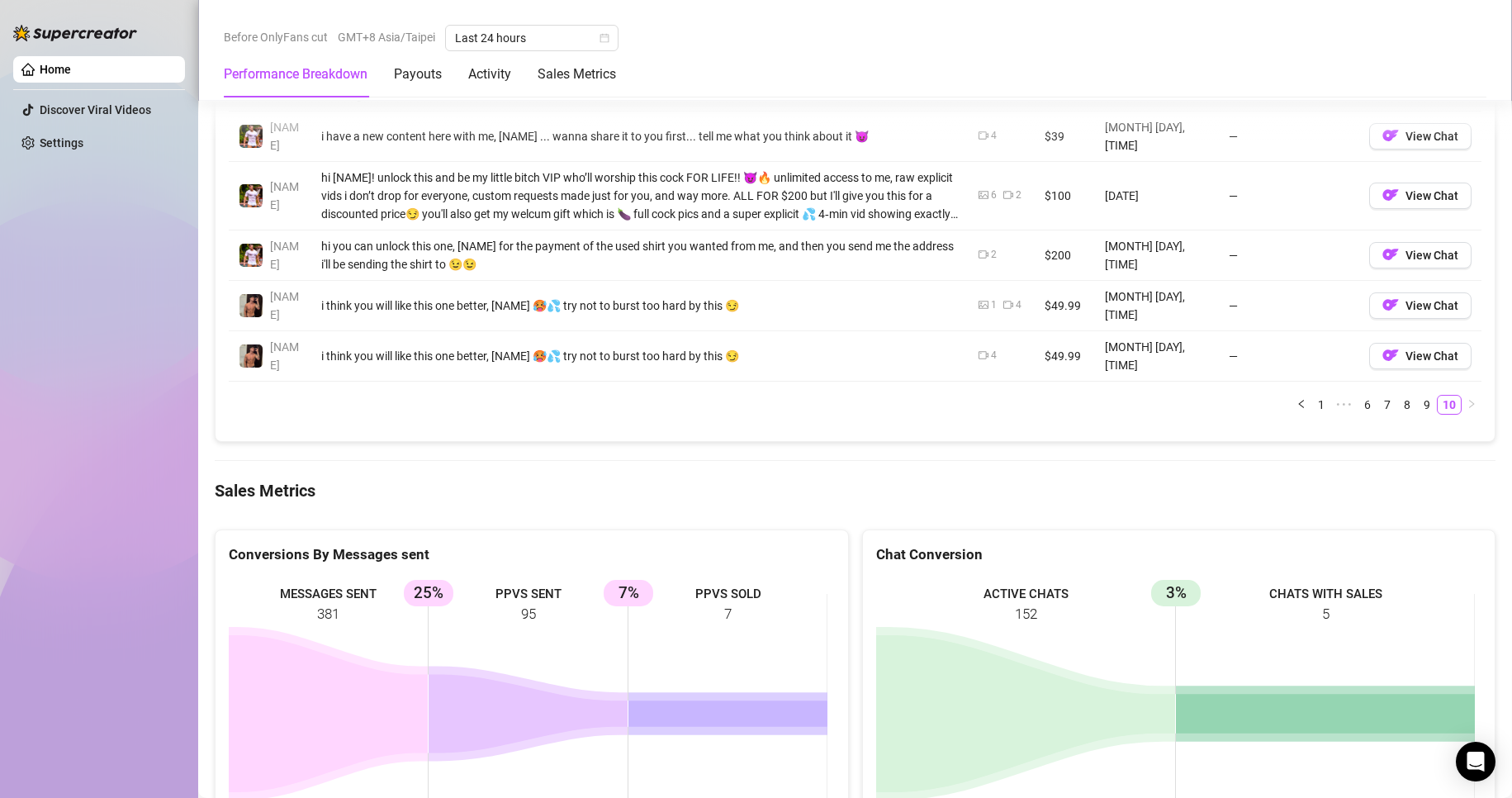 scroll, scrollTop: 1717, scrollLeft: 0, axis: vertical 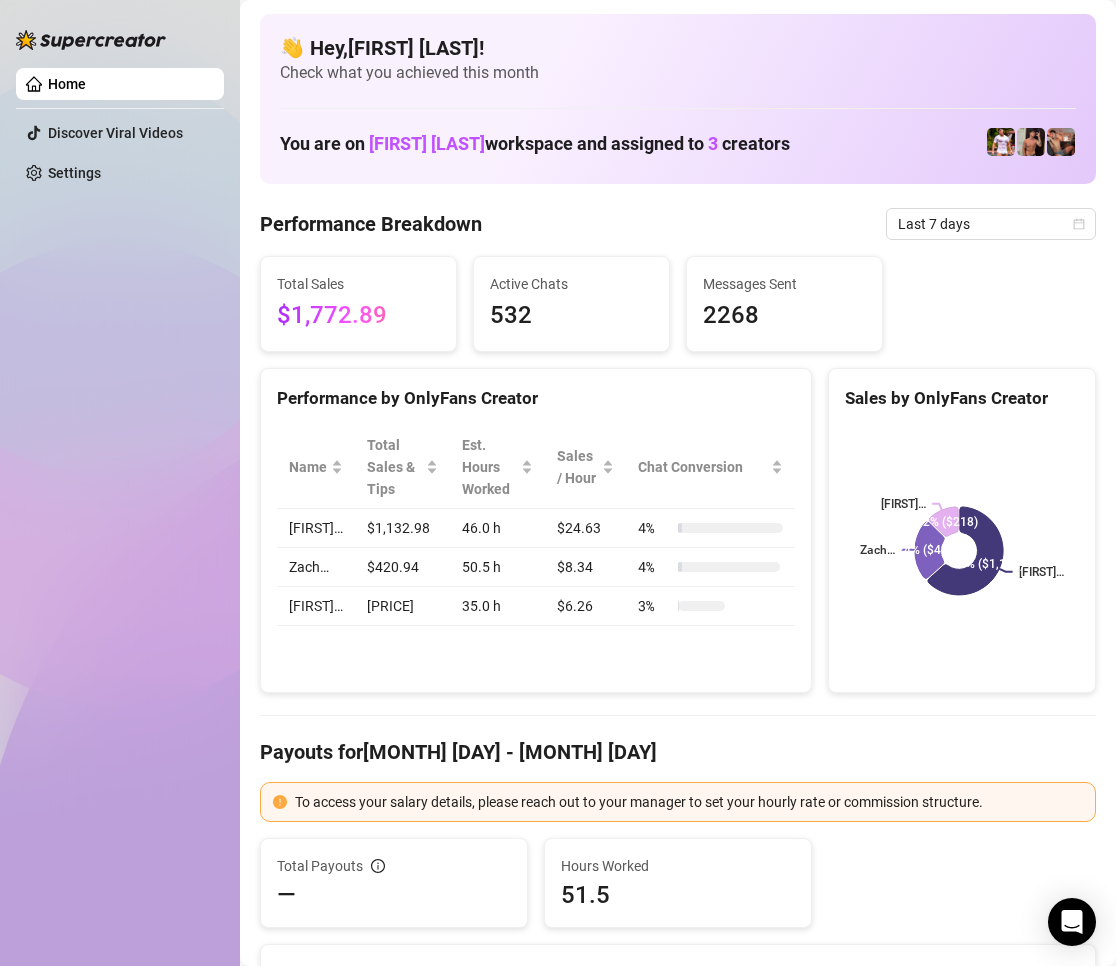 click on "Performance Breakdown Last 7 days Total Sales $1,772.89 Active Chats 532 Messages Sent 2268 Performance by OnlyFans Creator Name Total Sales & Tips Est. Hours Worked Sales / Hour Chat Conversion Hector… $1,132.98 46.0 h $24.63 4 % Zach… $420.94 50.5 h $8.34 4 % Osvaldo… $218.97 35.0 h $6.26 3 % Sales by OnlyFans Creator Hector… Zach… Osvaldo… 64% ($1,132) 24% ($420) 12% ($218) Payouts for  Jul 28 - Aug 4 To access your salary details, please reach out to your manager to set your hourly rate or commission structure. Total Payouts — Hours Worked 51.5 Breakdown Hours Worked 51.5 X Hourly Rate — + Sales $1,772.89 X Commissions — = Payouts — Activity Sales by Jul 28 - Aug 4 PPV Sales ( $1,763 ) Tips ( $10 ) Engagement by Jul 28 - Aug 4 Messages Sent Fans Engaged With Est. Hours Worked Messages Breakdown Last 24 hours Messages PPVs Account Message Media Price When Sent When Purchased Osvaldo hi papi, whats up? Free Aug 4, 07:47 AM — View Chat Zach nah i wont mind them boo Free Aug 4, 07:44 AM" at bounding box center [678, 2241] 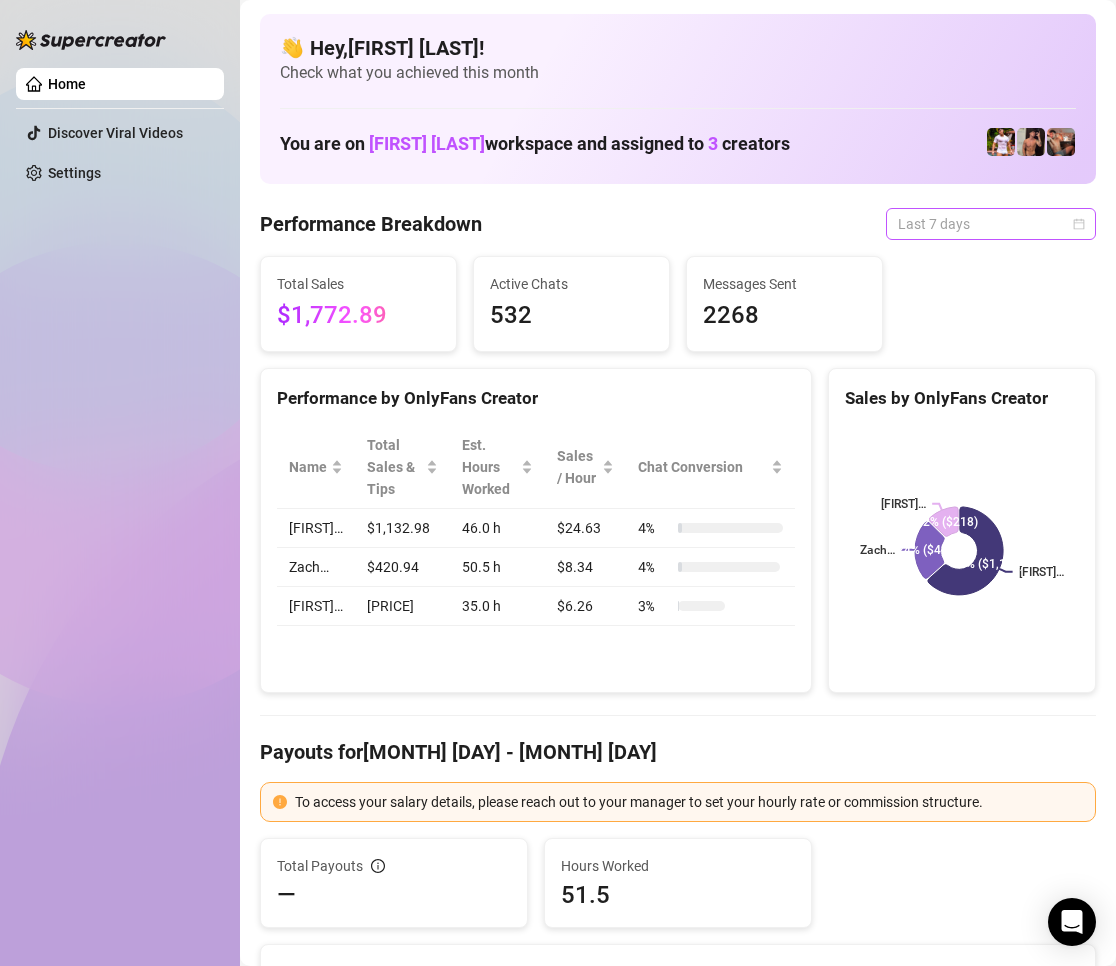 click on "Last 7 days" at bounding box center (991, 224) 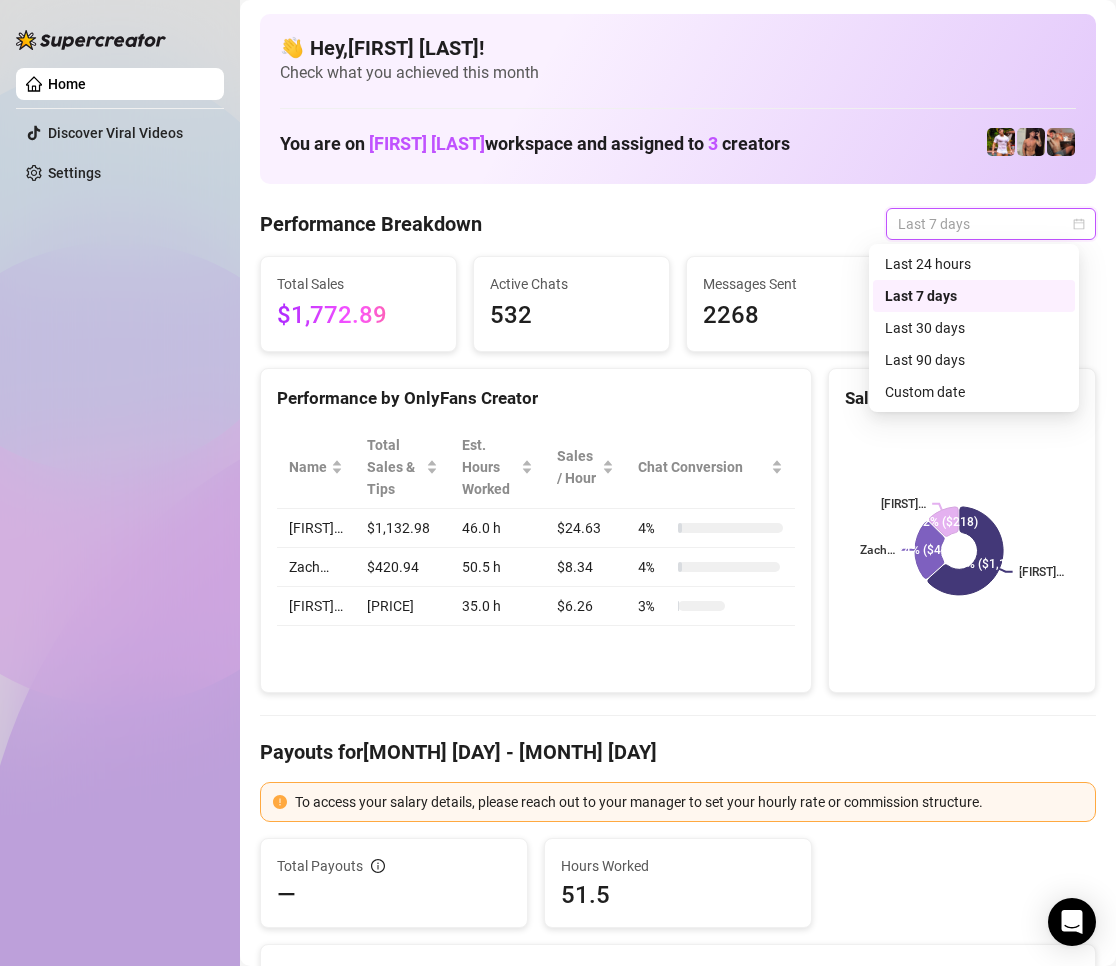 click on "Last 7 days" at bounding box center [974, 296] 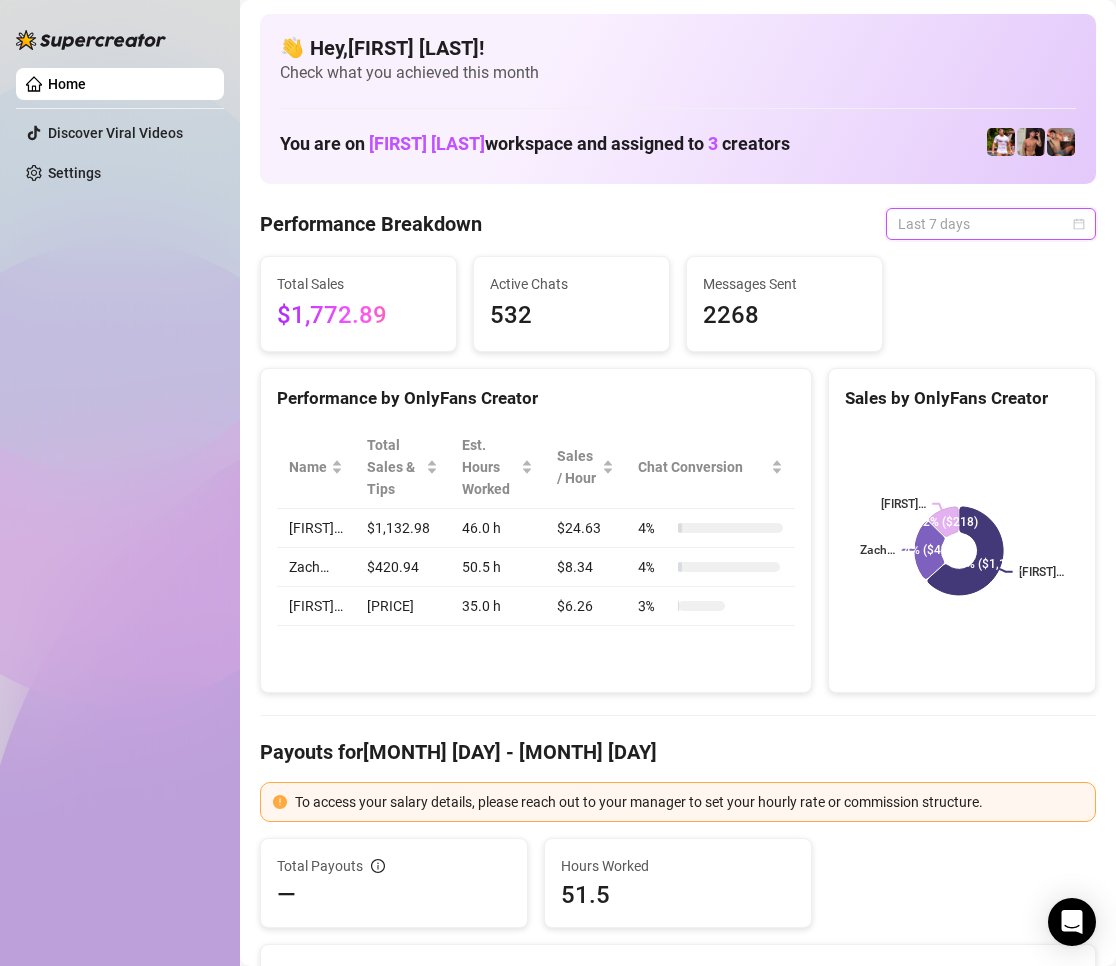 click on "Last 7 days" at bounding box center [991, 224] 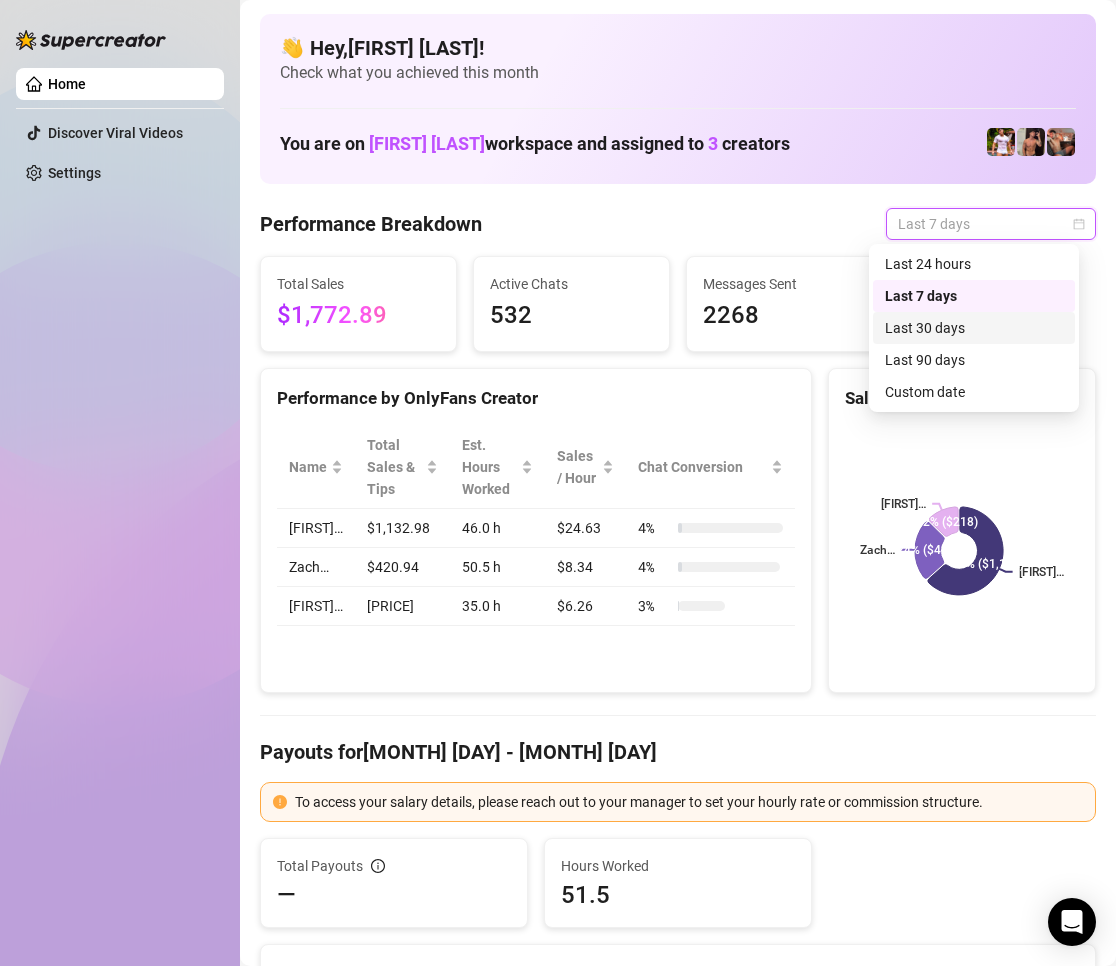 click on "Last 30 days" at bounding box center [974, 328] 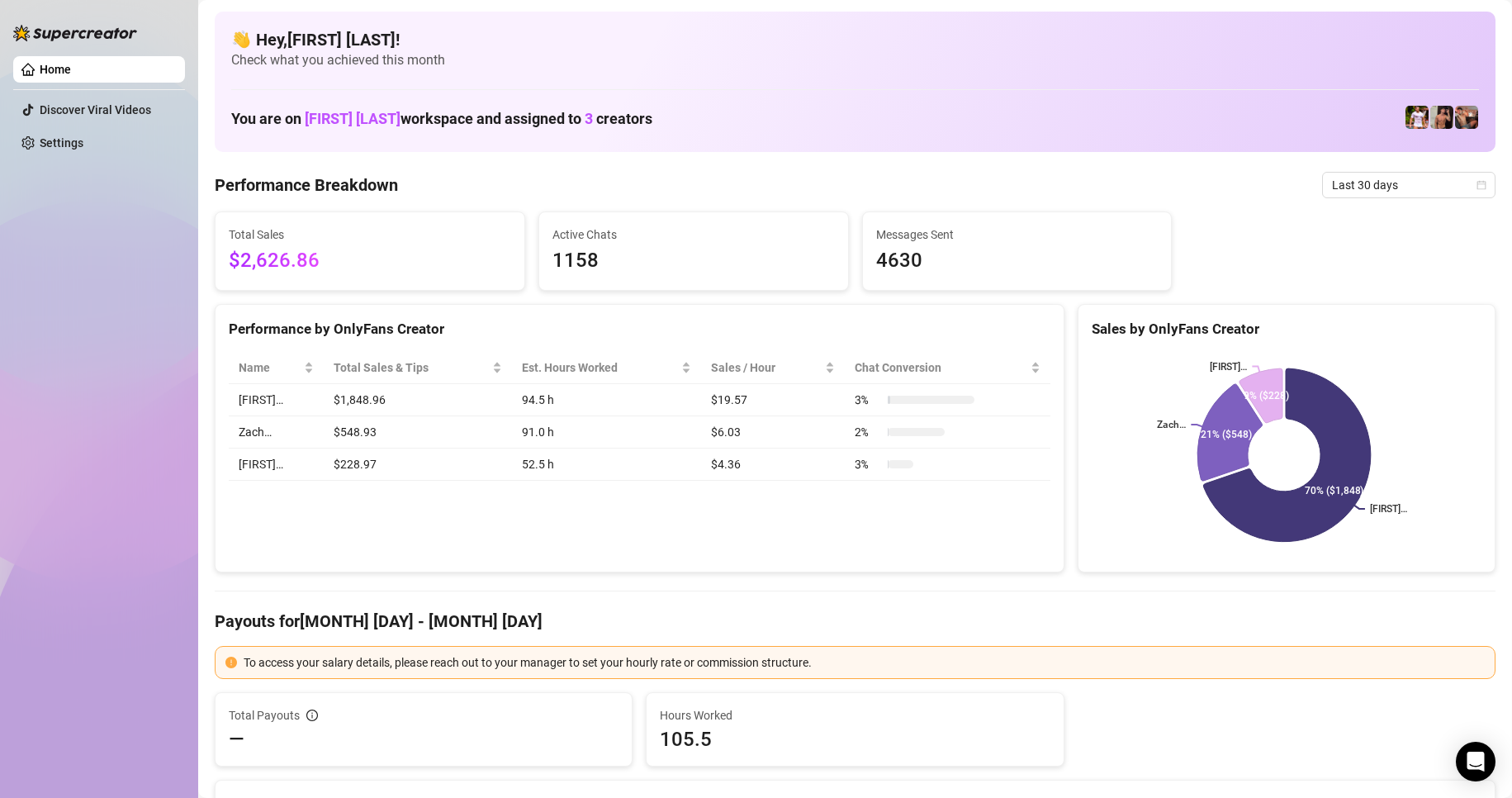 click on "Performance by OnlyFans Creator" at bounding box center (639, 329) 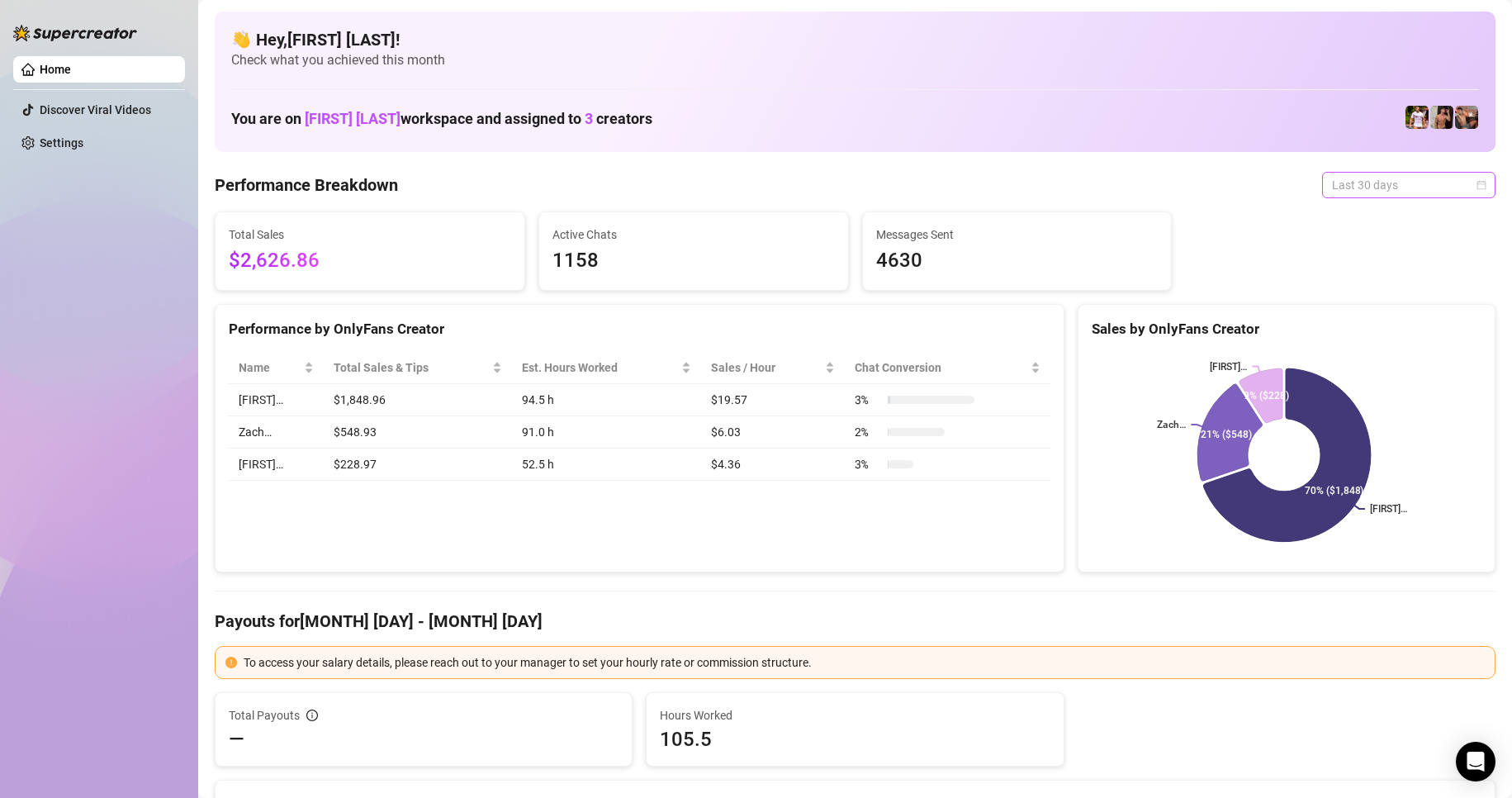 click on "Last 30 days" at bounding box center [1409, 185] 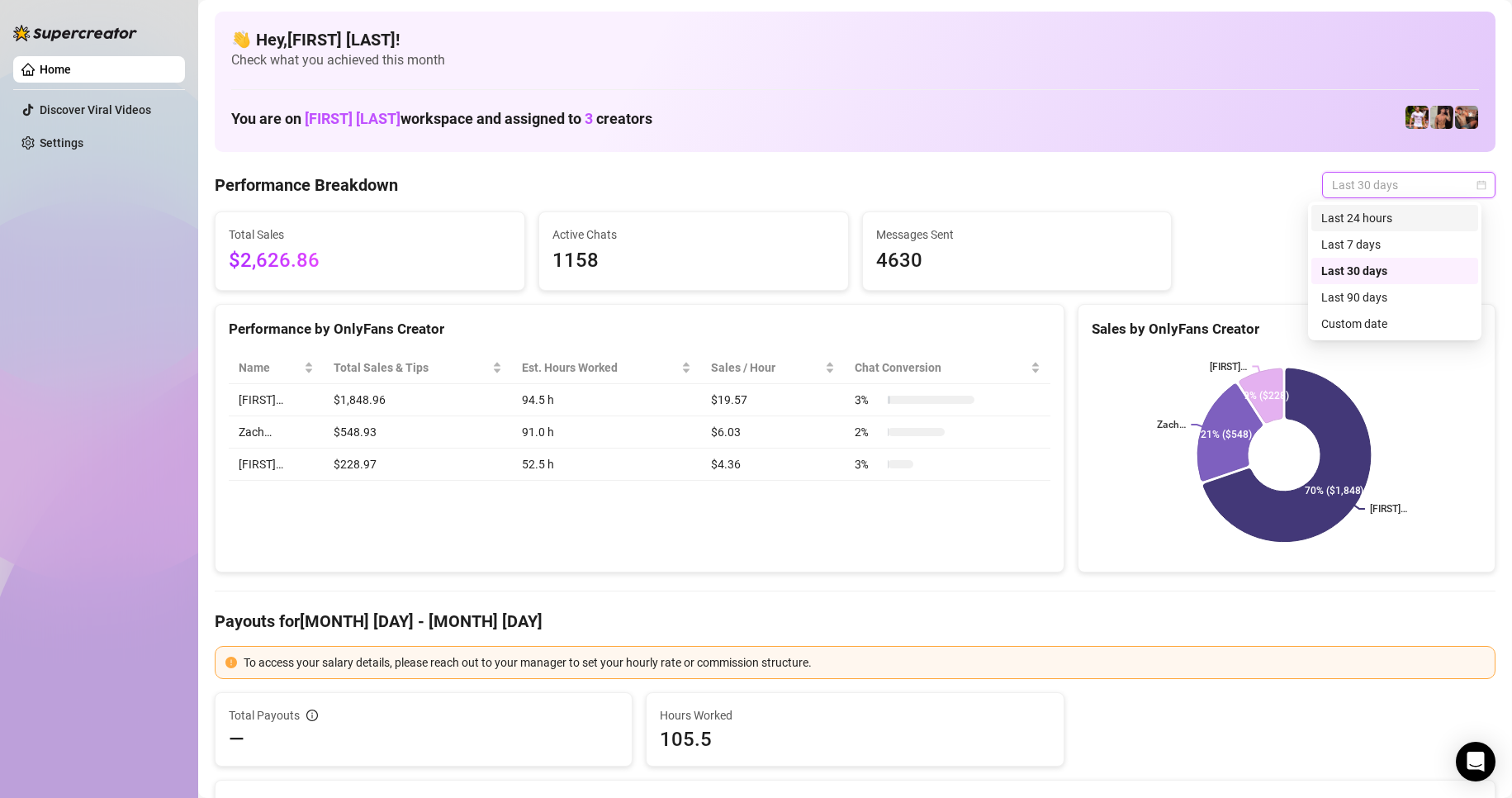 click on "Last 24 hours" at bounding box center (1395, 218) 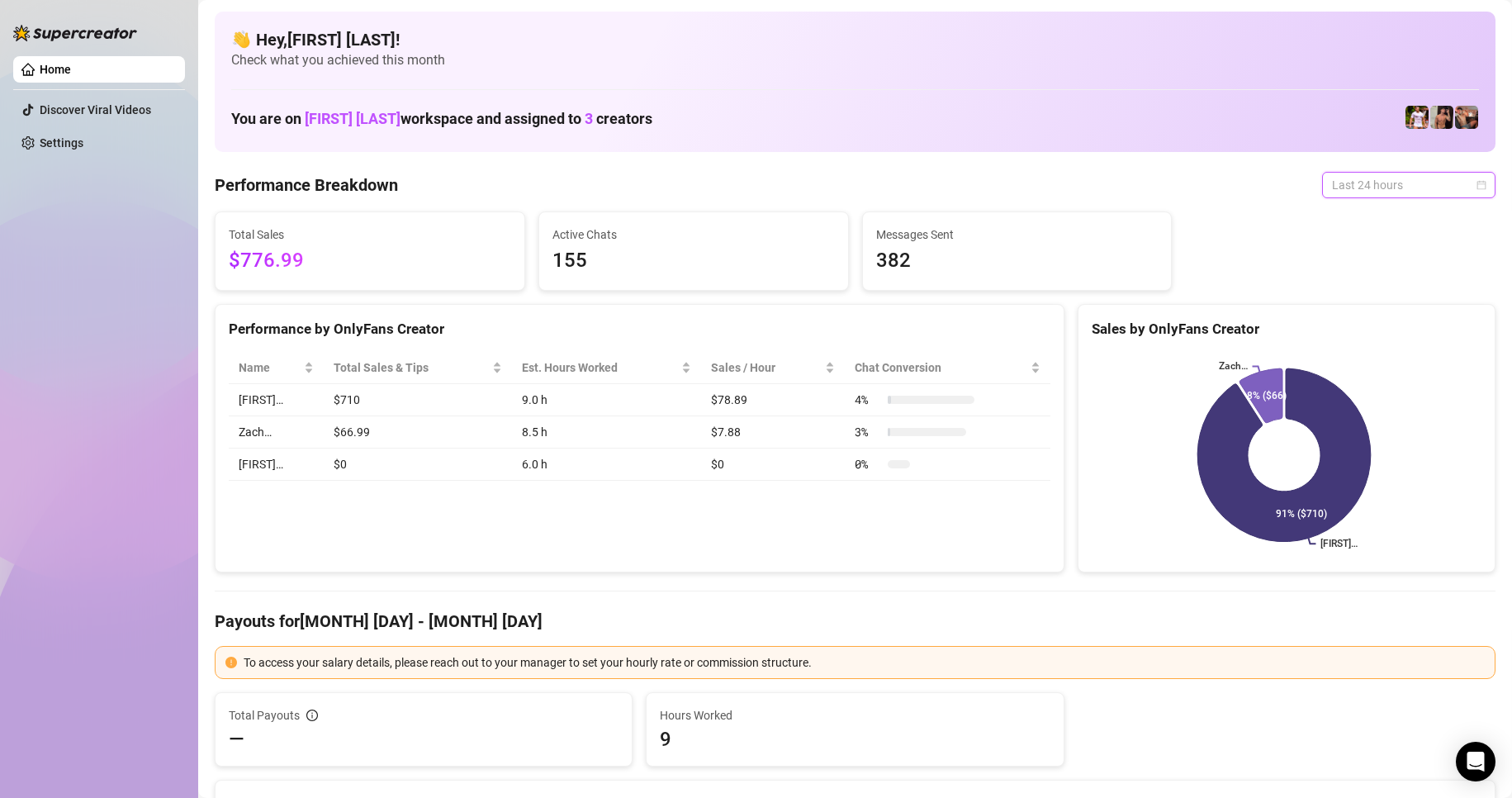 click on "Last 24 hours" at bounding box center [1409, 185] 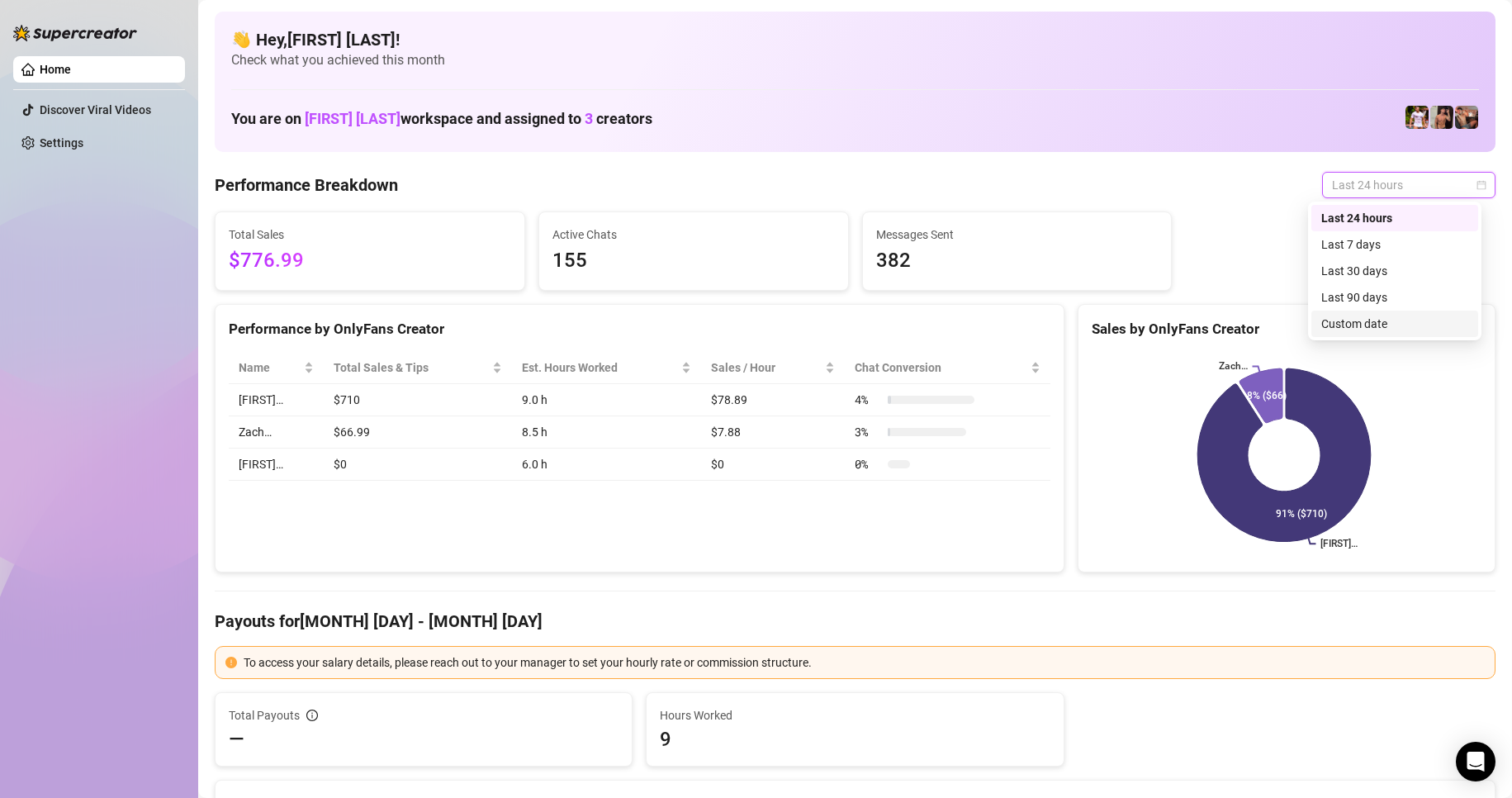 click on "Custom date" at bounding box center (1395, 324) 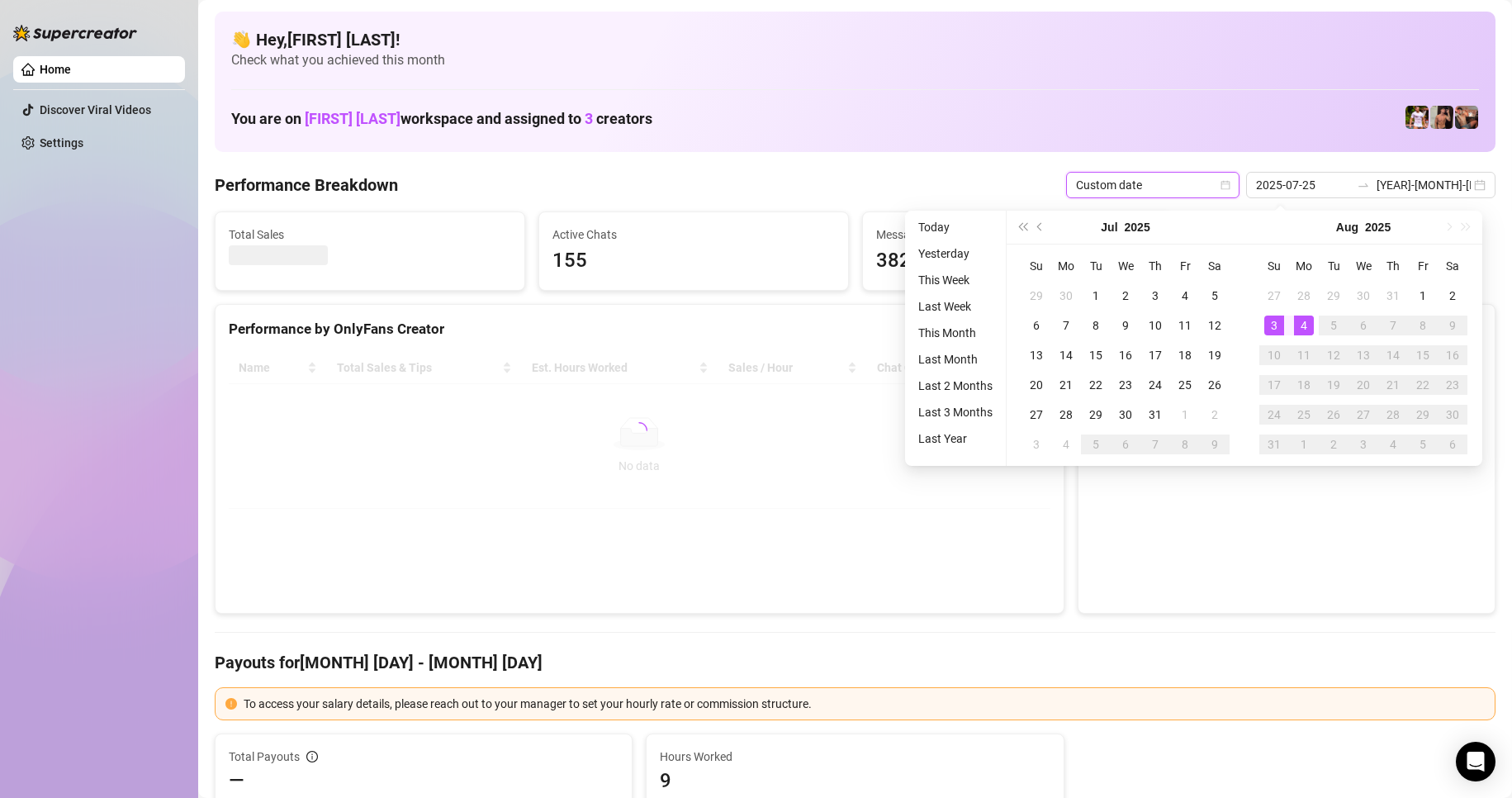 type on "2025-08-03" 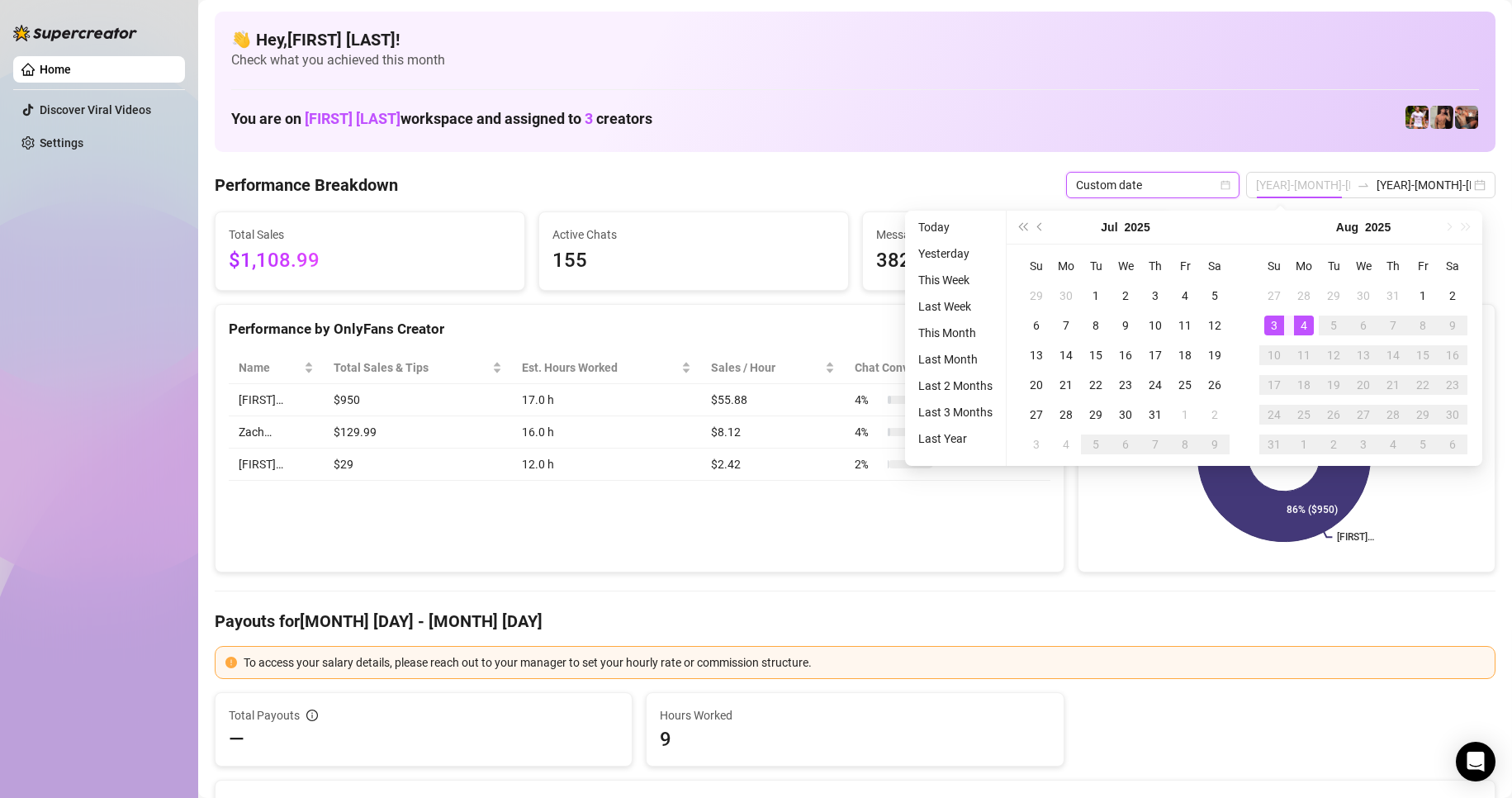 click on "3" at bounding box center (1274, 325) 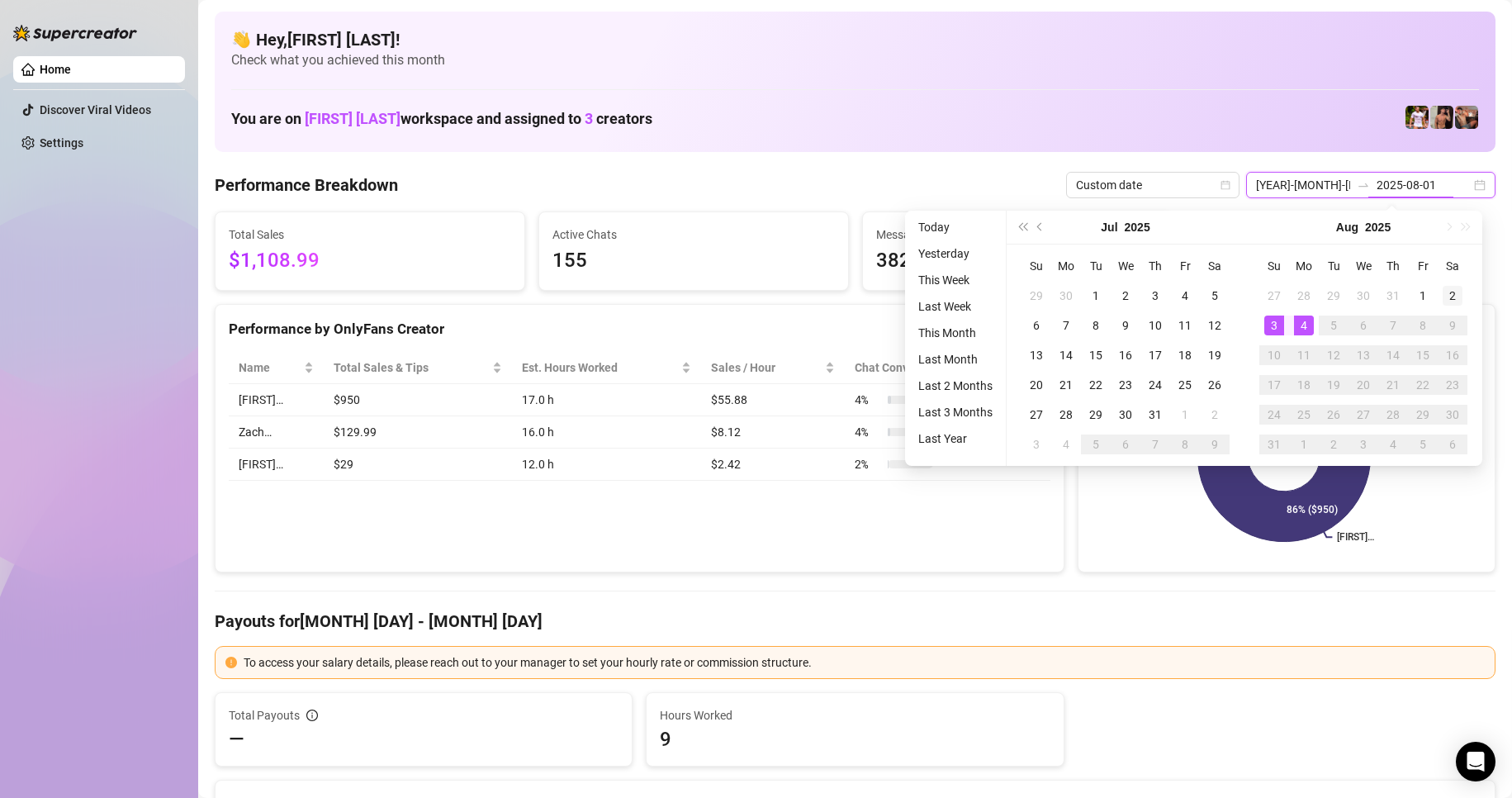 type on "2025-08-02" 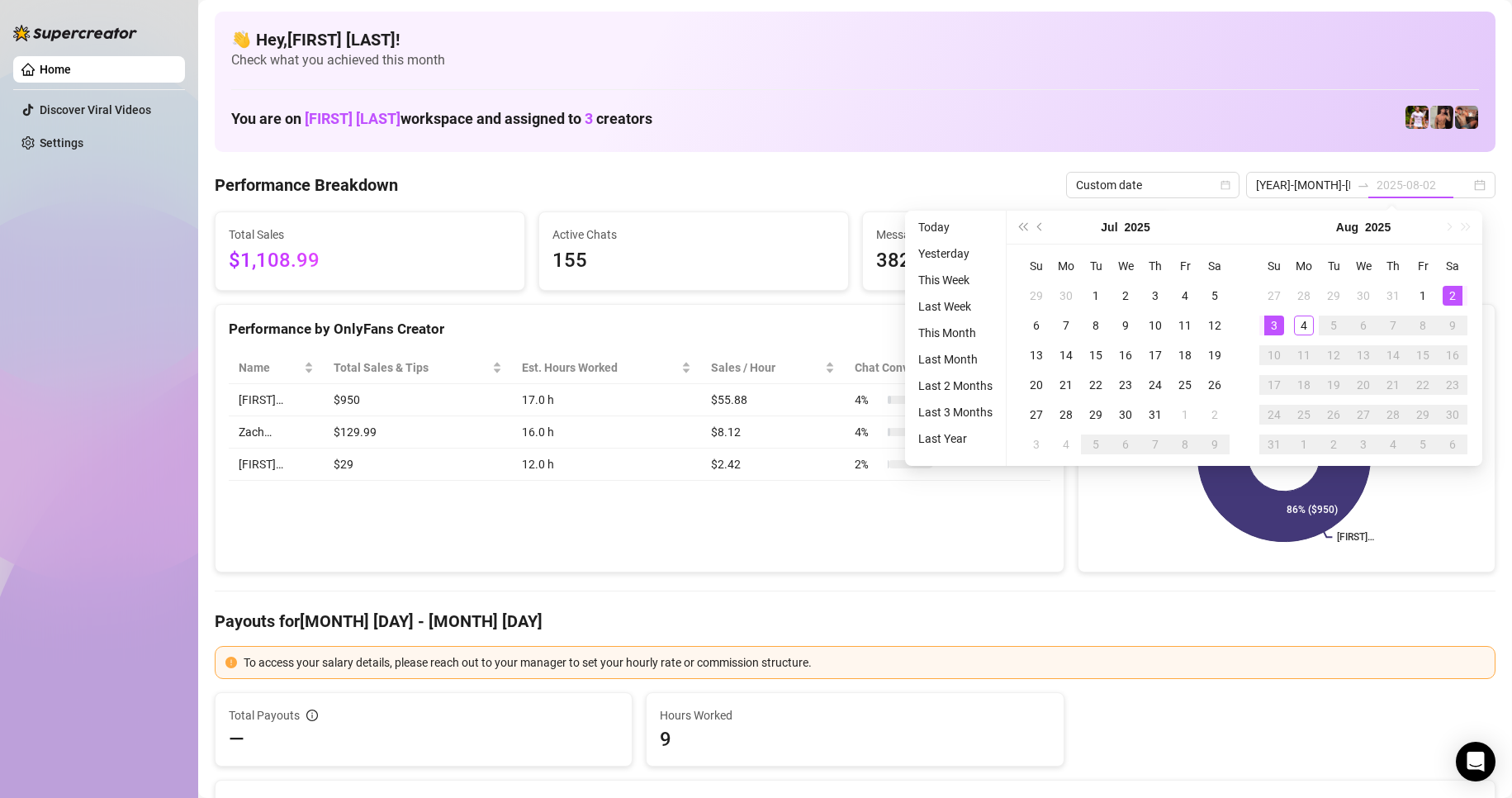 click on "2" at bounding box center [1453, 296] 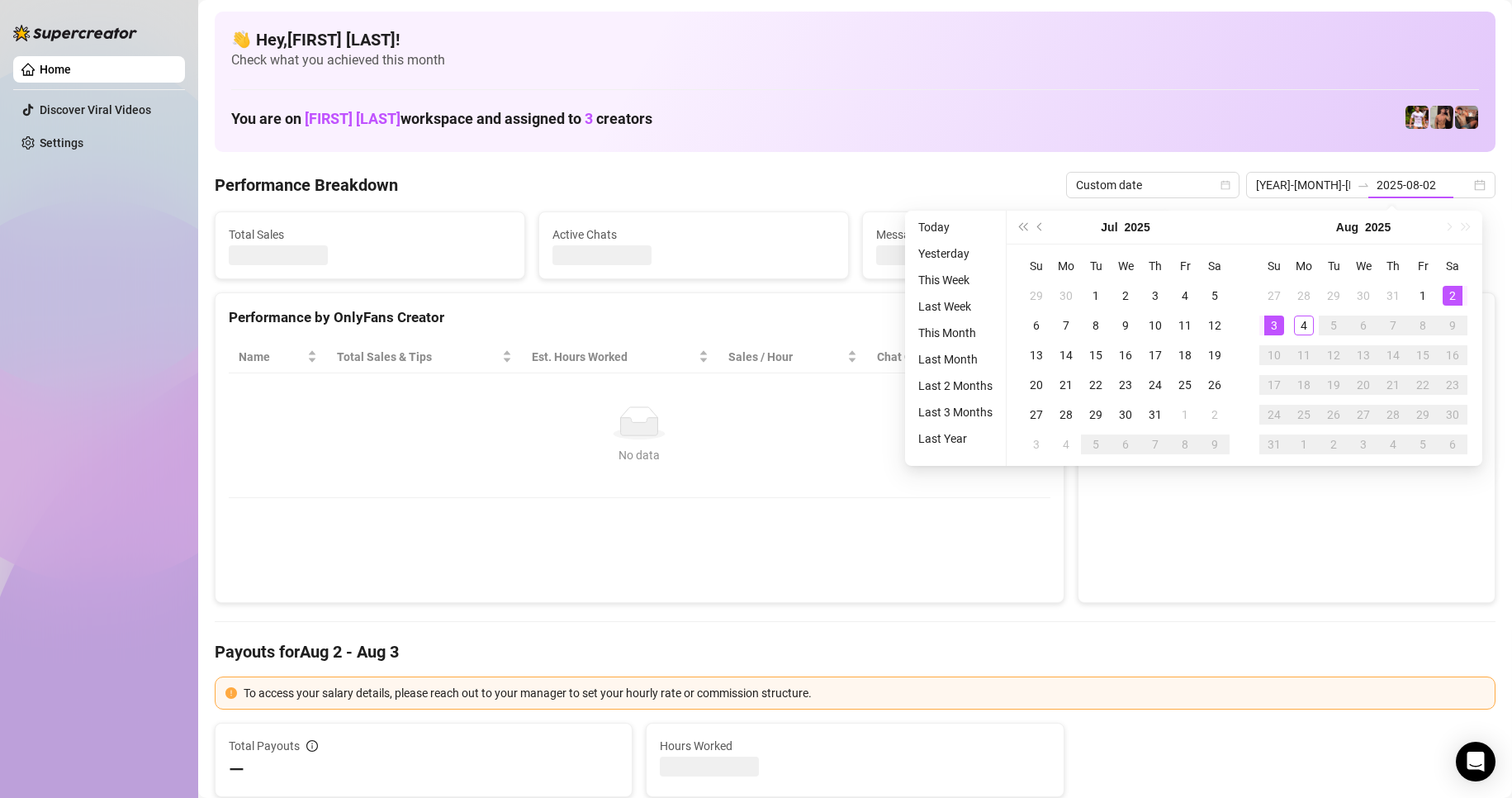 type on "2025-08-02" 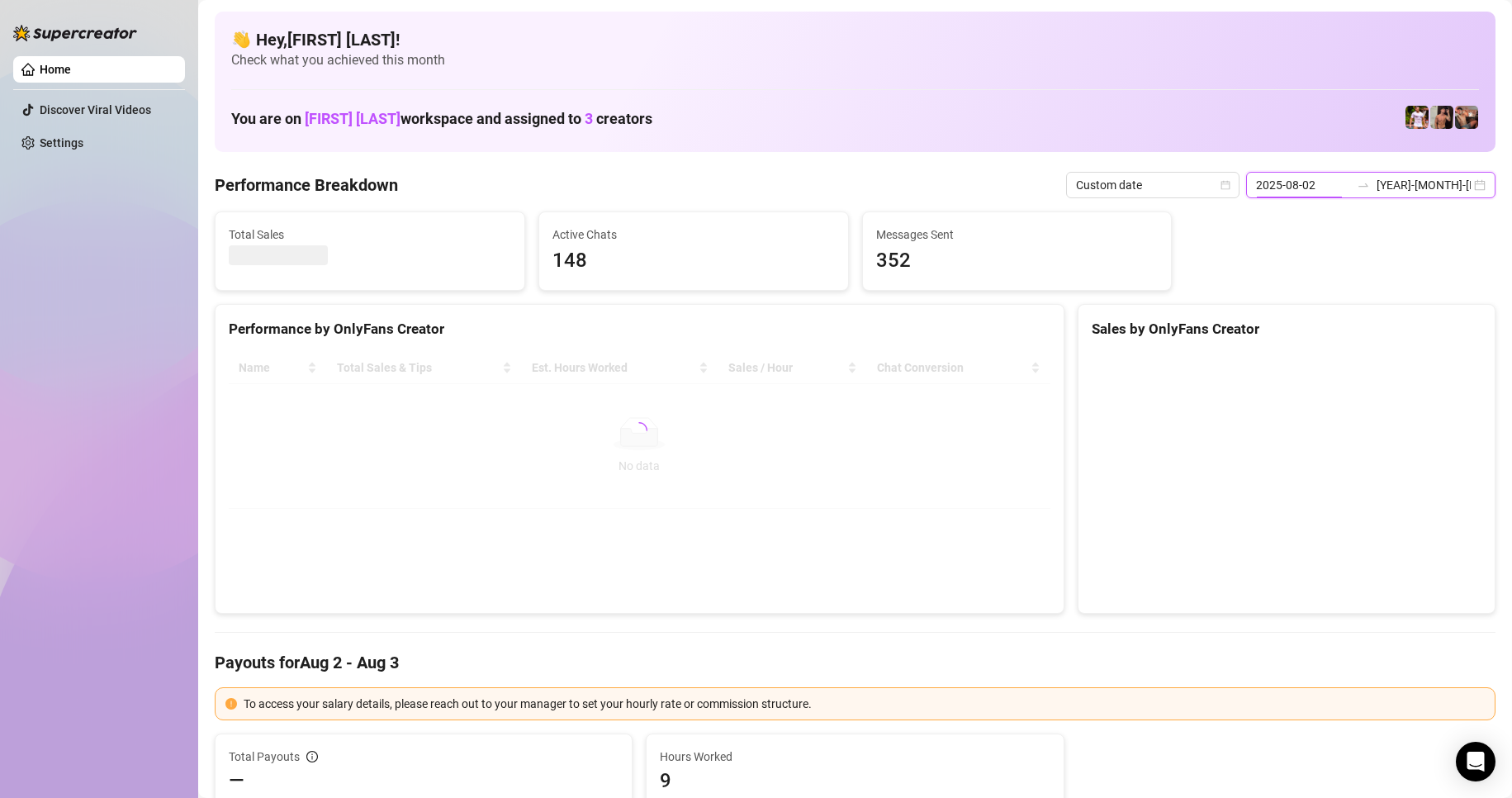 click on "2025-08-02" at bounding box center (1303, 185) 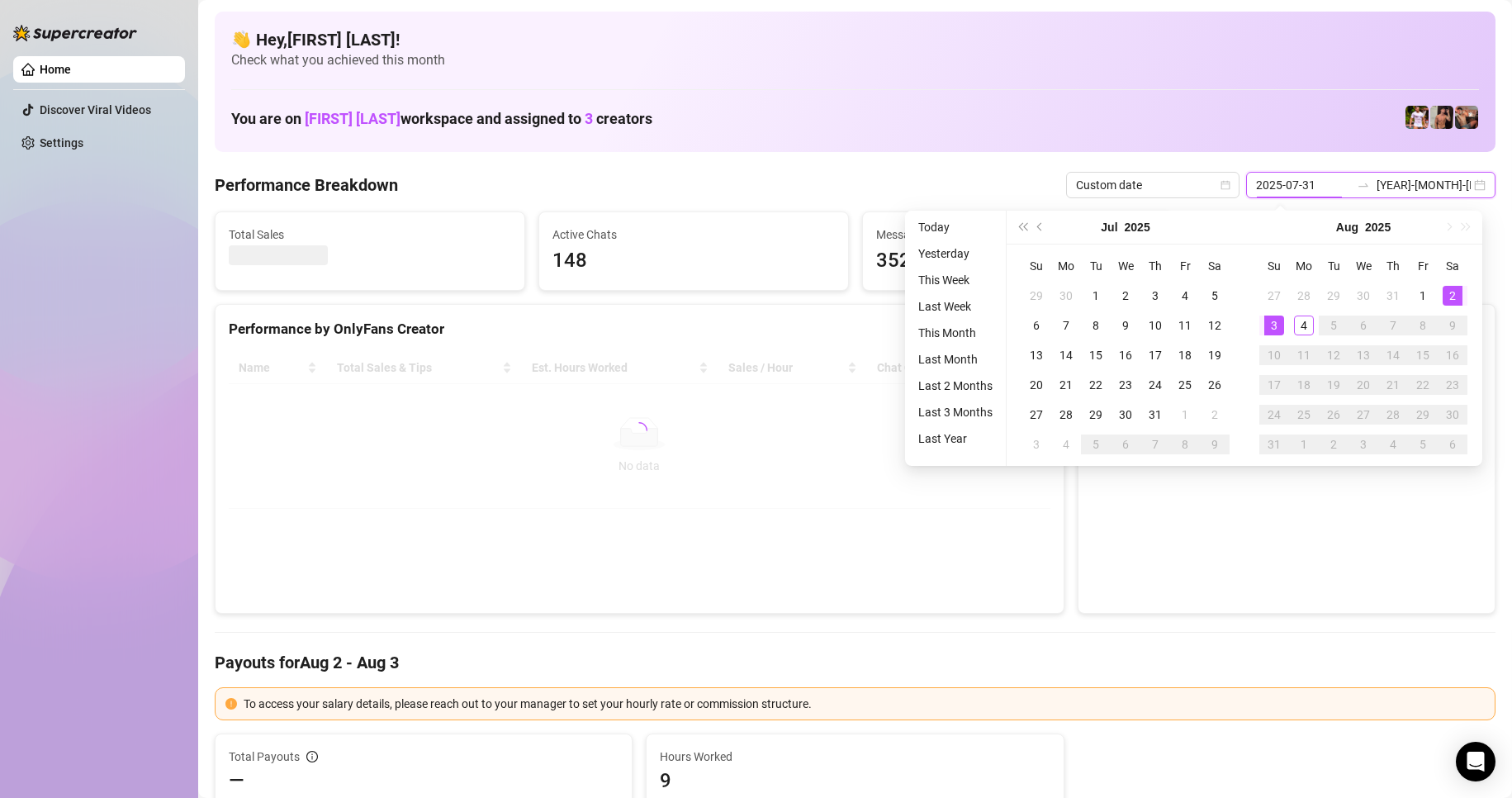type on "2025-08-02" 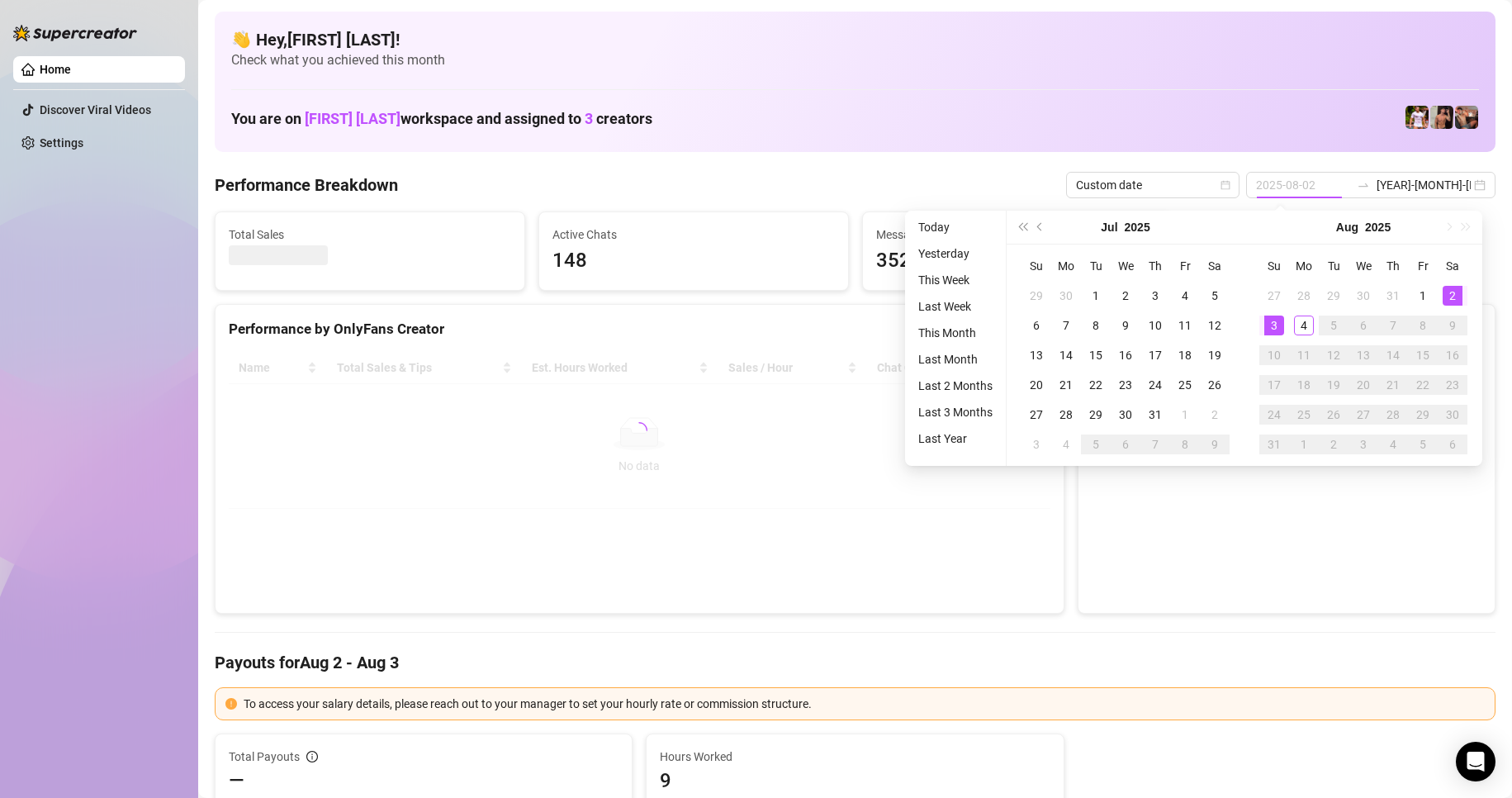 click on "2" at bounding box center [1453, 296] 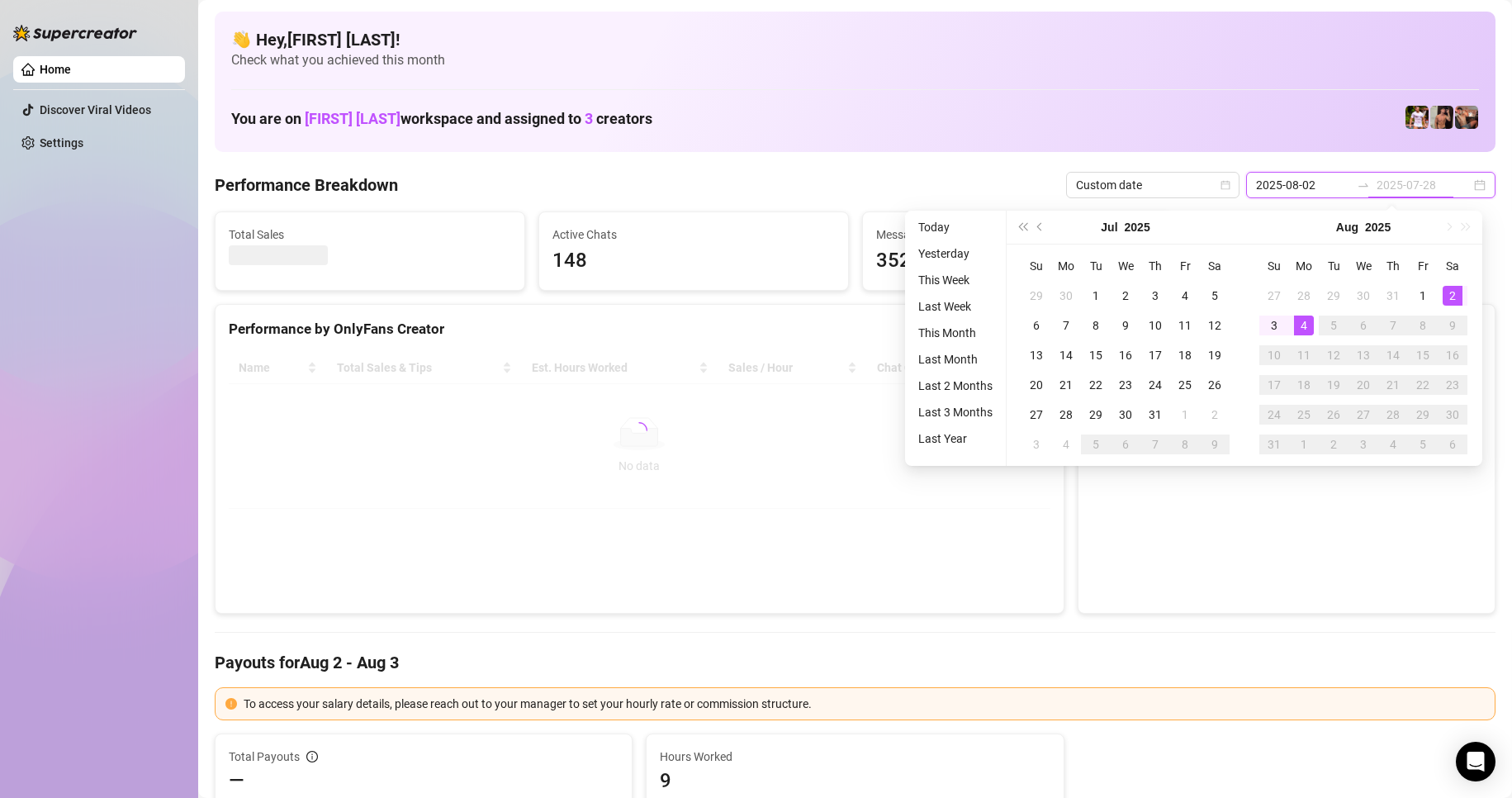 type on "2025-08-04" 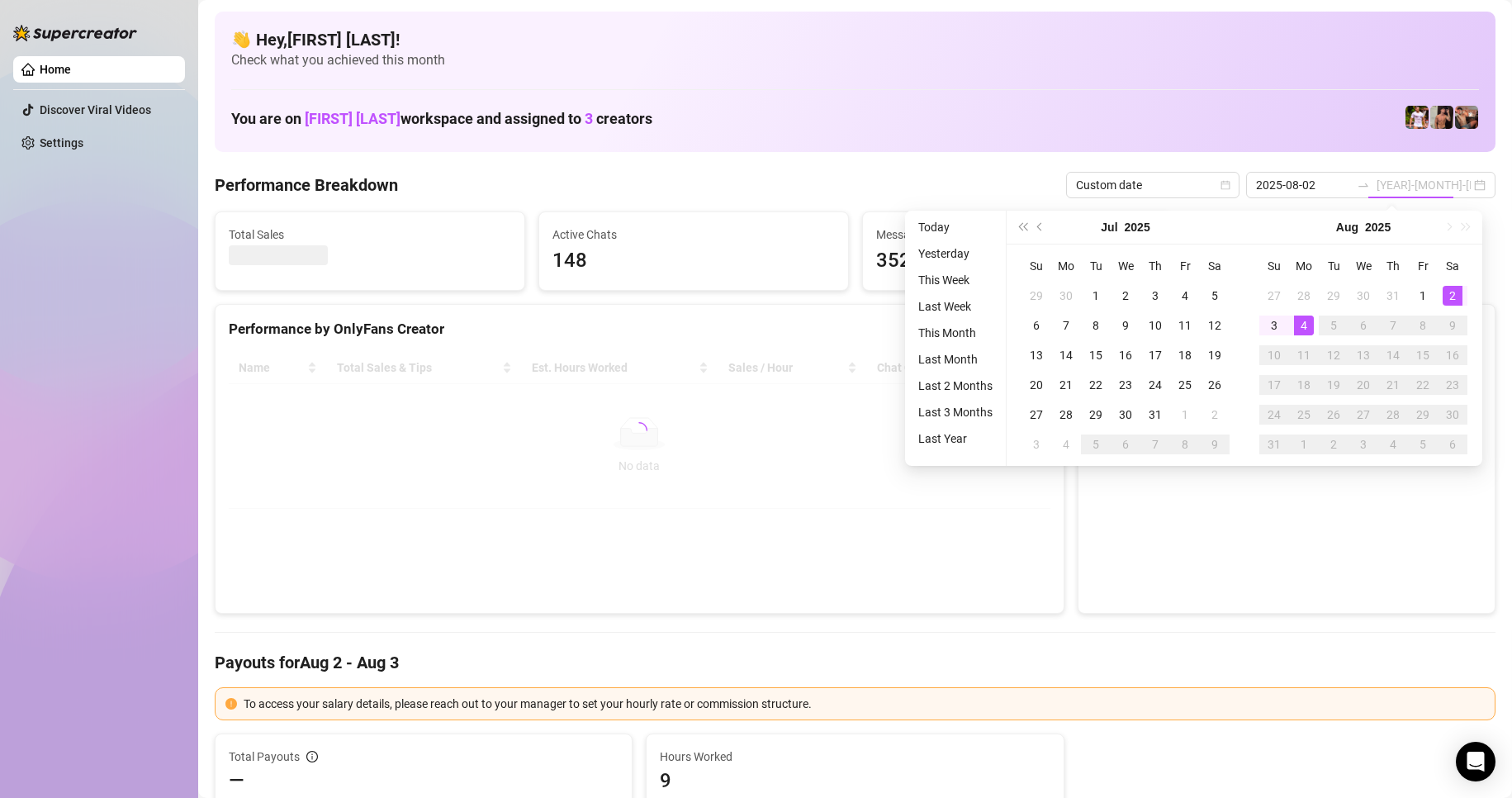 click on "4" at bounding box center [1304, 325] 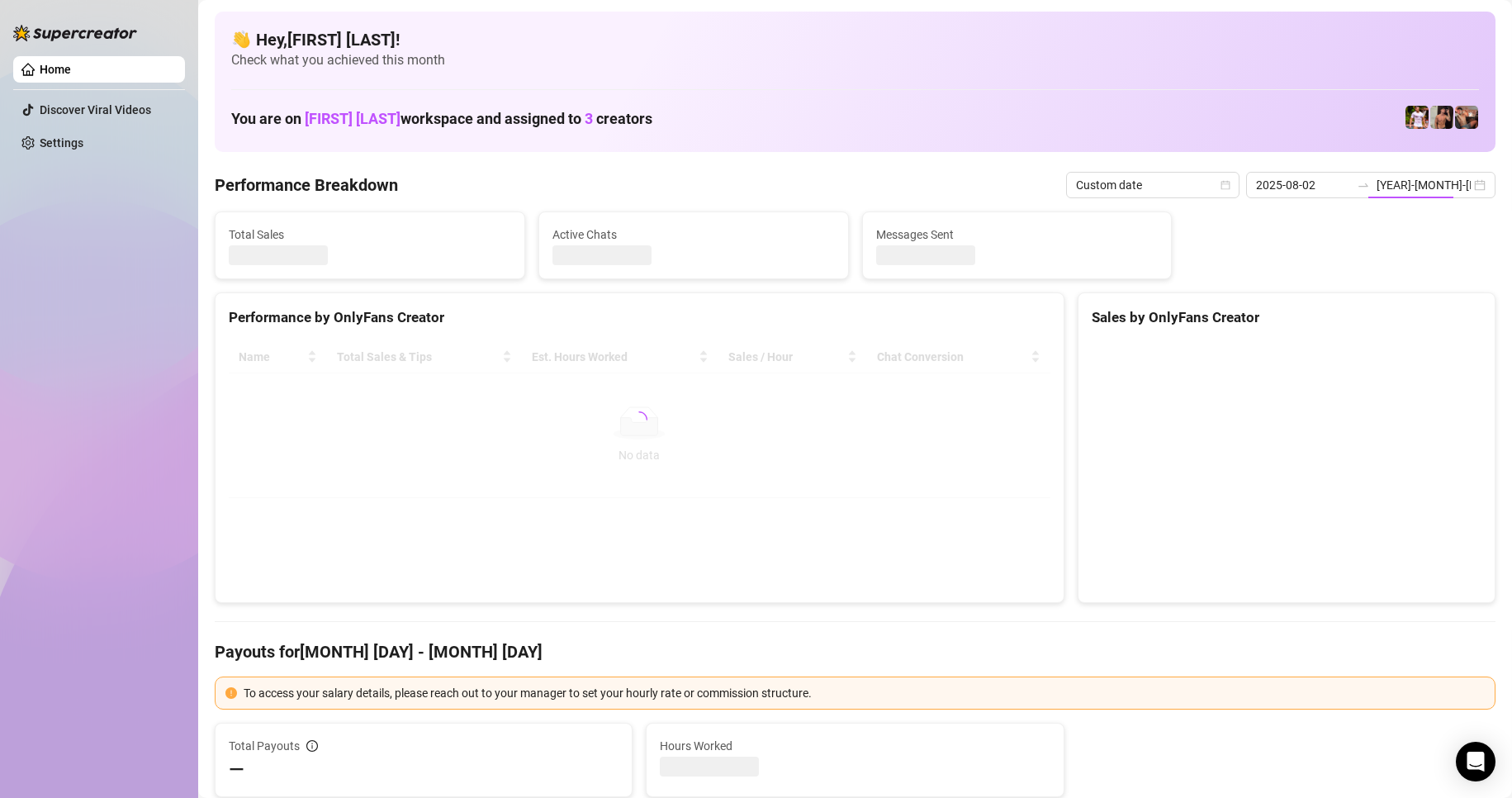 type on "2025-08-04" 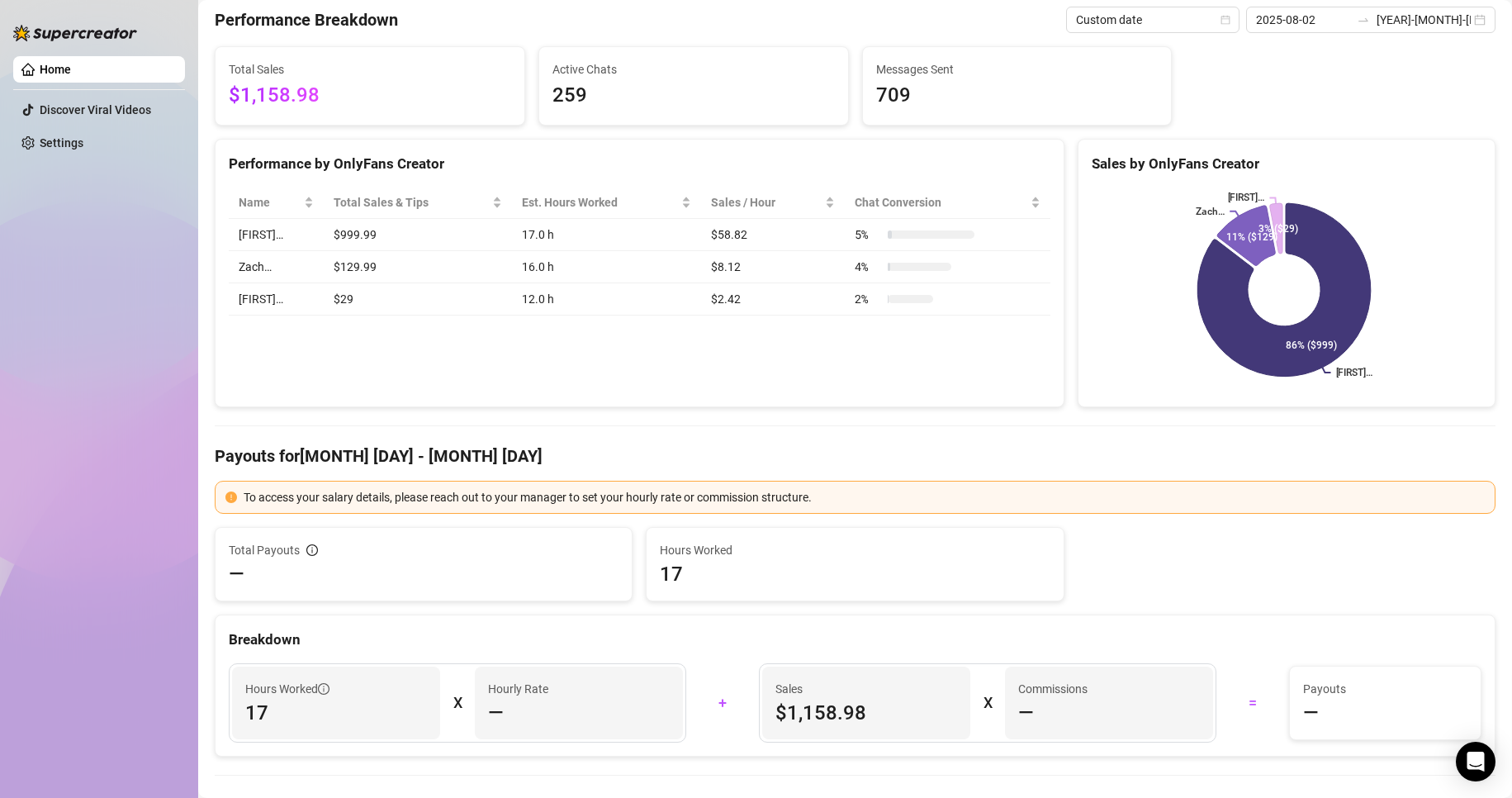 scroll, scrollTop: 0, scrollLeft: 0, axis: both 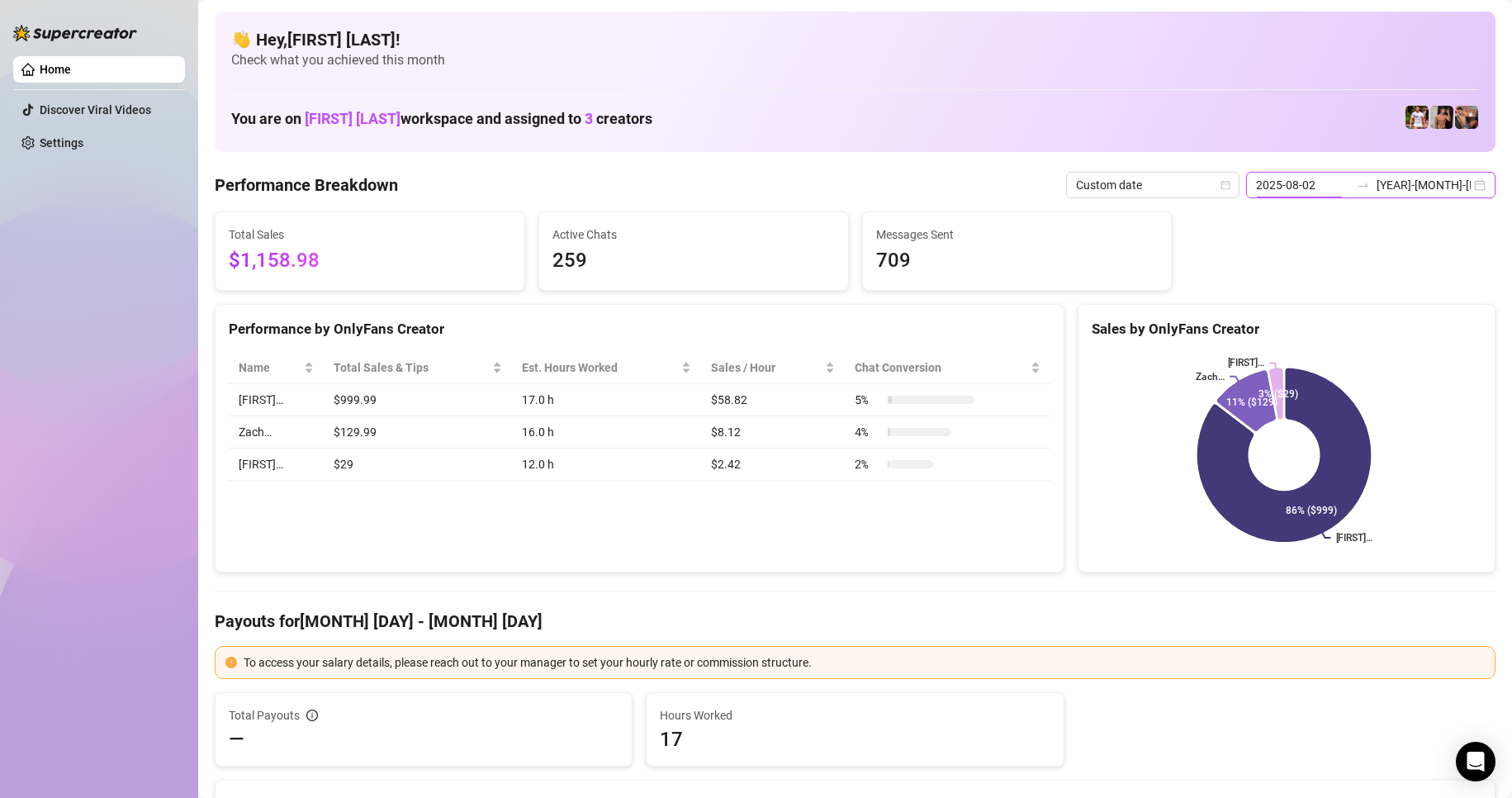 click on "2025-08-02" at bounding box center (1303, 185) 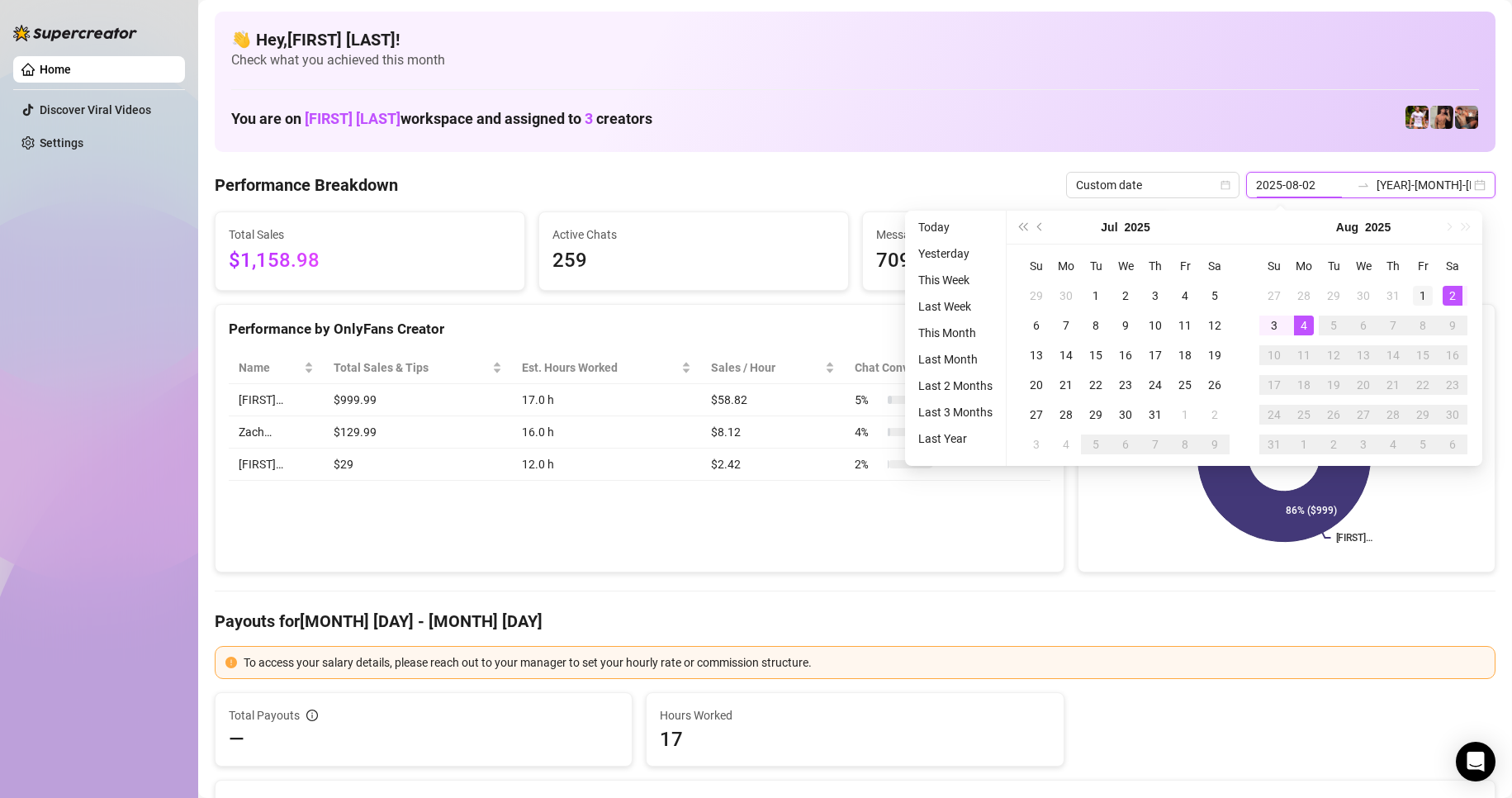 type on "2025-08-01" 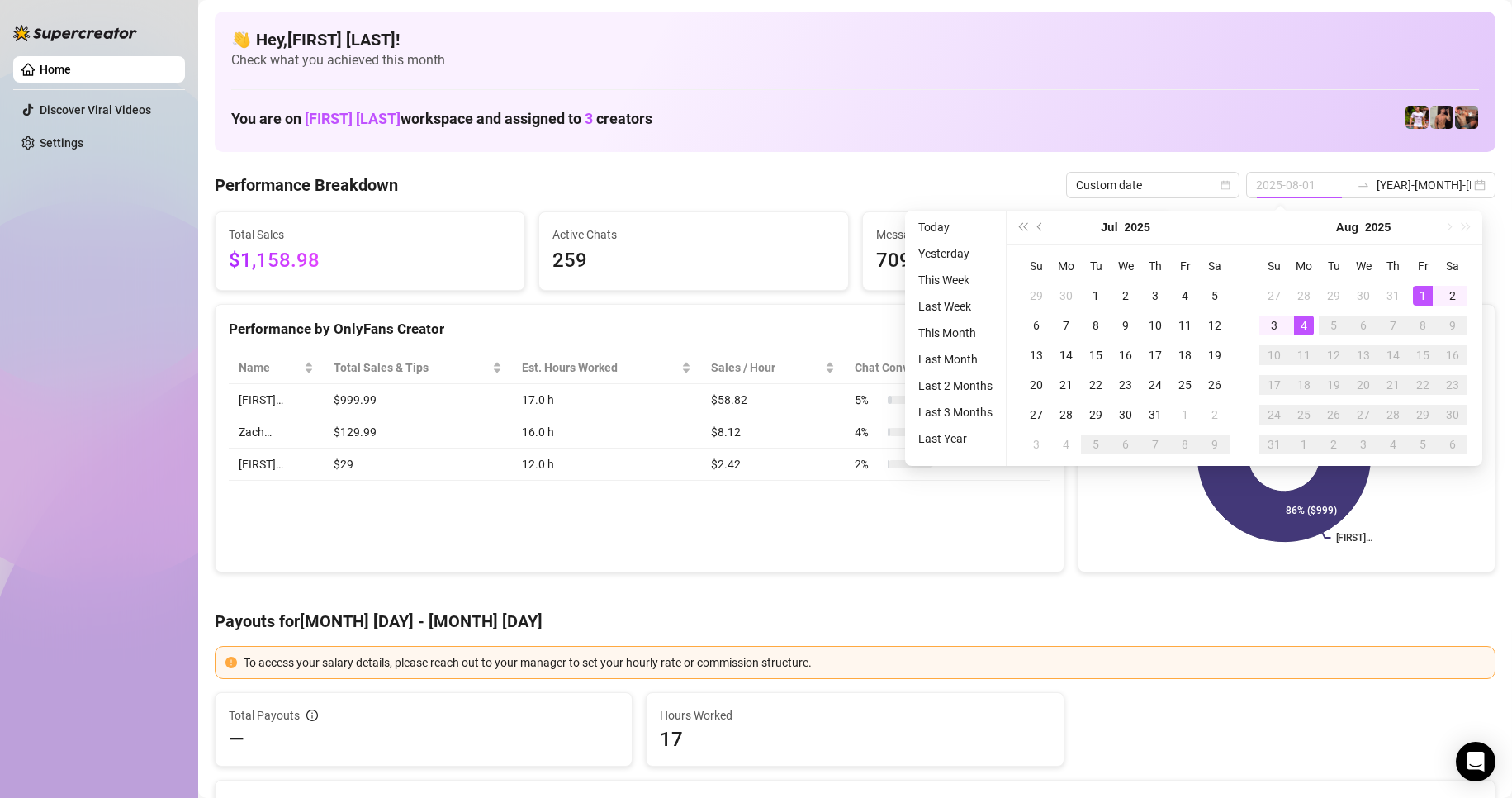 click on "1" at bounding box center (1423, 296) 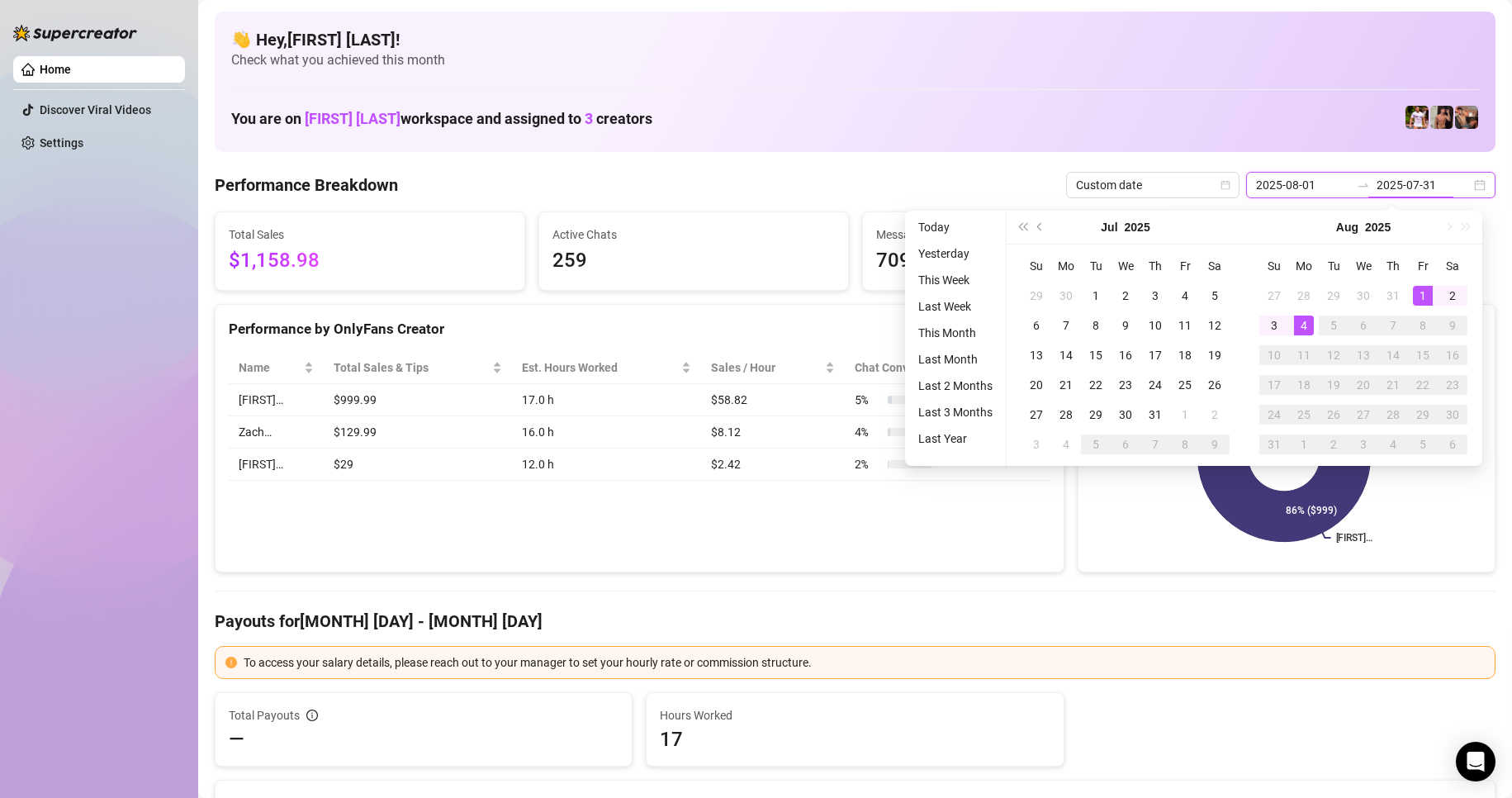 type on "2025-08-04" 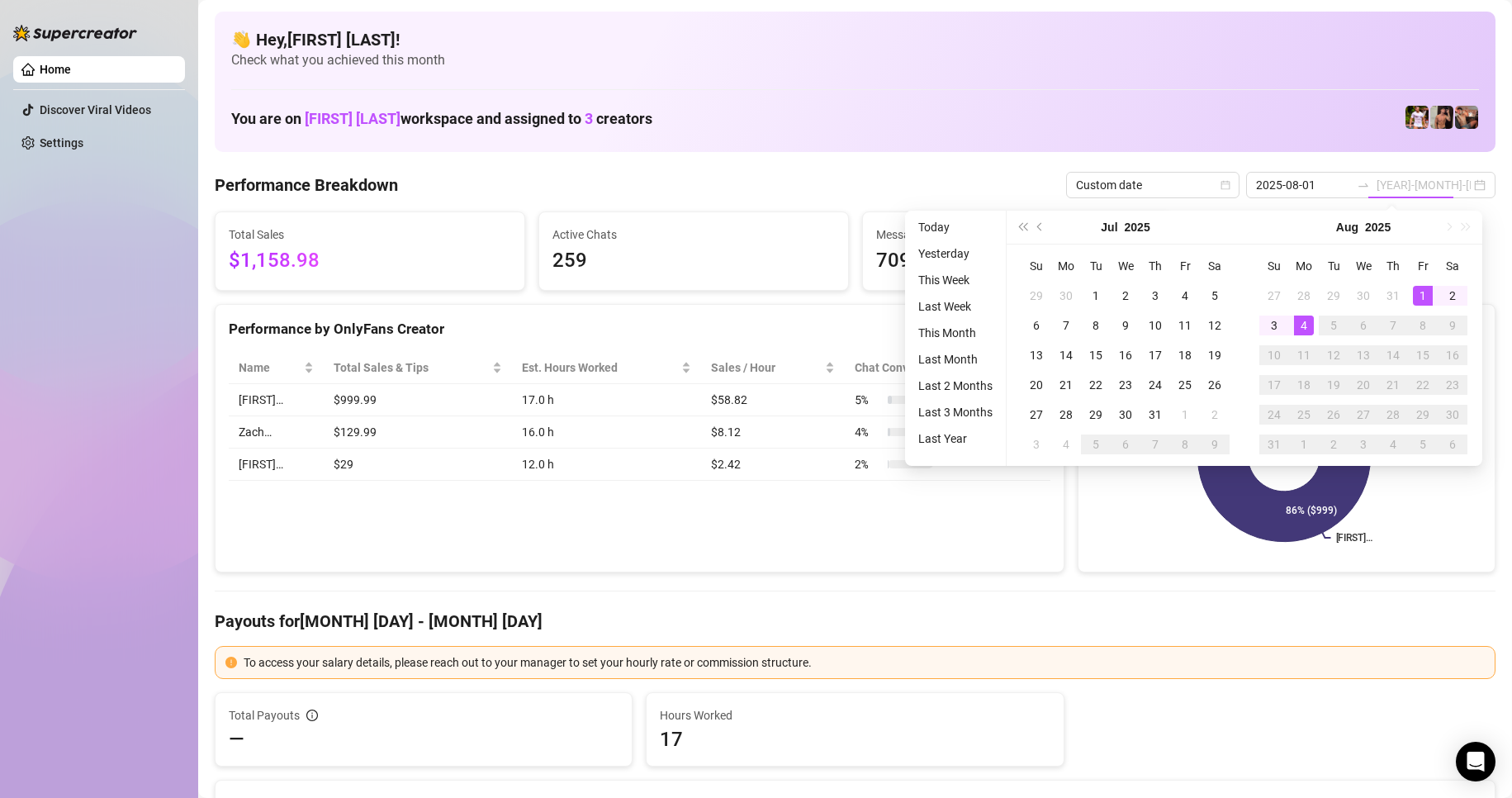 click on "4" at bounding box center [1304, 325] 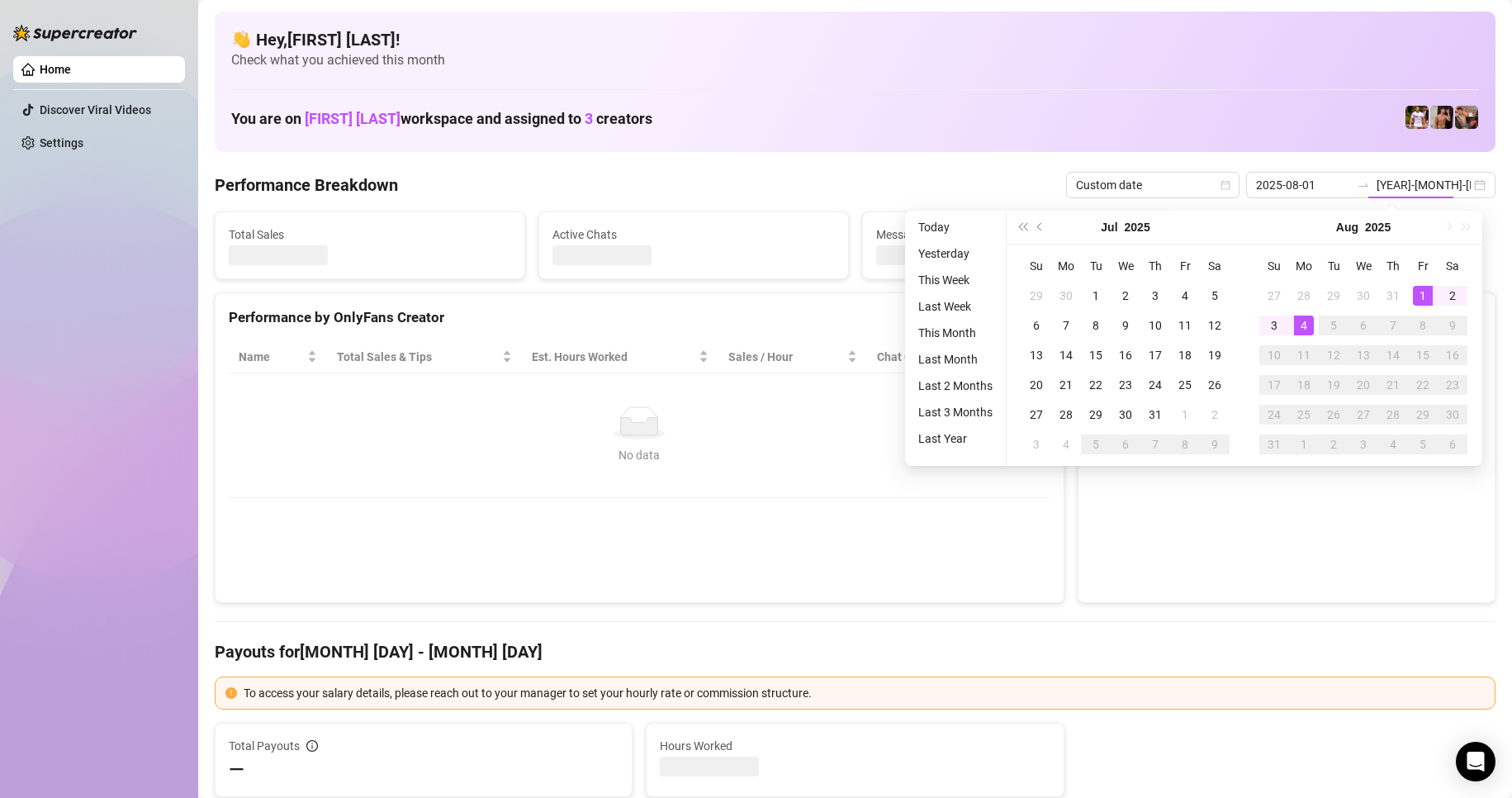 type on "2025-08-01" 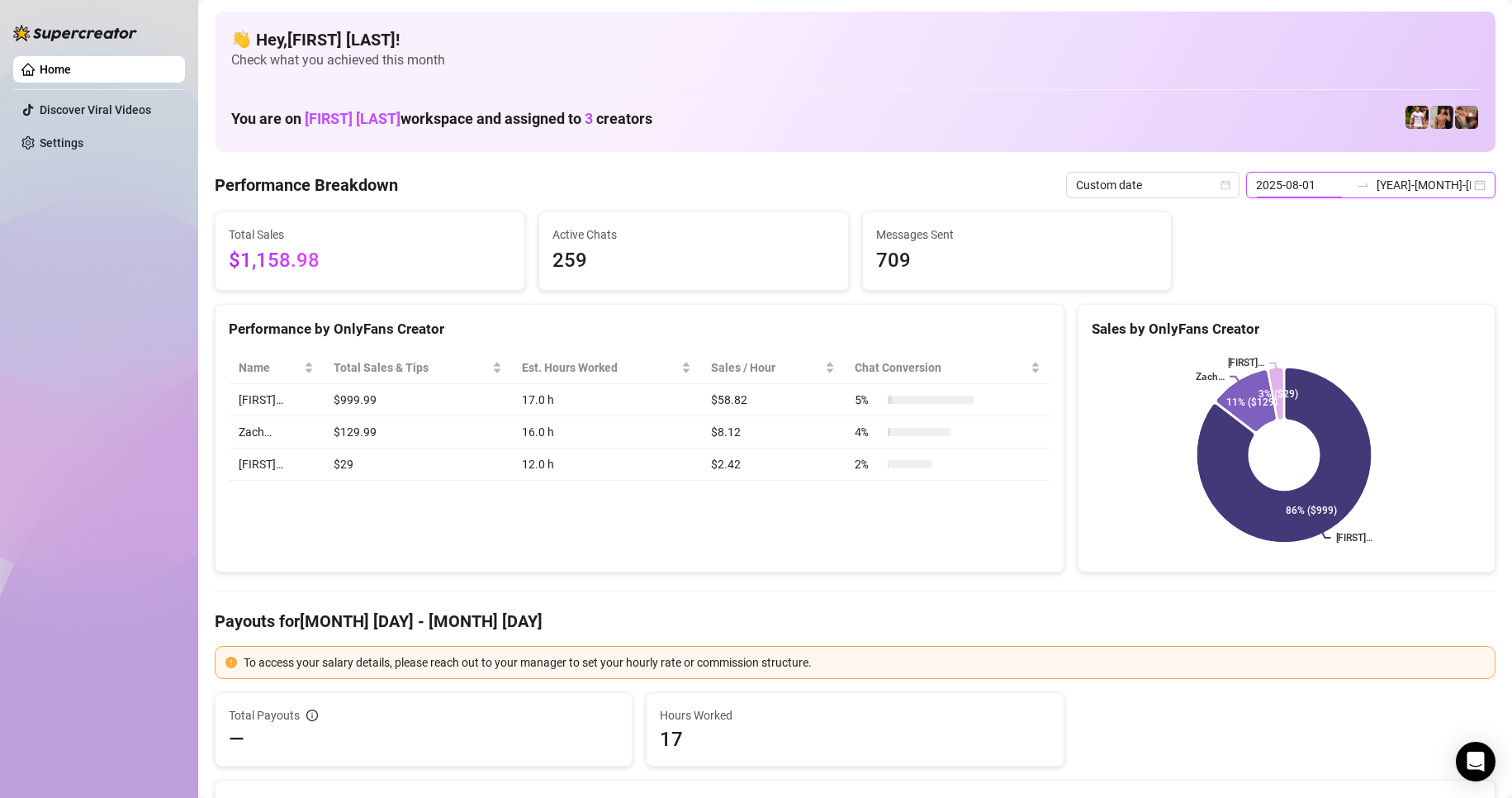 click on "2025-08-01" at bounding box center [1303, 185] 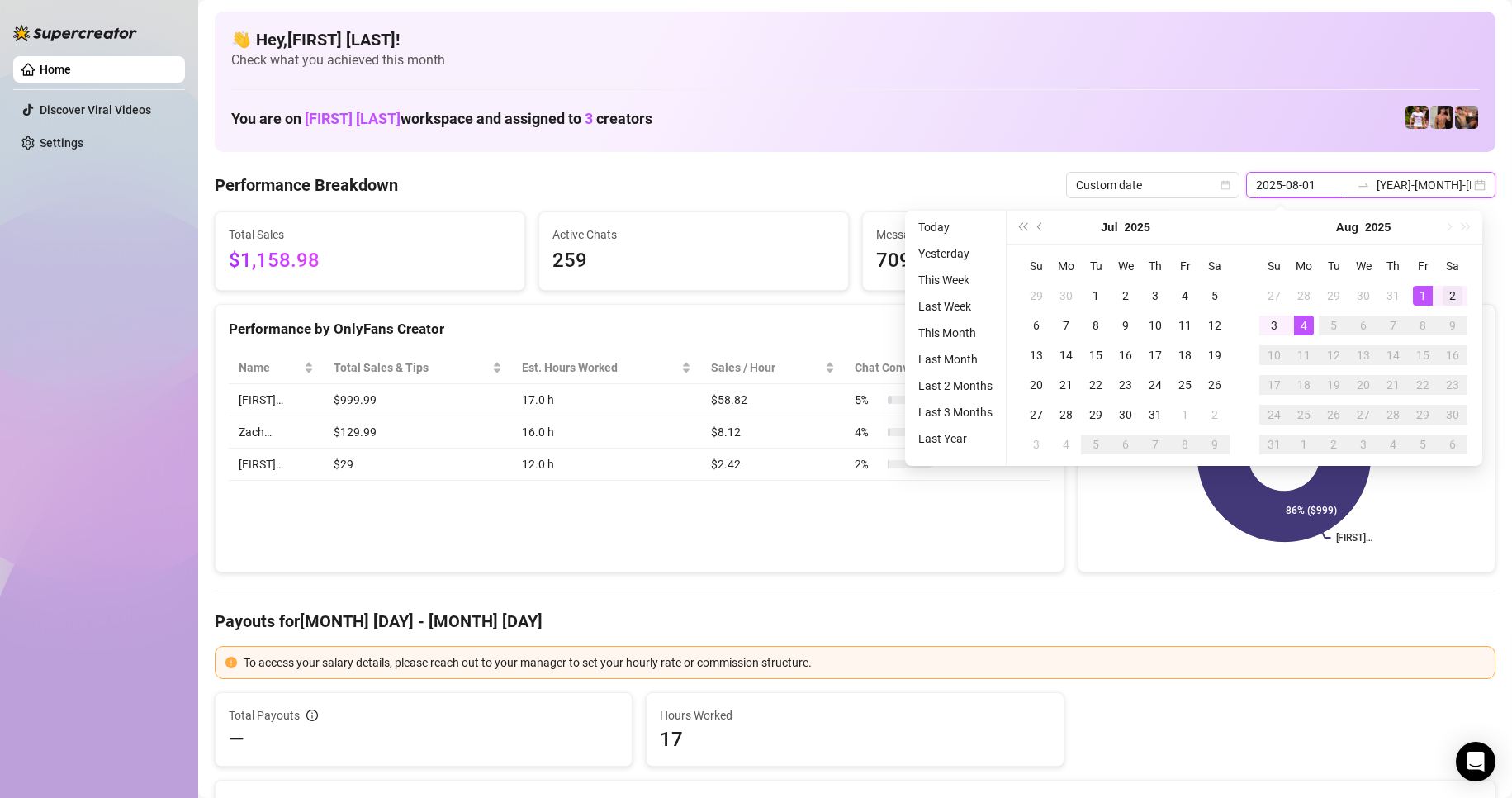 type on "2025-08-02" 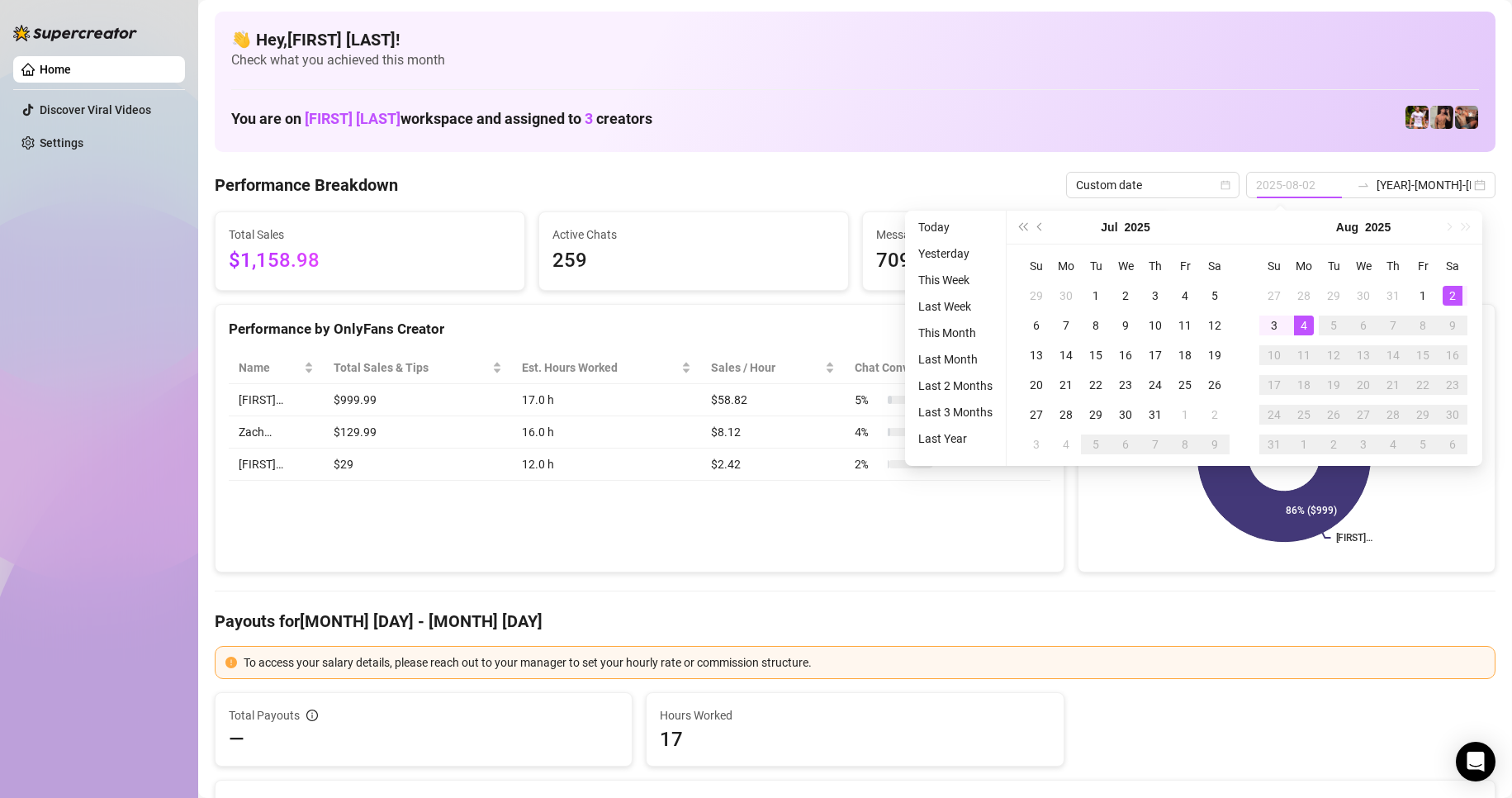 click on "2" at bounding box center (1453, 296) 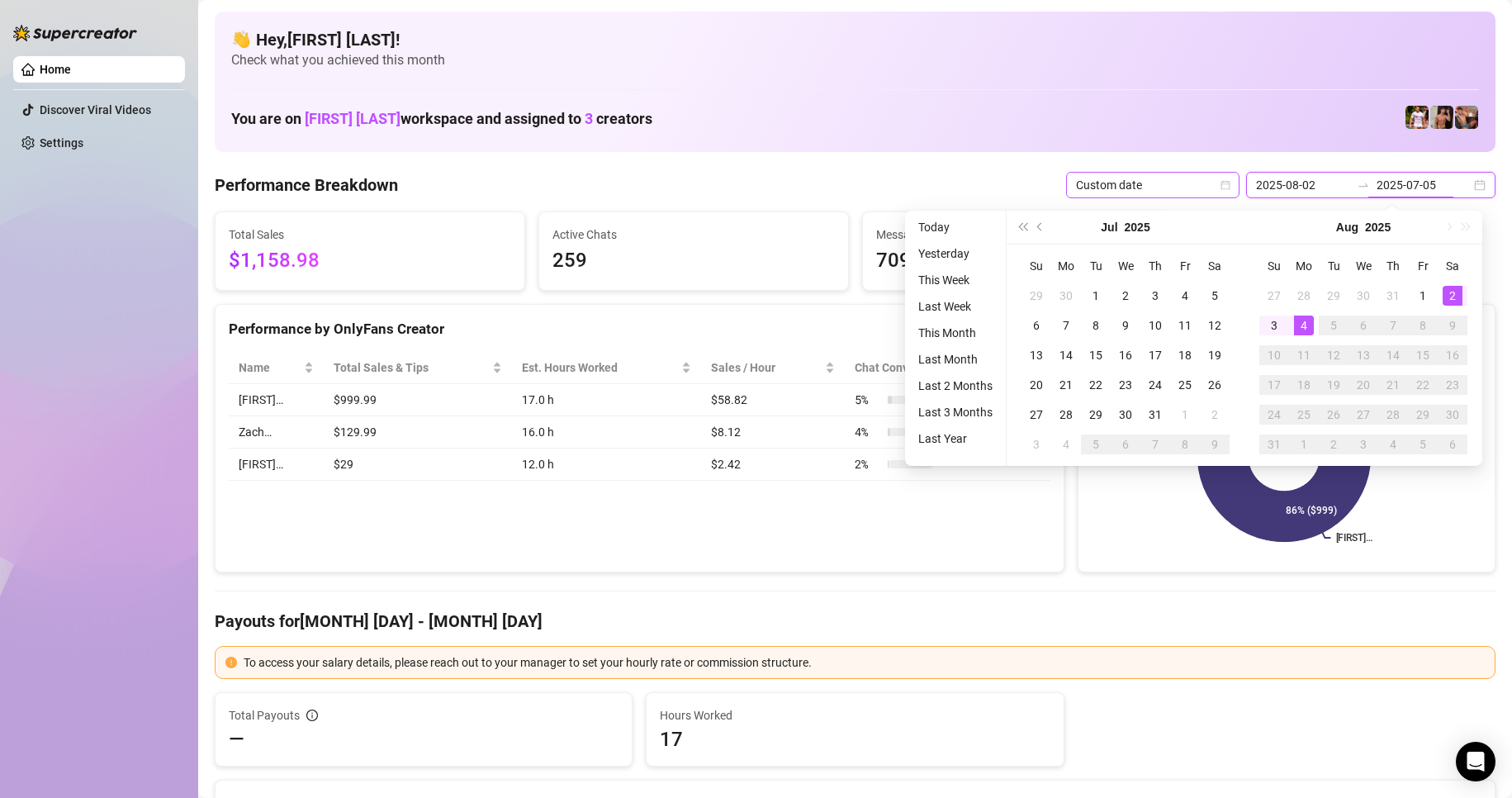 type on "2025-08-04" 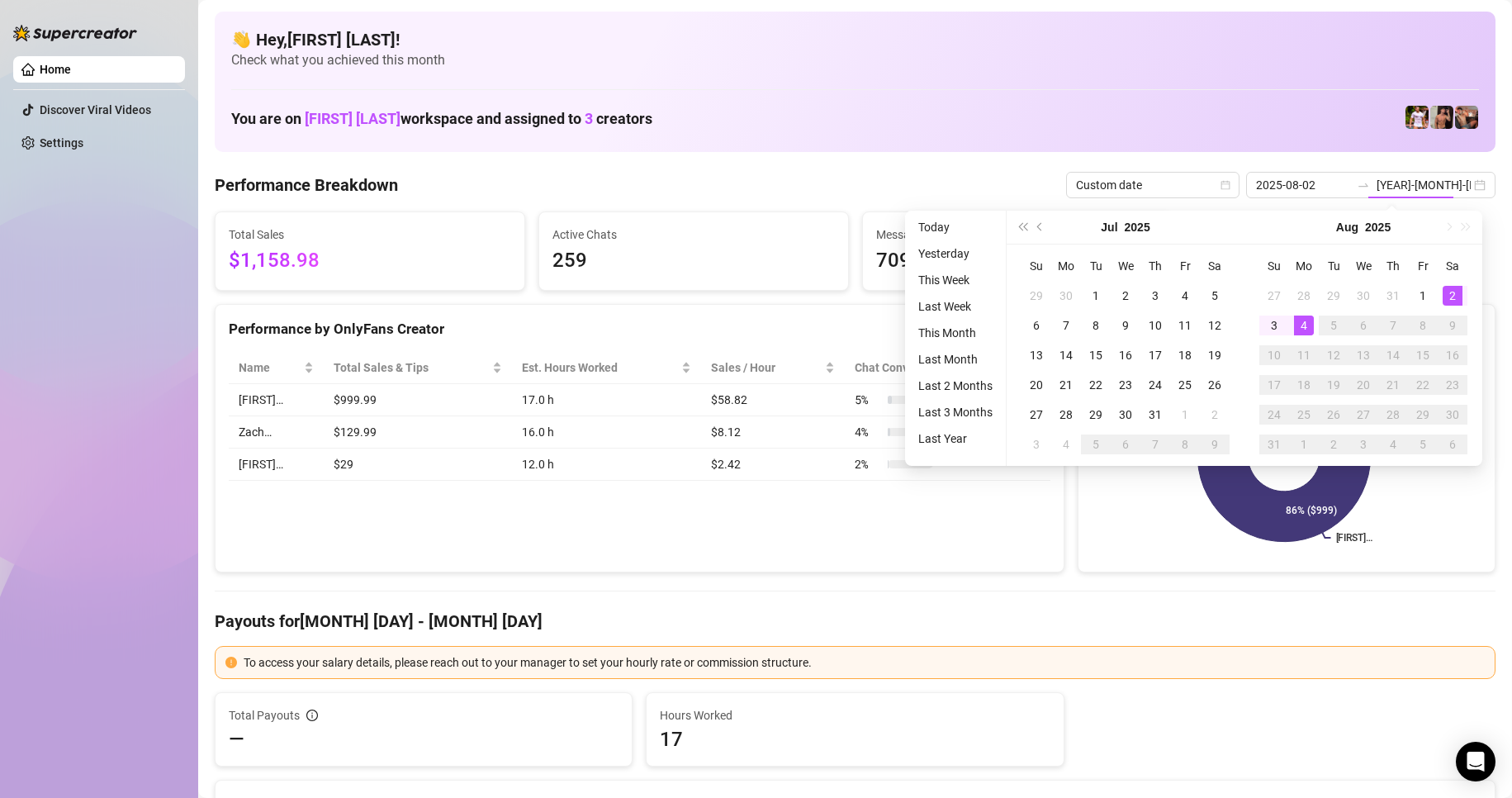click on "You are on   Sofia Husein  workspace and assigned to   3   creators" at bounding box center (855, 117) 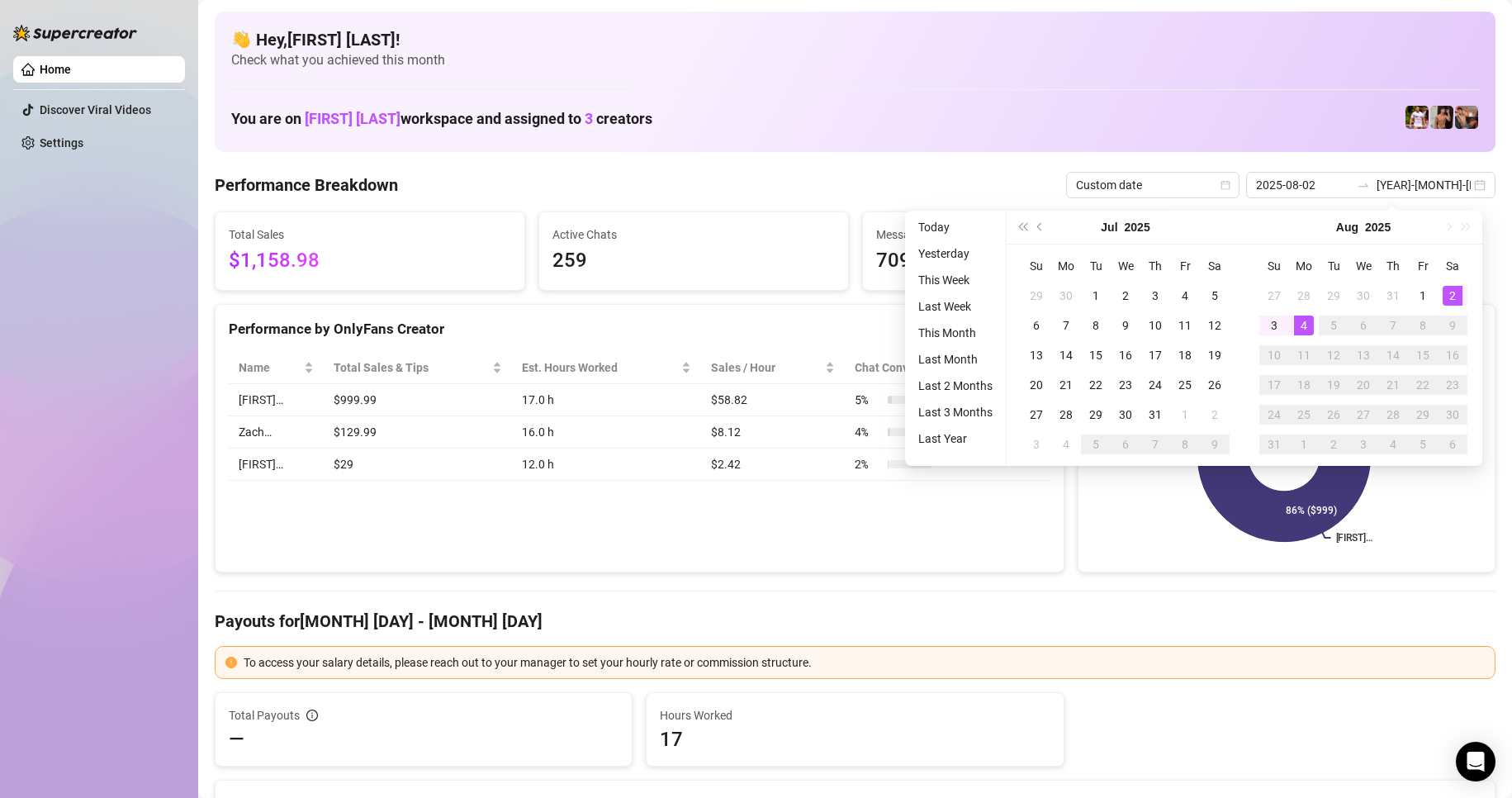 type on "2025-08-02" 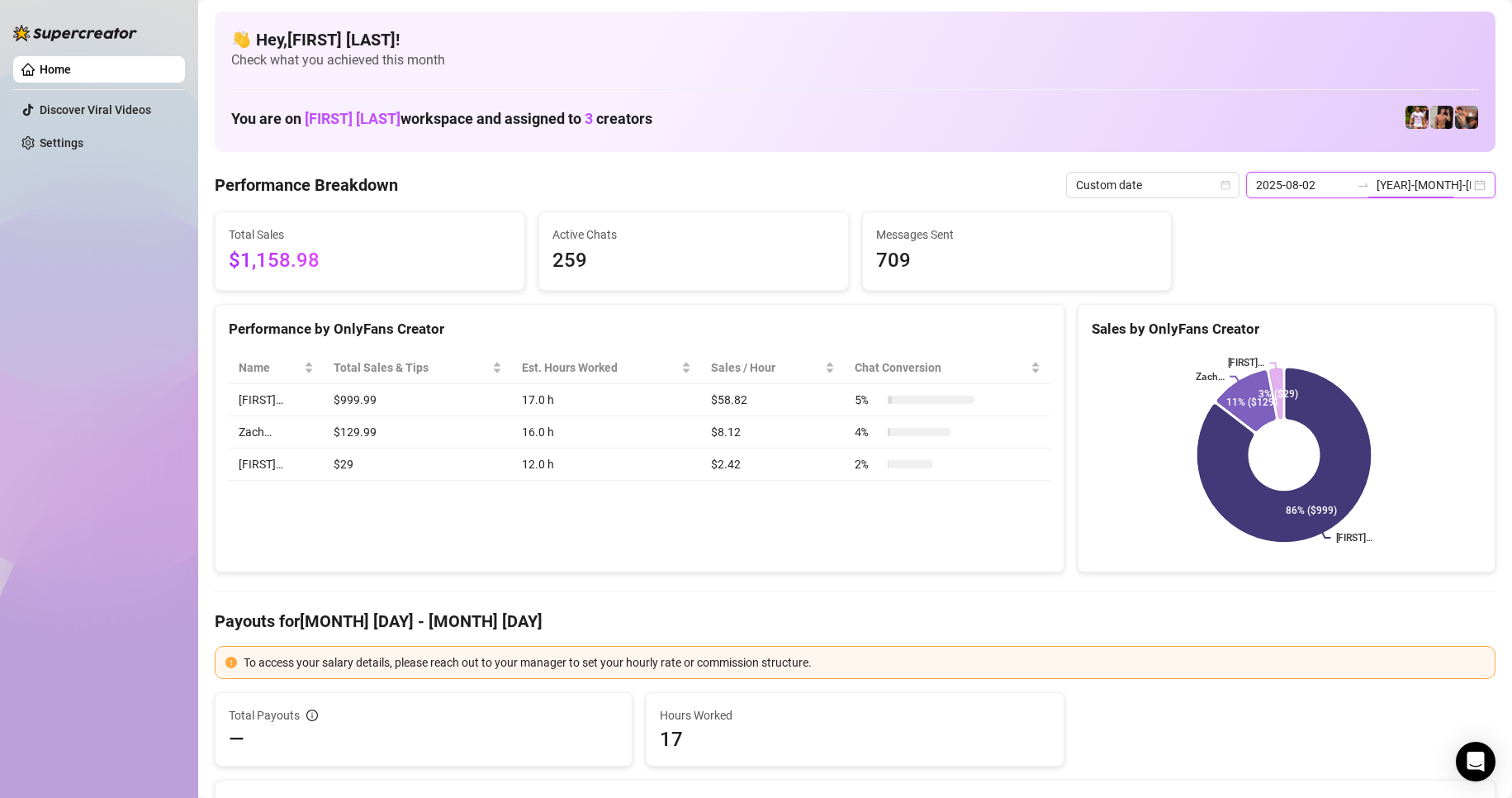 click on "2025-08-04" at bounding box center (1424, 185) 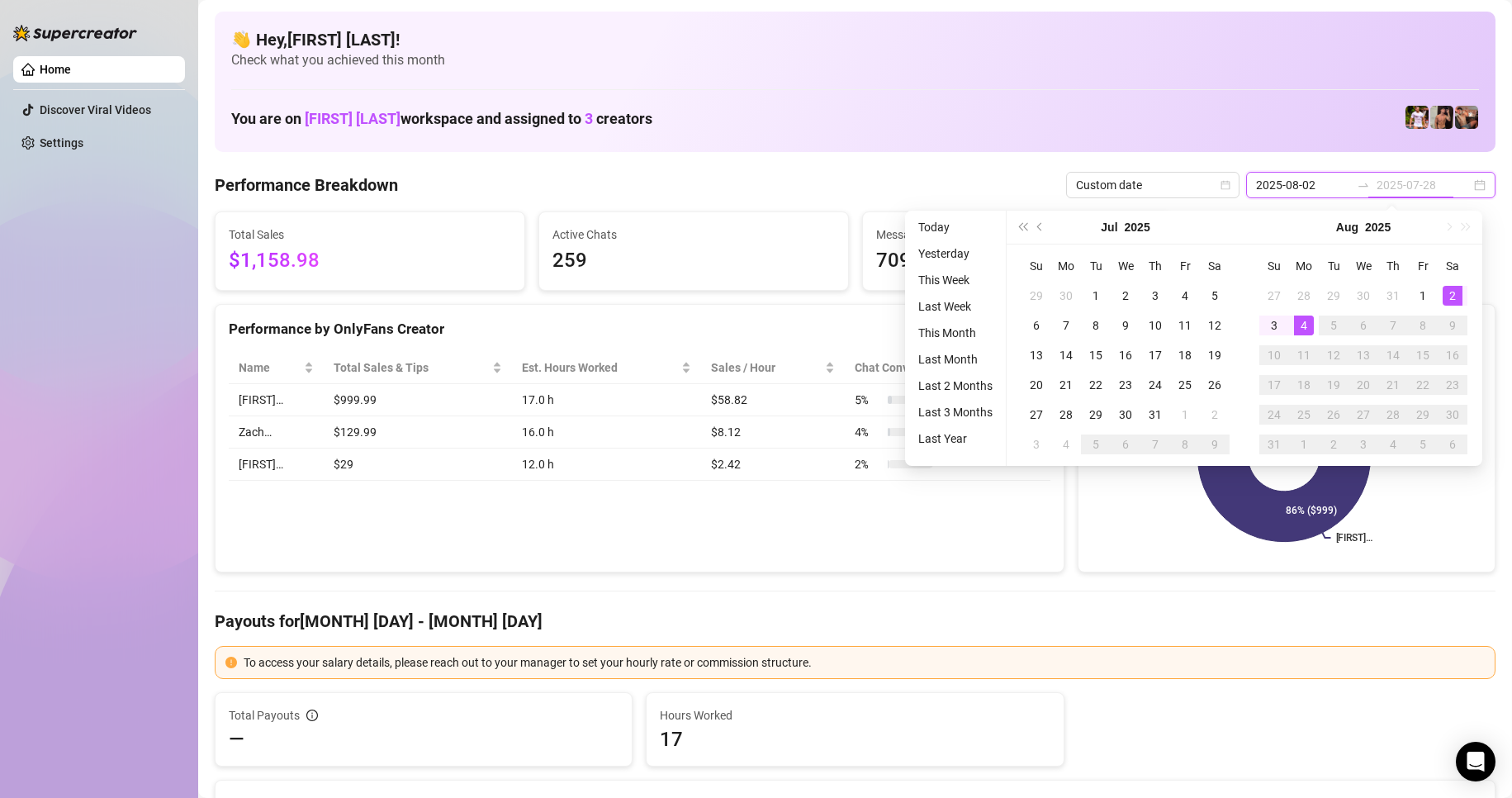type on "2025-08-04" 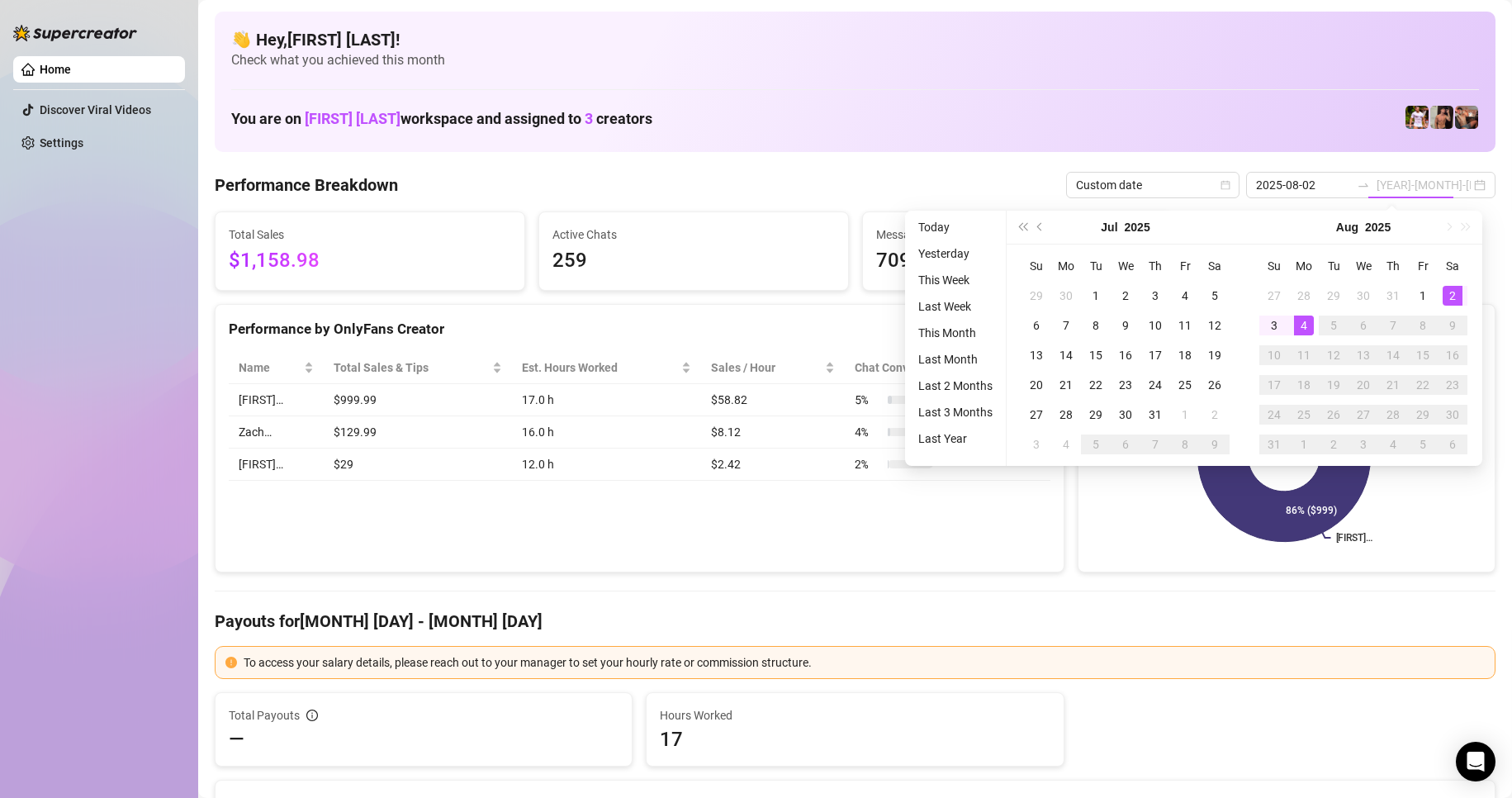 click on "4" at bounding box center [1304, 325] 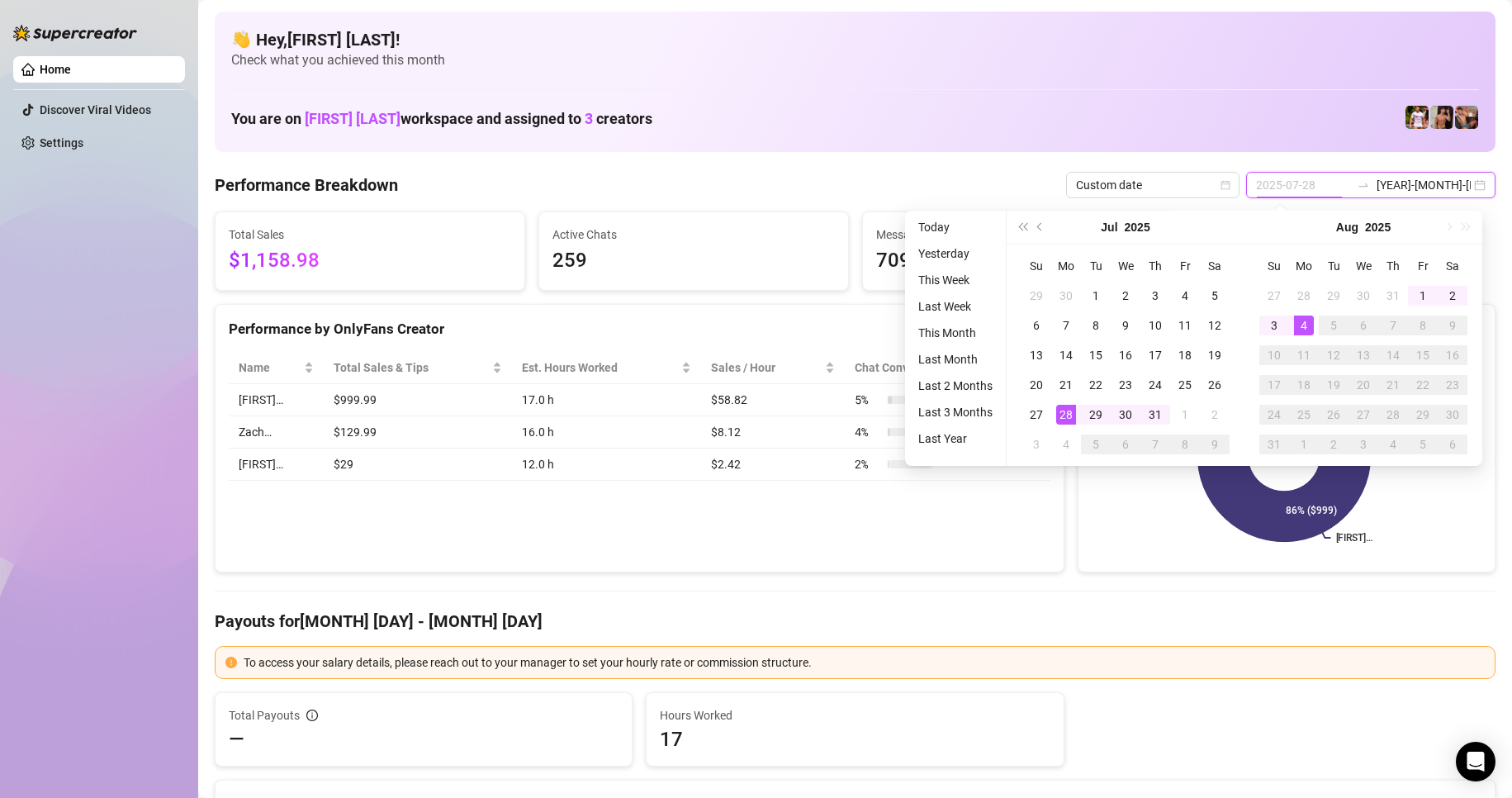 type on "2025-08-04" 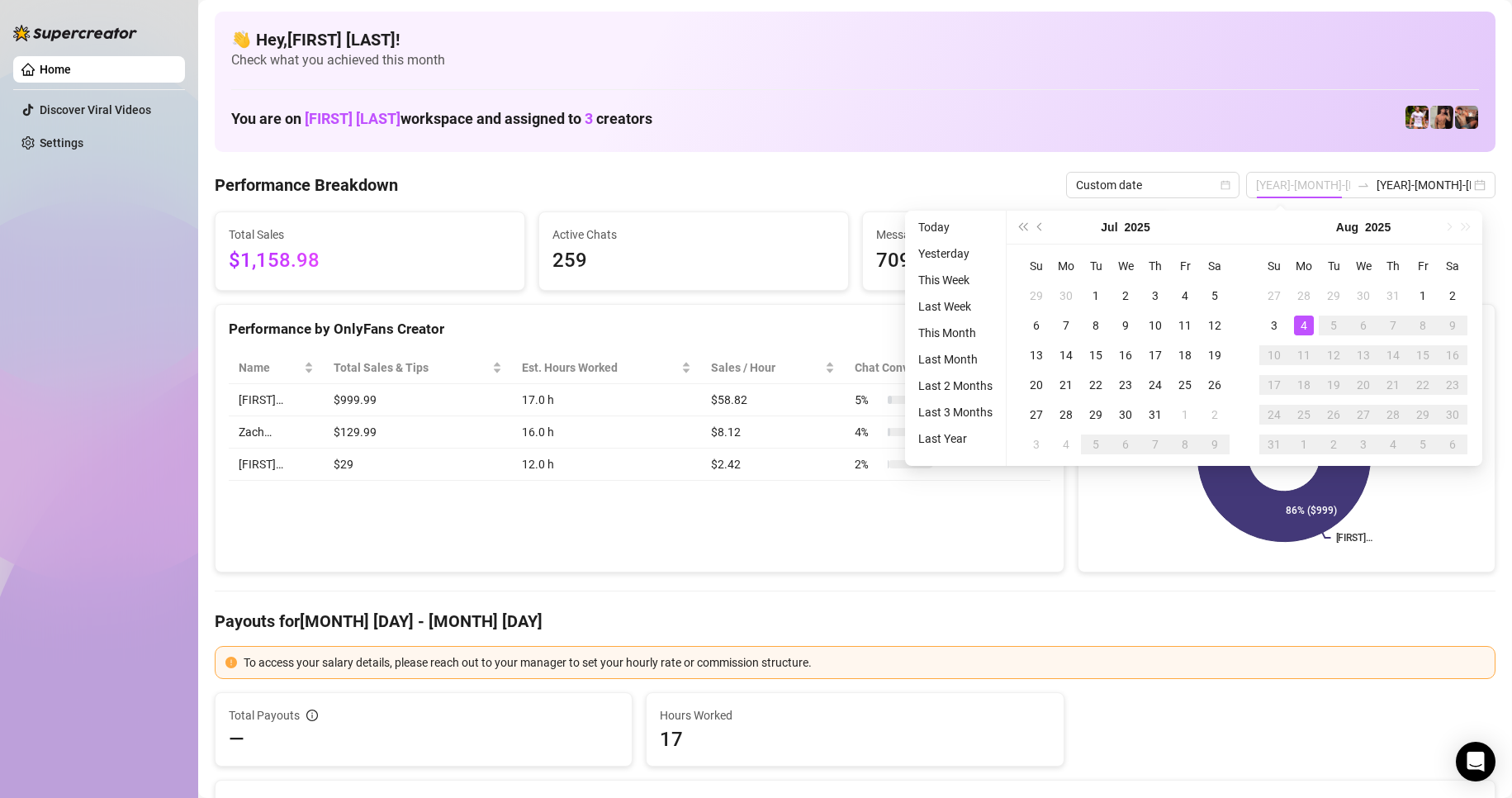 click on "4" at bounding box center [1304, 325] 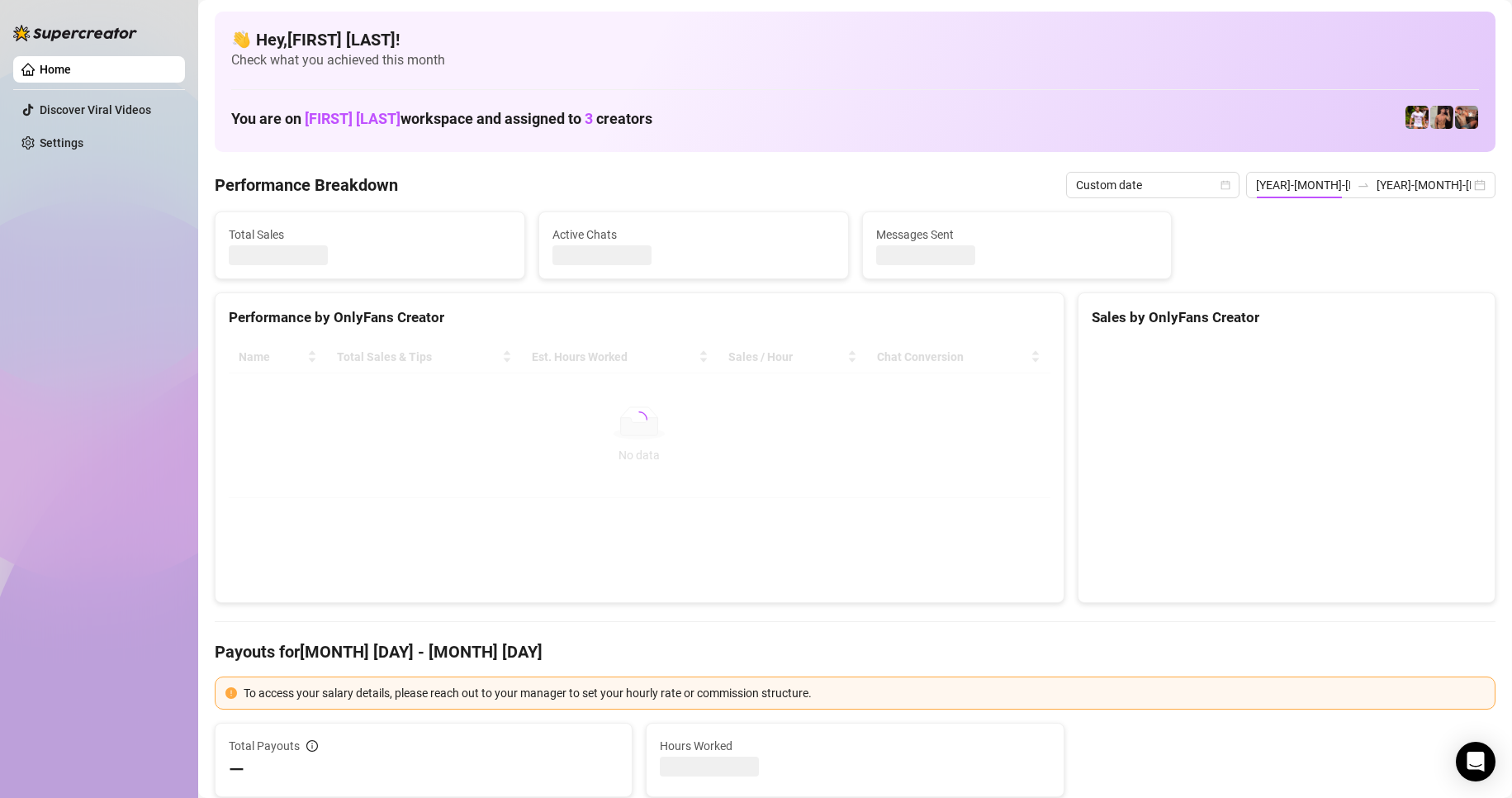 type on "2025-08-04" 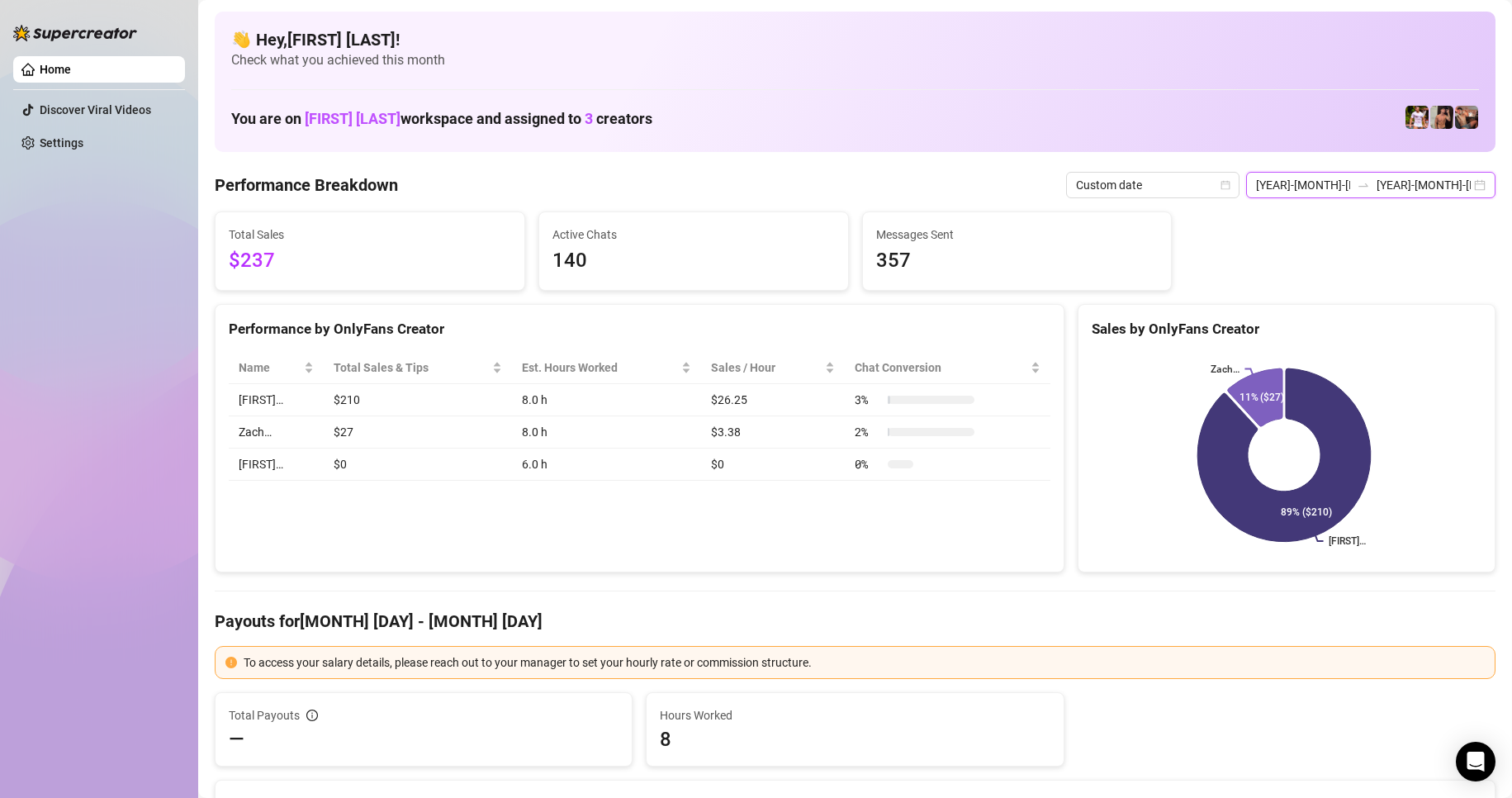 click on "2025-08-04" at bounding box center [1303, 185] 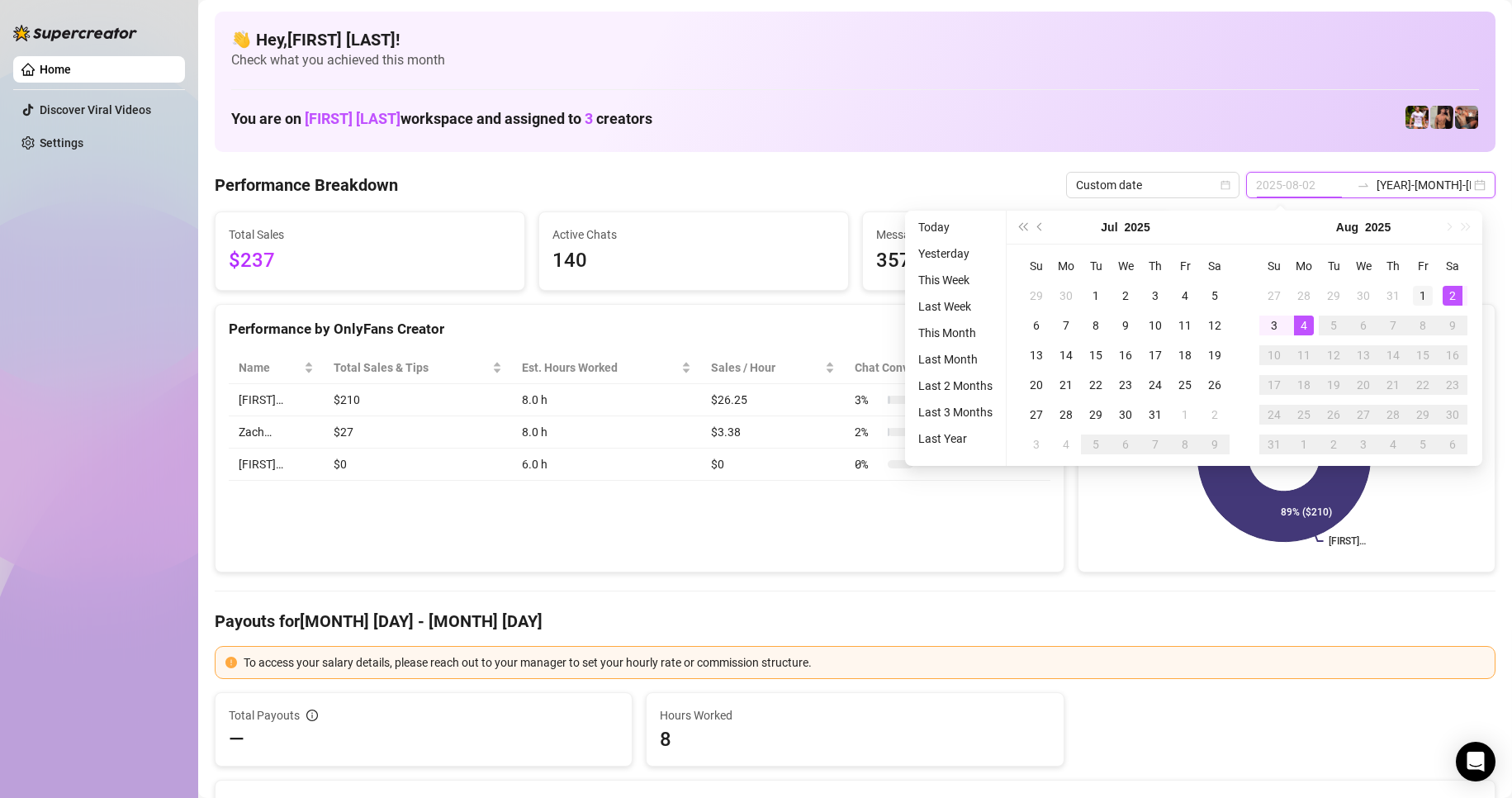 type on "2025-08-01" 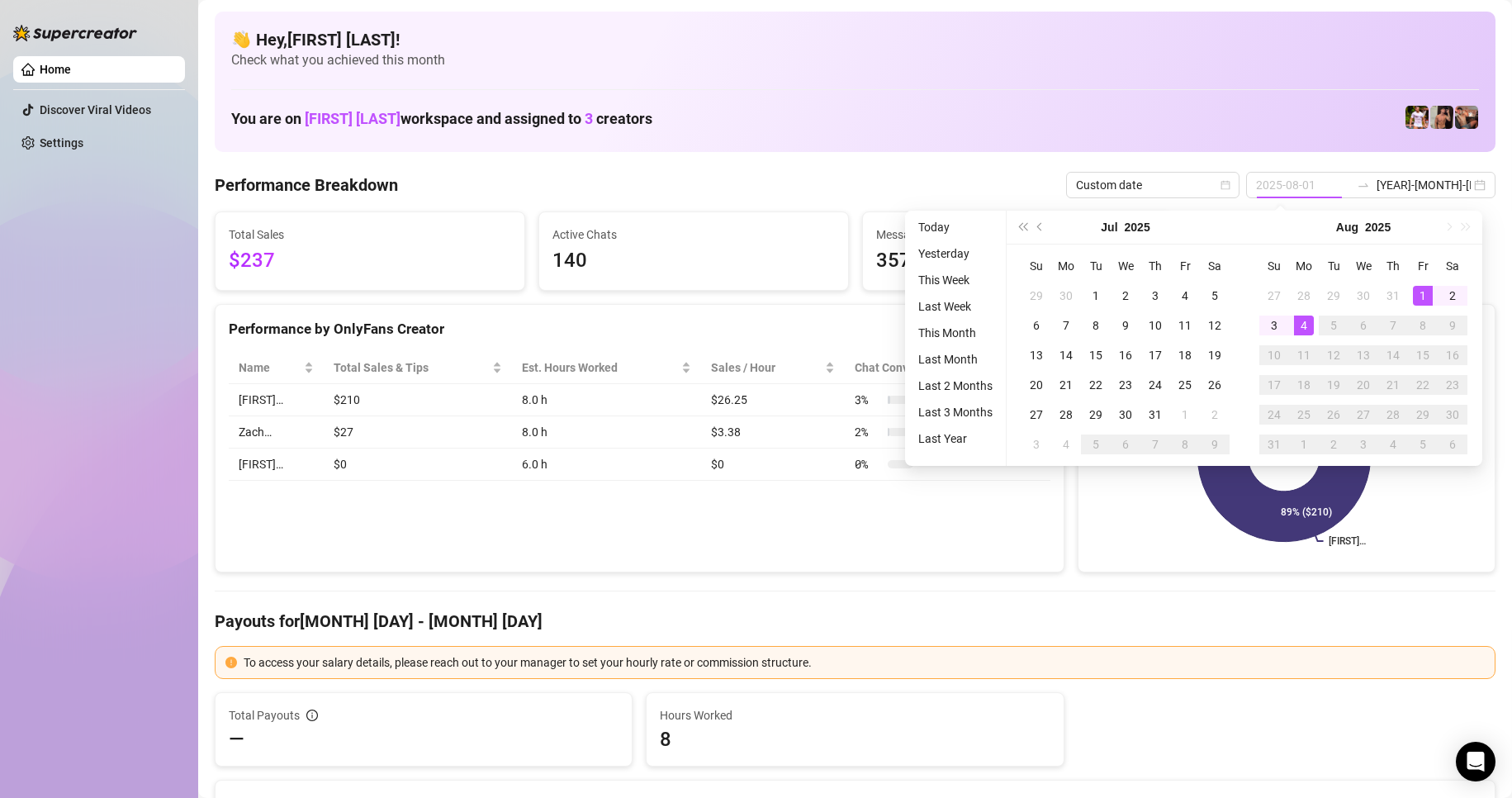 click on "1" at bounding box center (1423, 296) 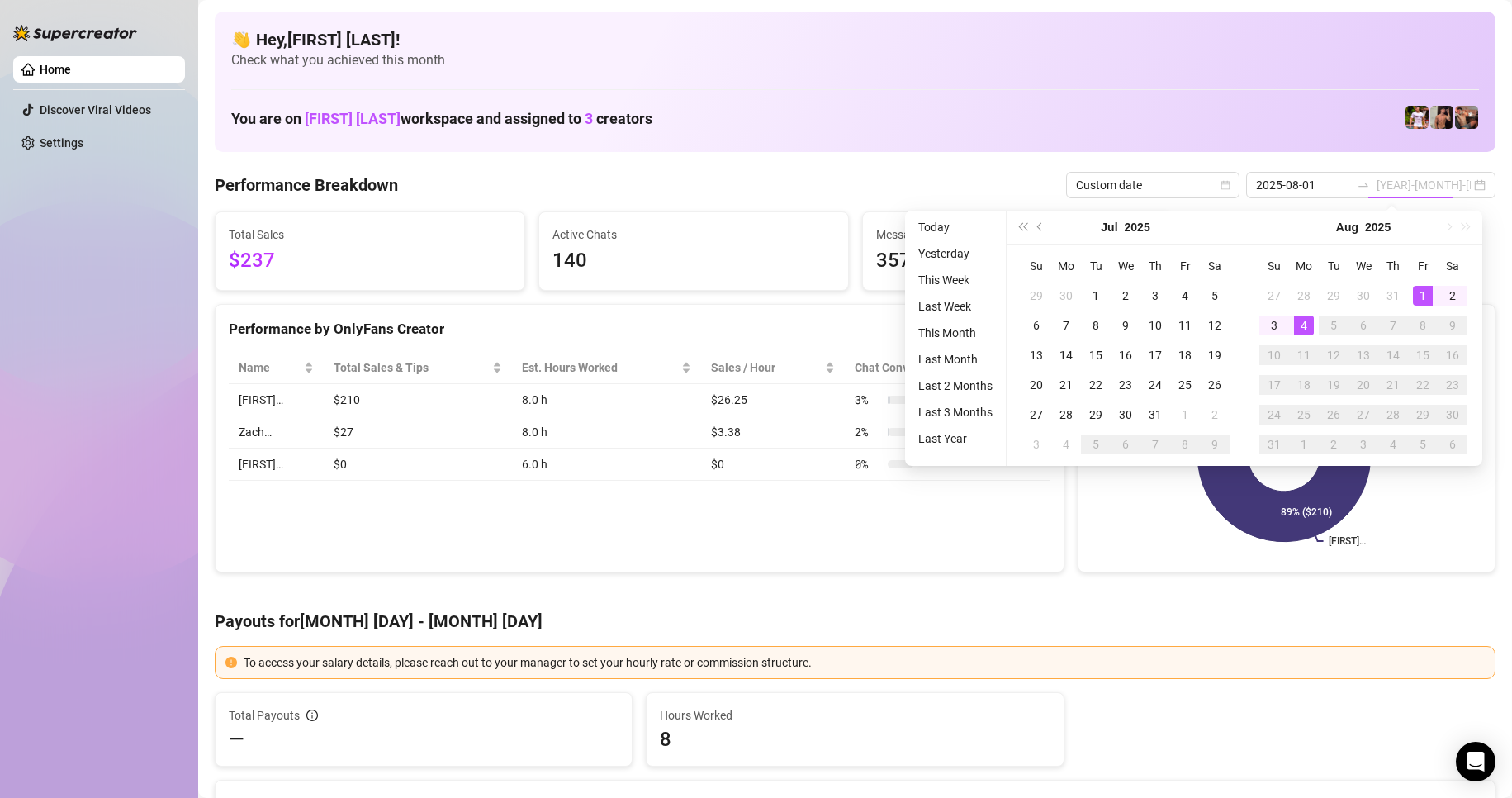 click on "4" at bounding box center (1304, 325) 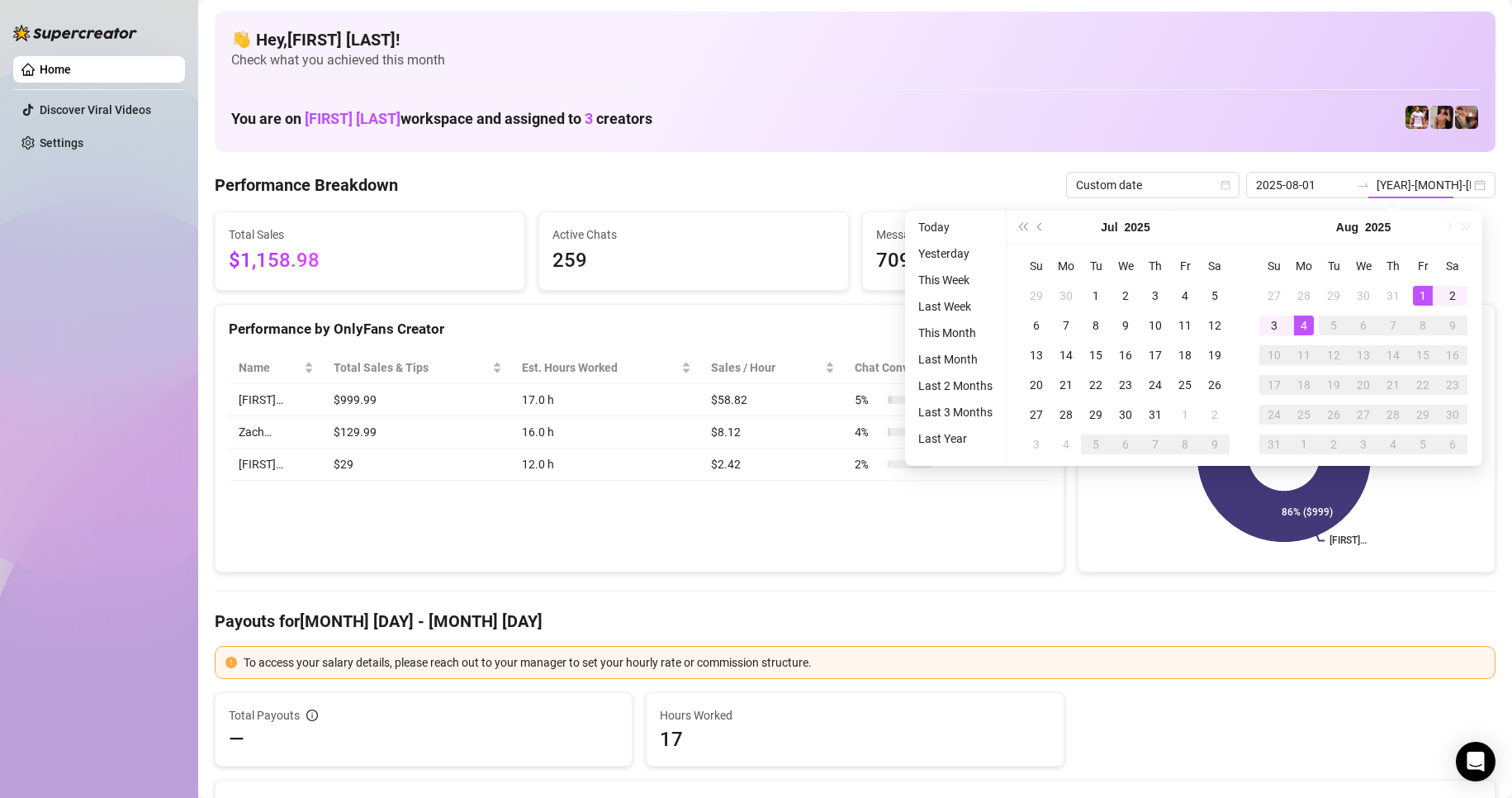 type on "2025-08-01" 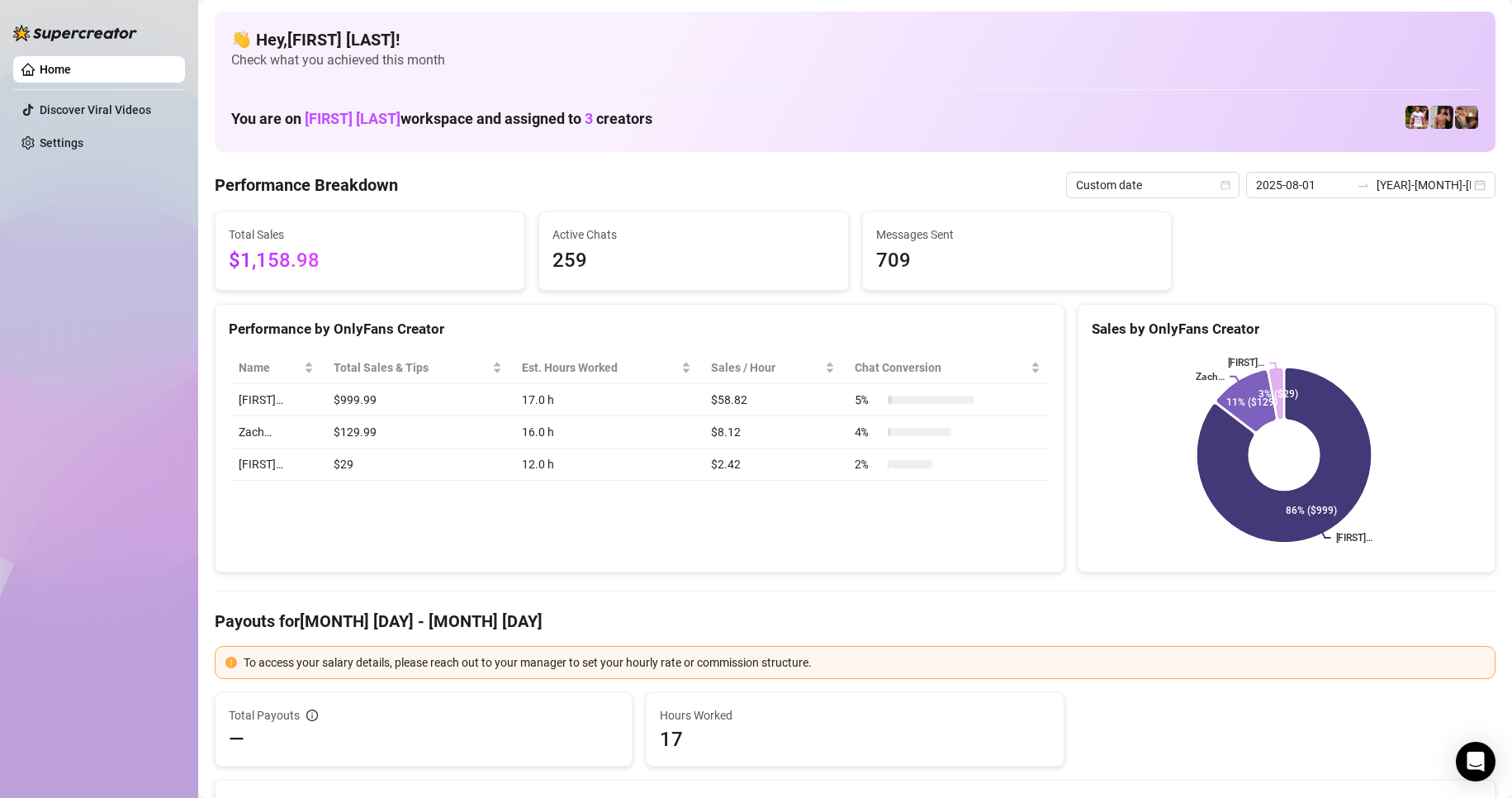 click on "Performance by OnlyFans Creator Name Total Sales & Tips Est. Hours Worked Sales / Hour Chat Conversion Hector… $999.99 17.0 h $58.82 5 % Zach… $129.99 16.0 h $8.12 4 % Osvaldo… $29 12.0 h $2.42 2 %" at bounding box center (639, 439) 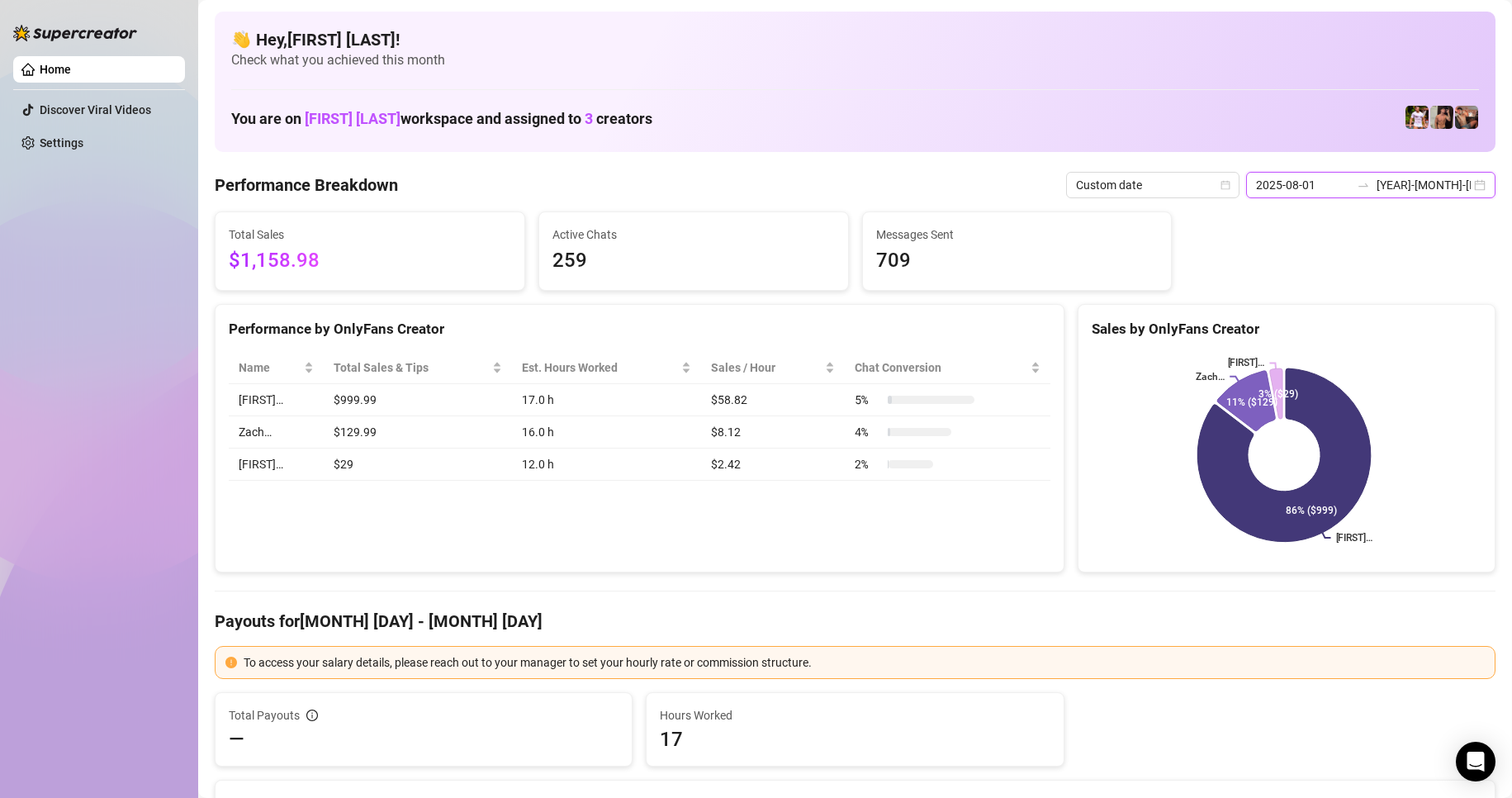 click on "2025-08-01" at bounding box center (1303, 185) 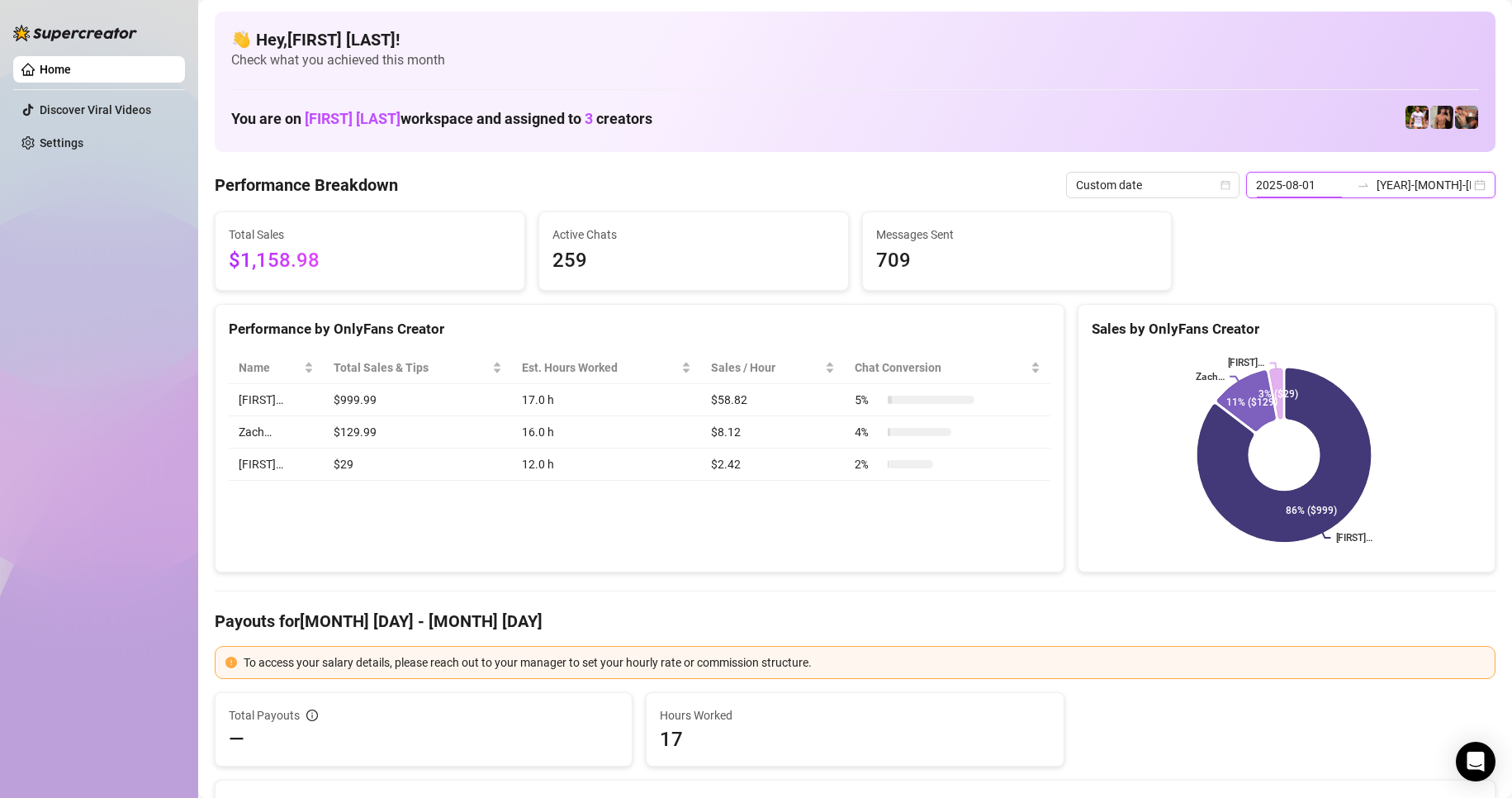 click on "2025-08-01" at bounding box center [1303, 185] 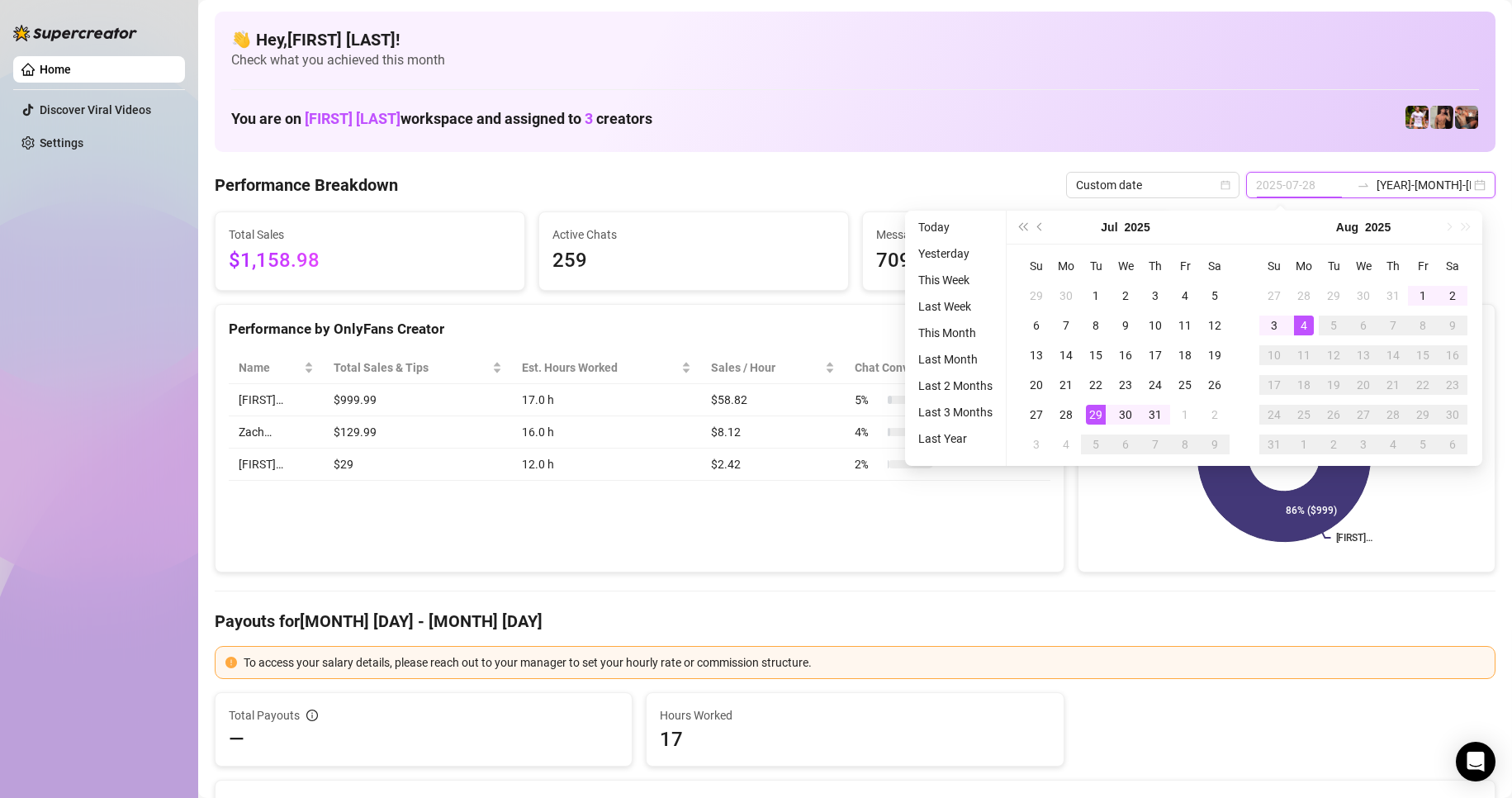 type on "2025-08-04" 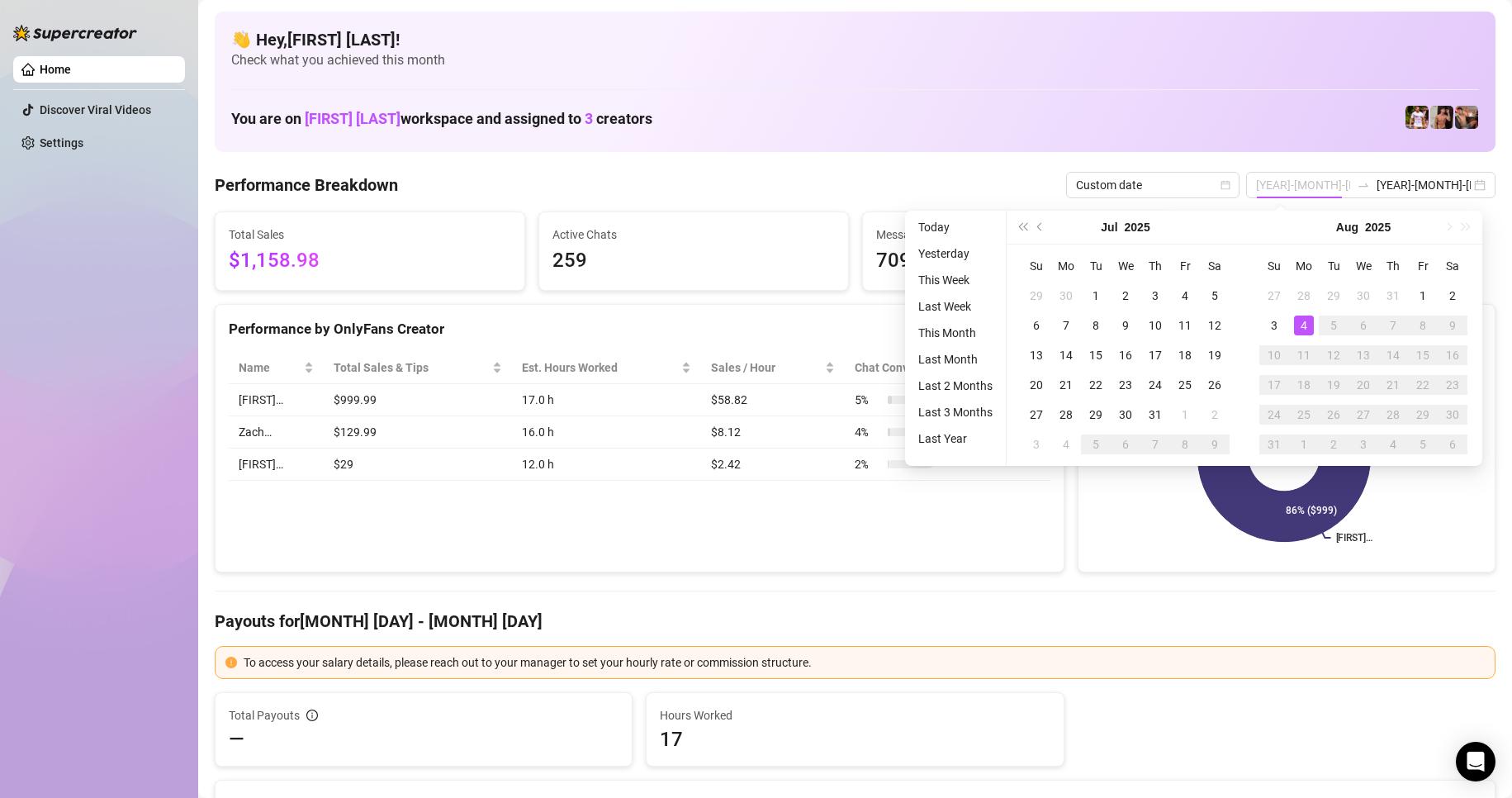 click on "4" at bounding box center (1304, 325) 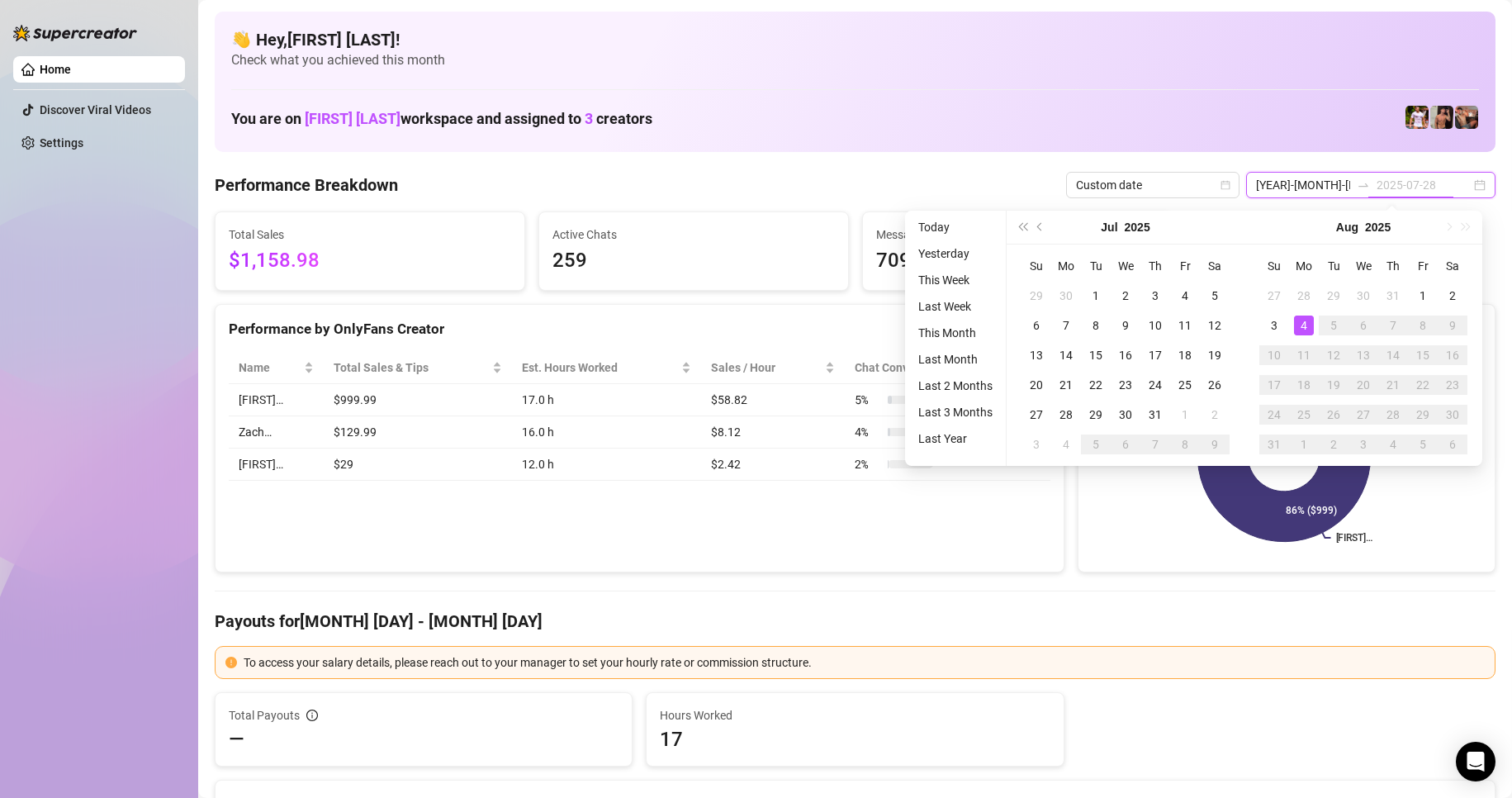 type on "2025-08-04" 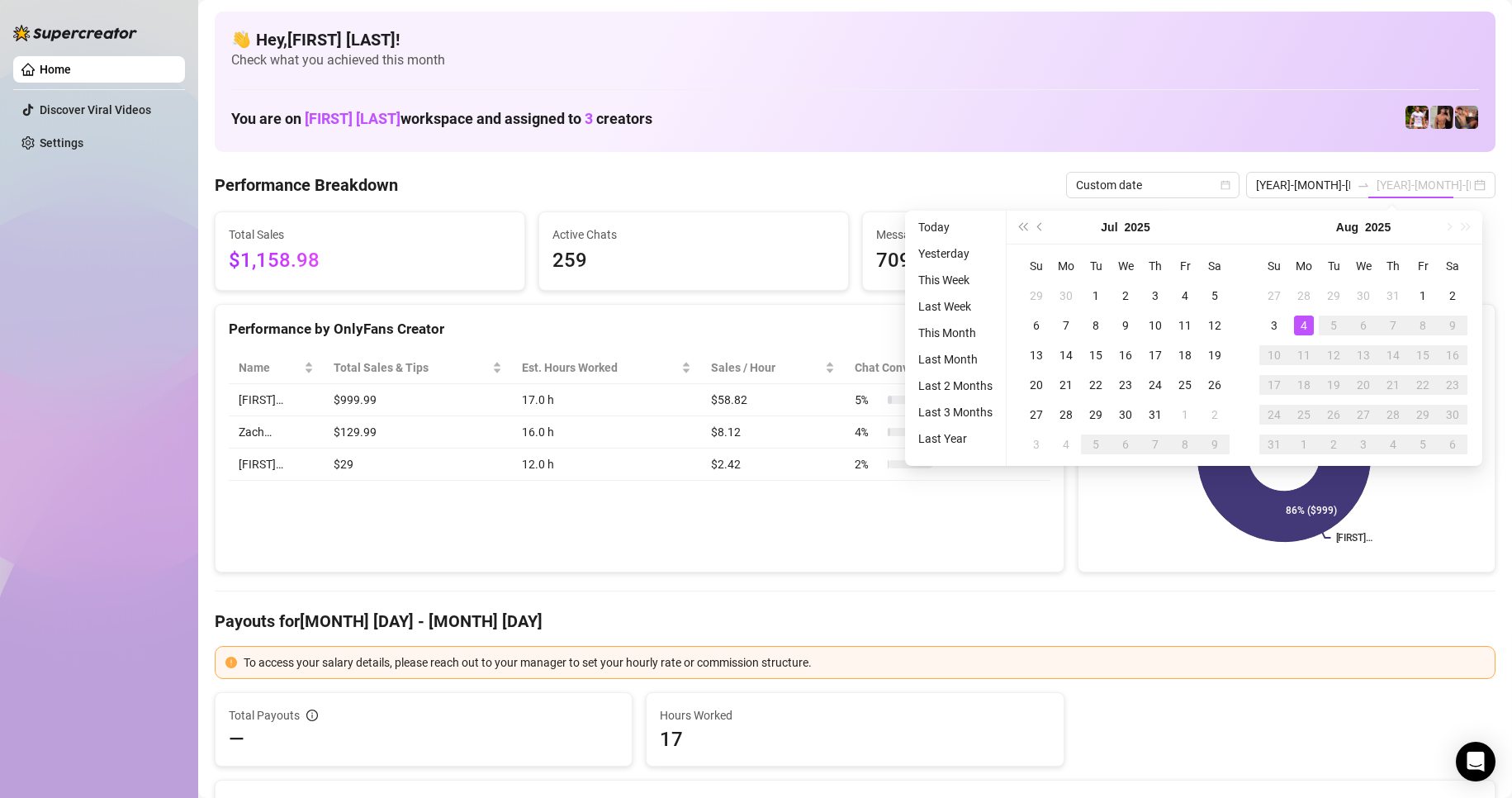 click on "4" at bounding box center (1304, 325) 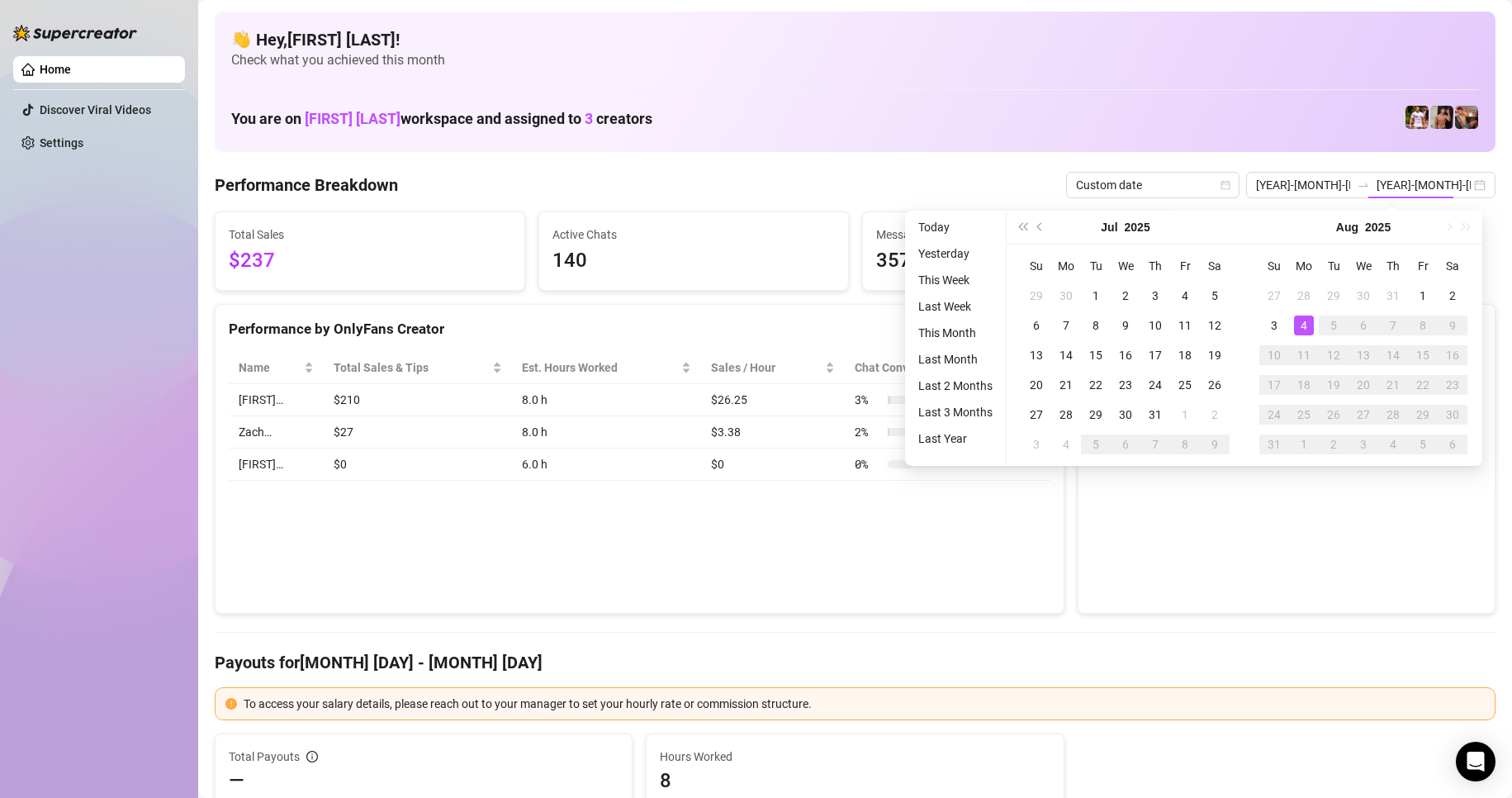 type on "2025-08-04" 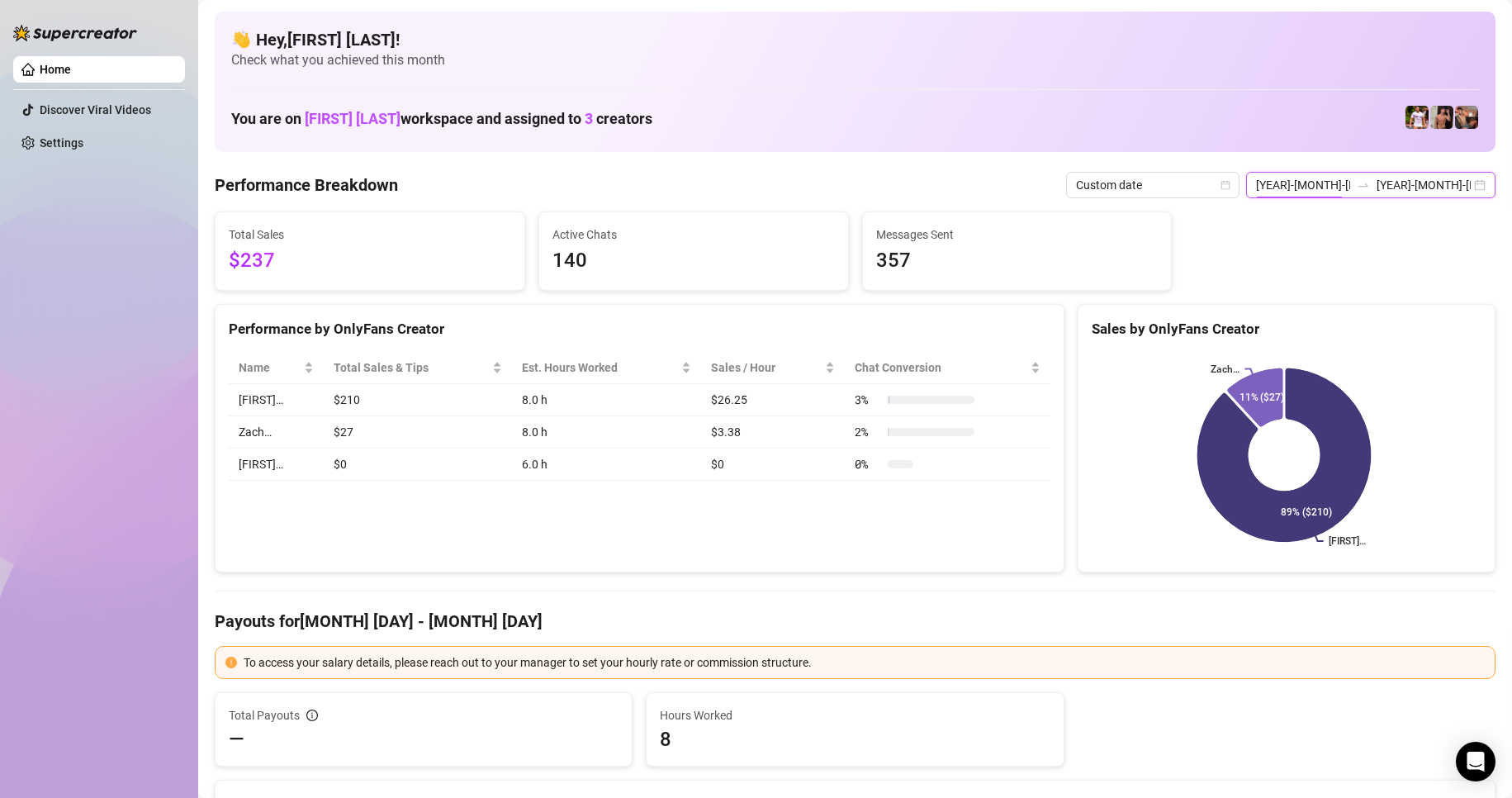 click on "2025-08-04" at bounding box center (1303, 185) 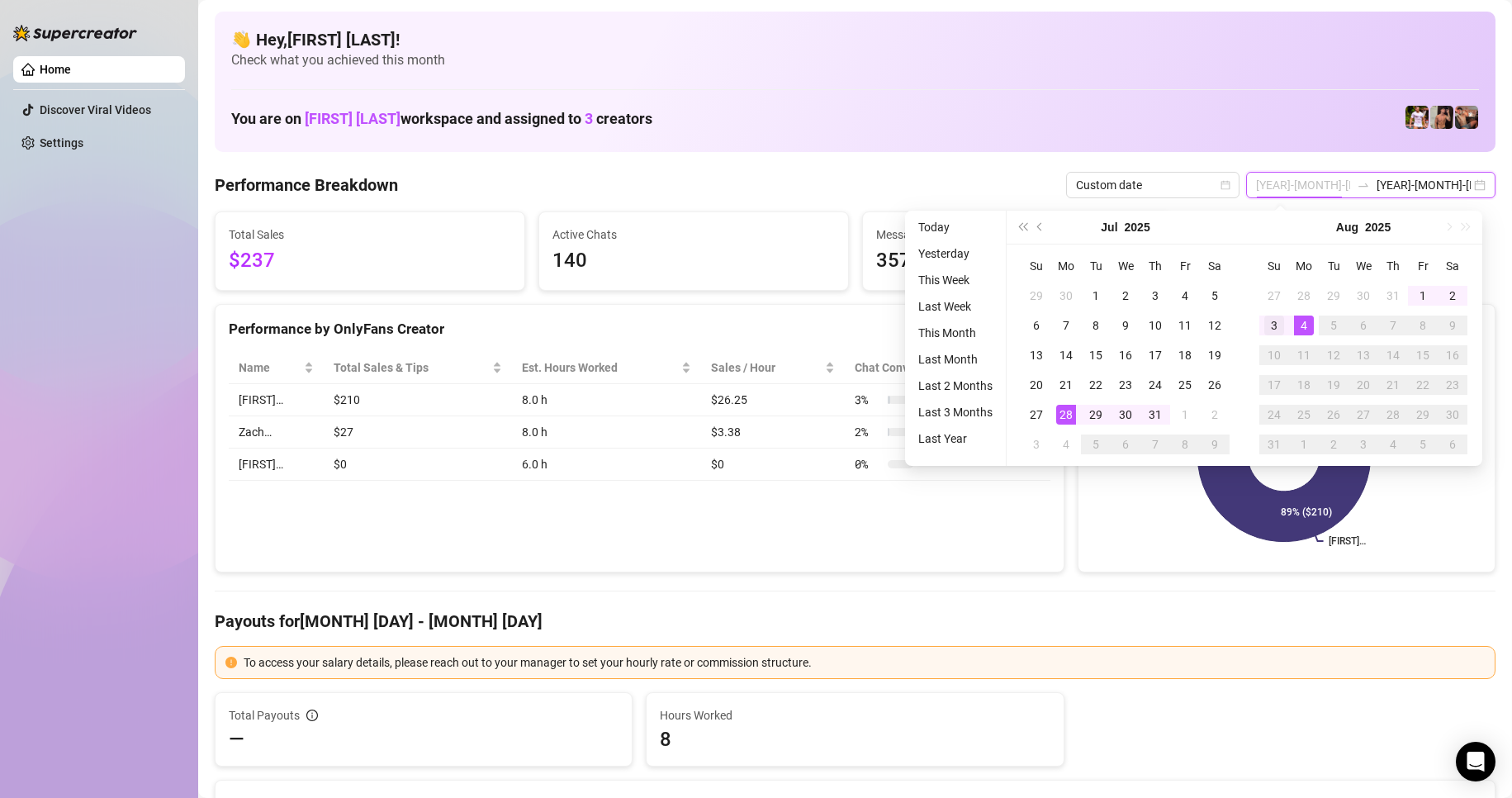 type on "2025-08-03" 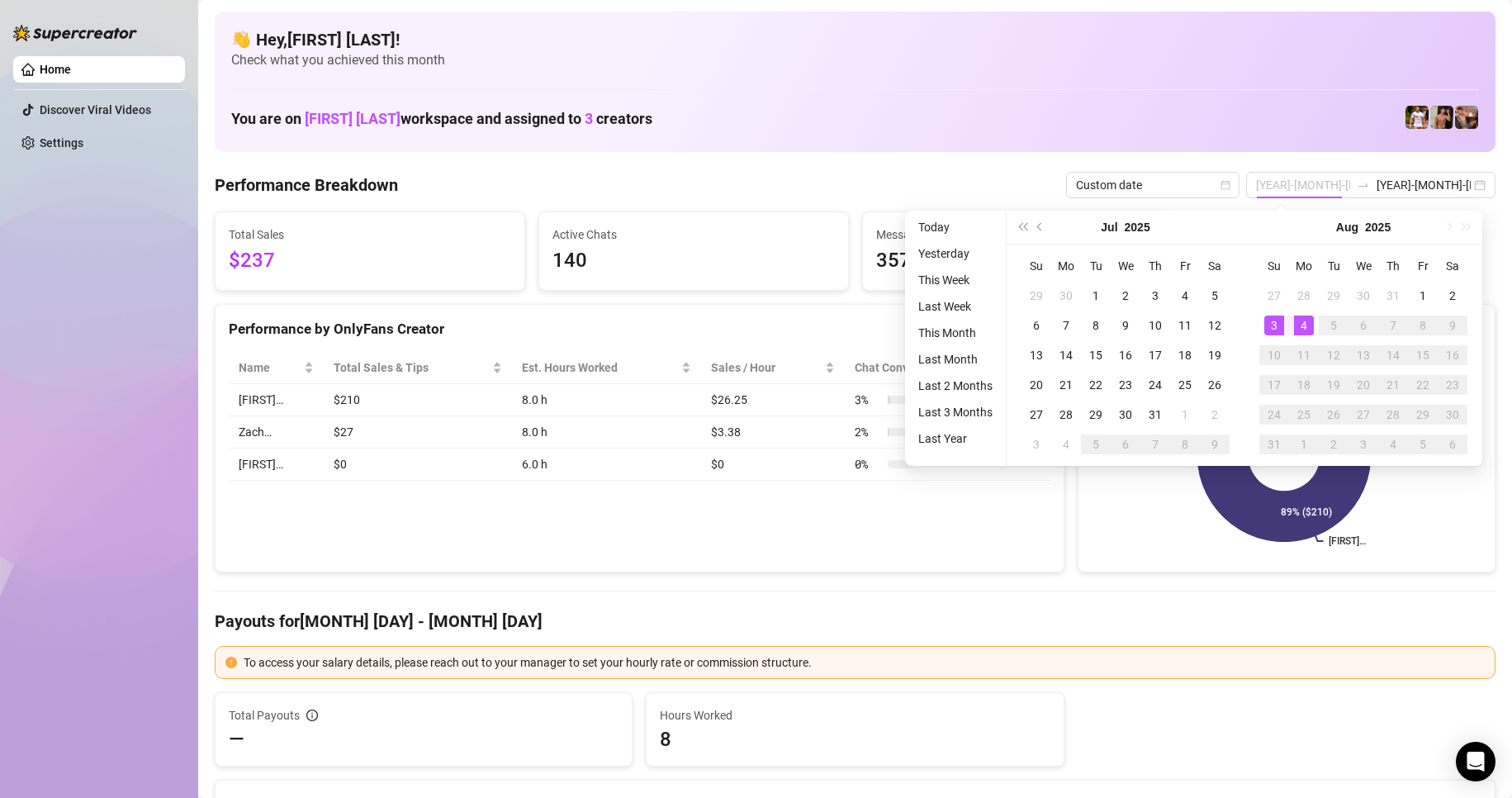 click on "3" at bounding box center (1274, 325) 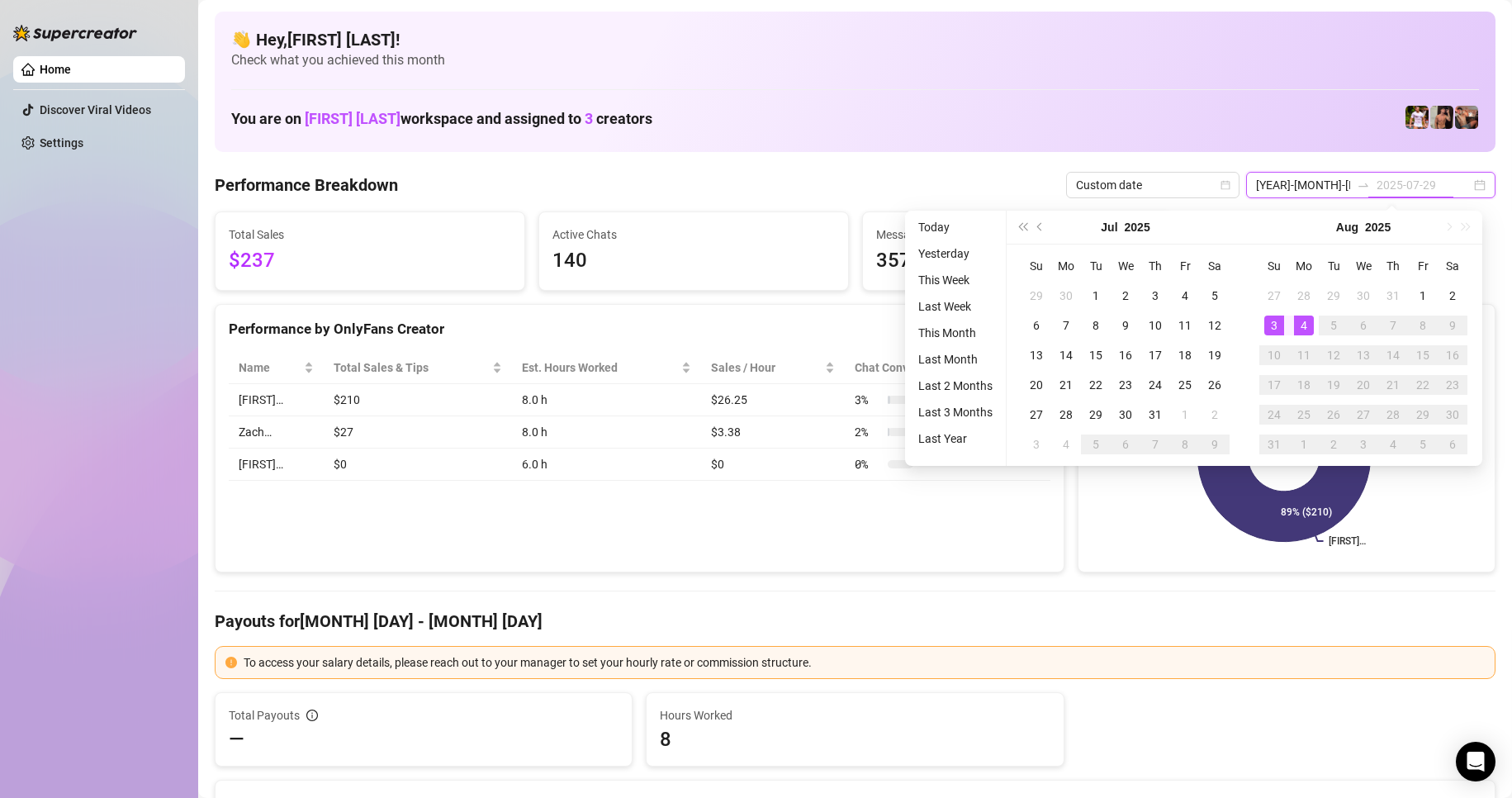 type on "2025-08-04" 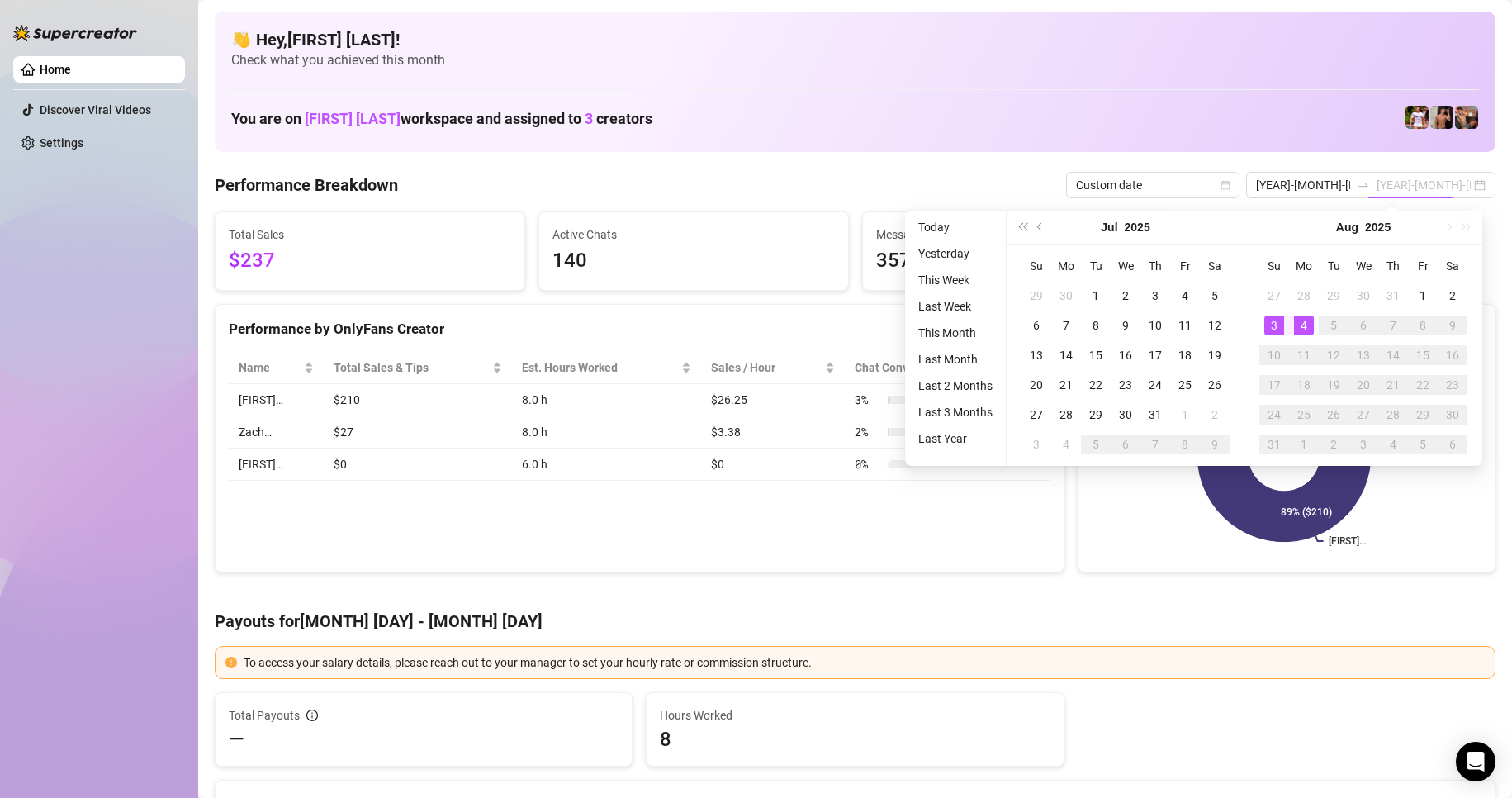 click on "4" at bounding box center (1304, 325) 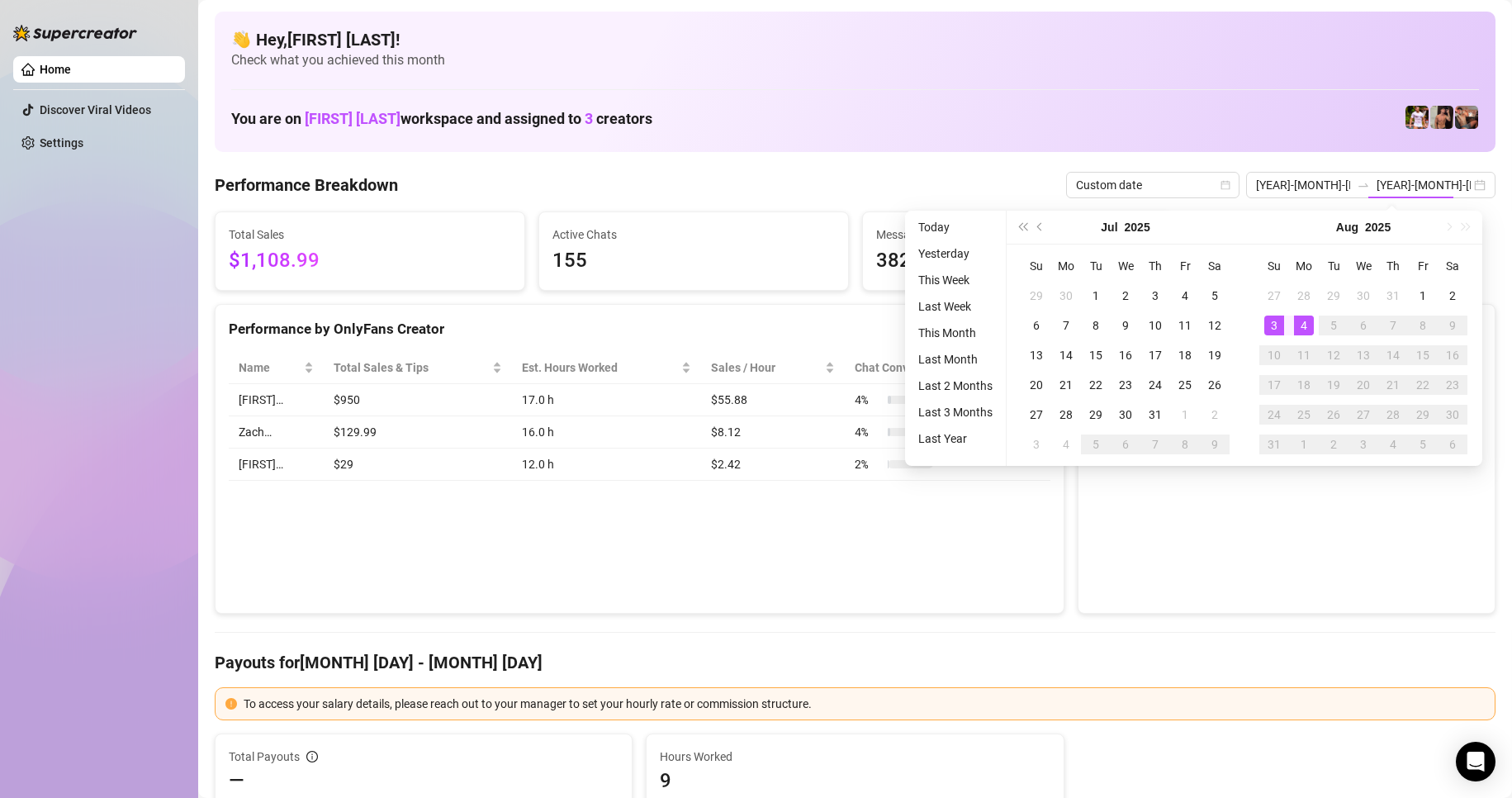 type on "2025-08-03" 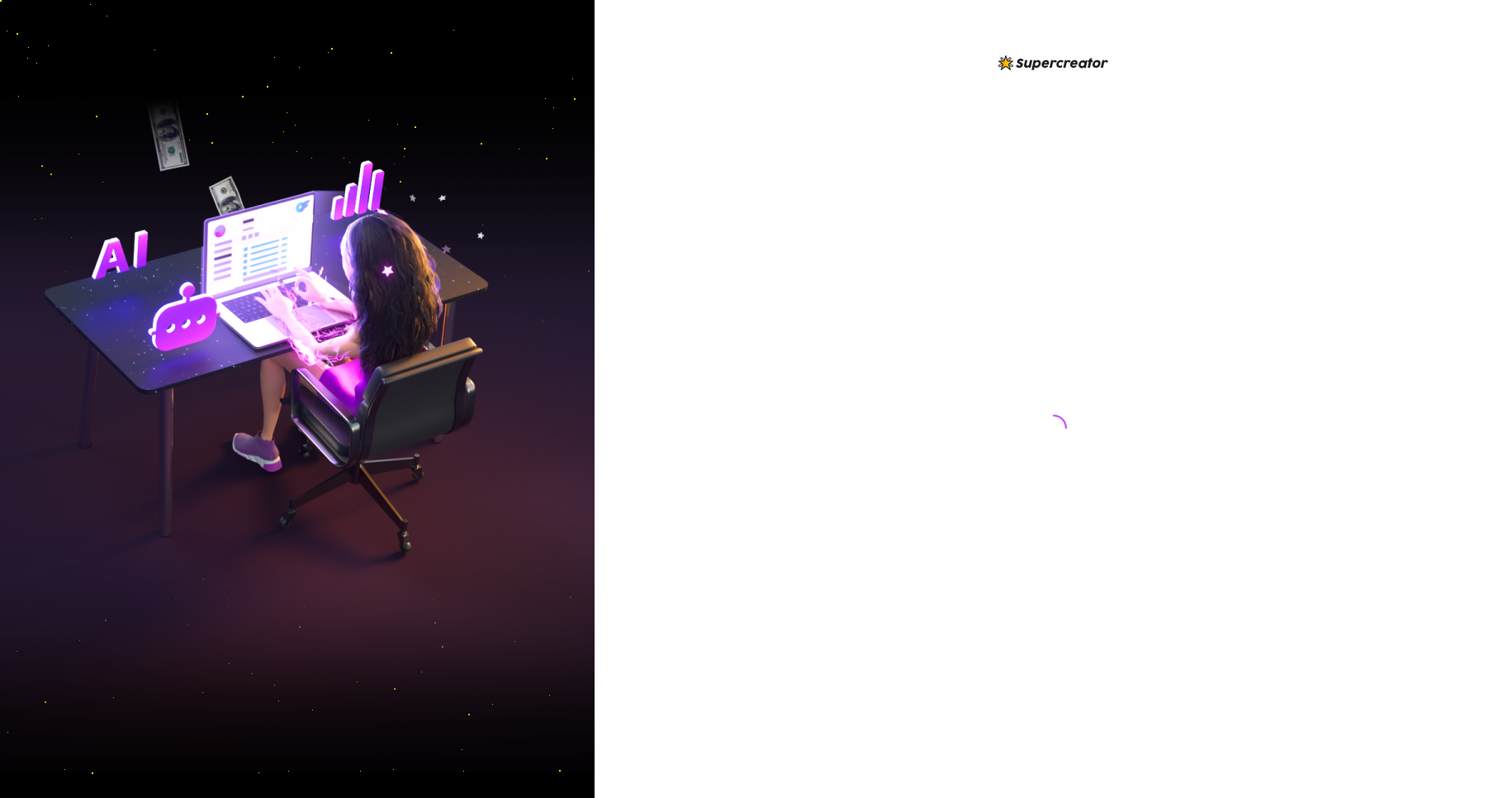 scroll, scrollTop: 0, scrollLeft: 0, axis: both 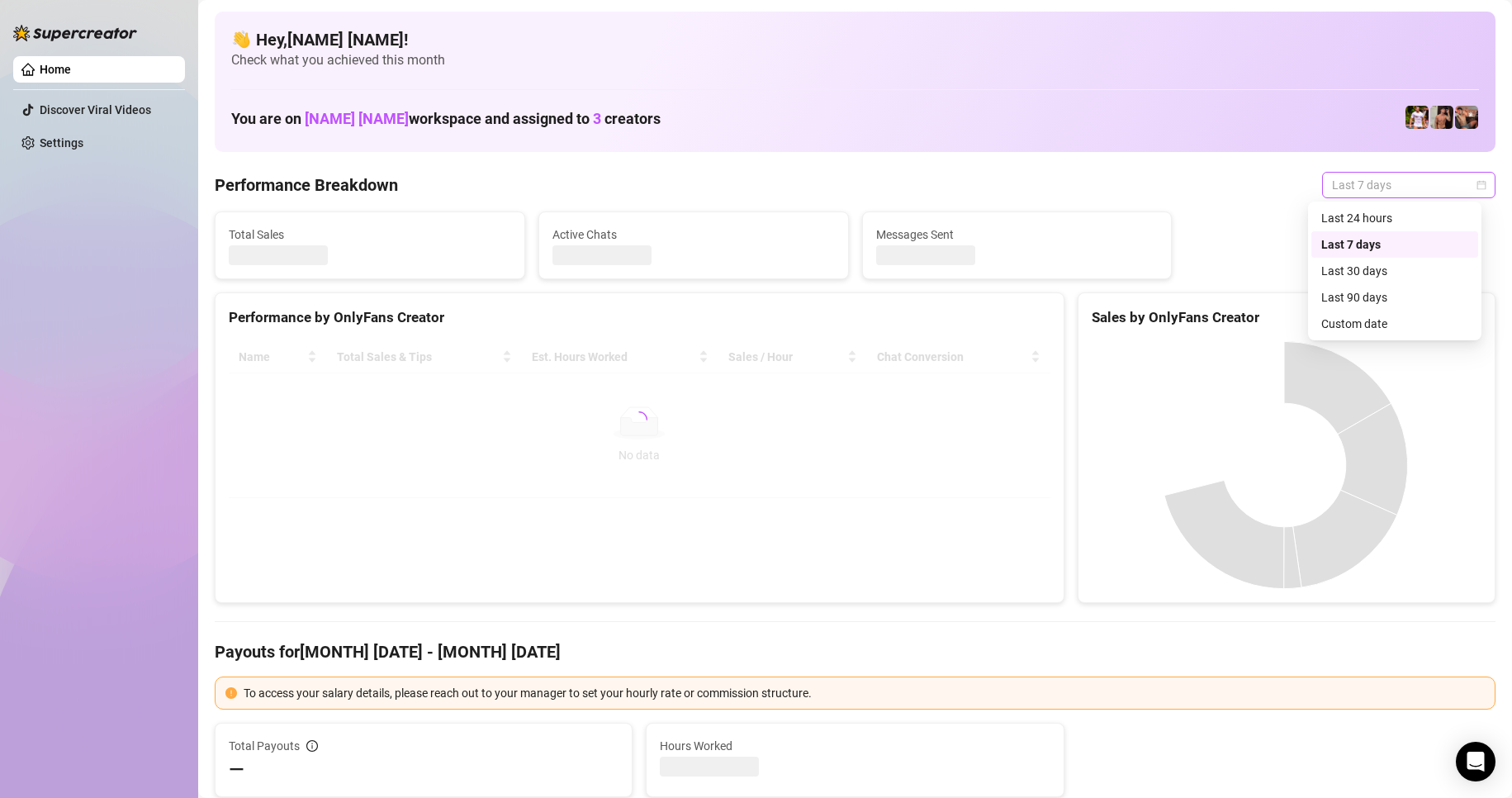 click on "Last 7 days" at bounding box center (1409, 185) 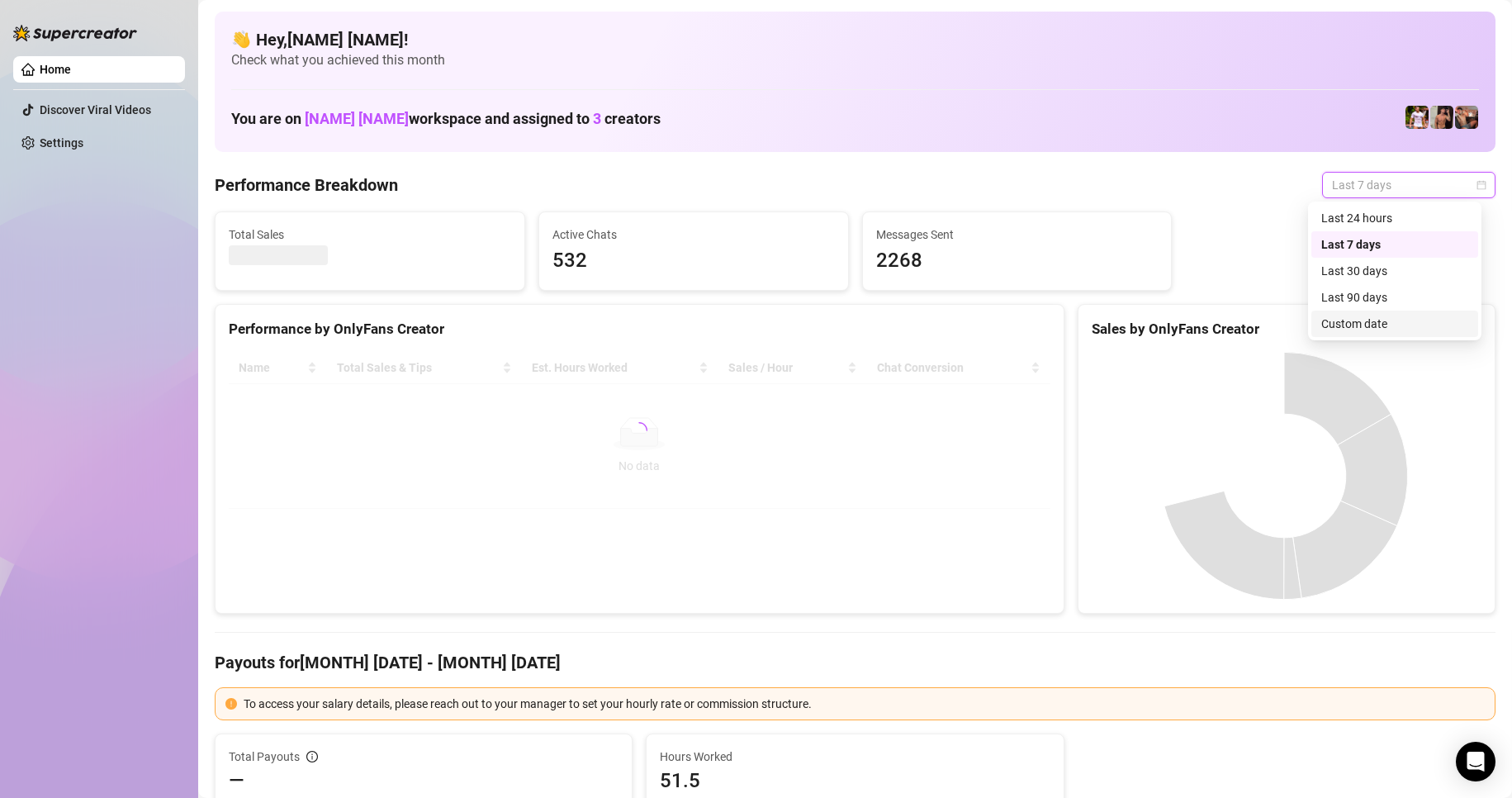 click on "Custom date" at bounding box center (1395, 324) 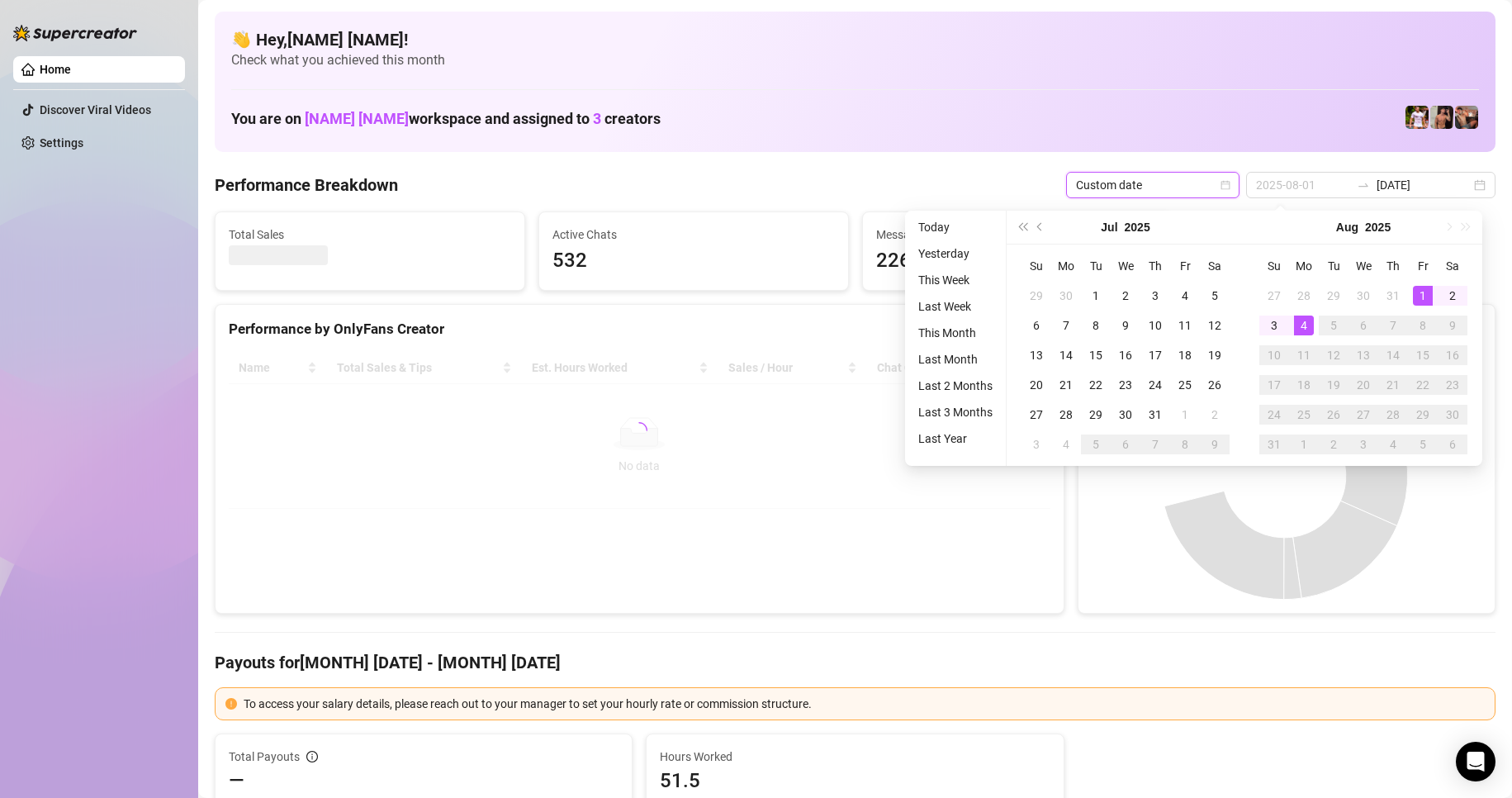 click on "1" at bounding box center [1423, 296] 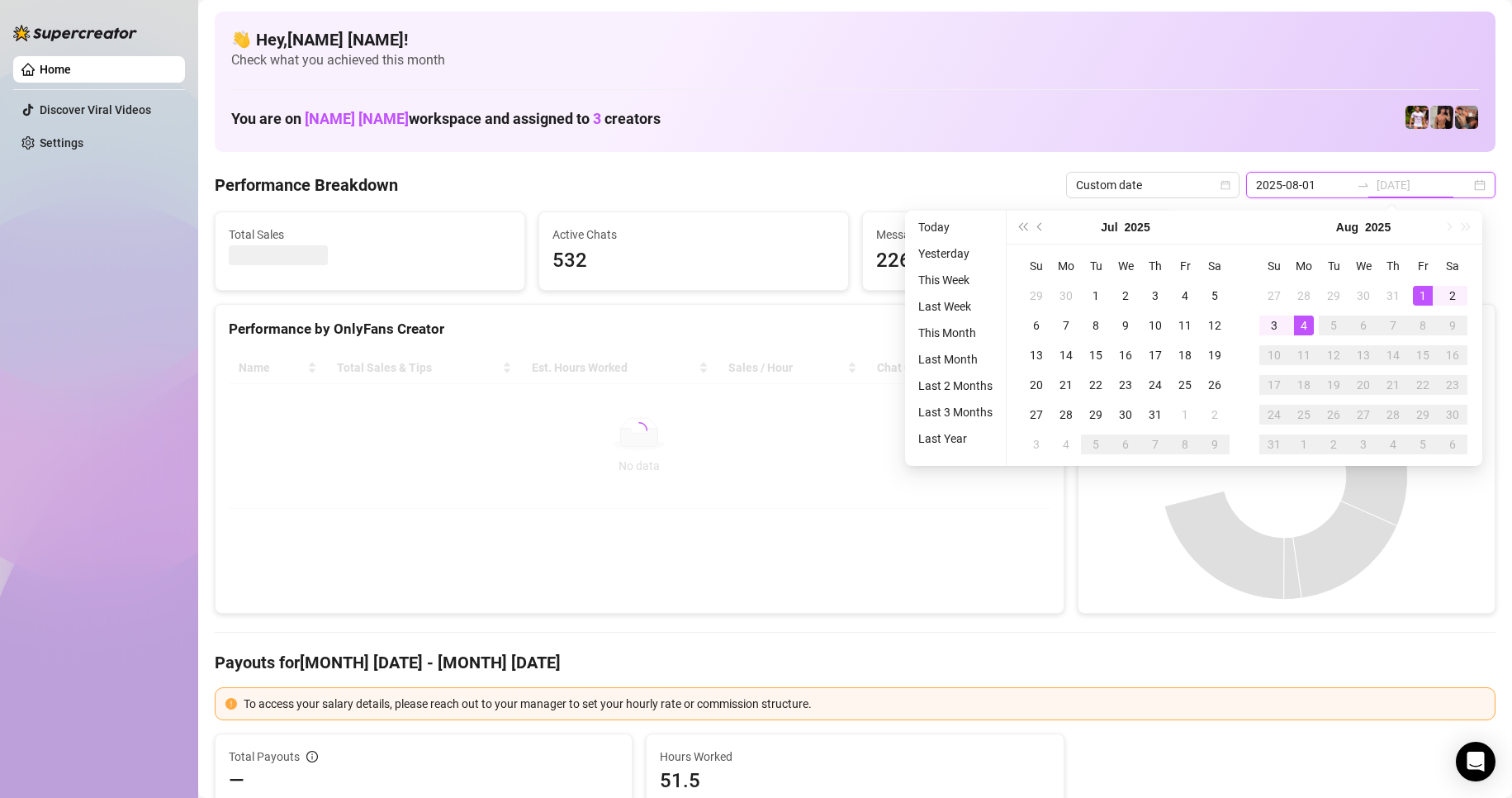 type on "2025-07-28" 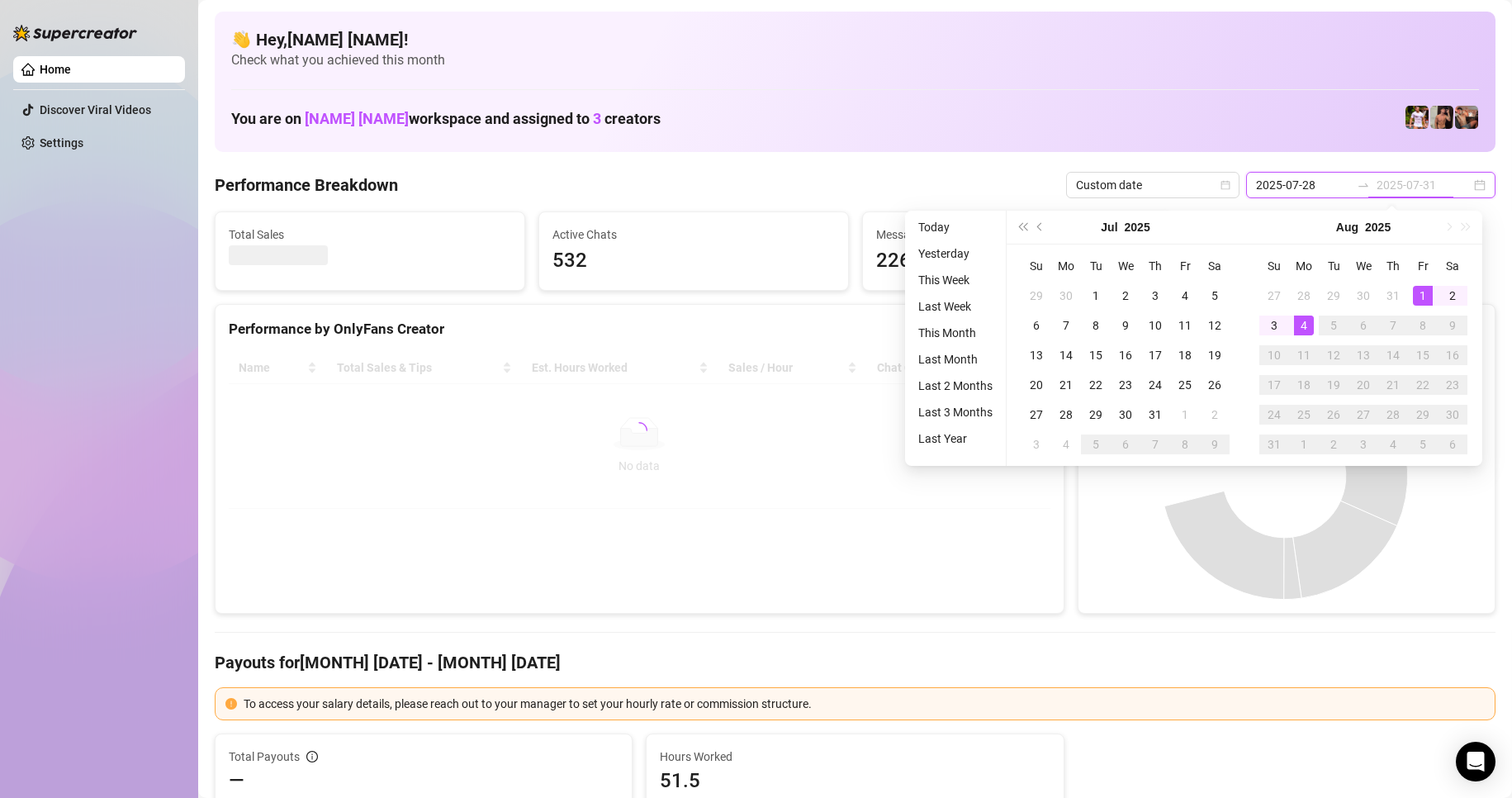 type on "2025-08-04" 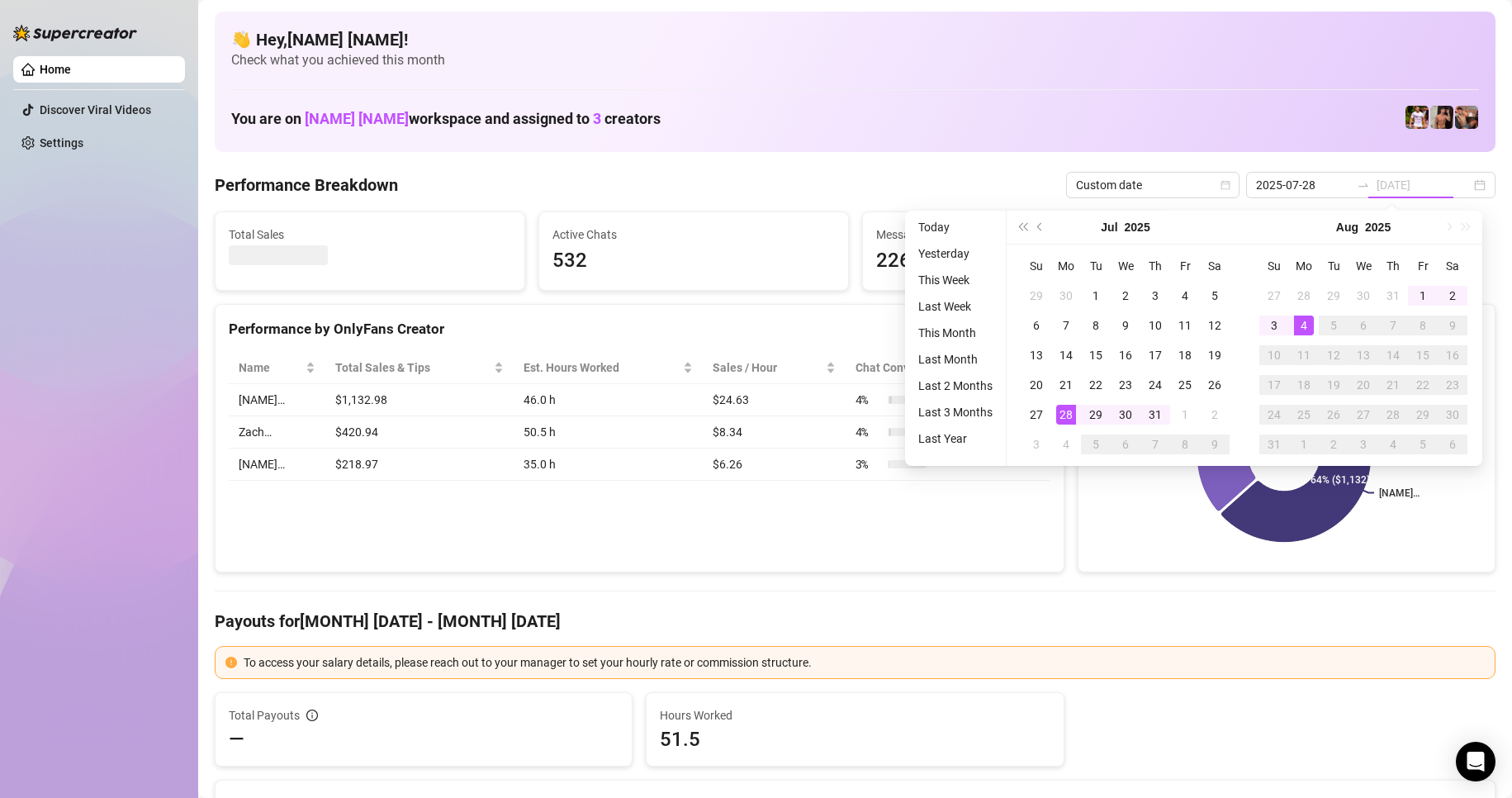 click on "4" at bounding box center (1304, 325) 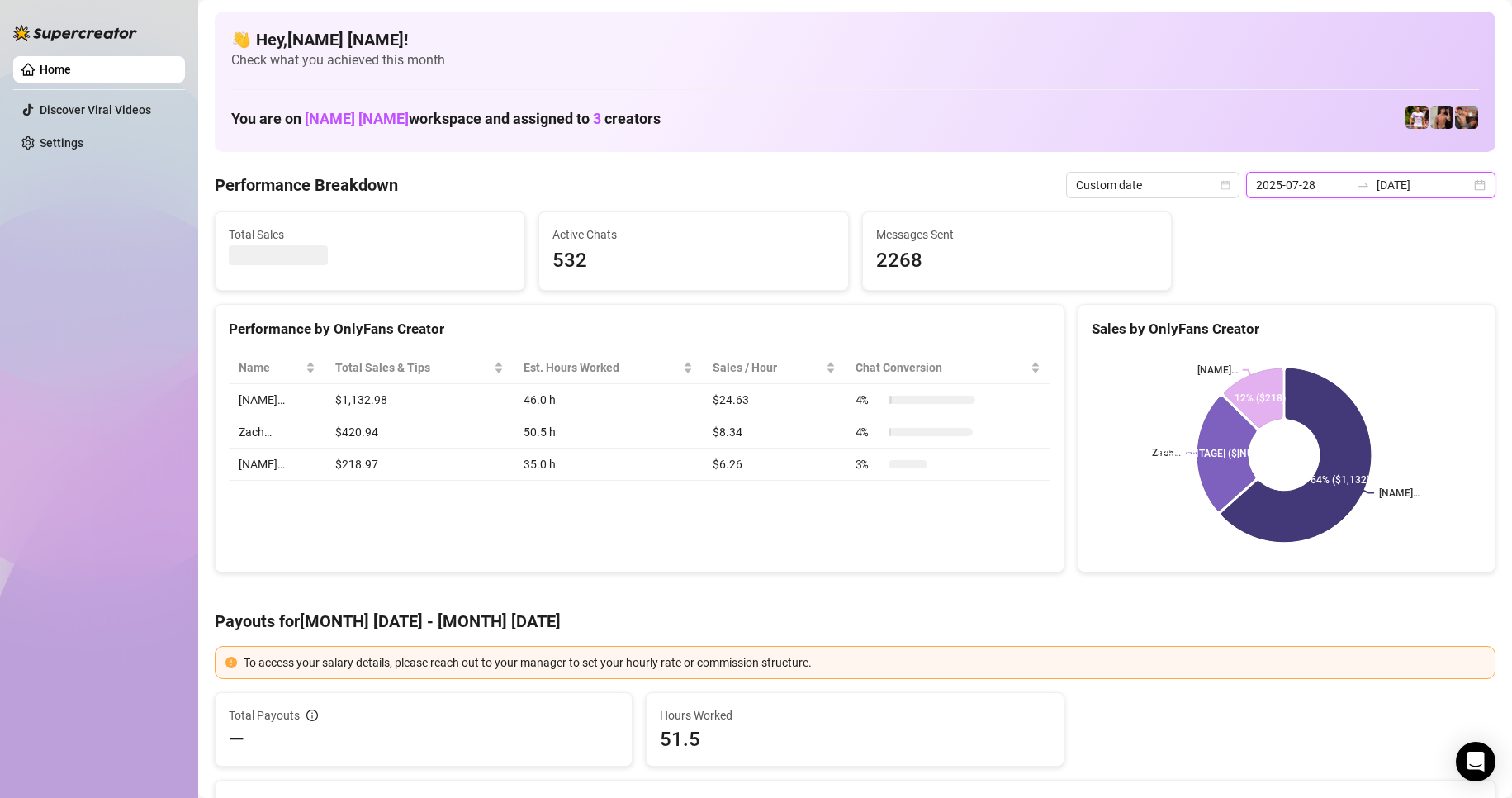 click on "2025-07-28" at bounding box center [1303, 185] 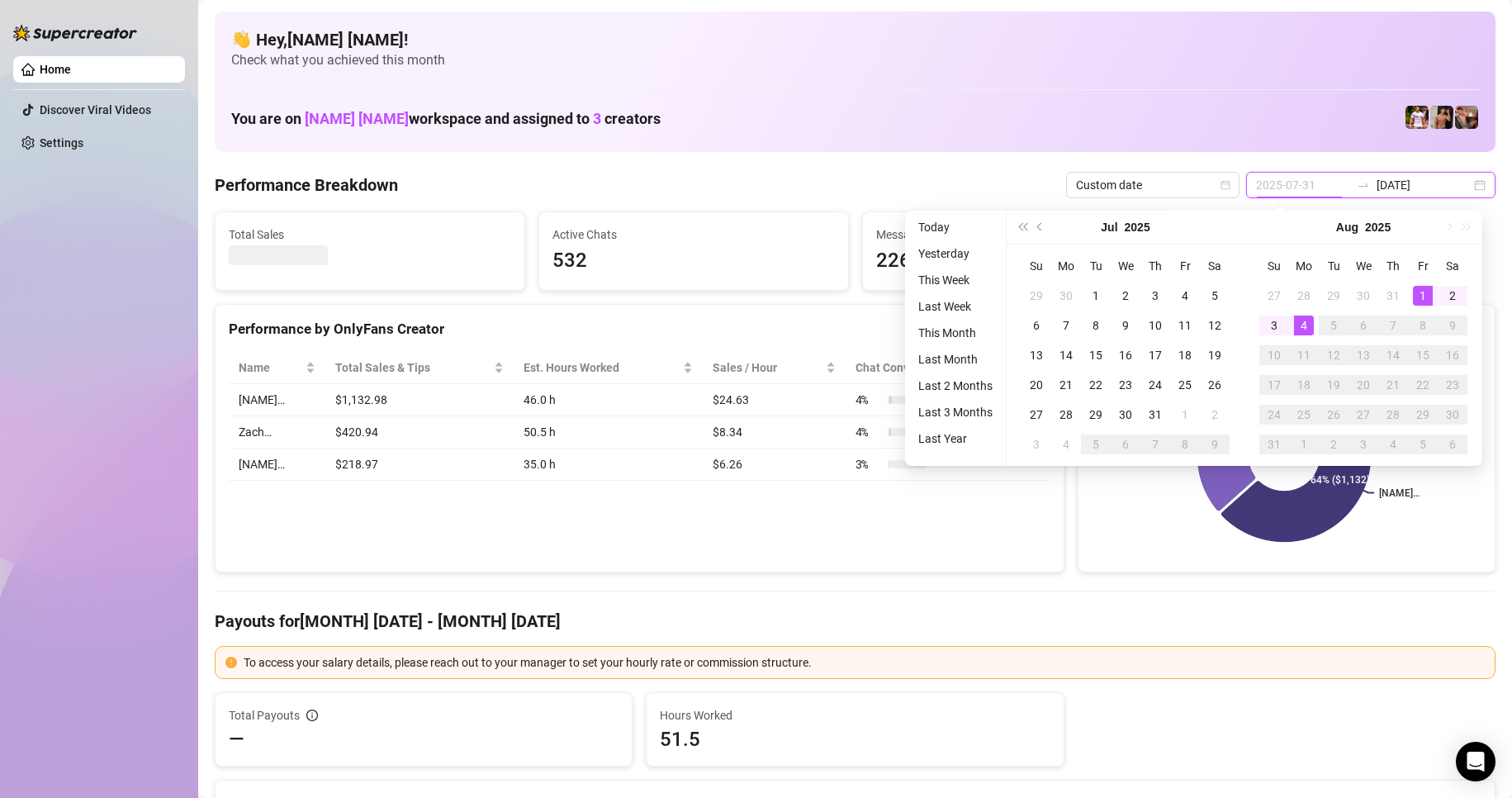 type on "2025-08-01" 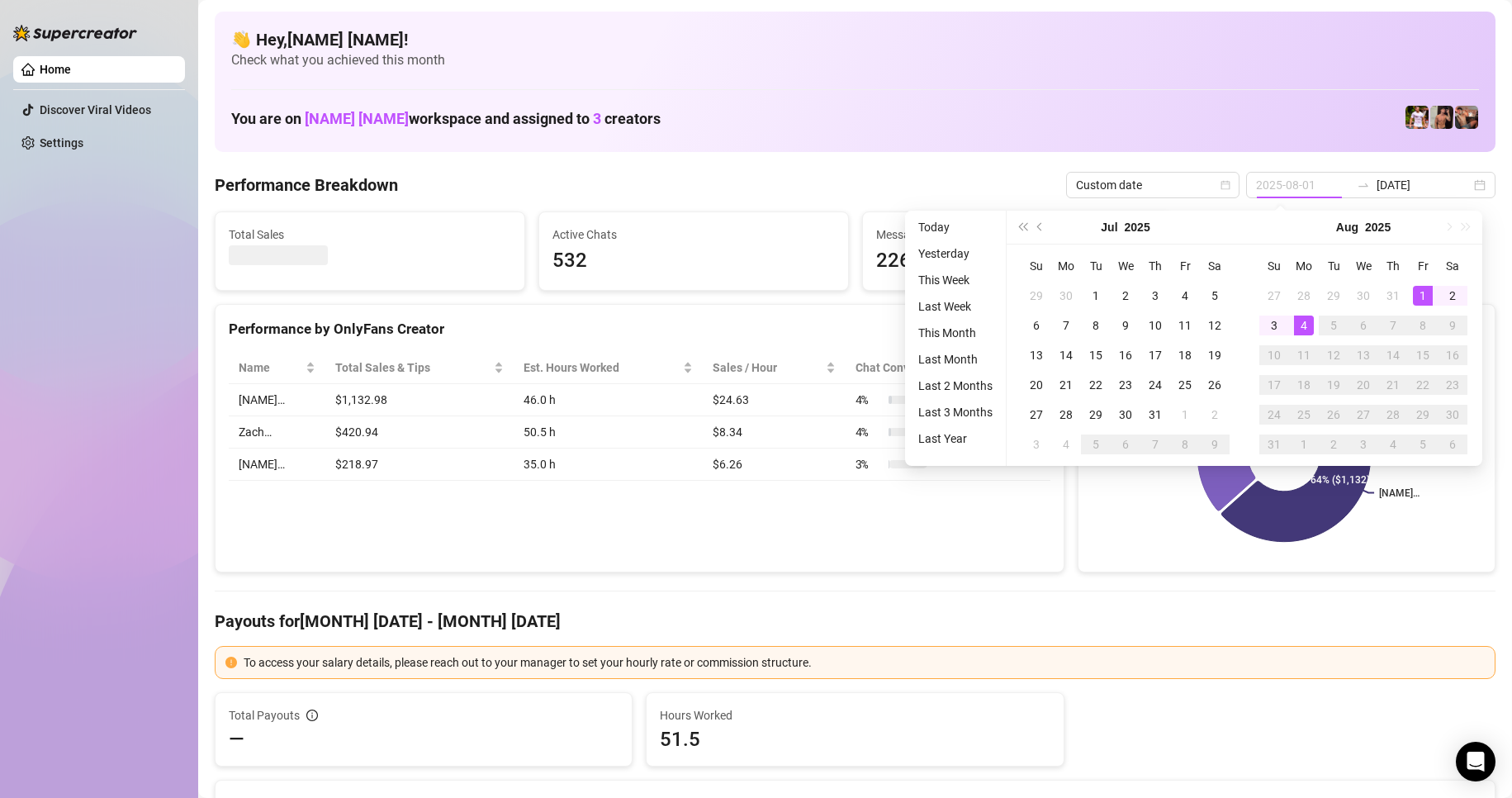 click on "1" at bounding box center [1423, 296] 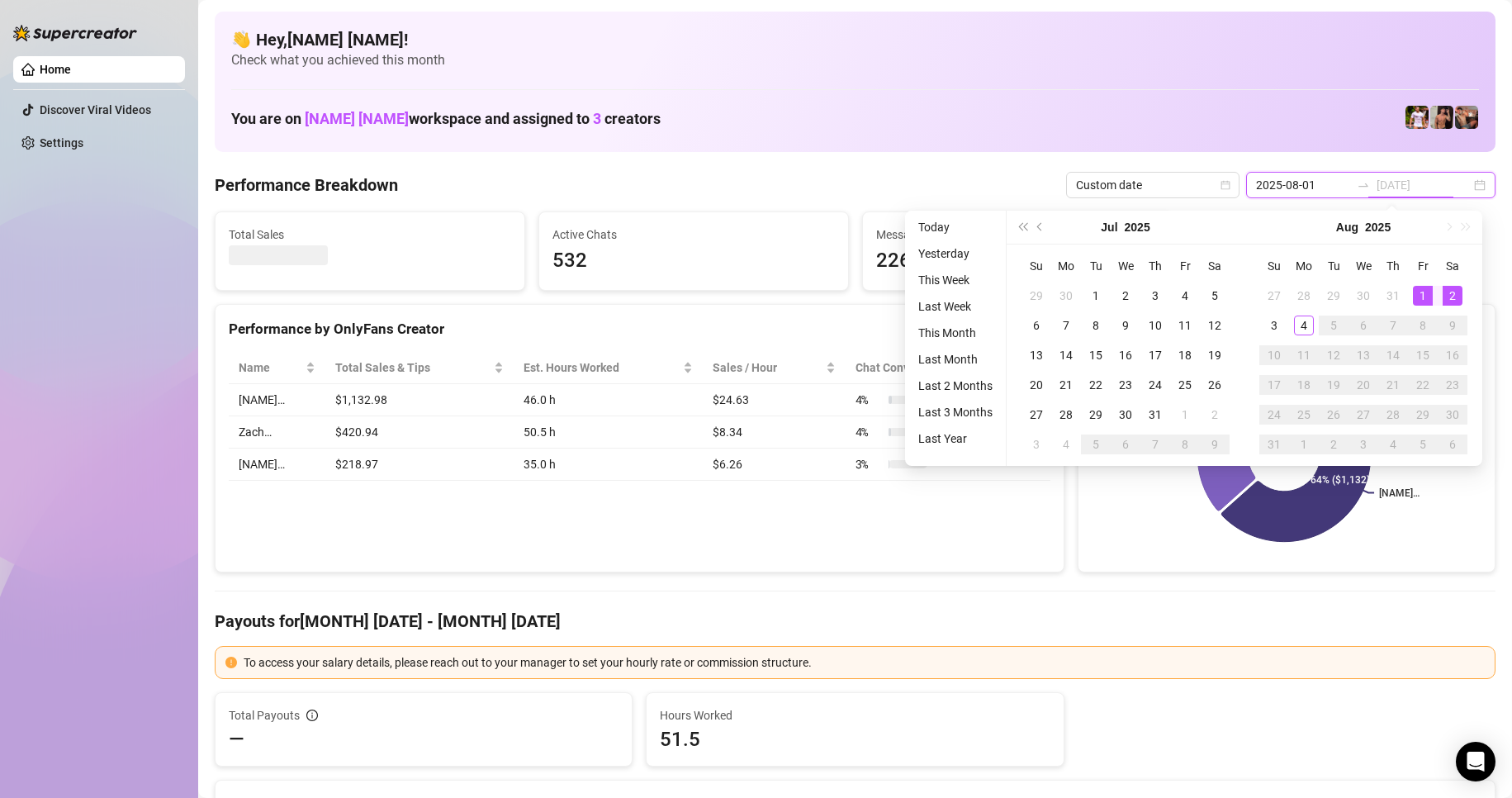 type on "2025-08-02" 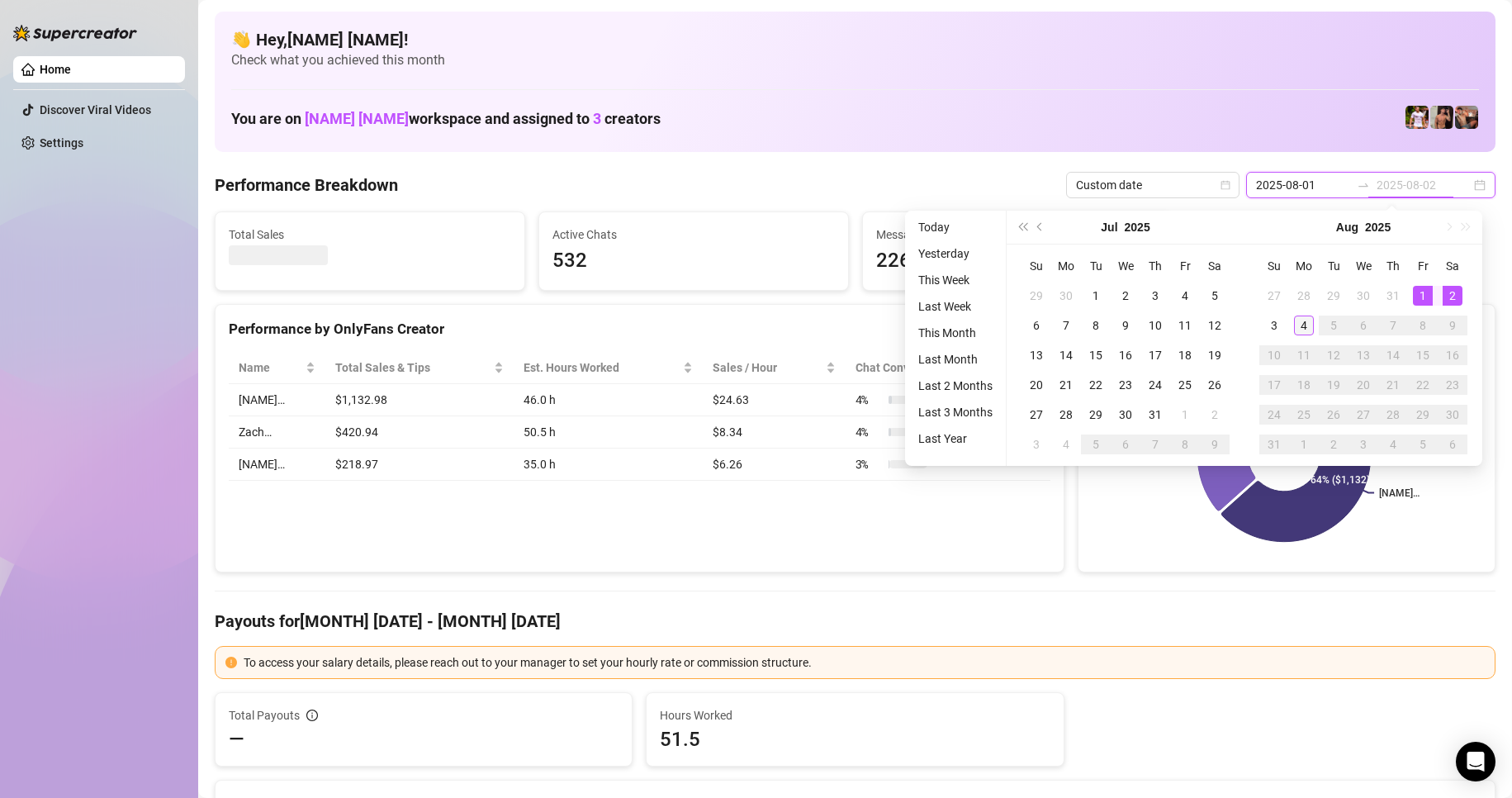 type on "2025-07-28" 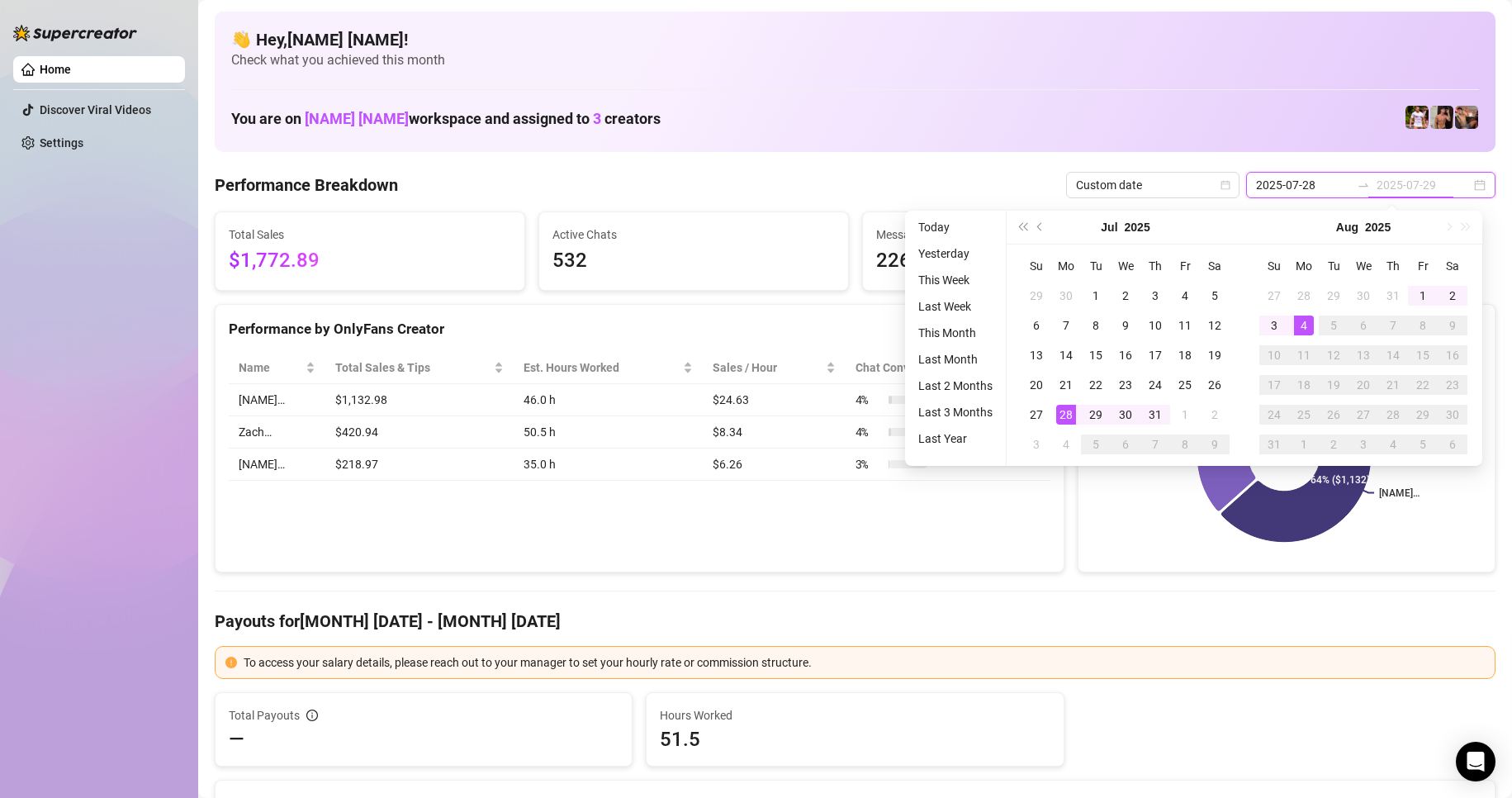 type on "2025-08-04" 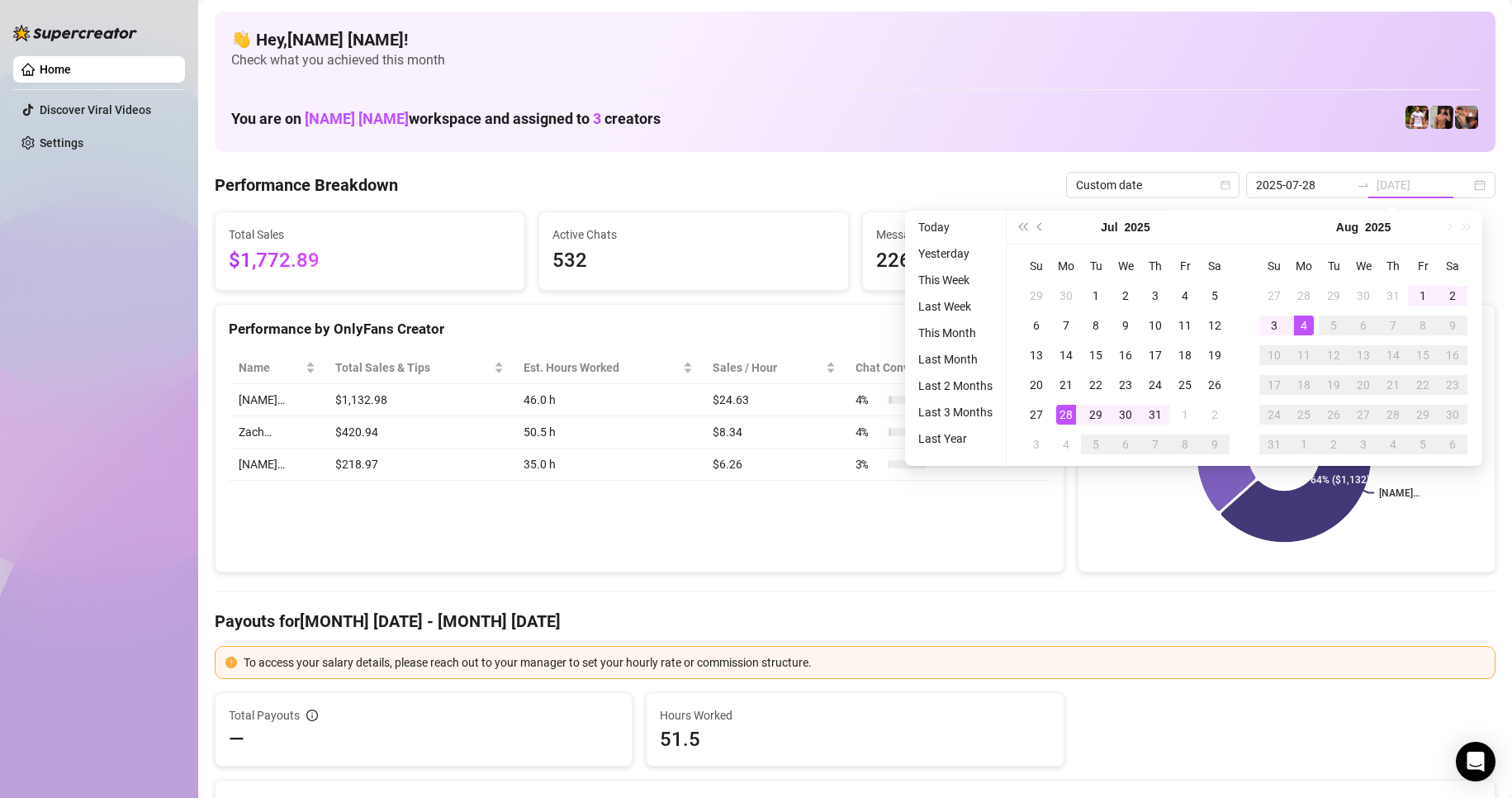 click on "4" at bounding box center [1304, 325] 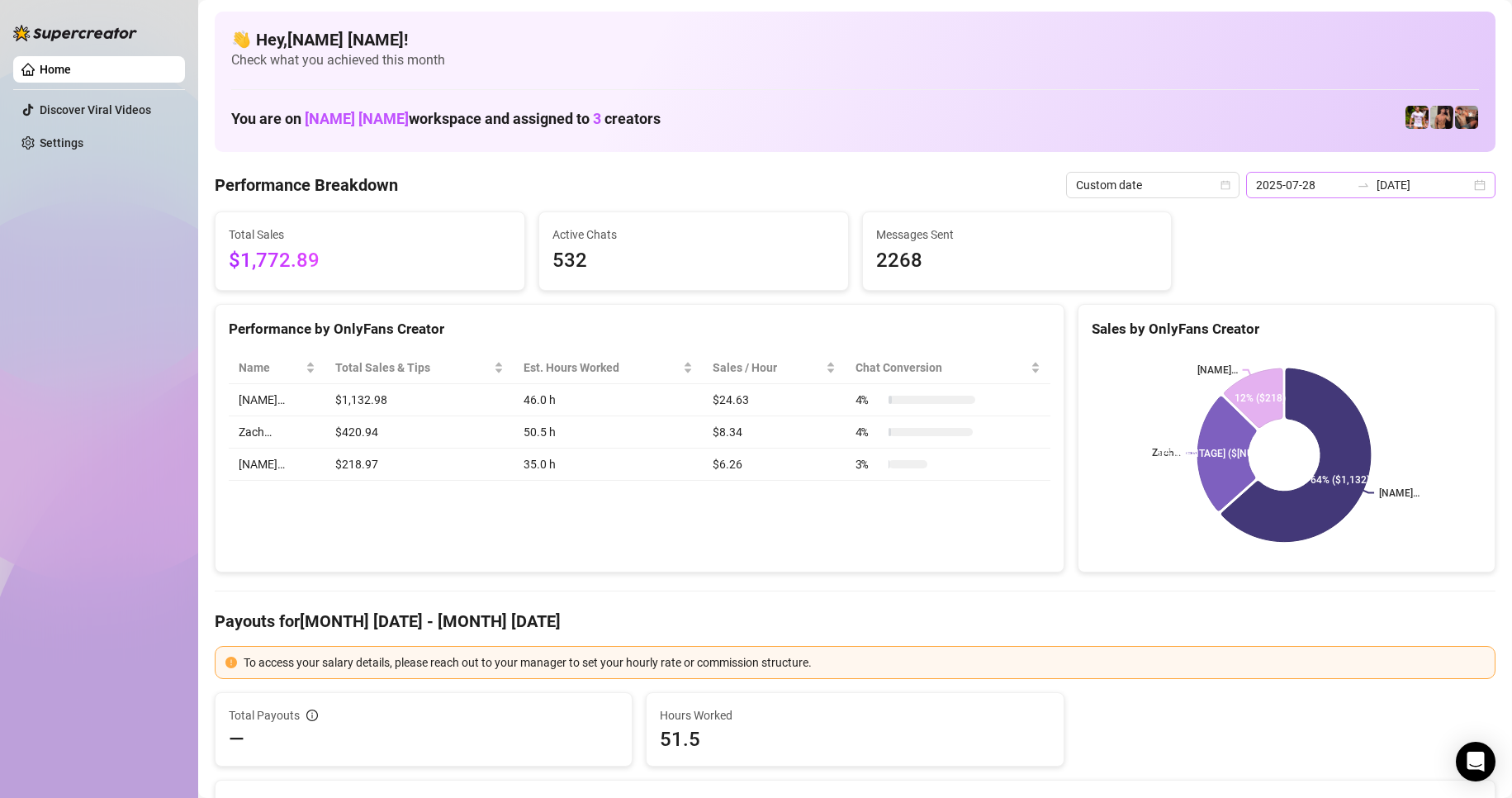 click on "2025-07-28 2025-08-04" at bounding box center (1371, 185) 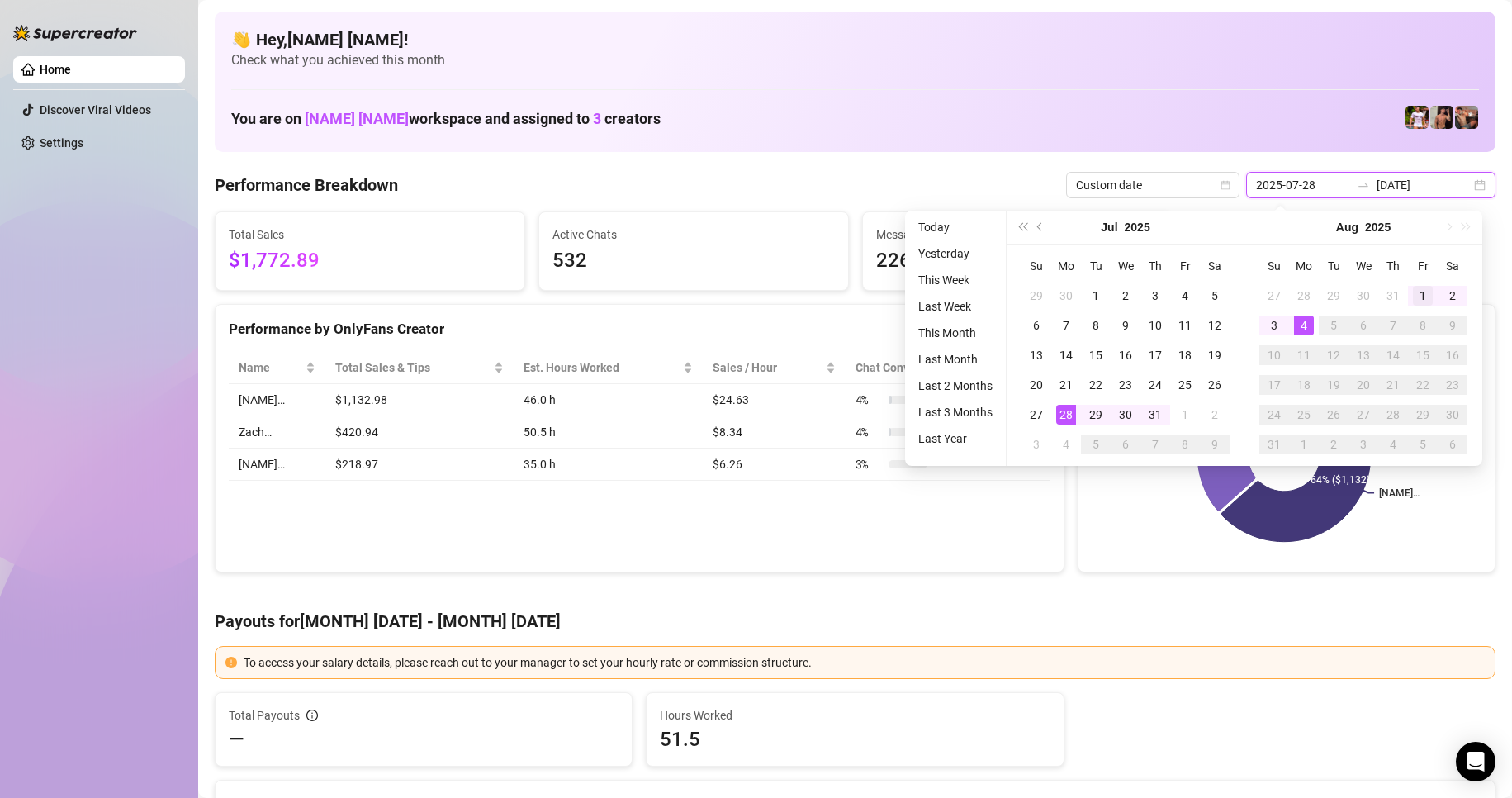 type on "2025-08-01" 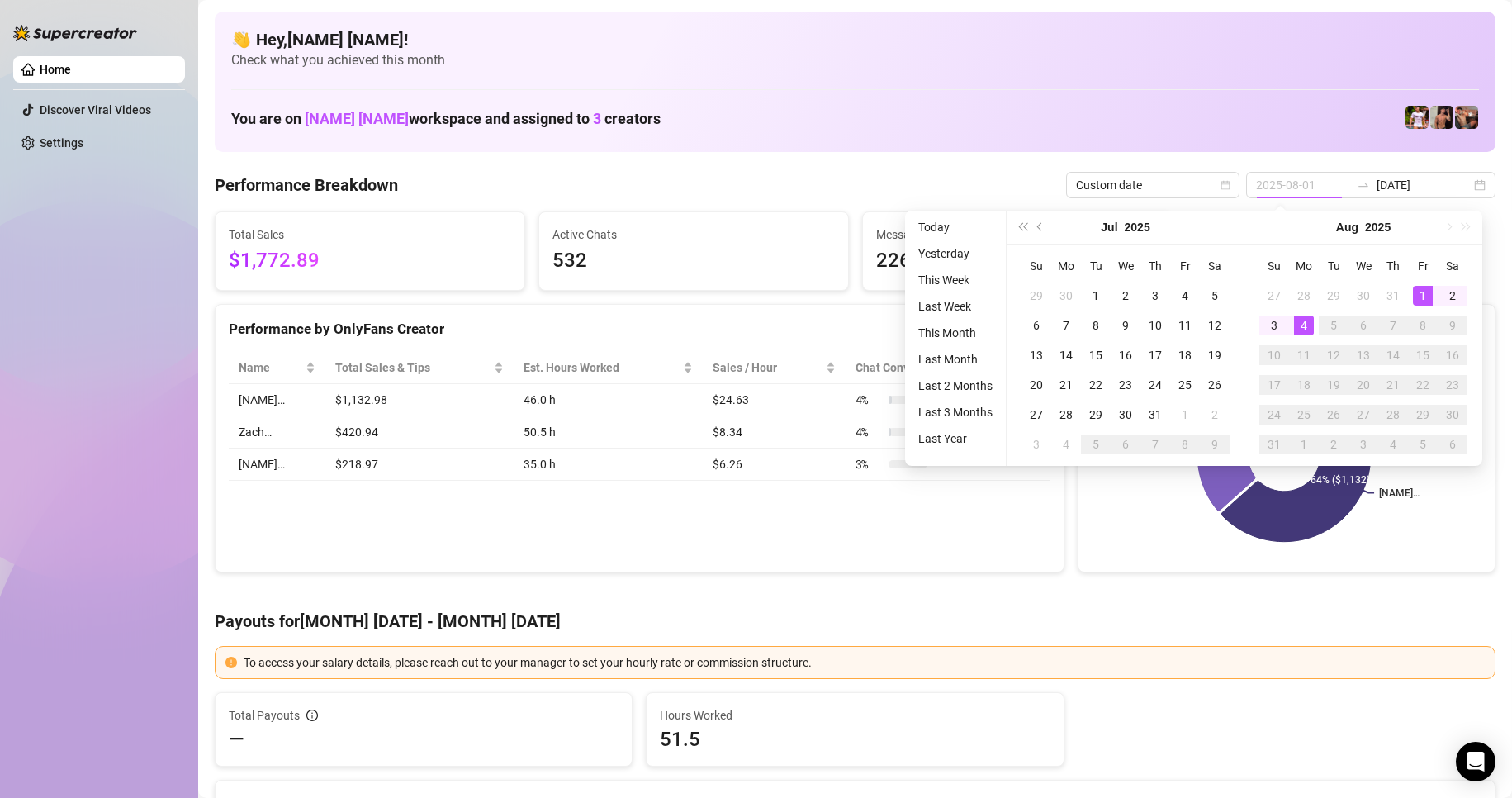 click on "1" at bounding box center (1423, 296) 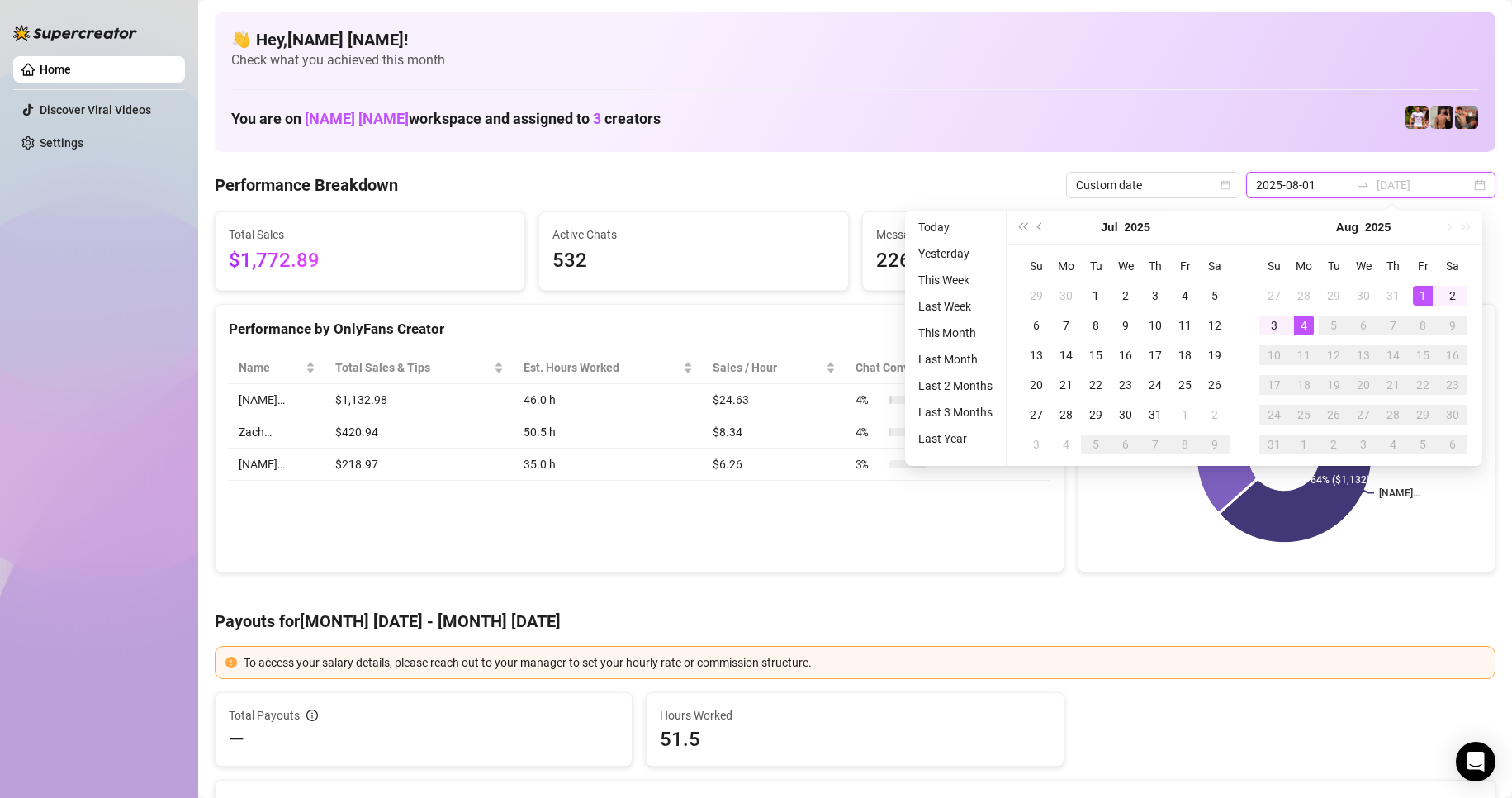 type on "2025-08-04" 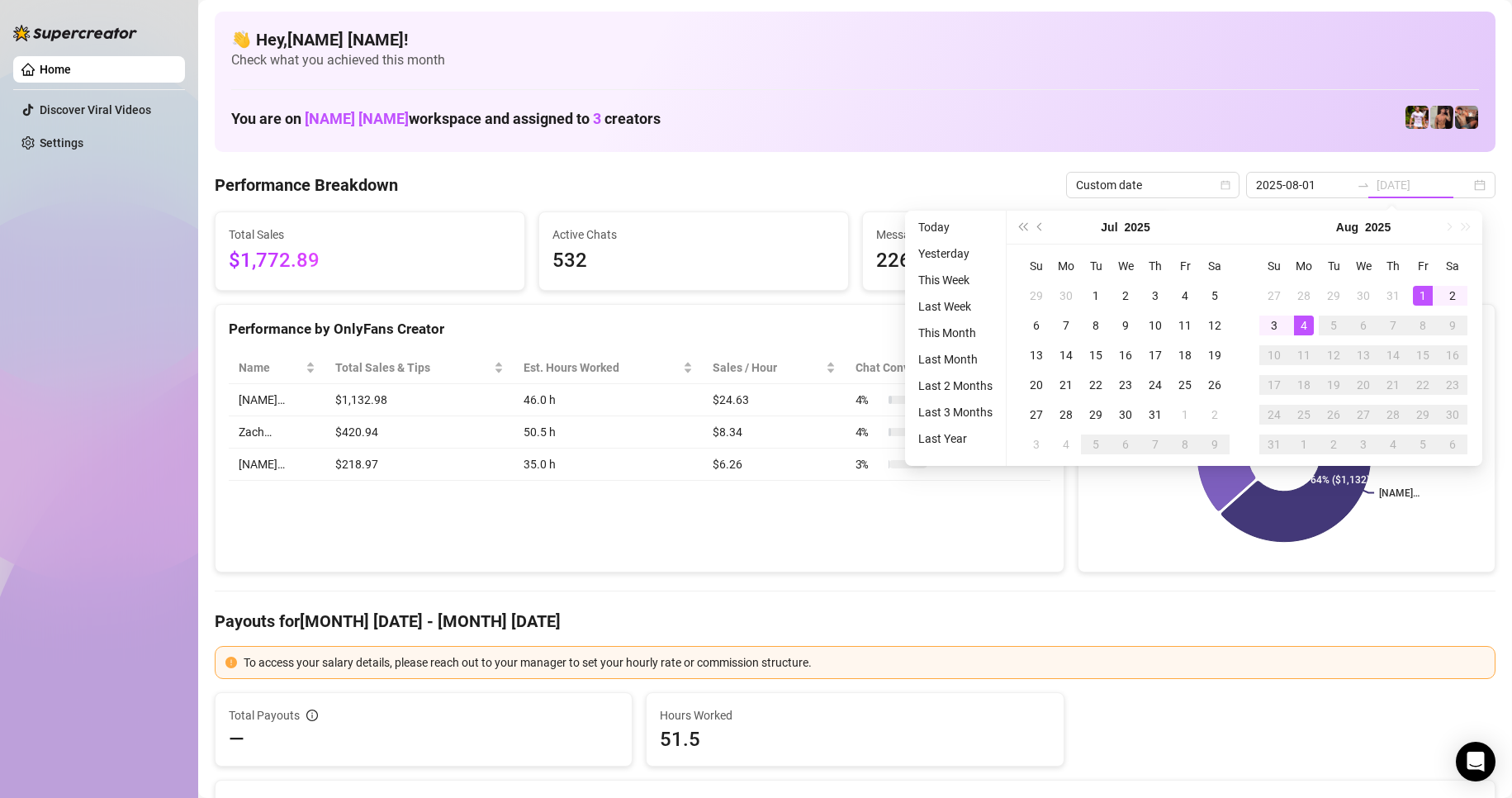 click on "4" at bounding box center [1304, 325] 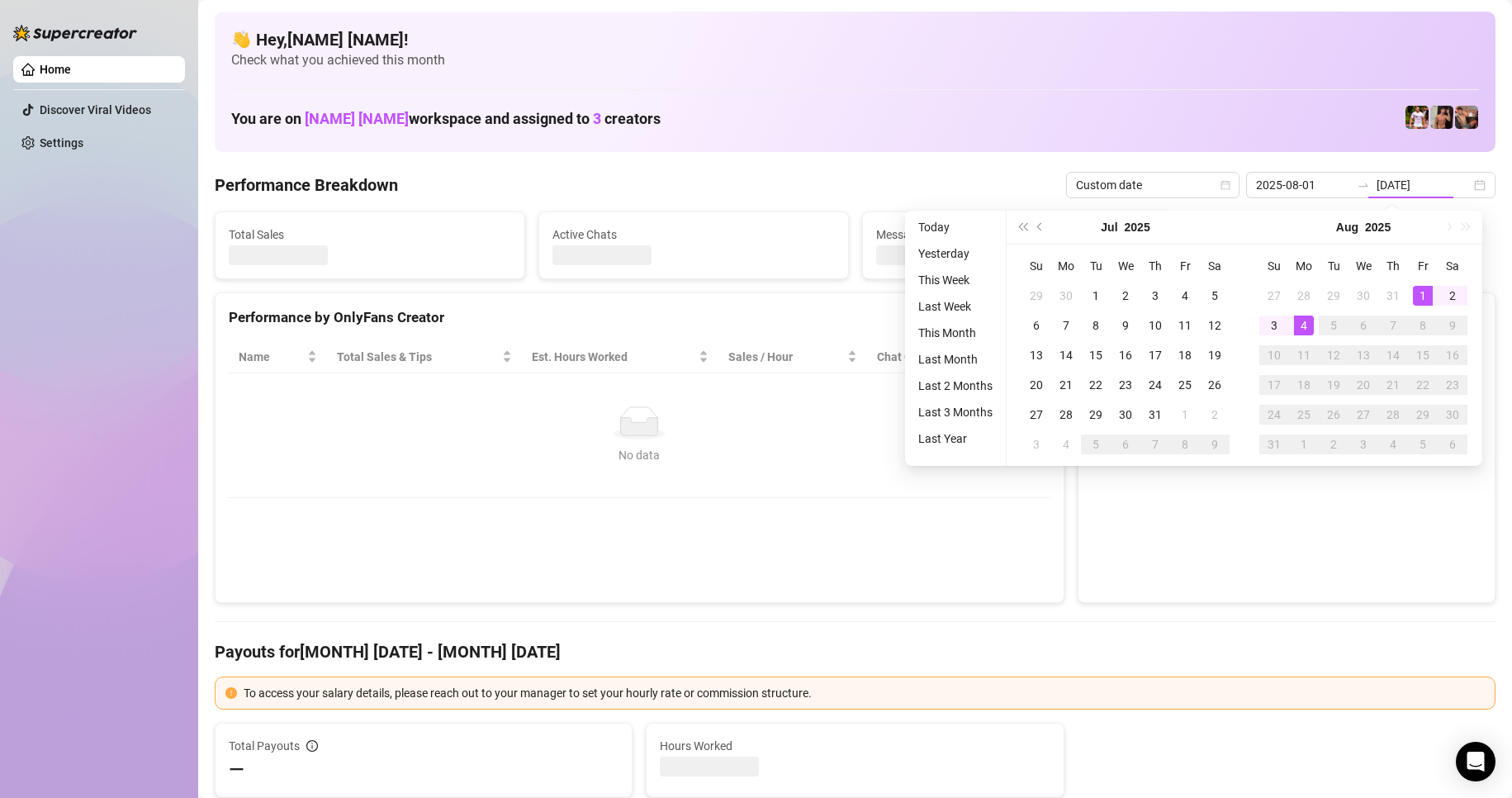 type on "2025-08-01" 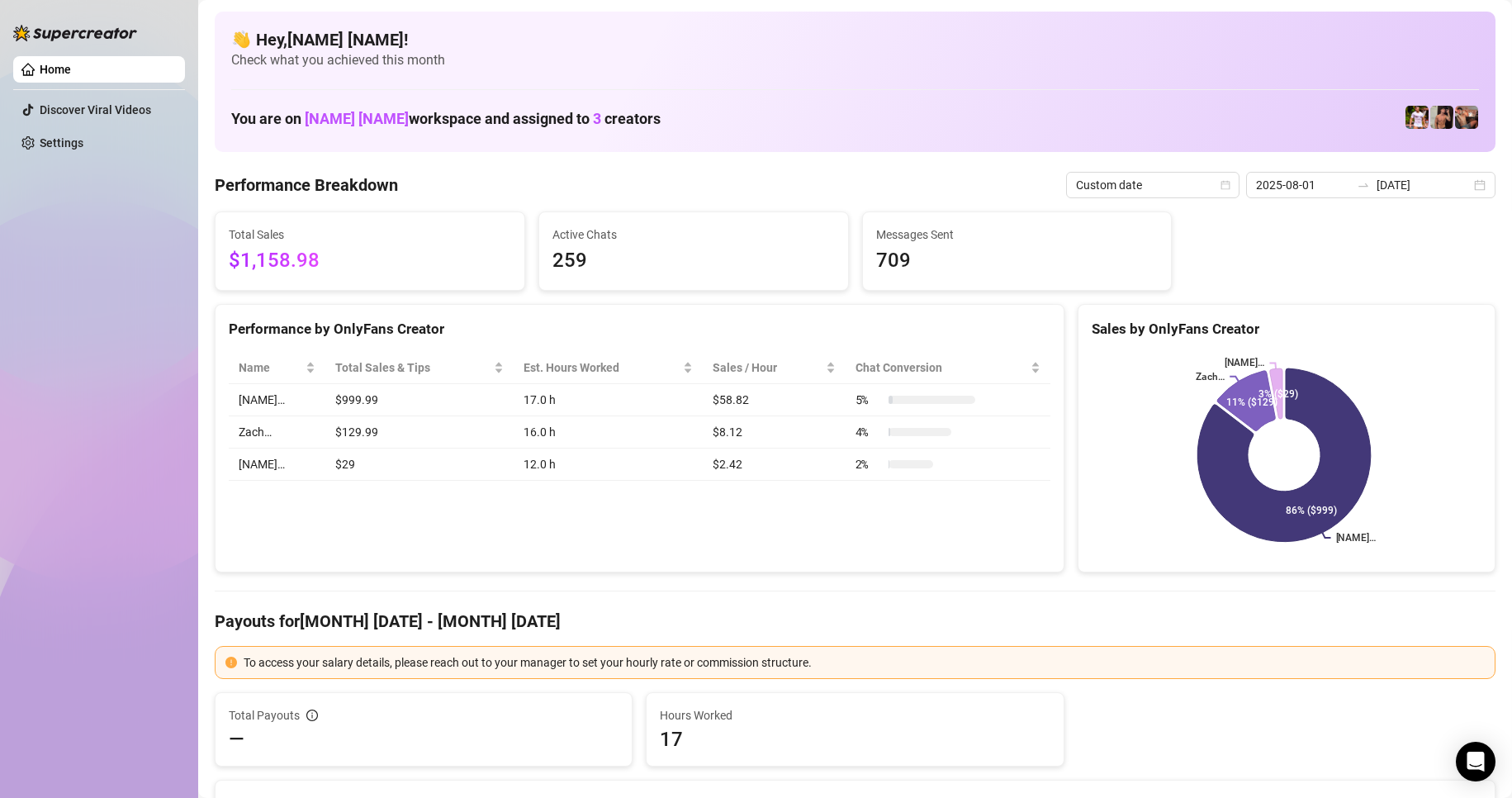 click on "You are on   Sofia Husein  workspace and assigned to   3   creators" at bounding box center [855, 117] 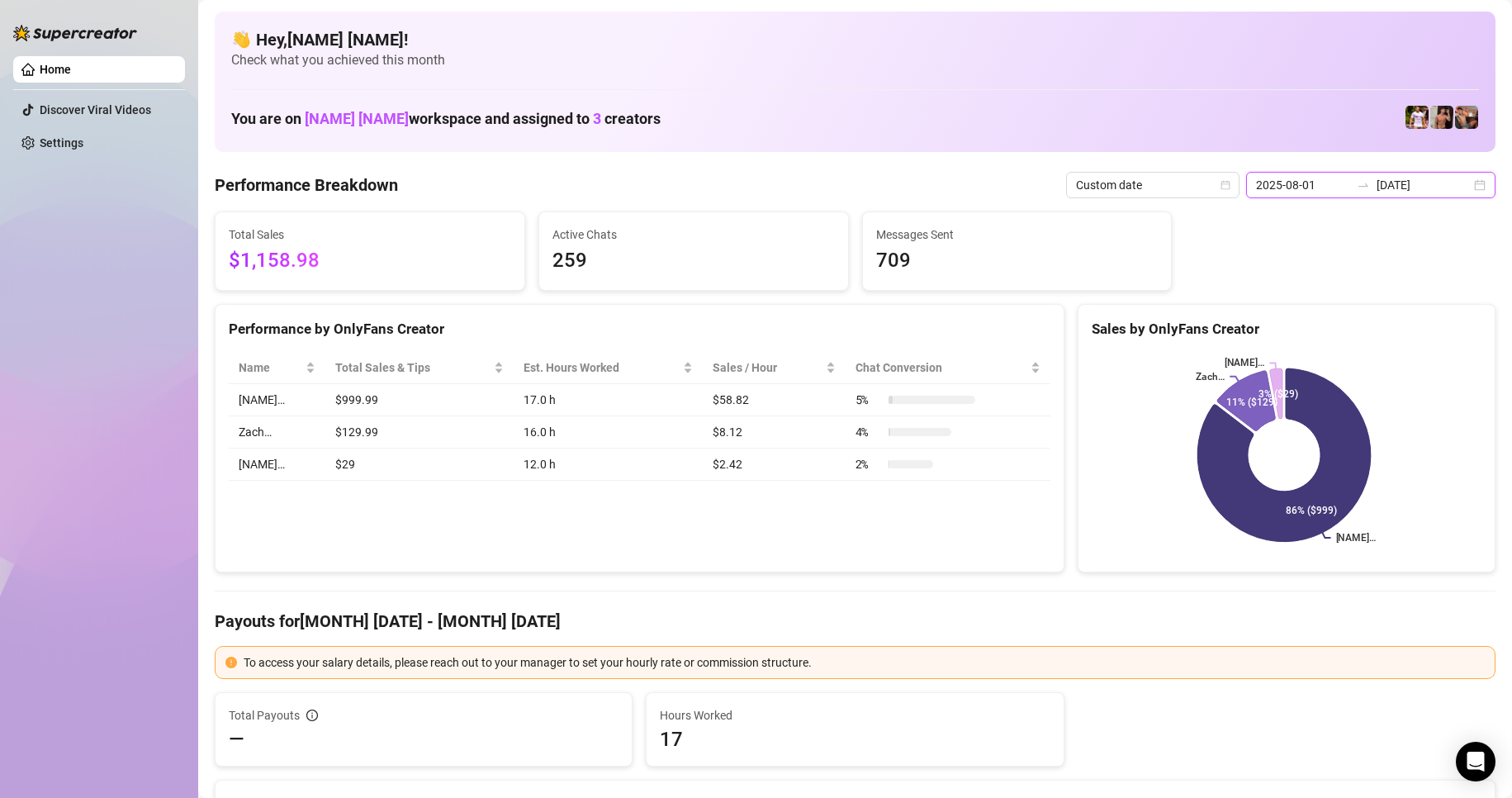 click on "2025-08-04" at bounding box center (1424, 185) 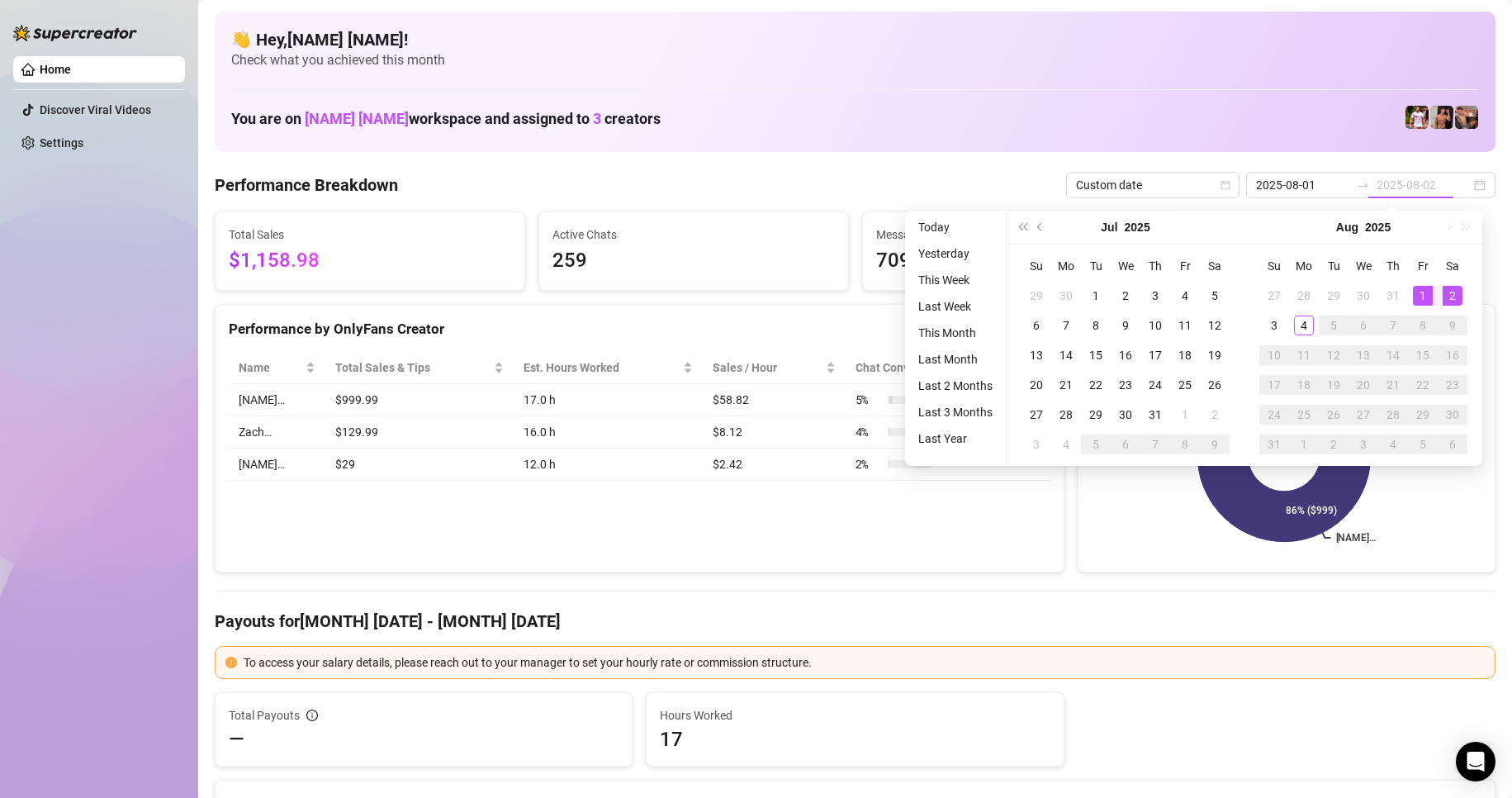 click on "2" at bounding box center (1453, 296) 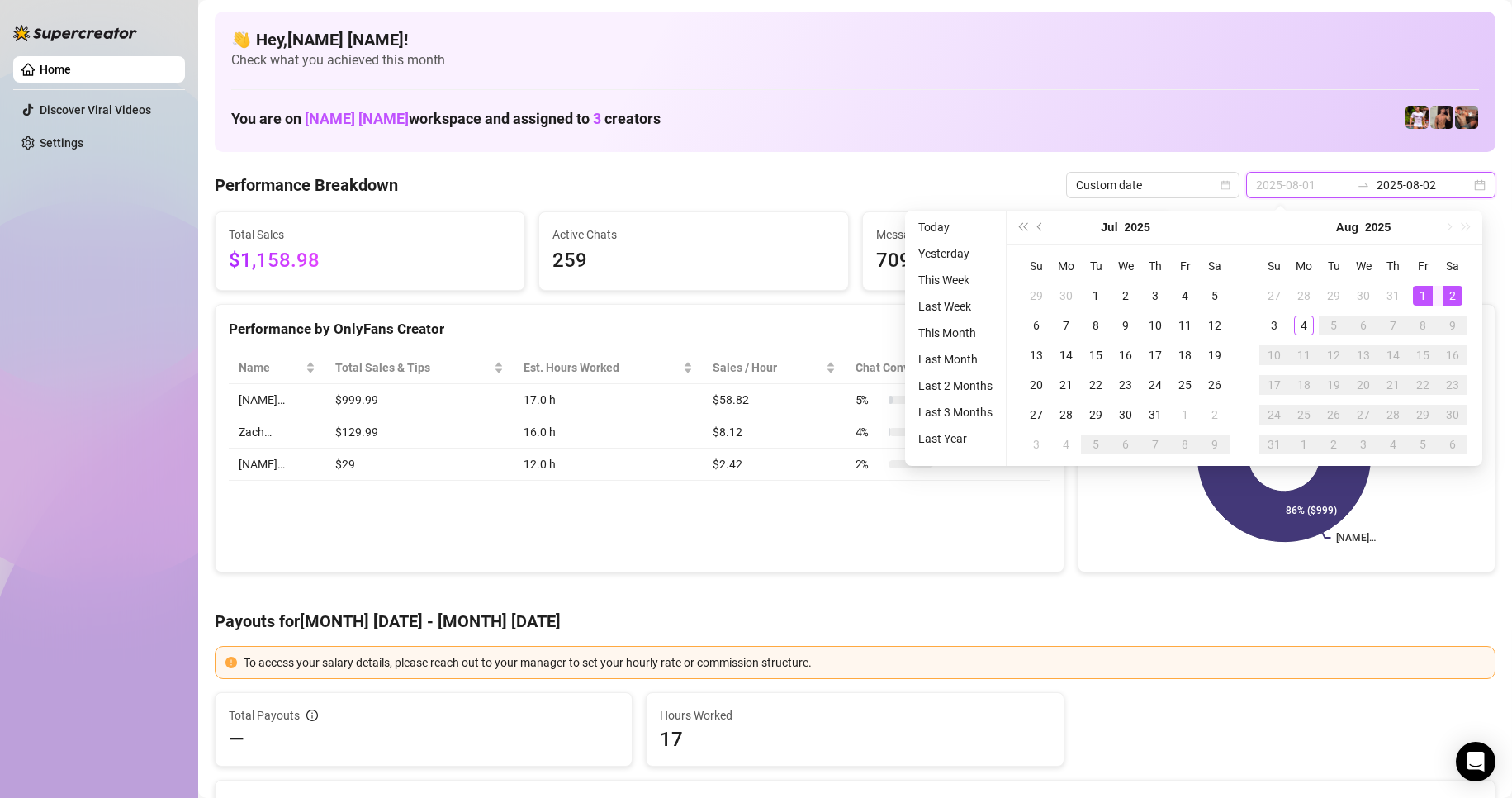 type on "2025-08-04" 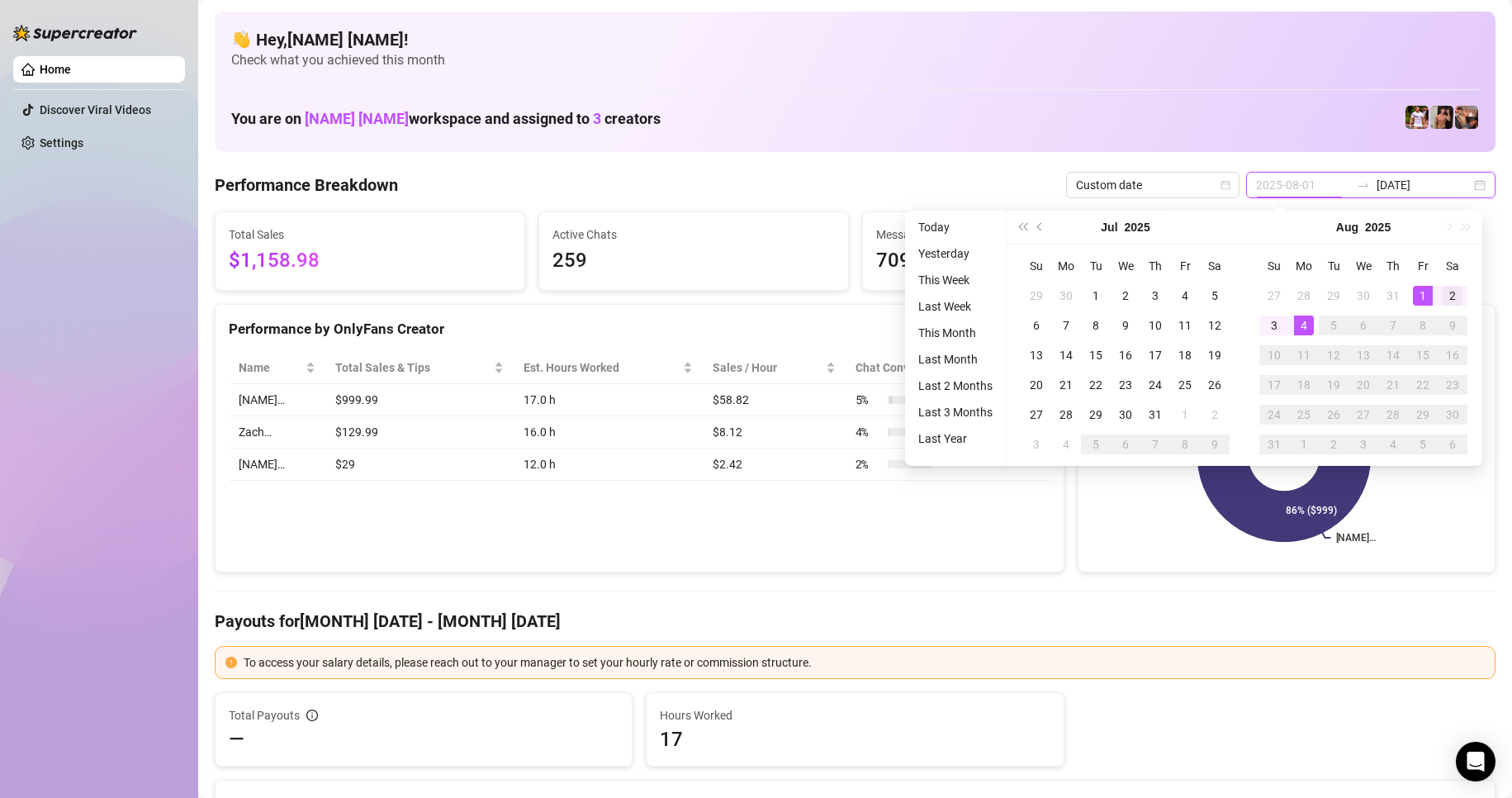 type on "2025-08-02" 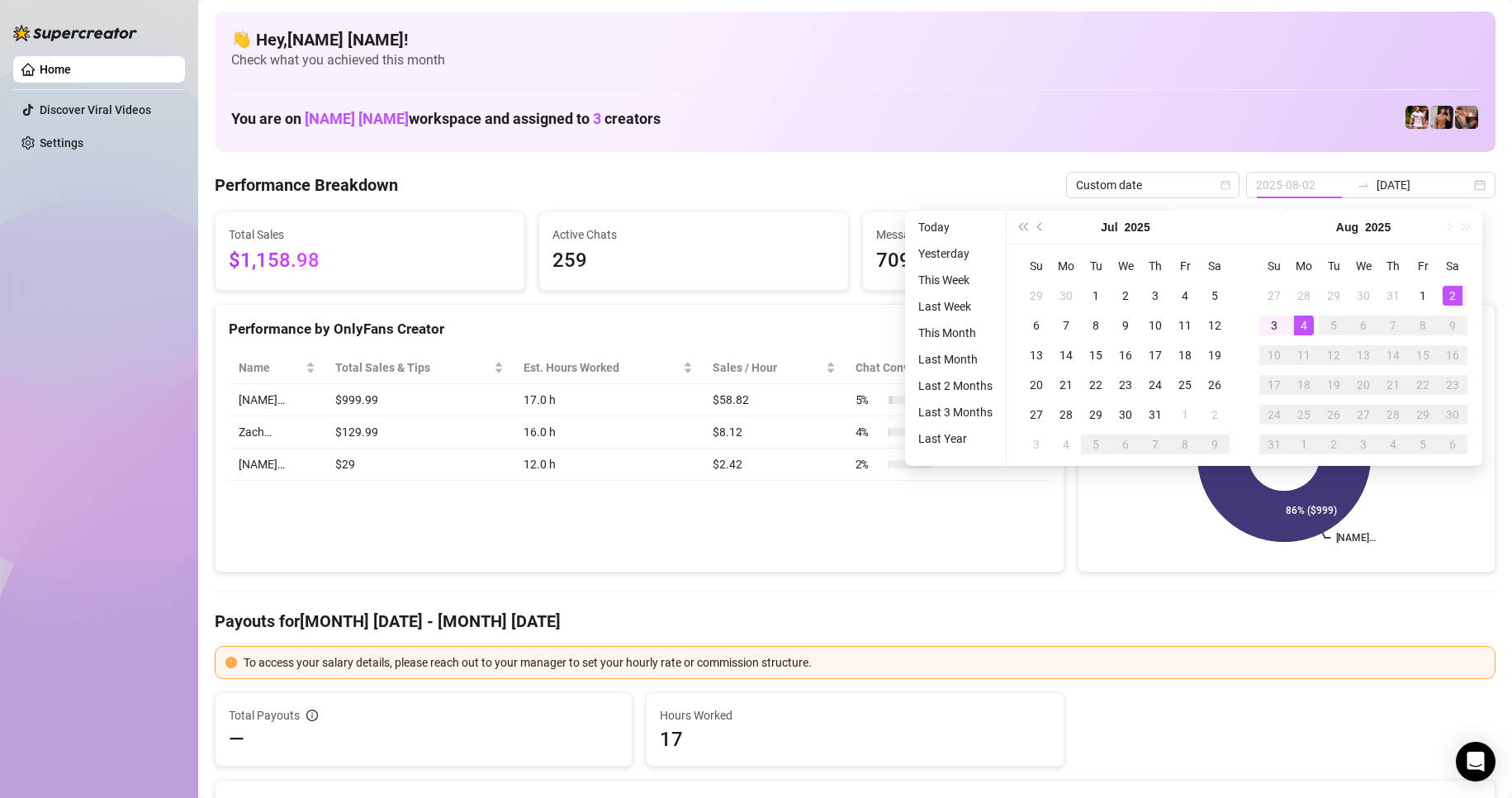 click on "2" at bounding box center (1453, 296) 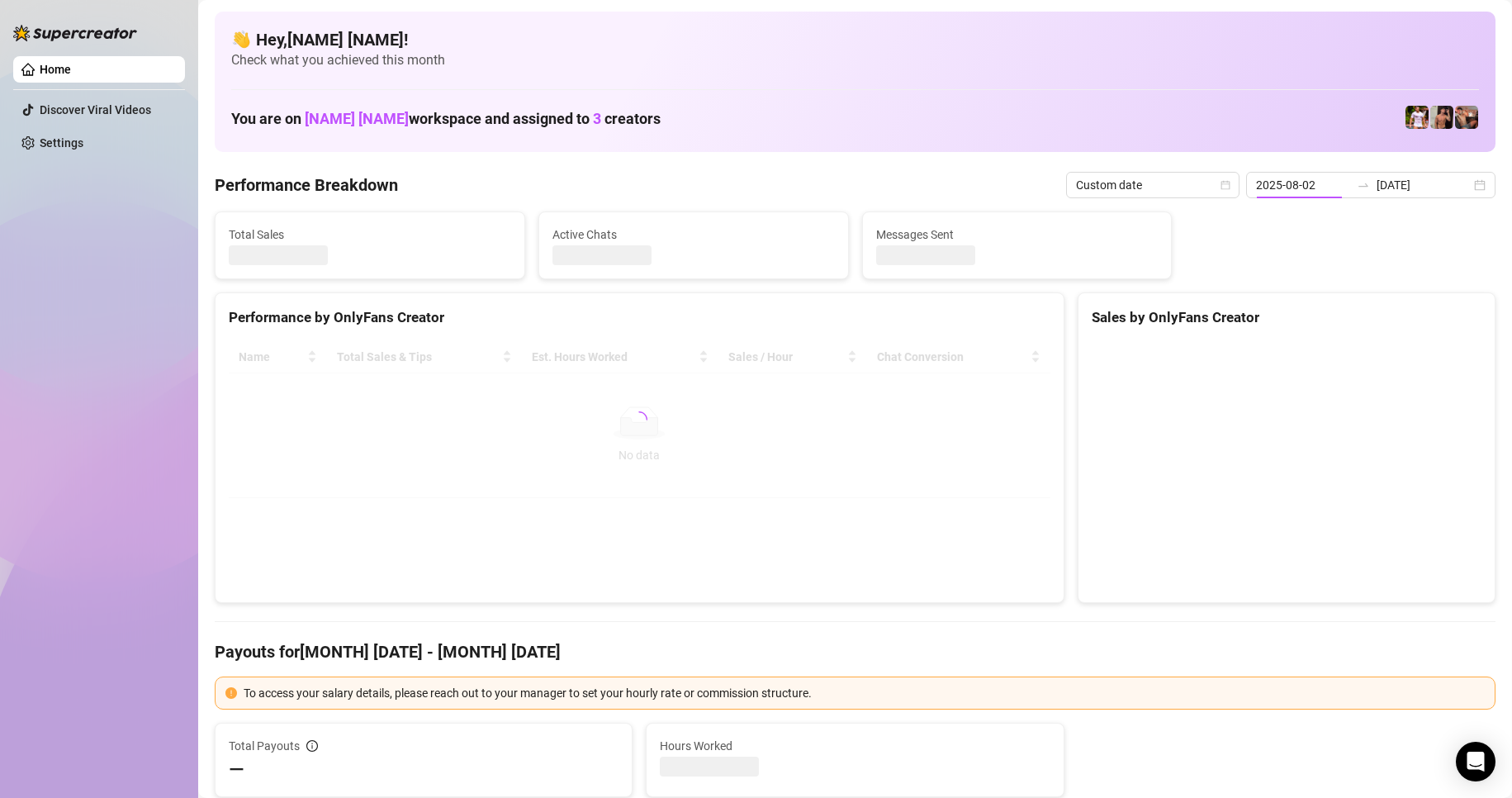 type on "2025-08-02" 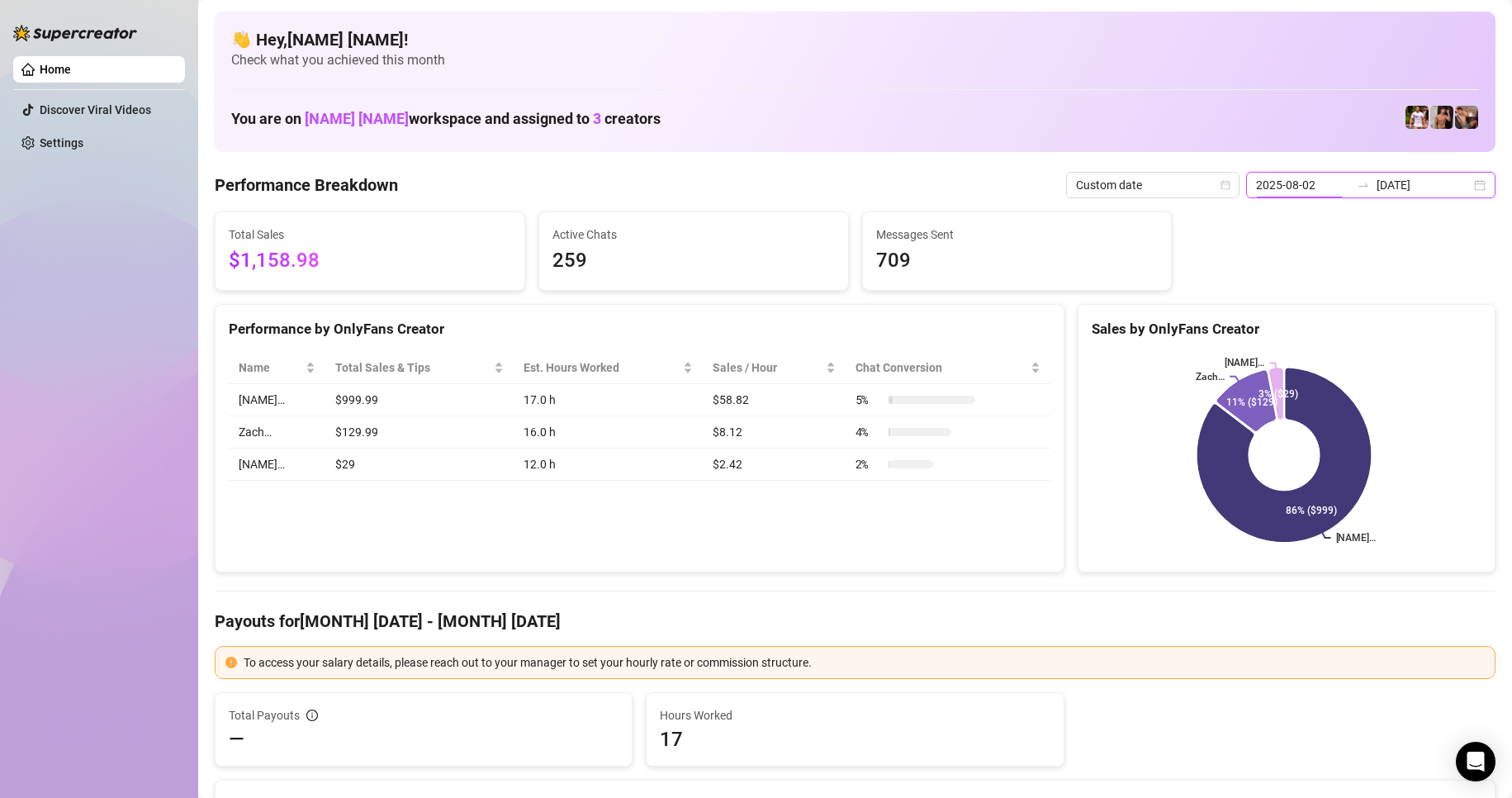 click on "2025-08-02" at bounding box center (1303, 185) 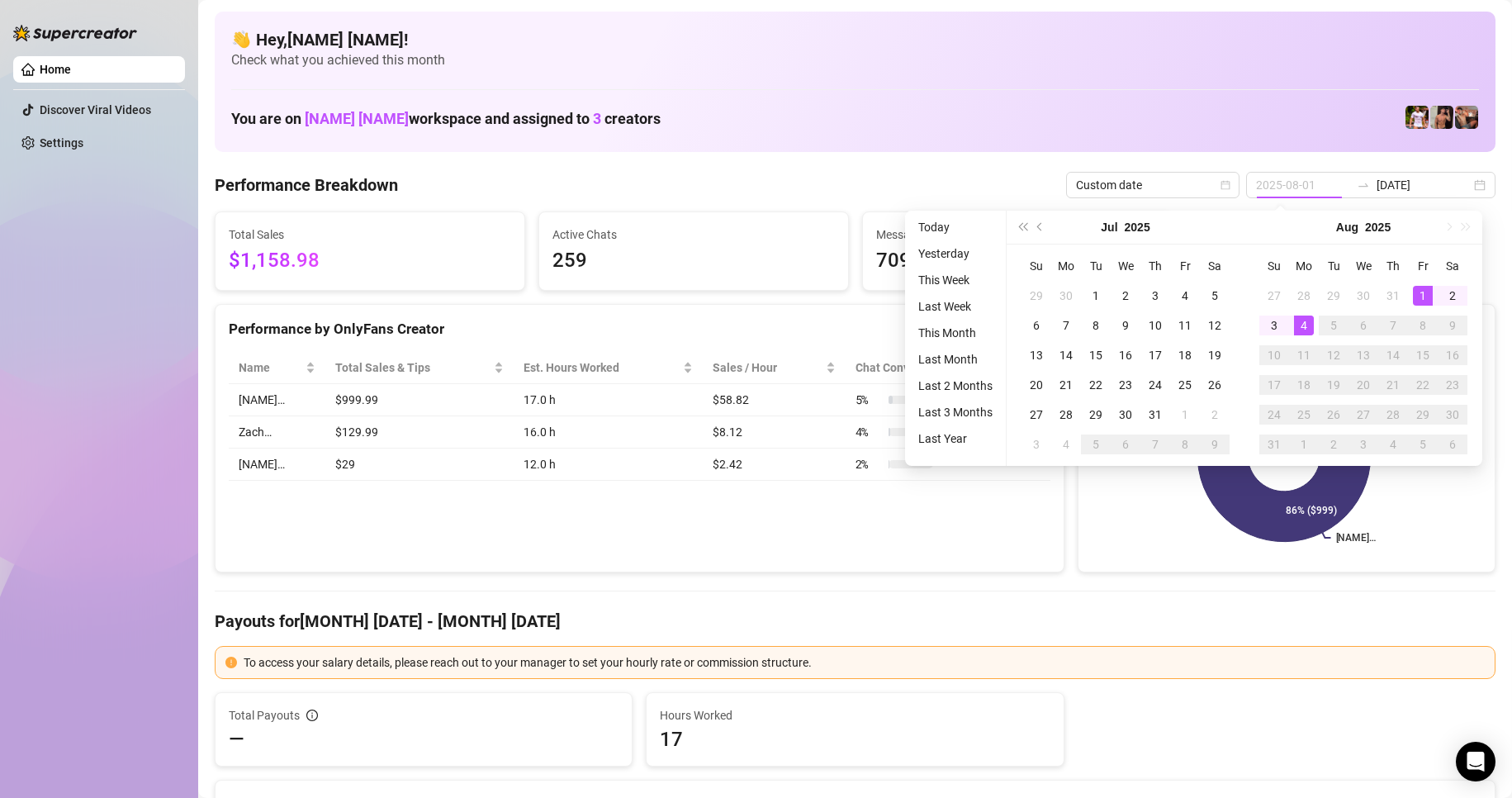 click on "1" at bounding box center [1423, 296] 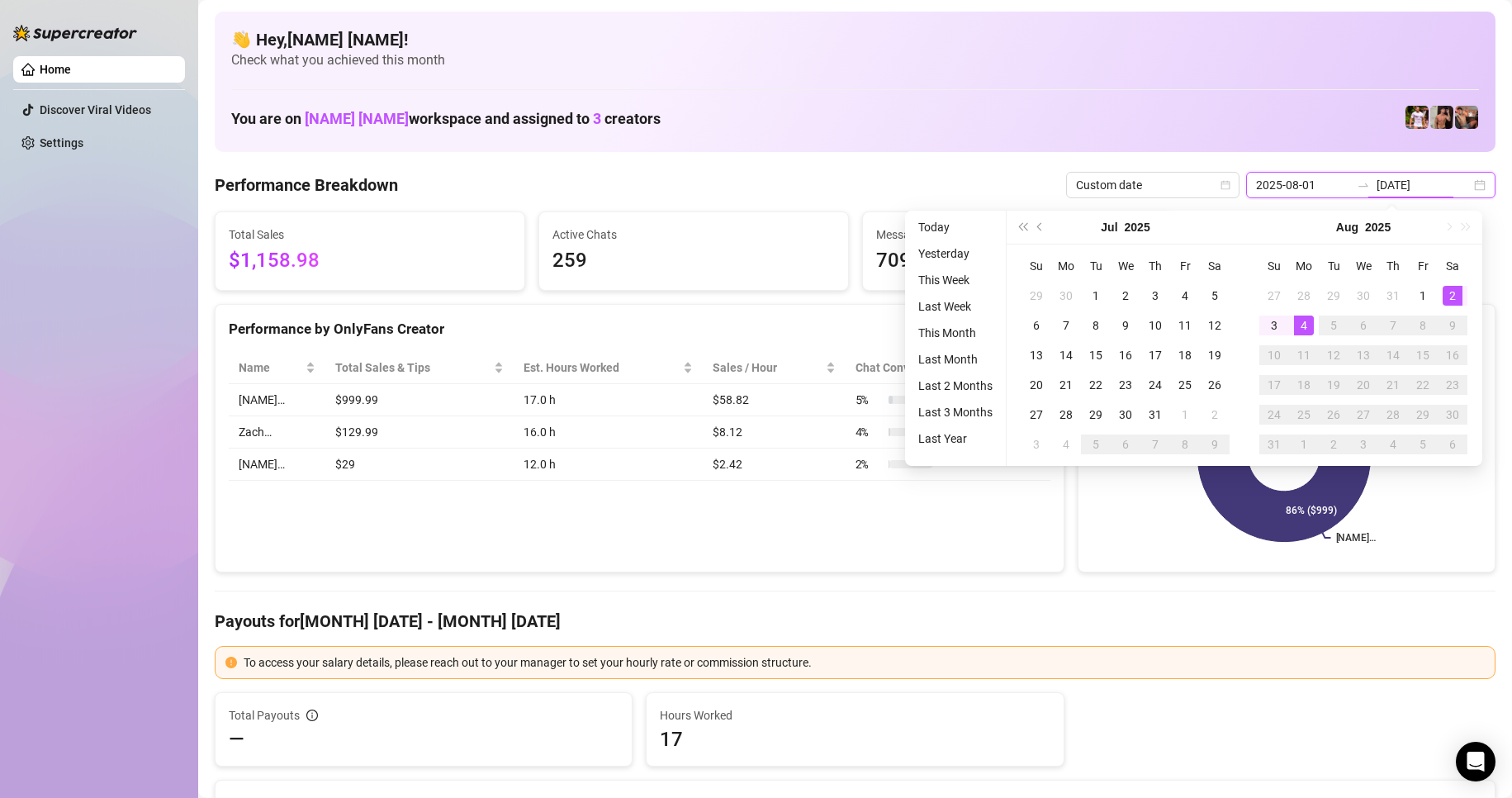 type on "2025-08-02" 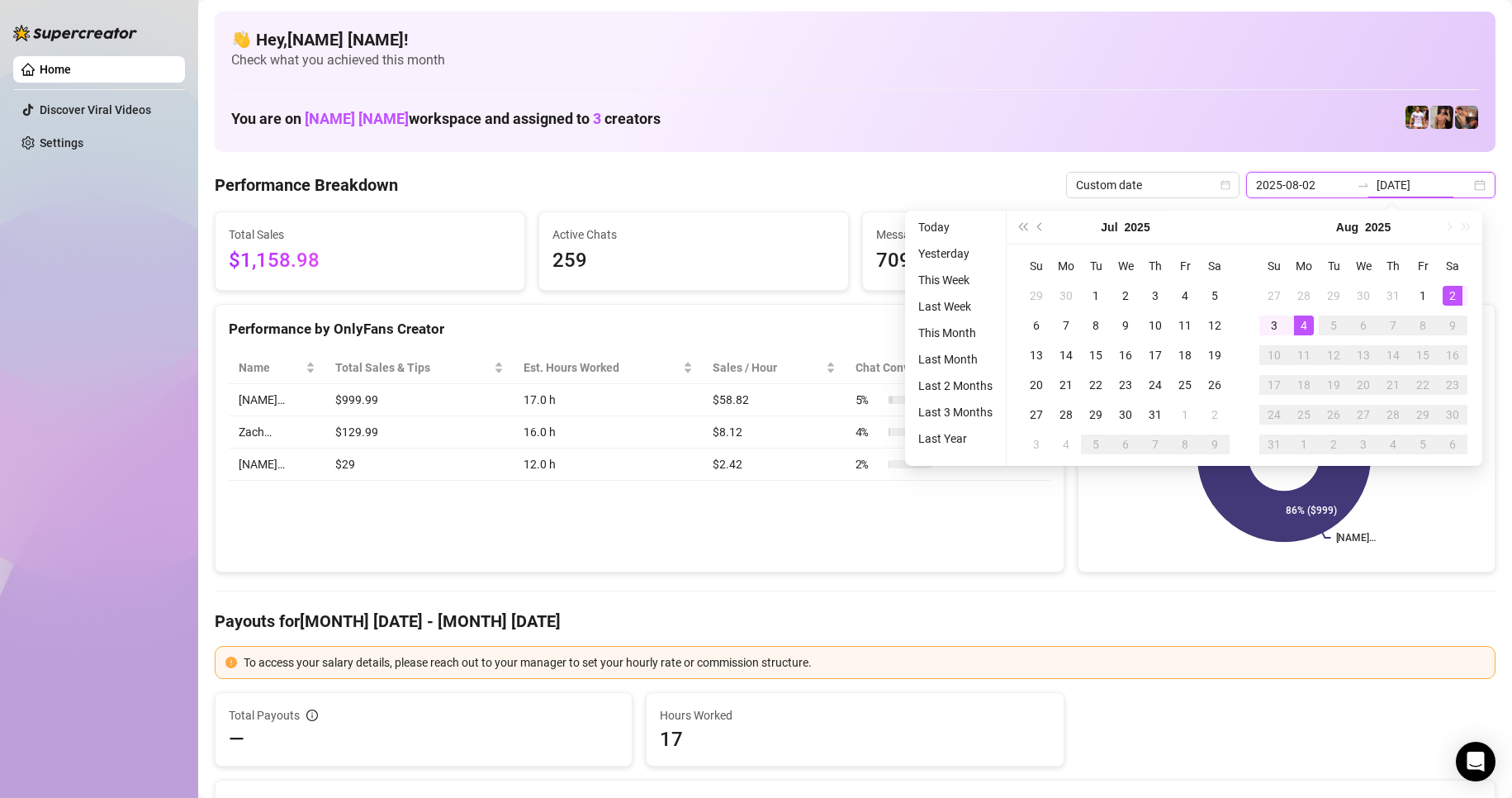 click on "2025-08-04" at bounding box center [1424, 185] 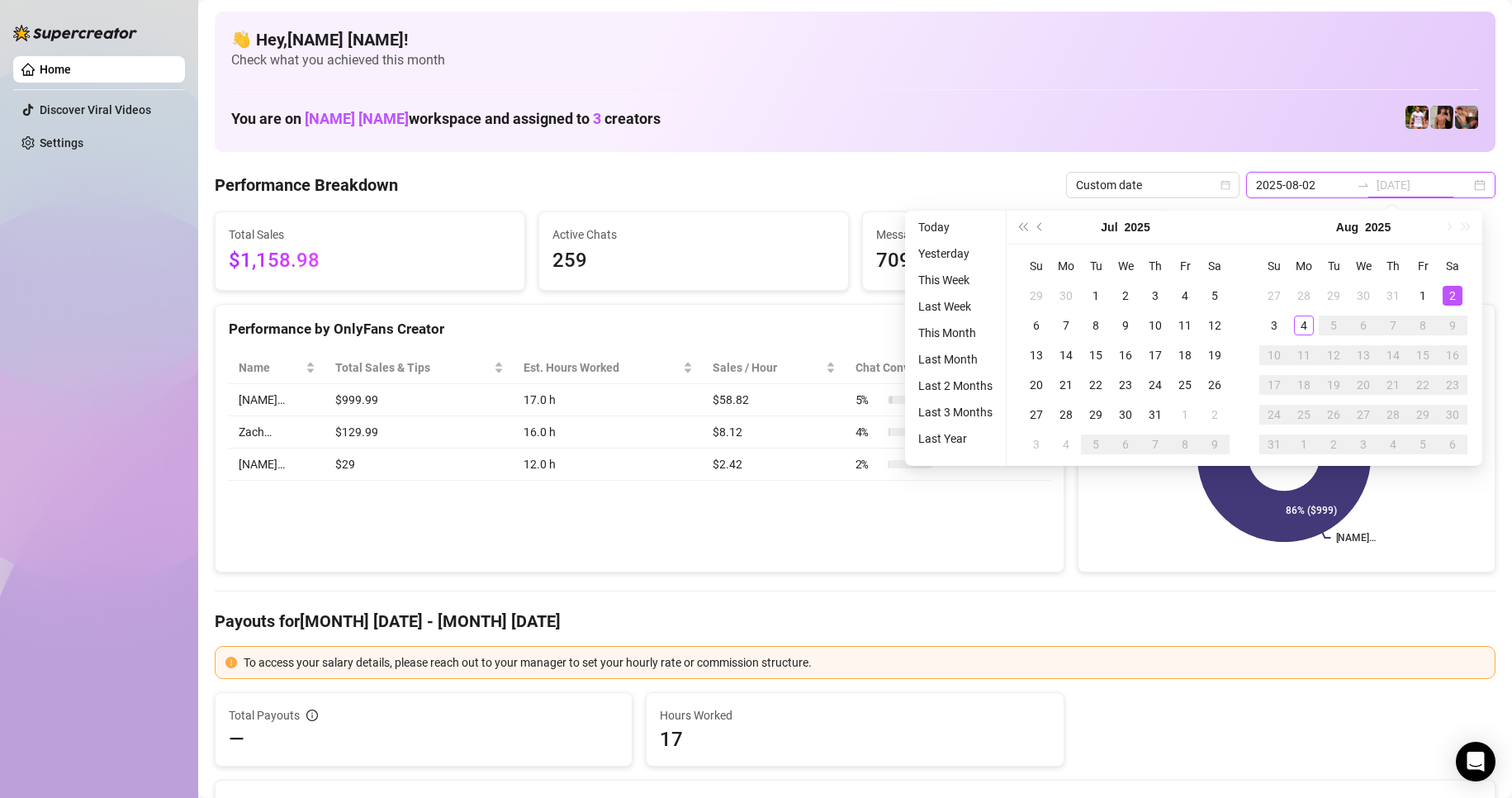 type on "2025-08-02" 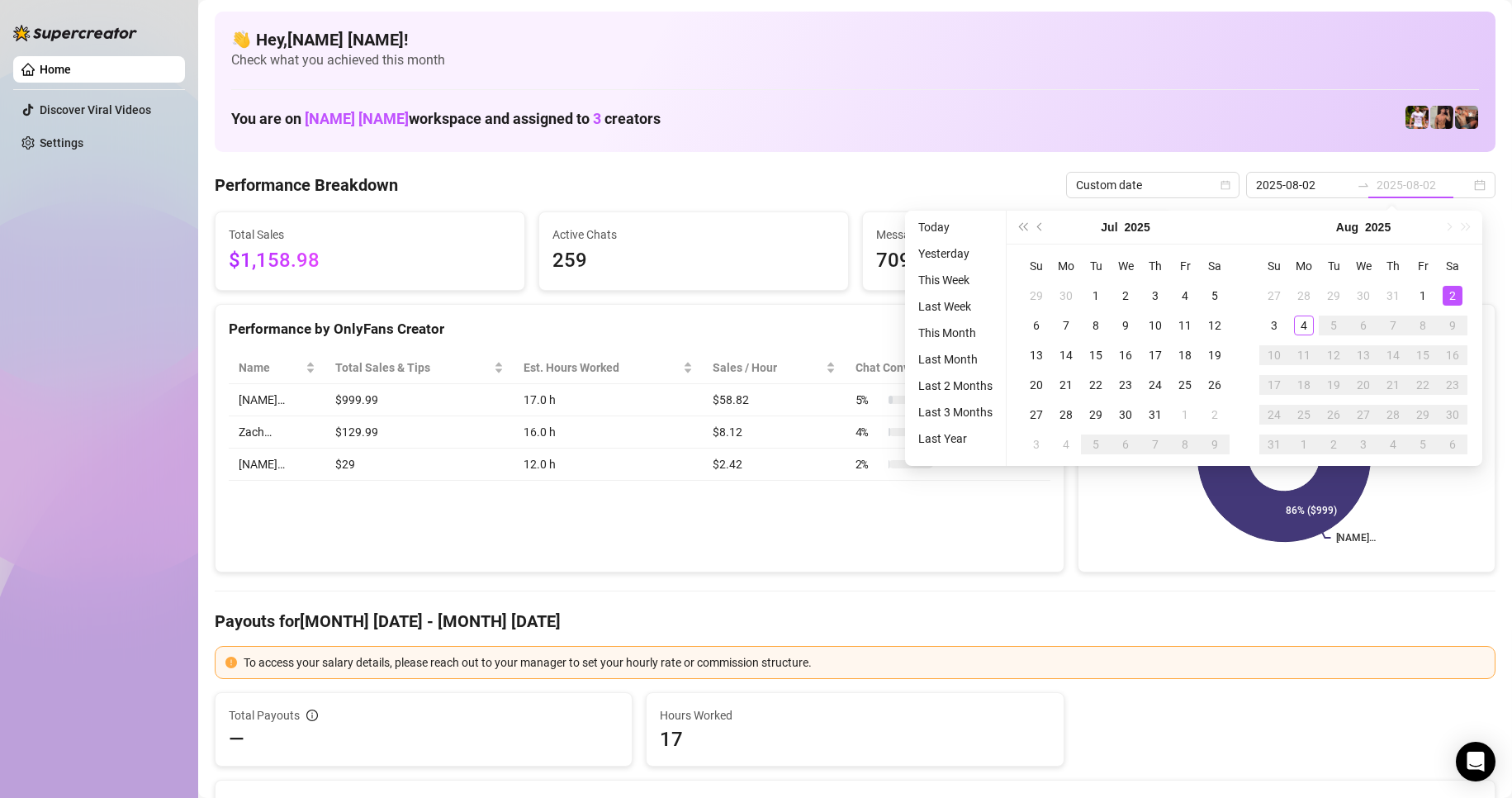 click on "2" at bounding box center (1453, 296) 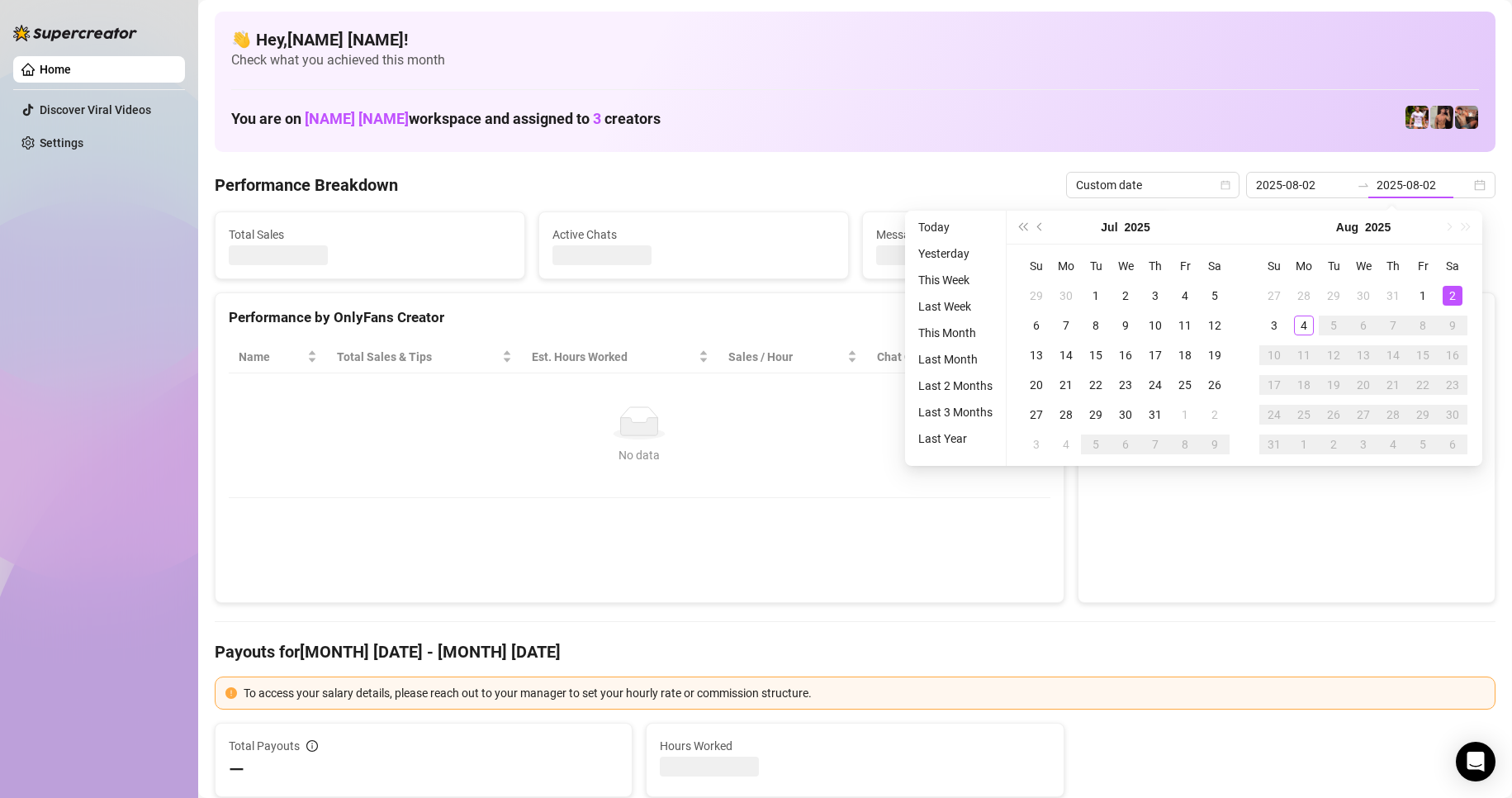 type on "2025-08-02" 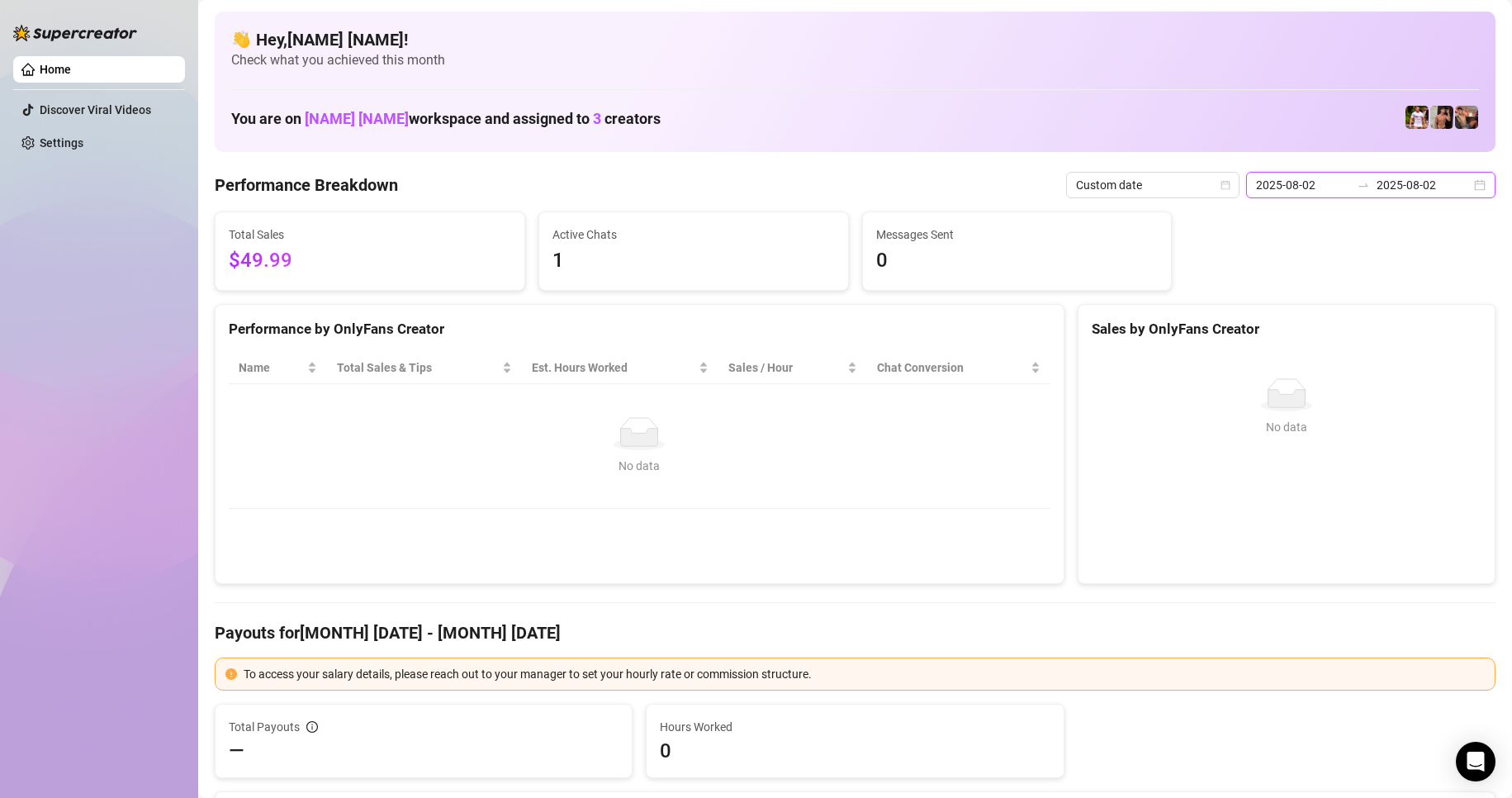 click on "2025-08-02" at bounding box center [1303, 185] 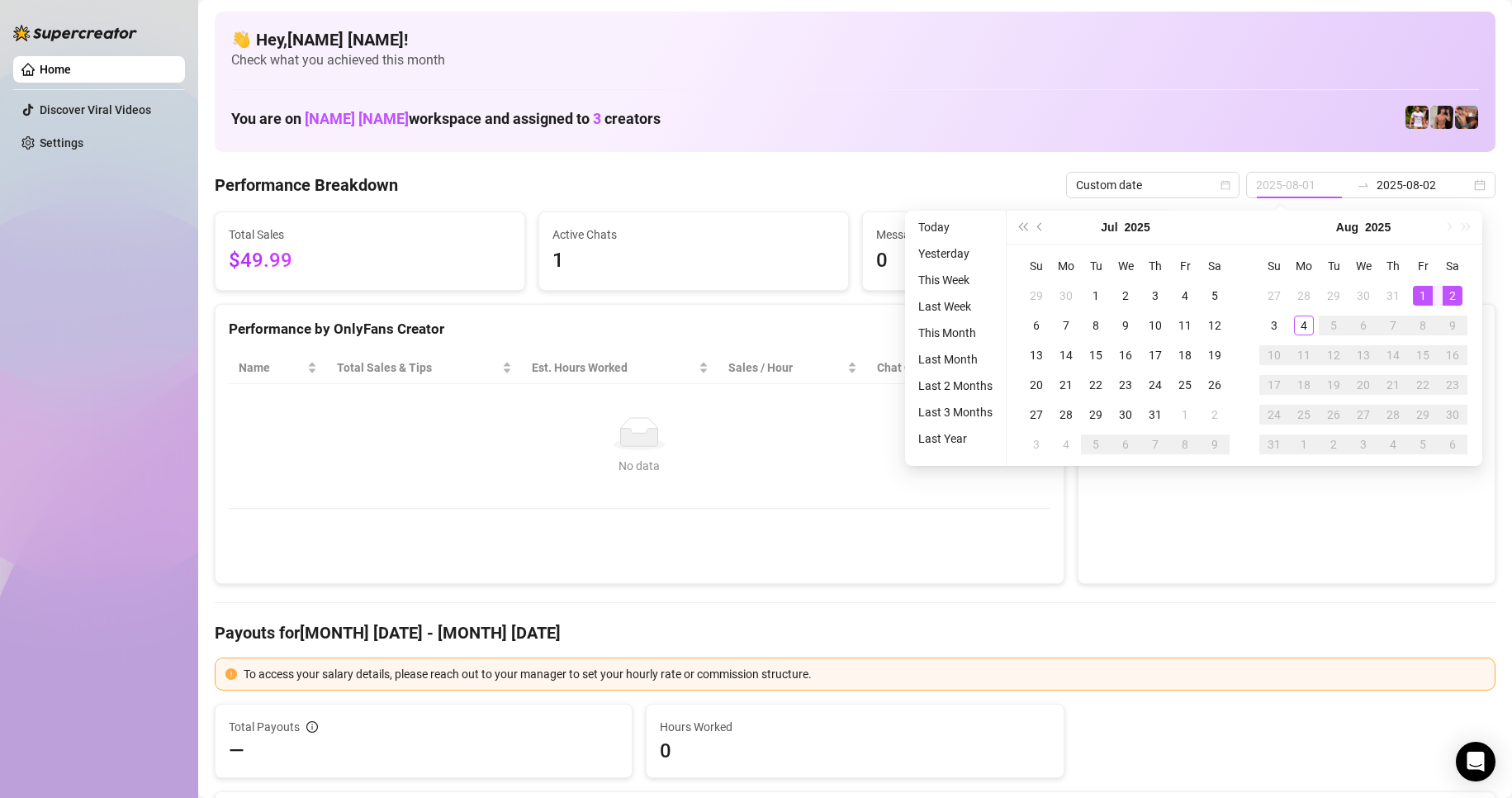 click on "1" at bounding box center [1423, 296] 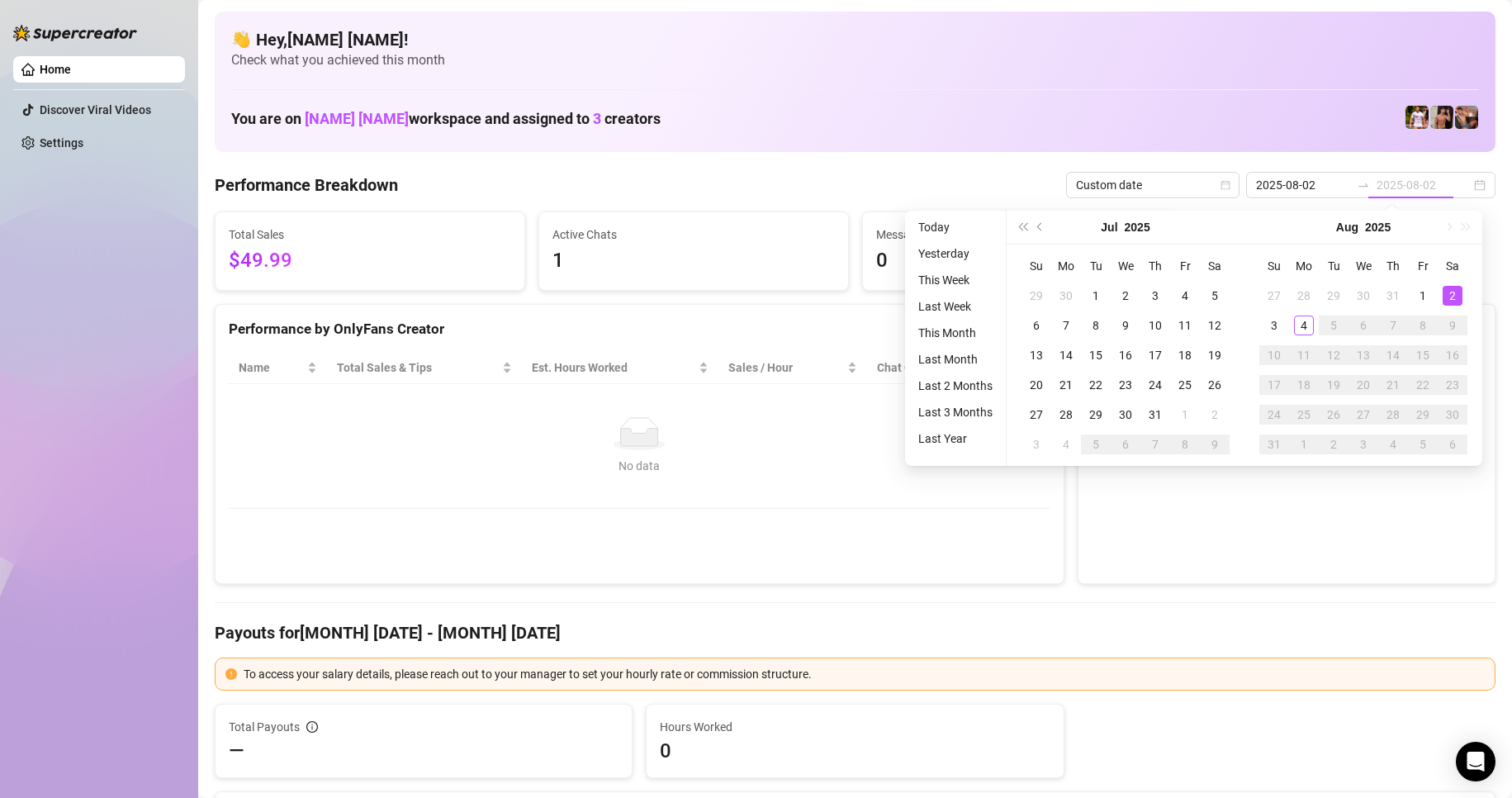 click on "2" at bounding box center (1453, 296) 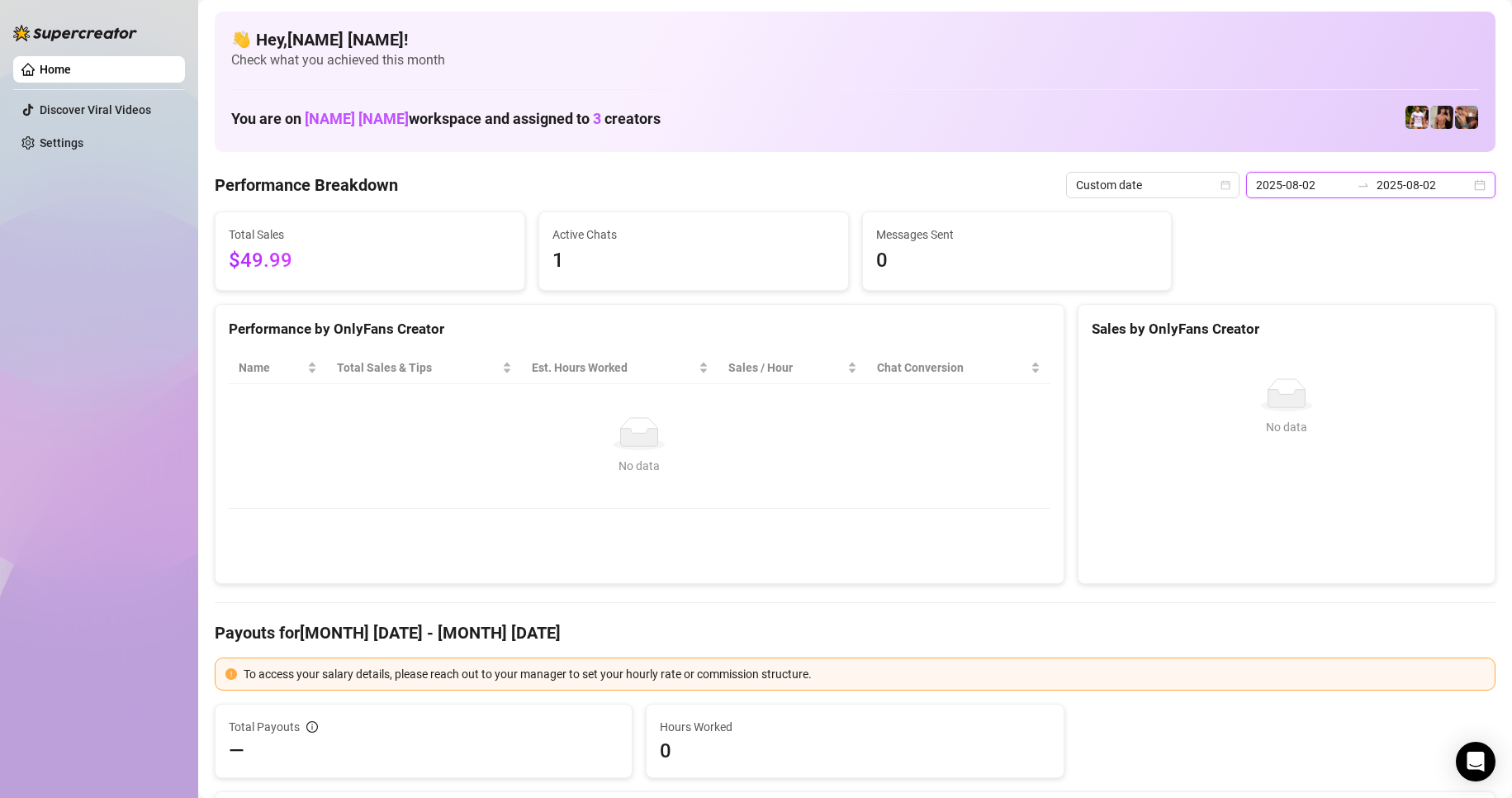 click on "2025-08-02" at bounding box center (1303, 185) 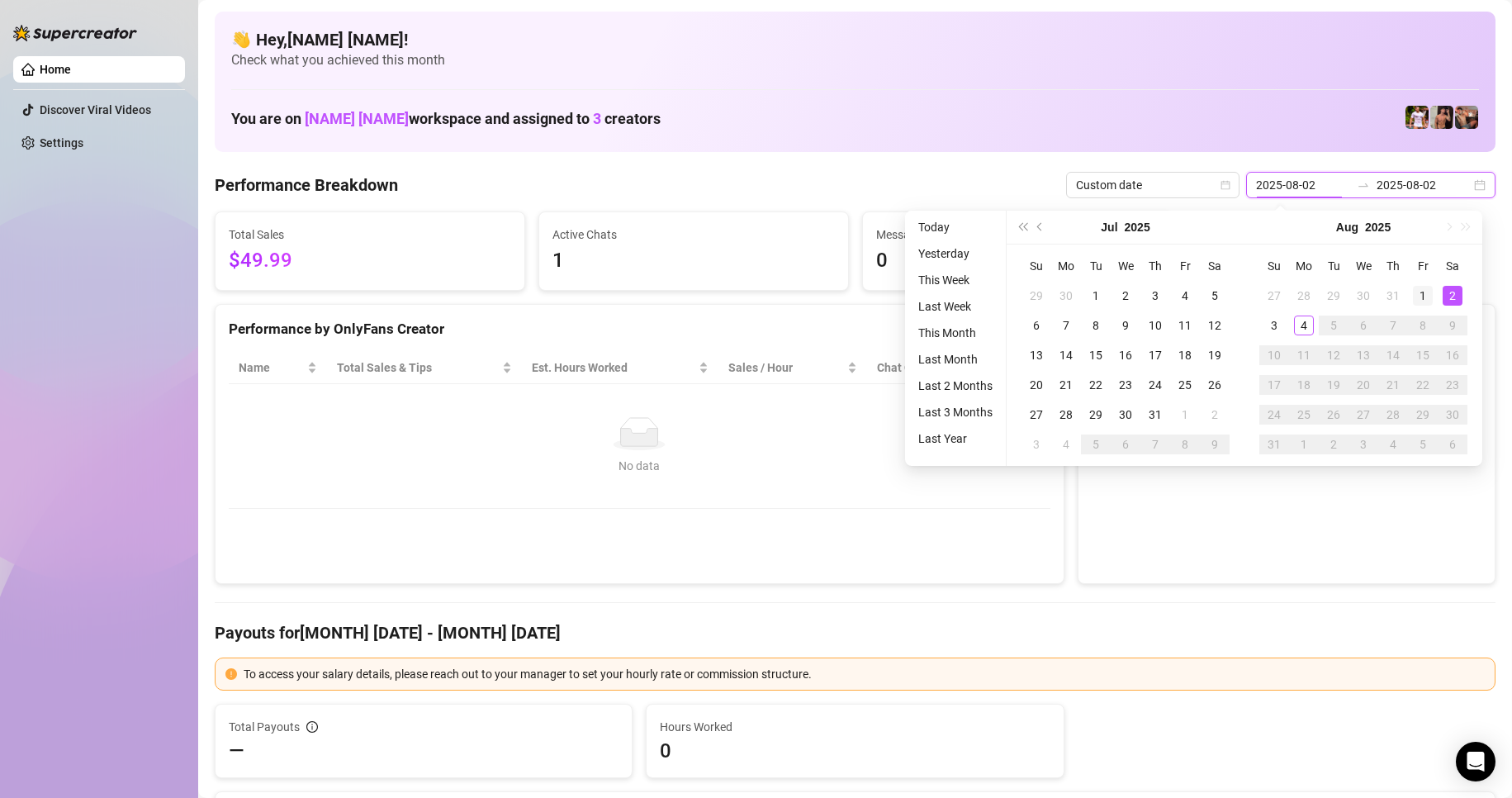 type on "2025-08-01" 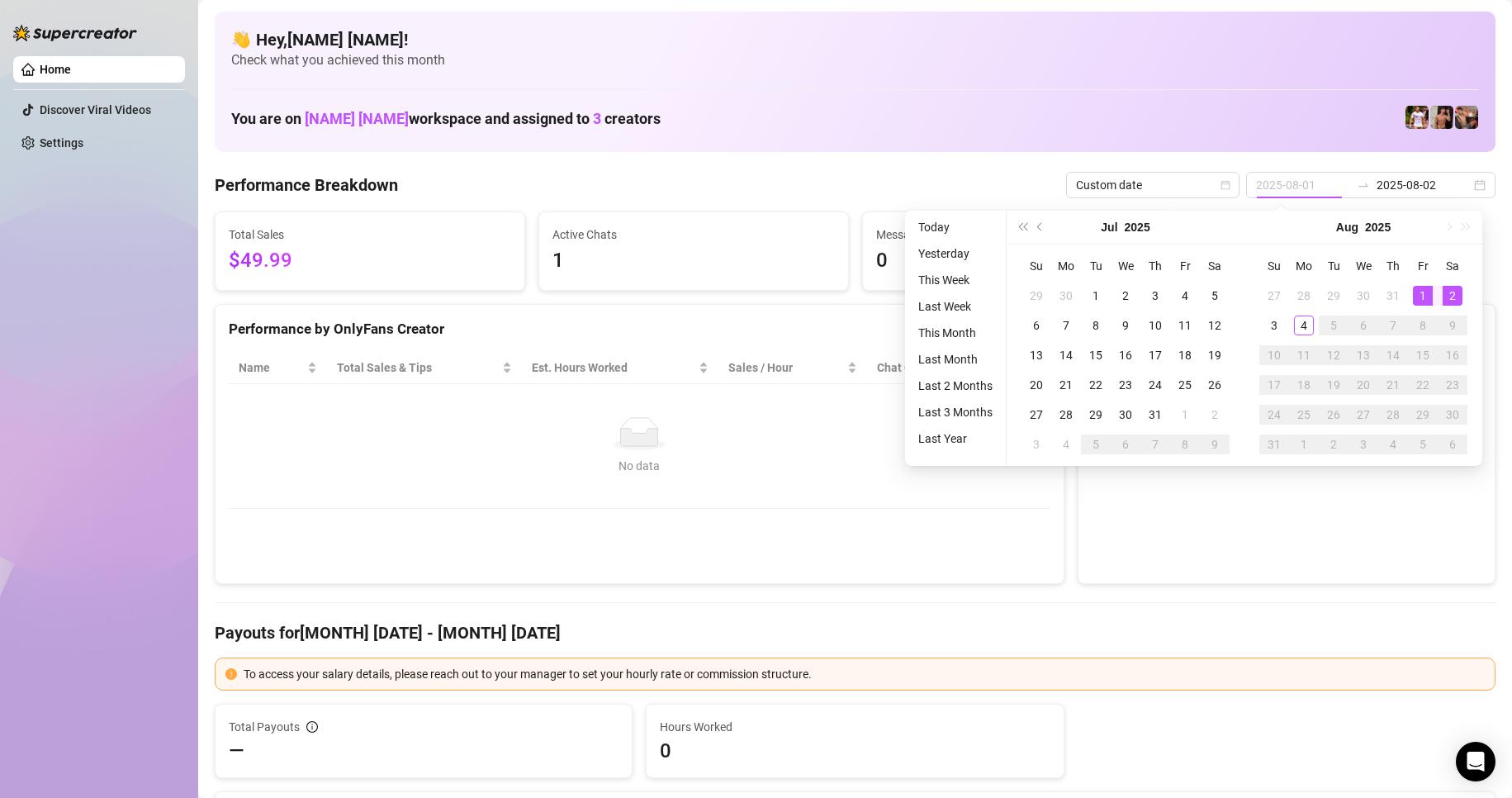 click on "1" at bounding box center [1423, 296] 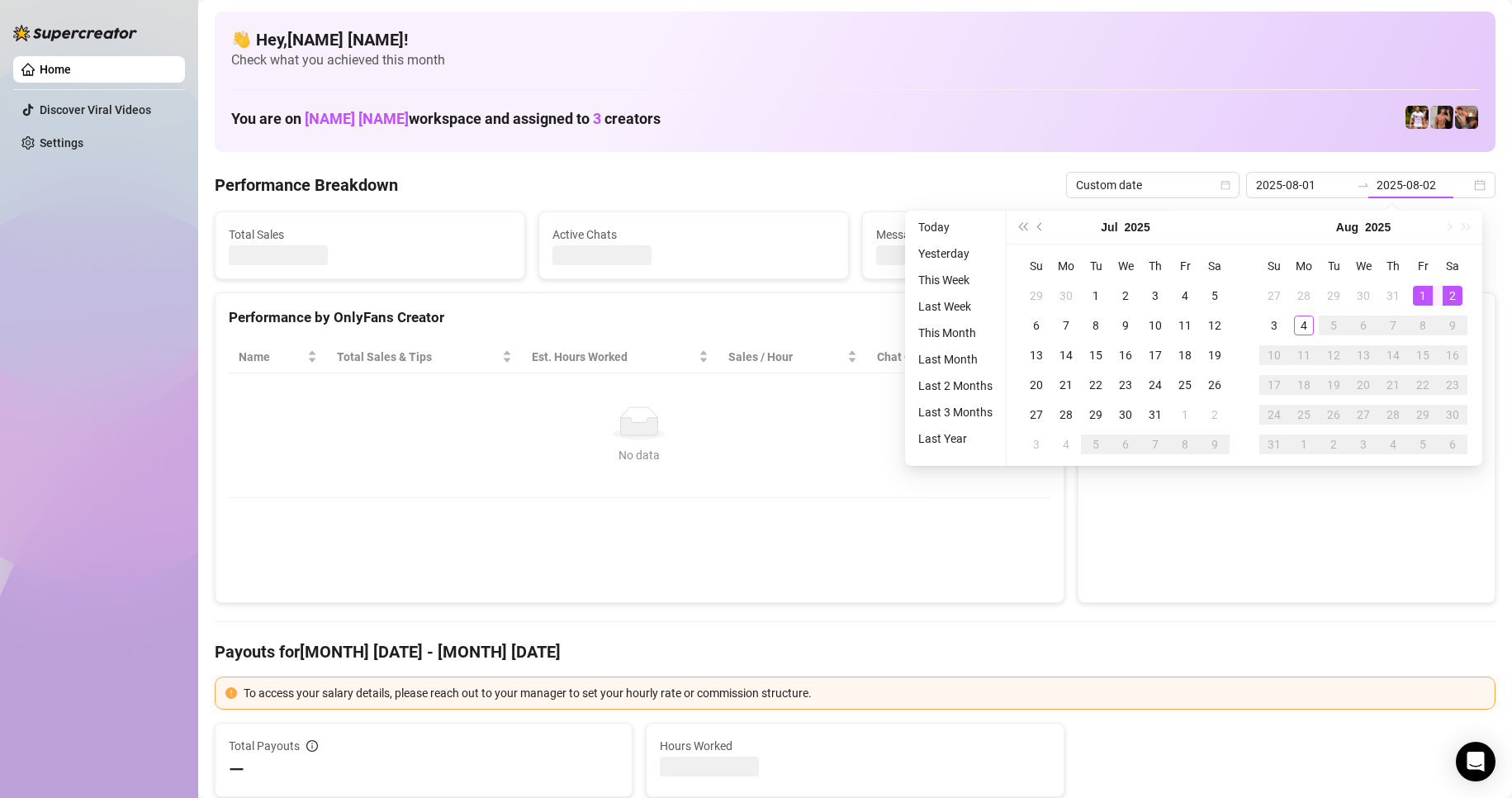 type on "2025-08-01" 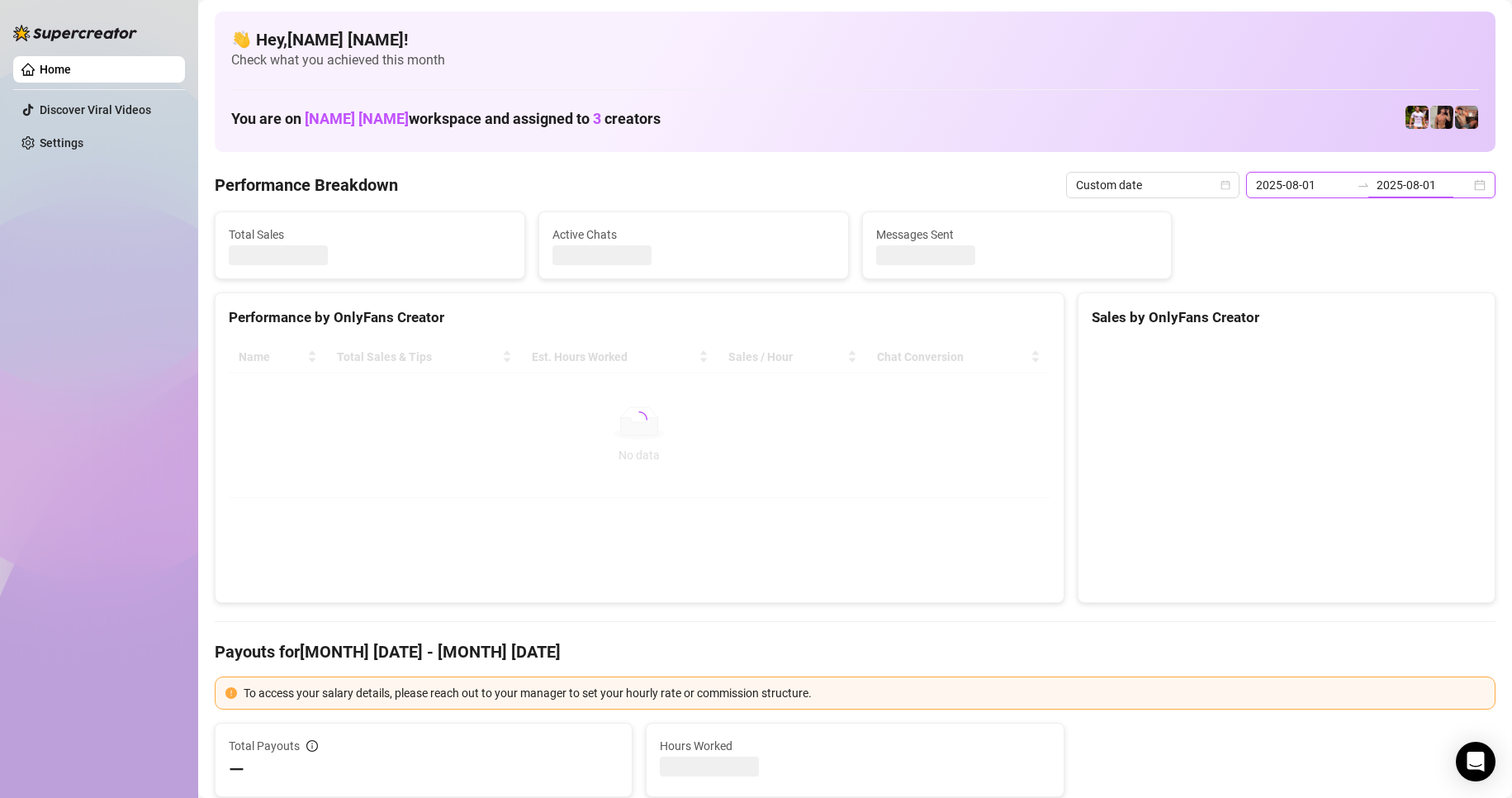 click on "2025-08-01" at bounding box center [1424, 185] 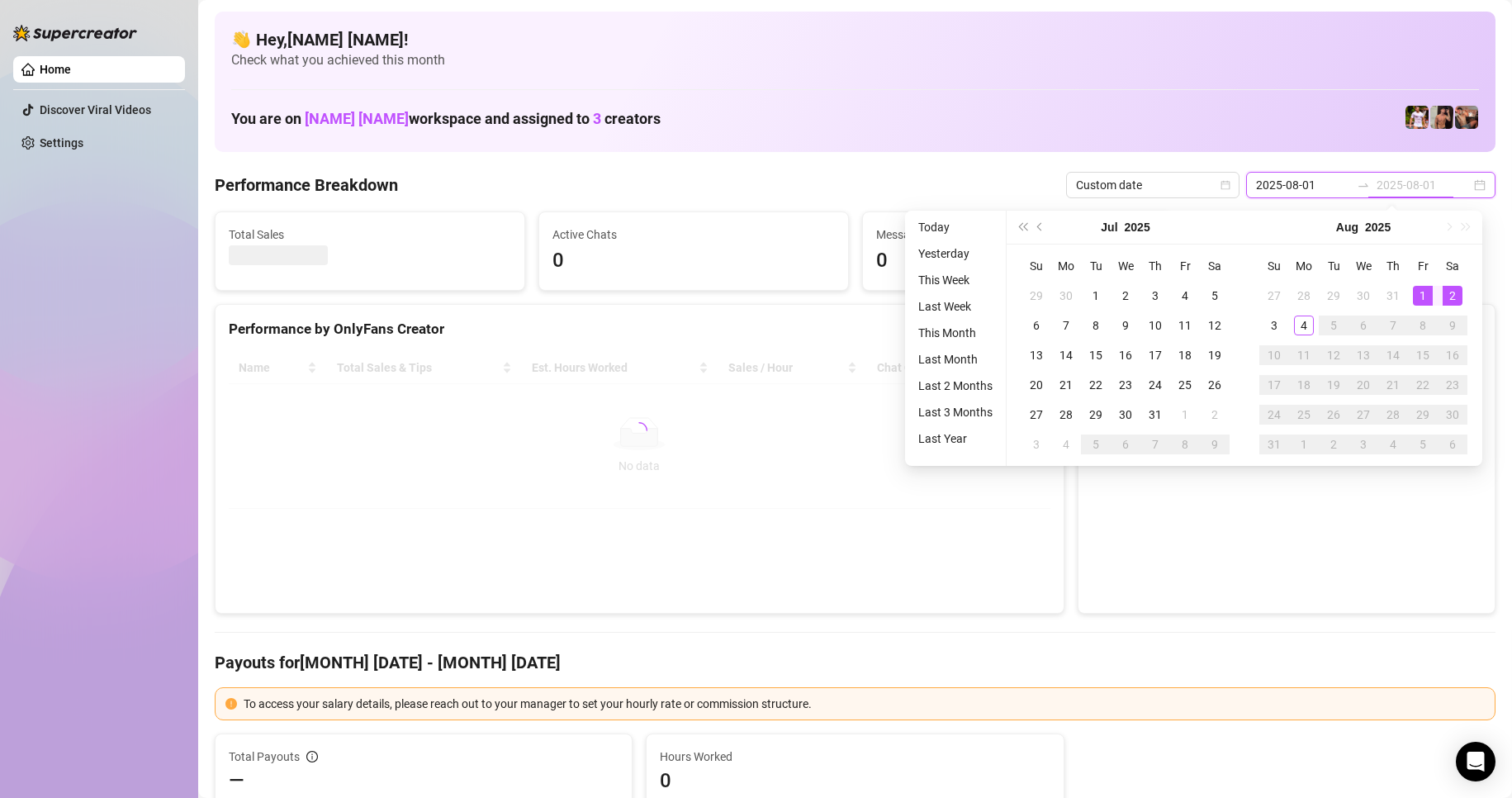 type on "2025-08-02" 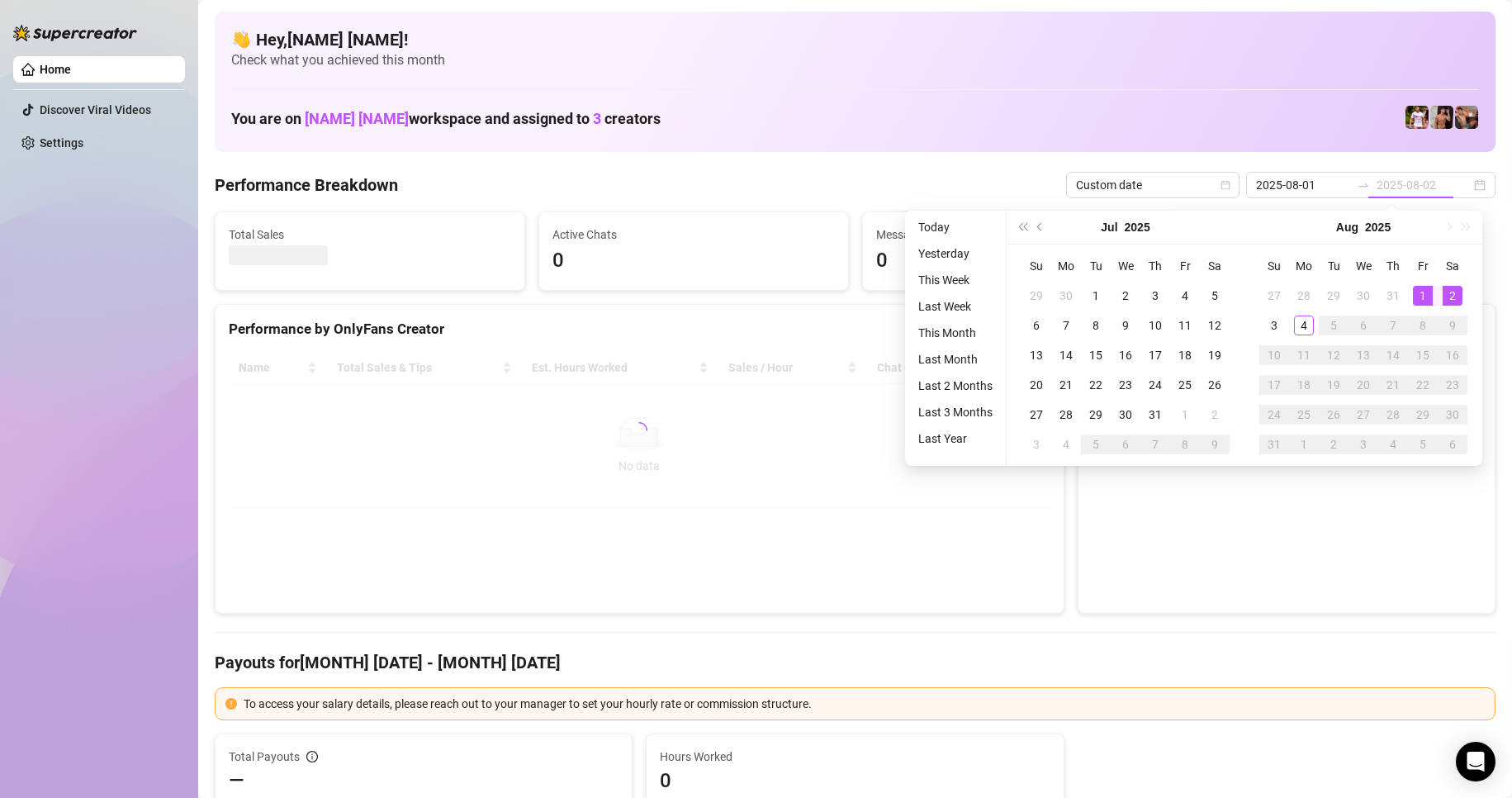 click on "2" at bounding box center (1453, 296) 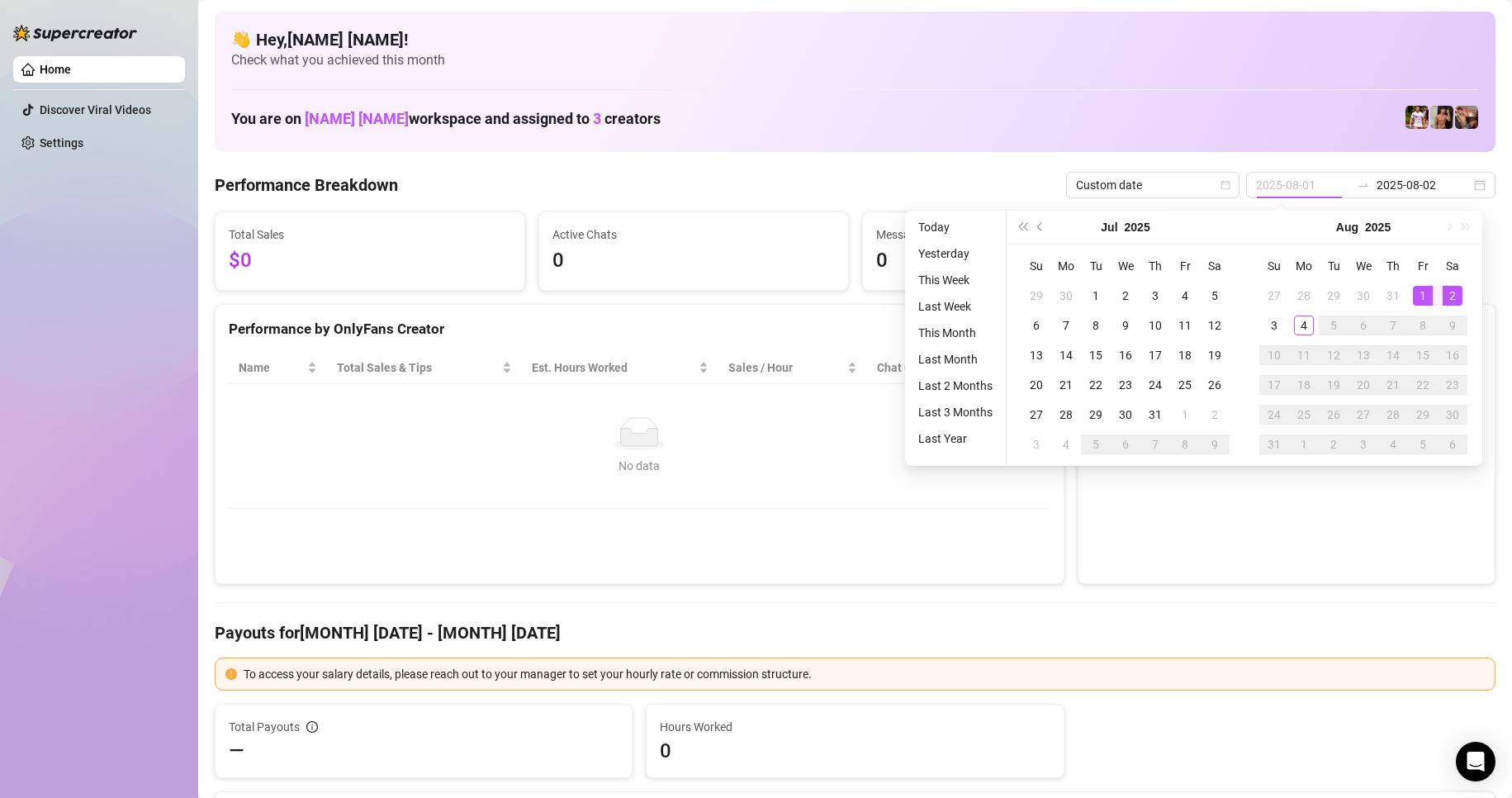click on "2" at bounding box center (1453, 296) 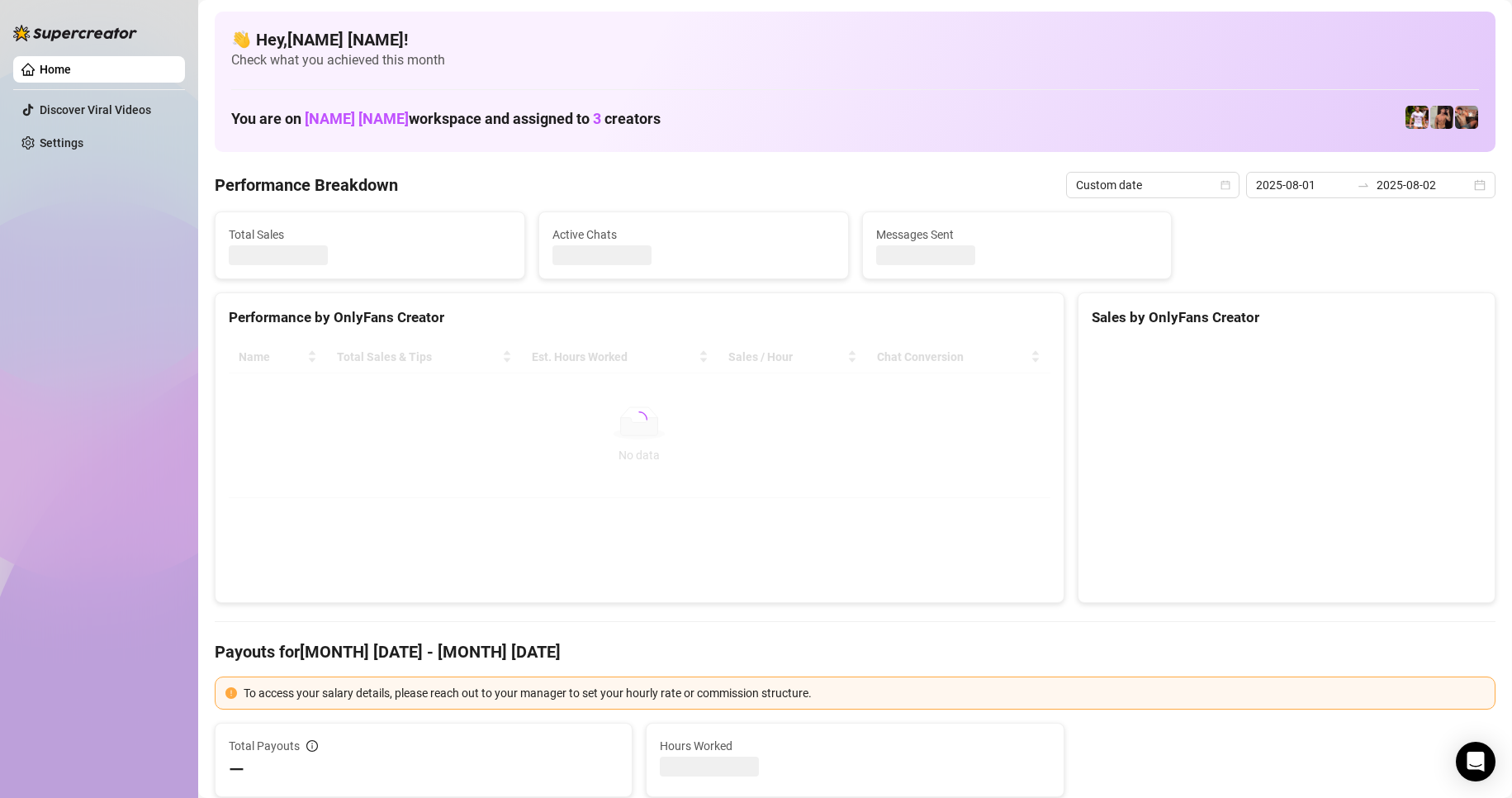 type on "2025-08-02" 